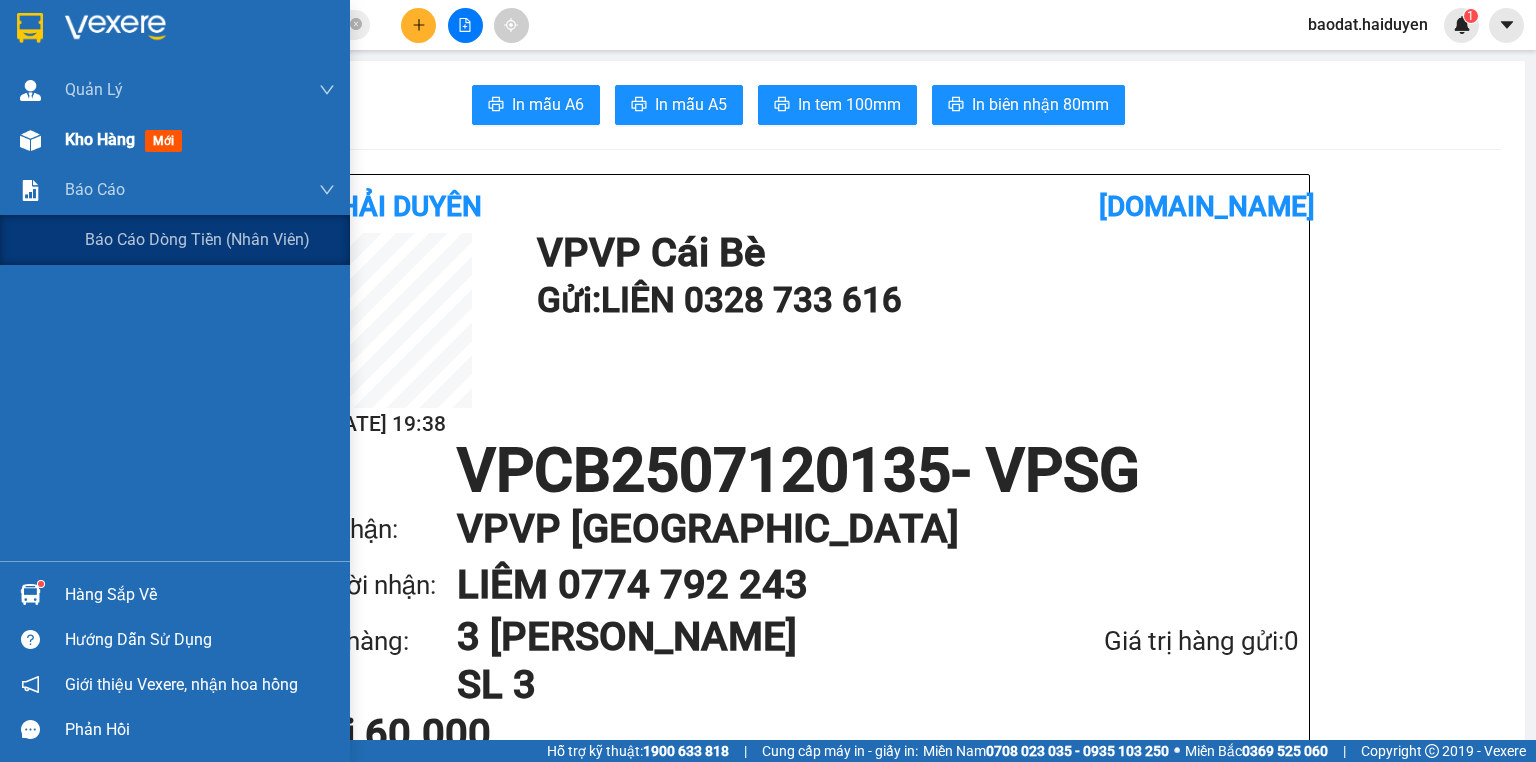 scroll, scrollTop: 0, scrollLeft: 0, axis: both 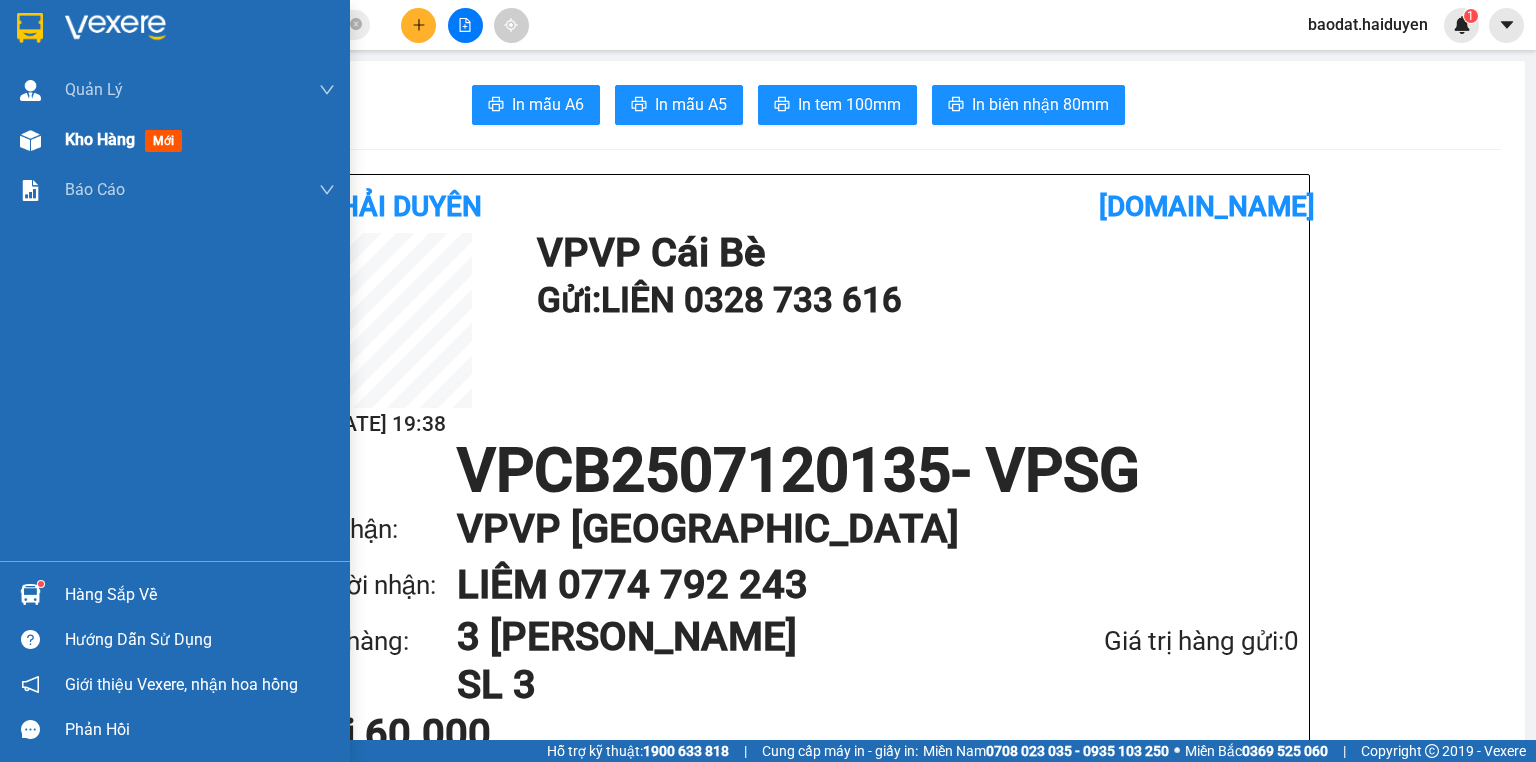 click on "Kho hàng" at bounding box center [100, 139] 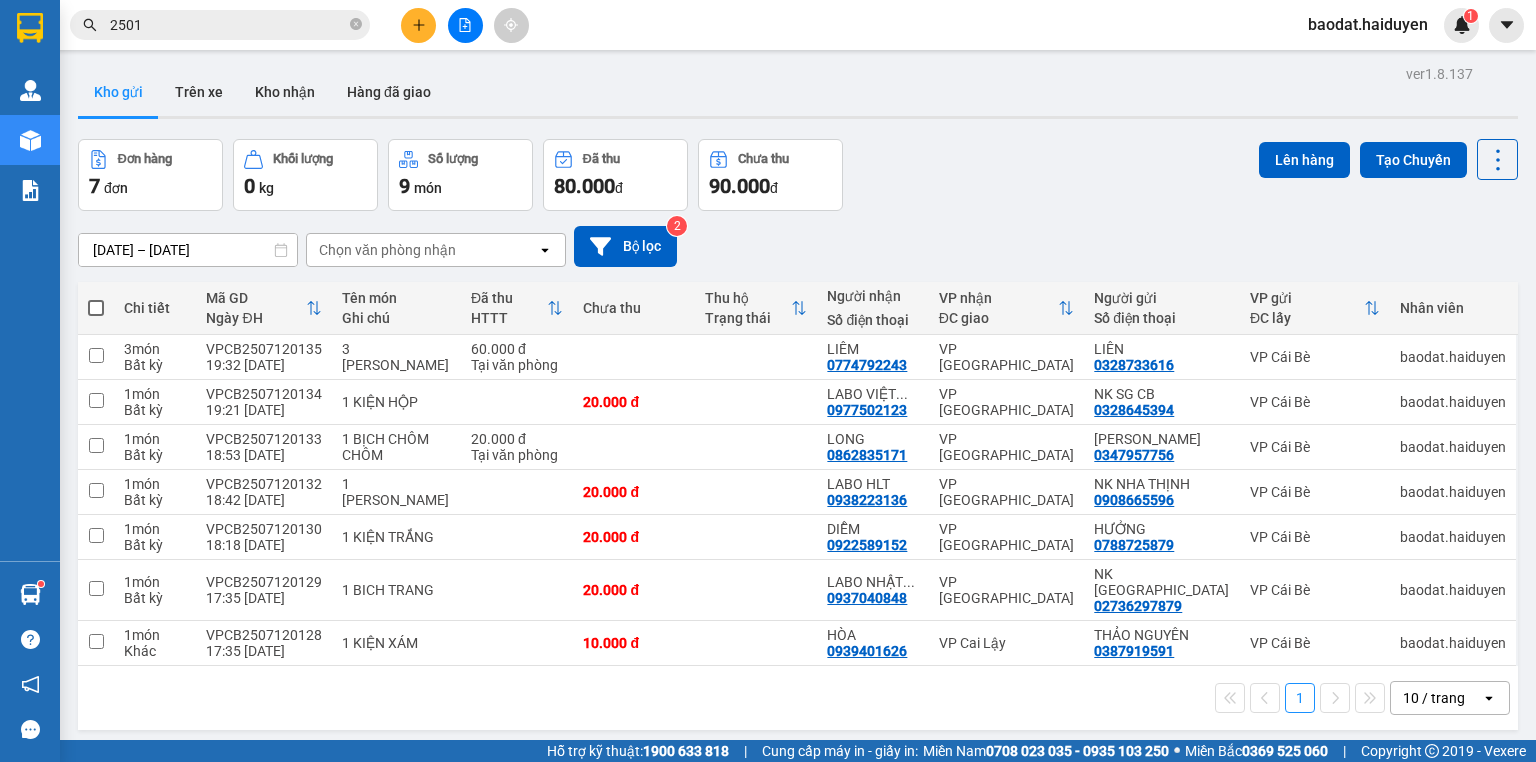drag, startPoint x: 355, startPoint y: 90, endPoint x: 394, endPoint y: 128, distance: 54.451813 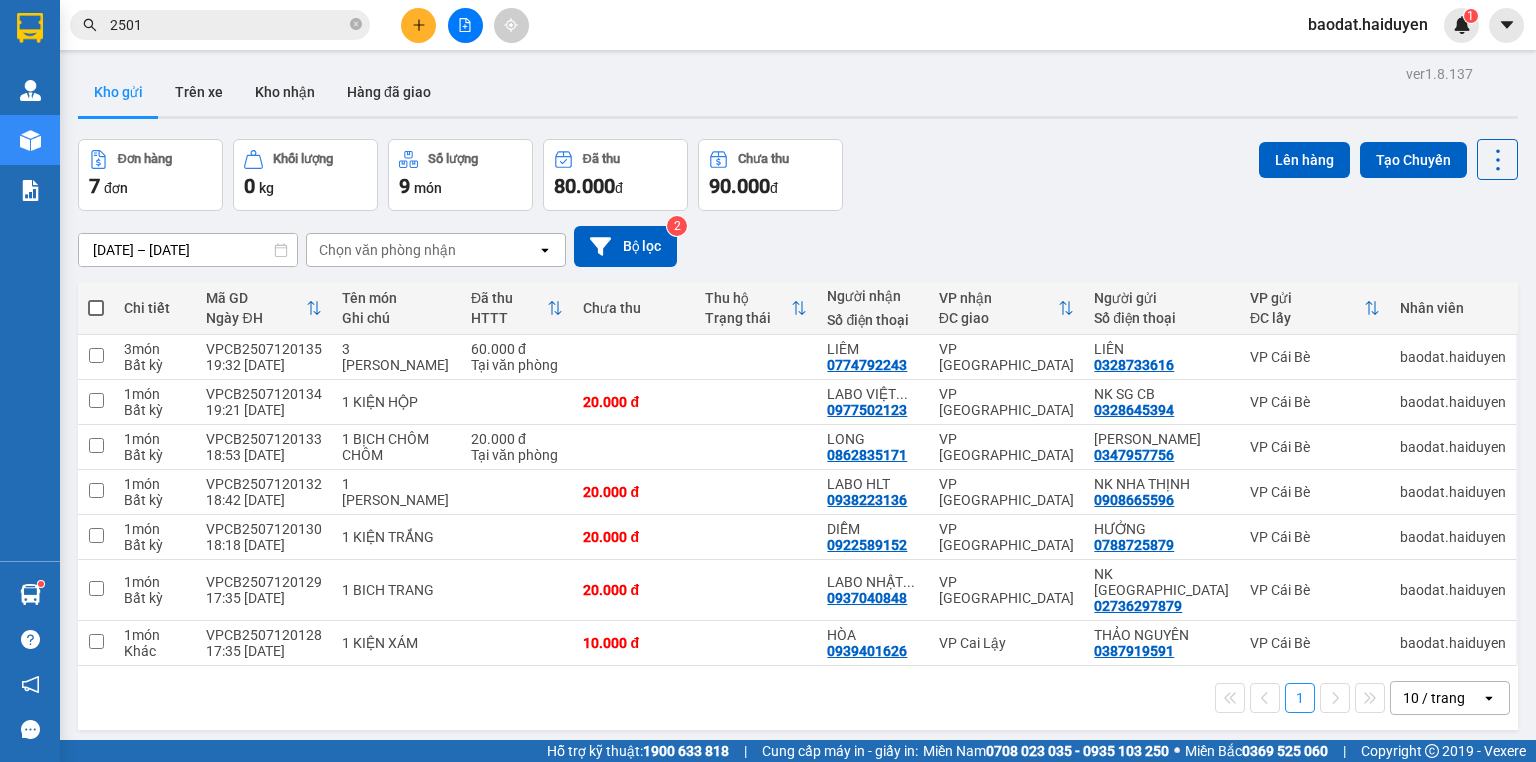 click on "Hàng đã giao" at bounding box center (389, 92) 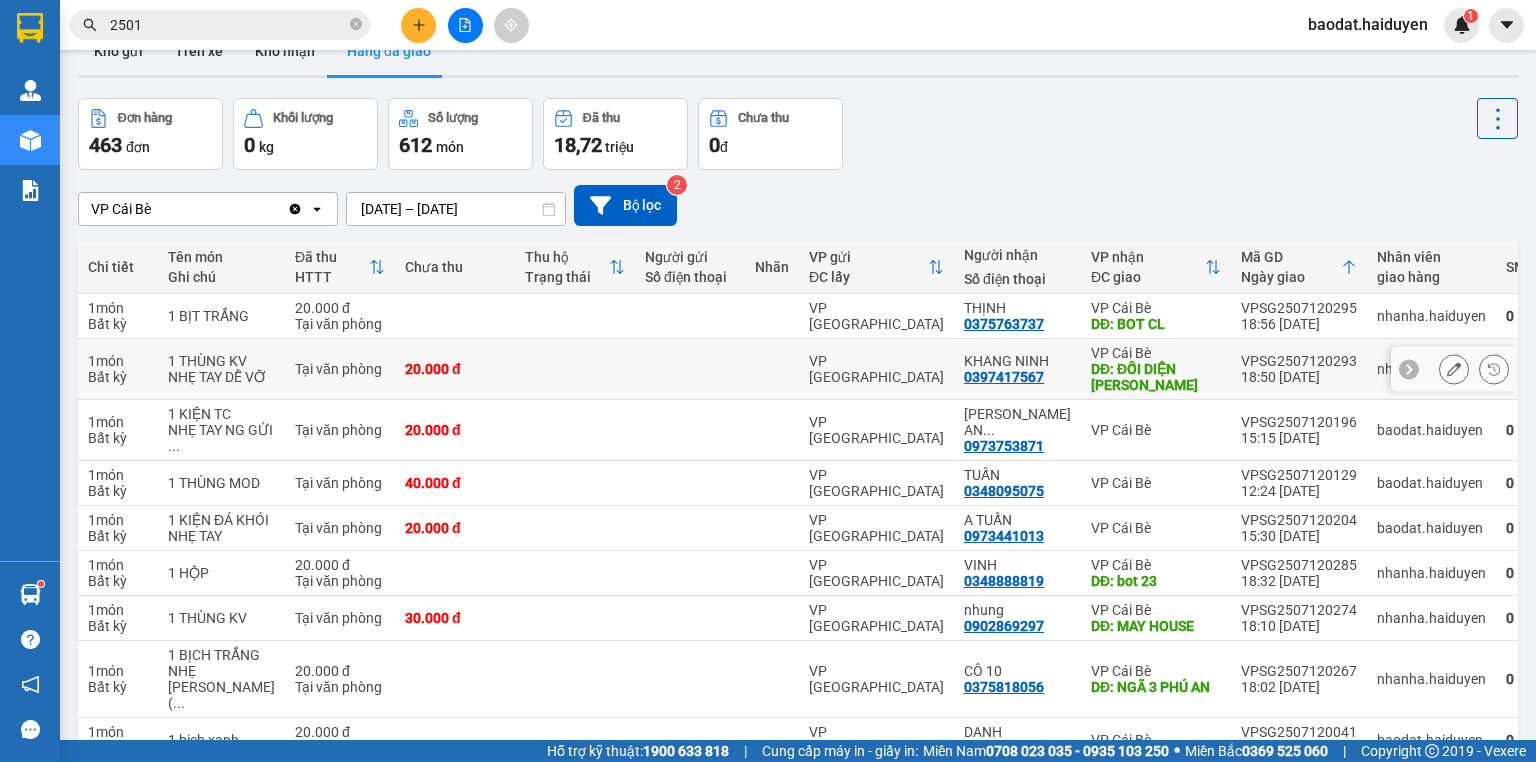 scroll, scrollTop: 160, scrollLeft: 0, axis: vertical 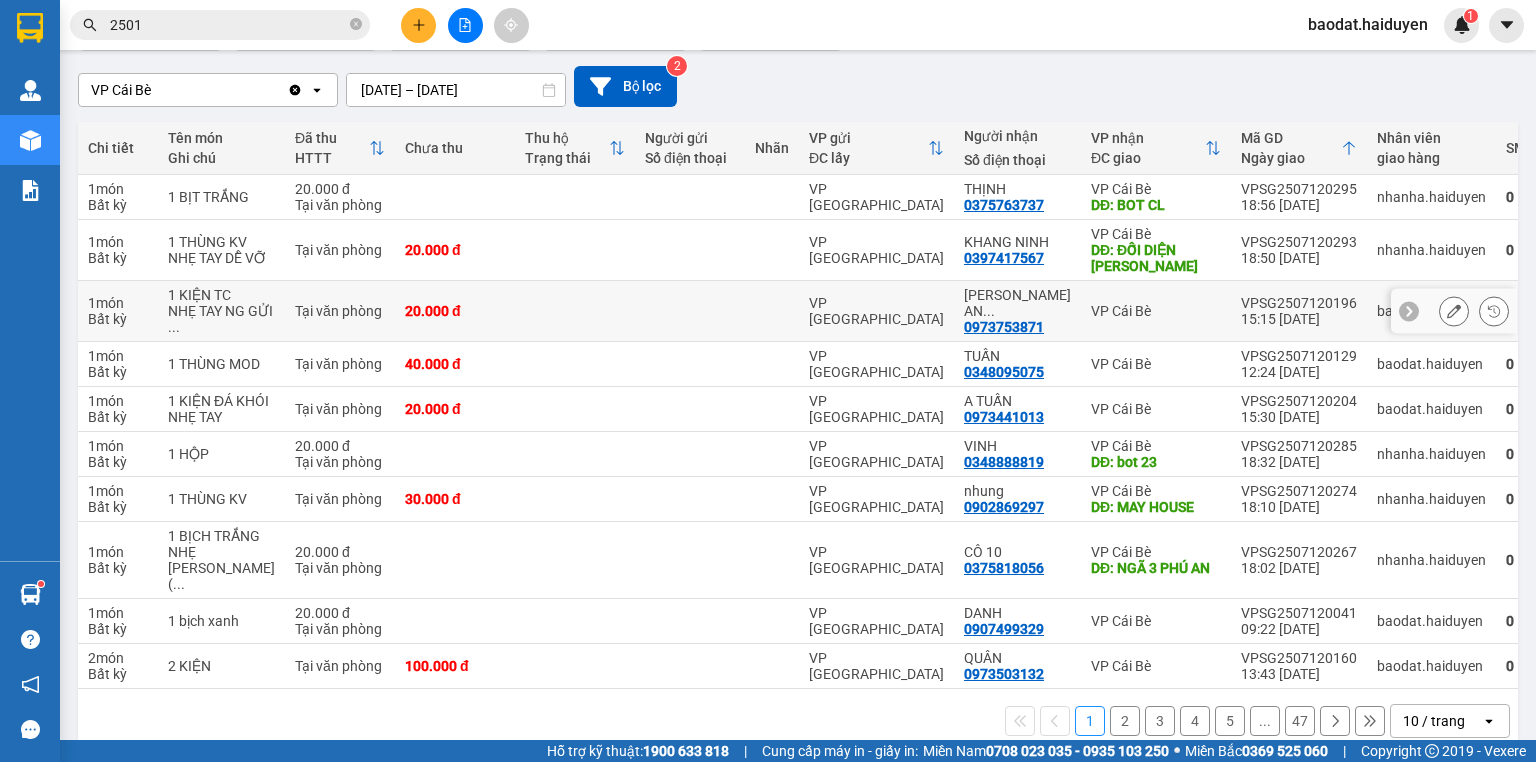 type 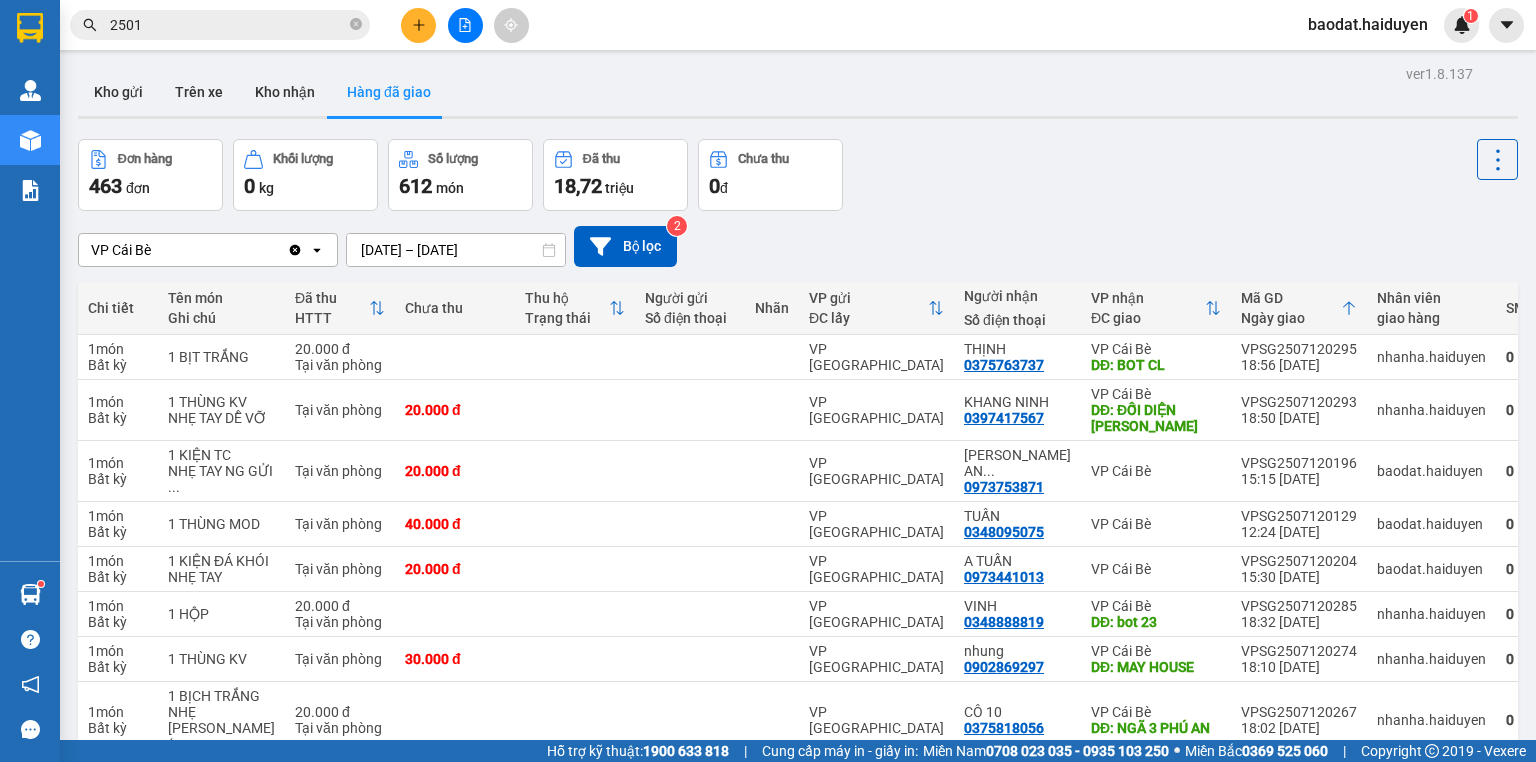 drag, startPoint x: 1108, startPoint y: 332, endPoint x: 1175, endPoint y: 225, distance: 126.24579 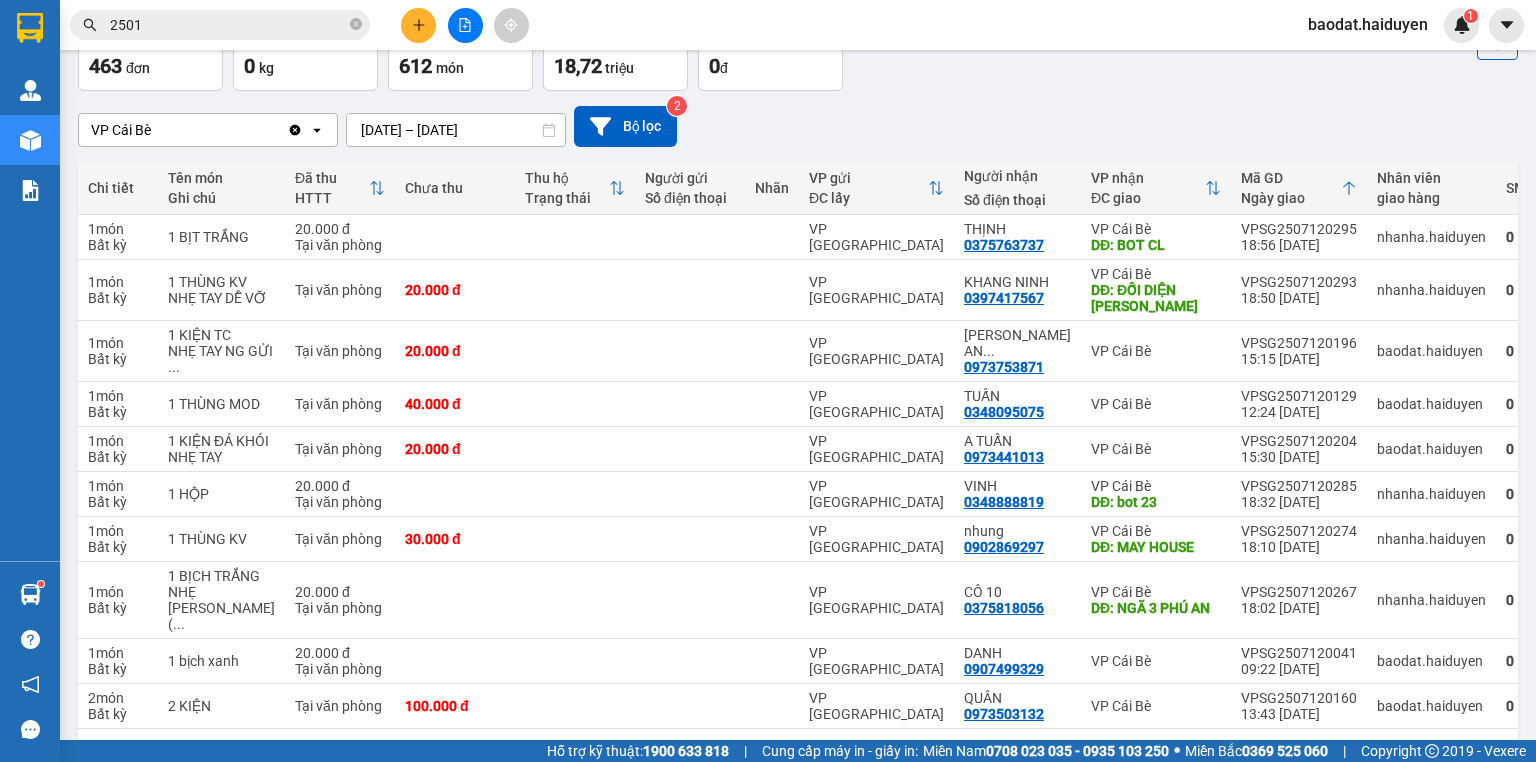 scroll, scrollTop: 227, scrollLeft: 0, axis: vertical 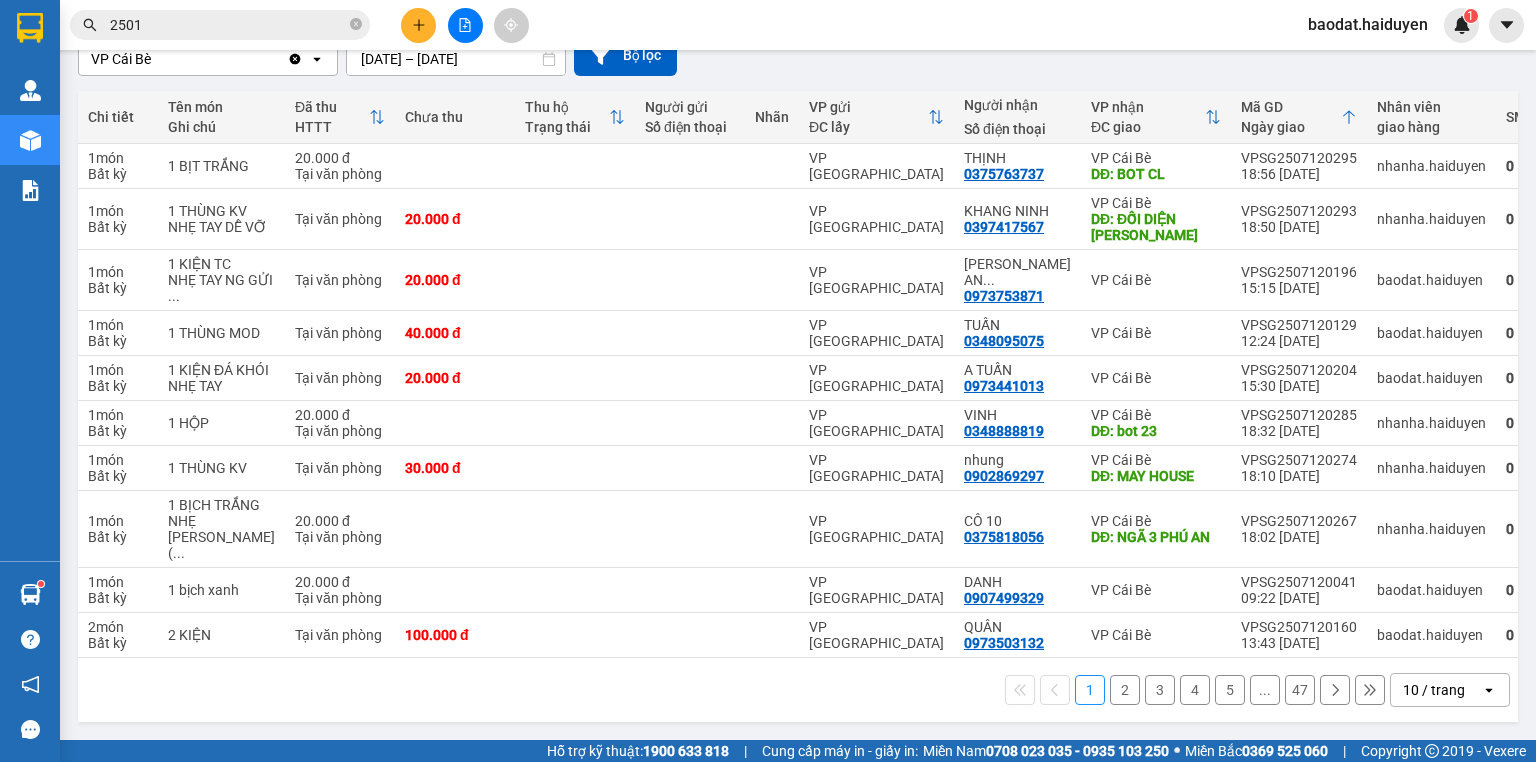click at bounding box center (1335, 690) 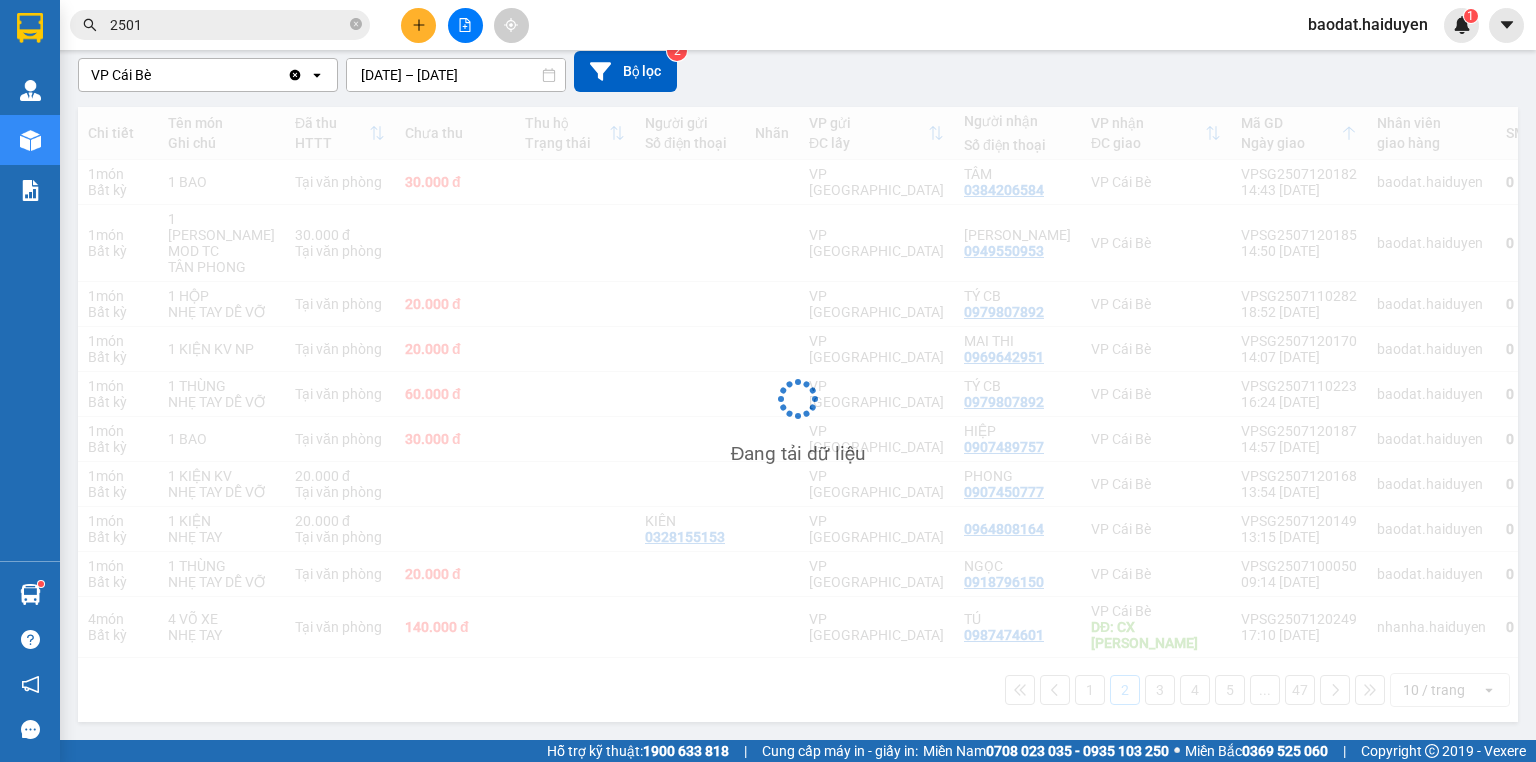 scroll, scrollTop: 227, scrollLeft: 0, axis: vertical 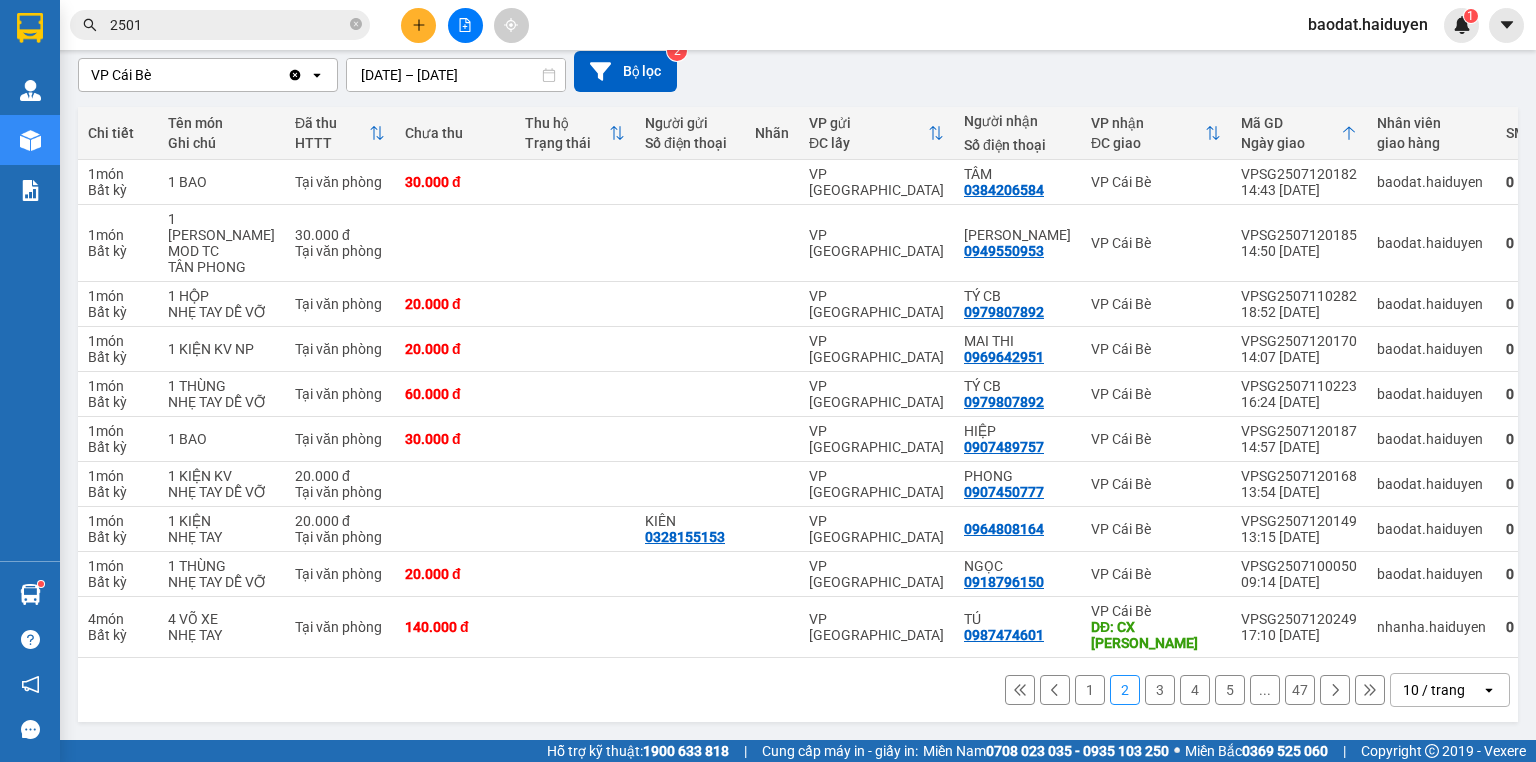 click 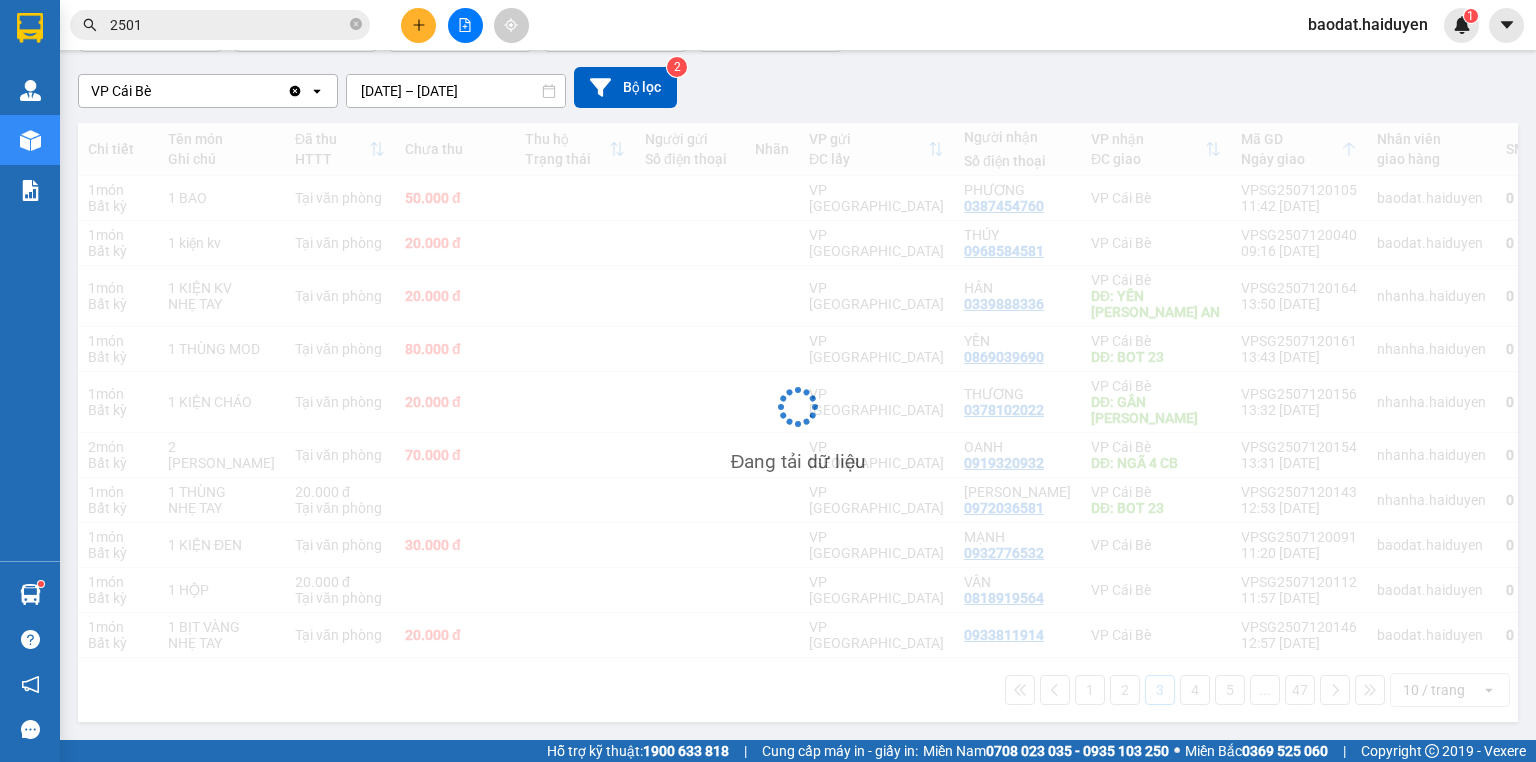 scroll, scrollTop: 179, scrollLeft: 0, axis: vertical 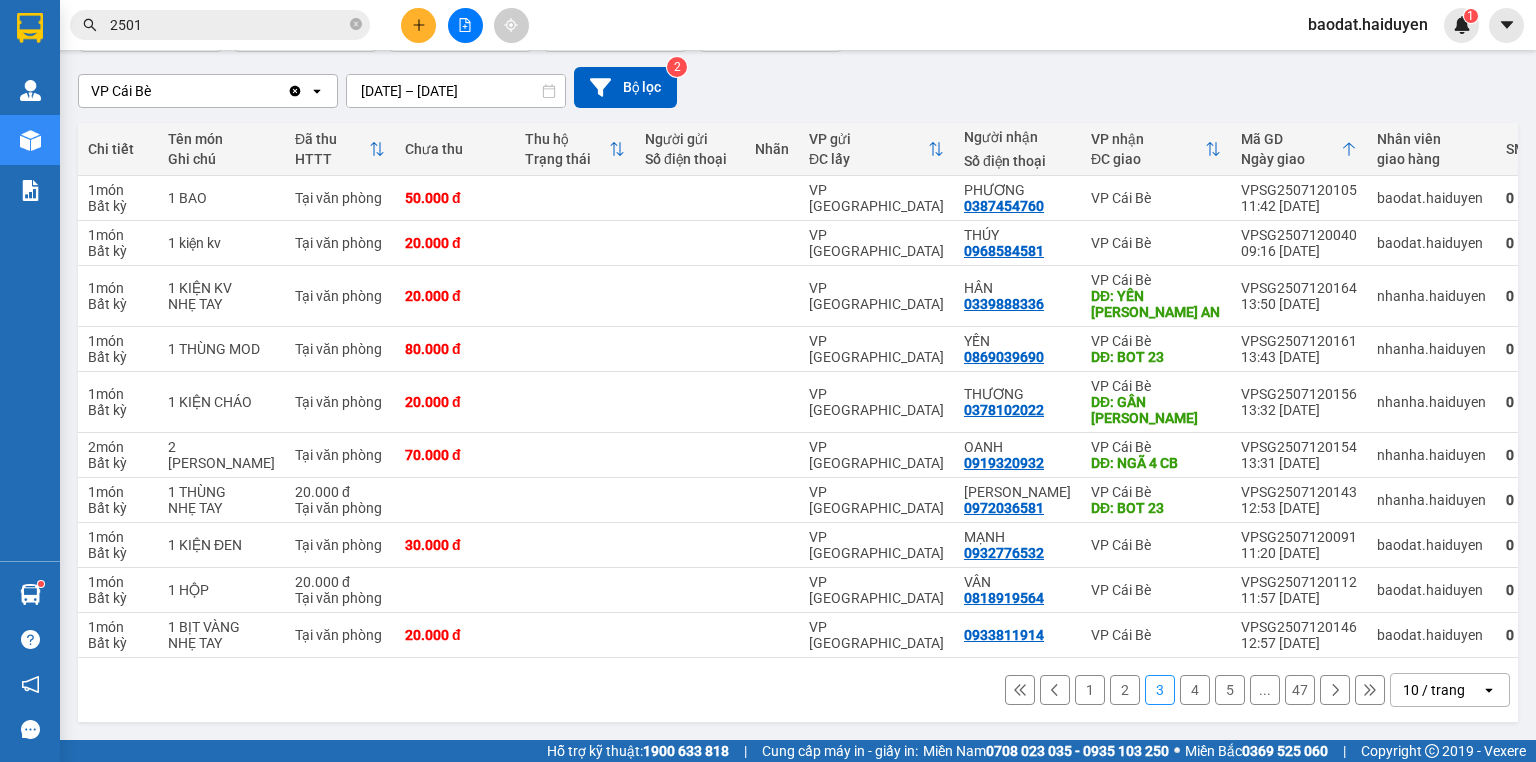 click 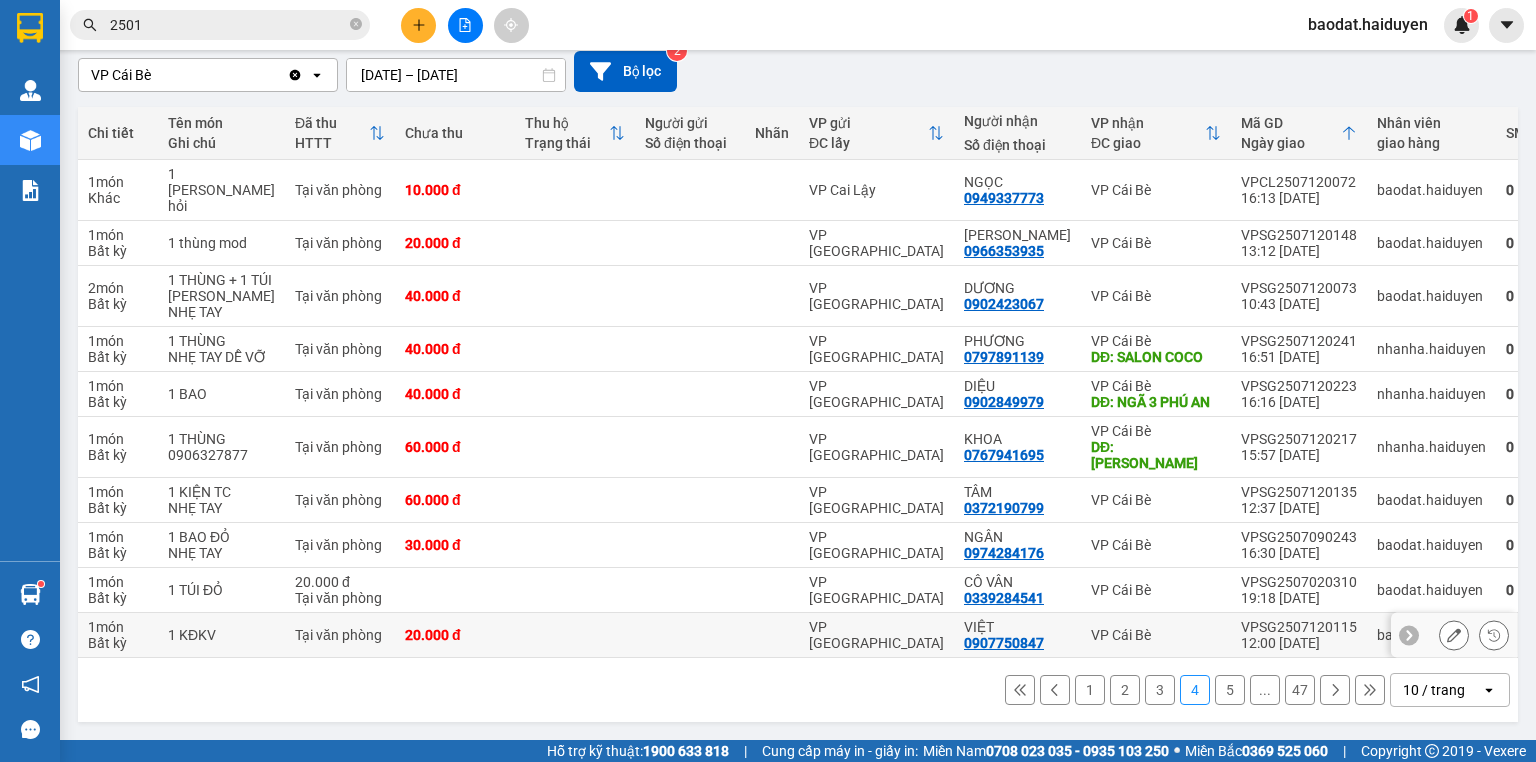 scroll, scrollTop: 179, scrollLeft: 0, axis: vertical 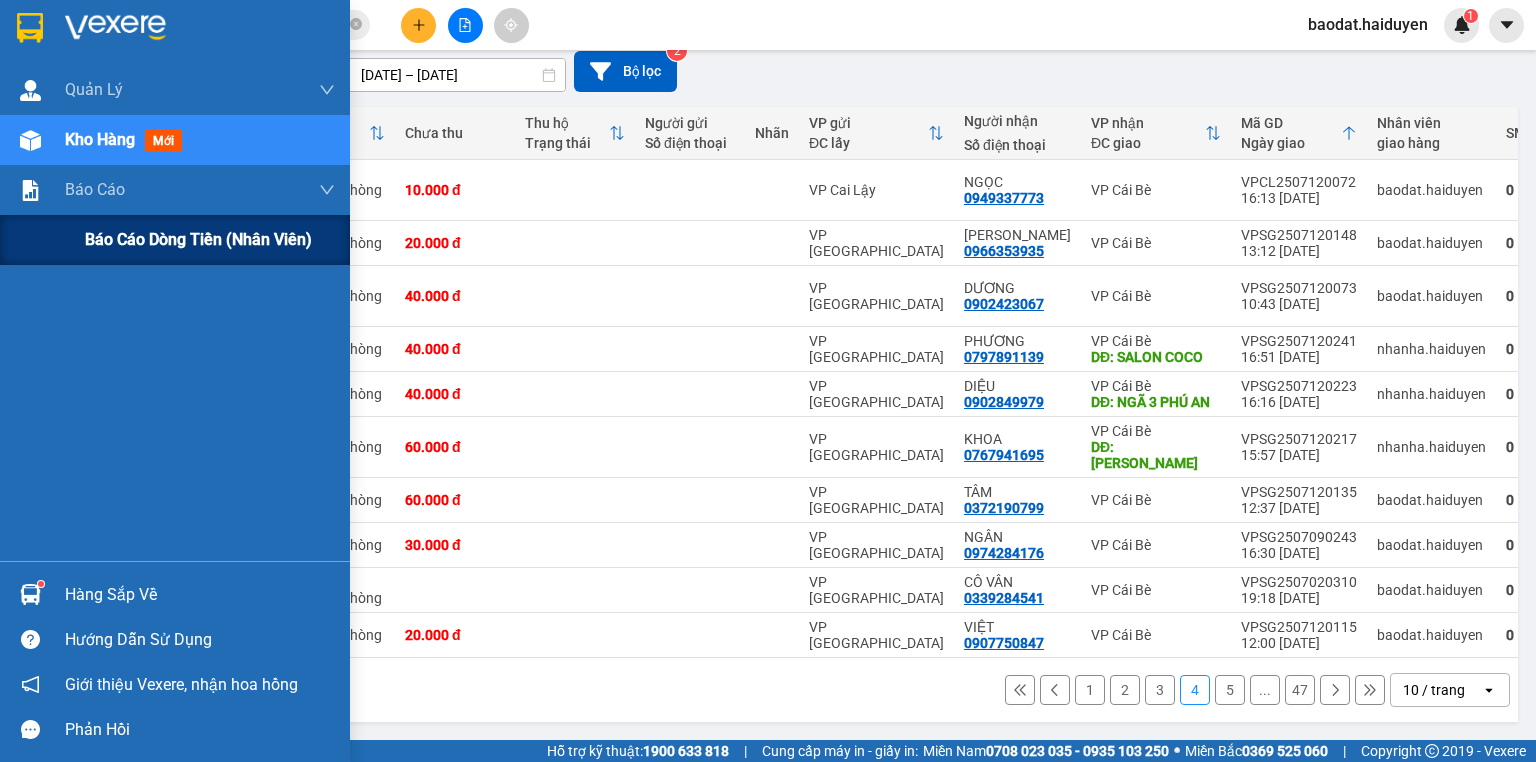 click on "Báo cáo dòng tiền (nhân viên)" at bounding box center [198, 239] 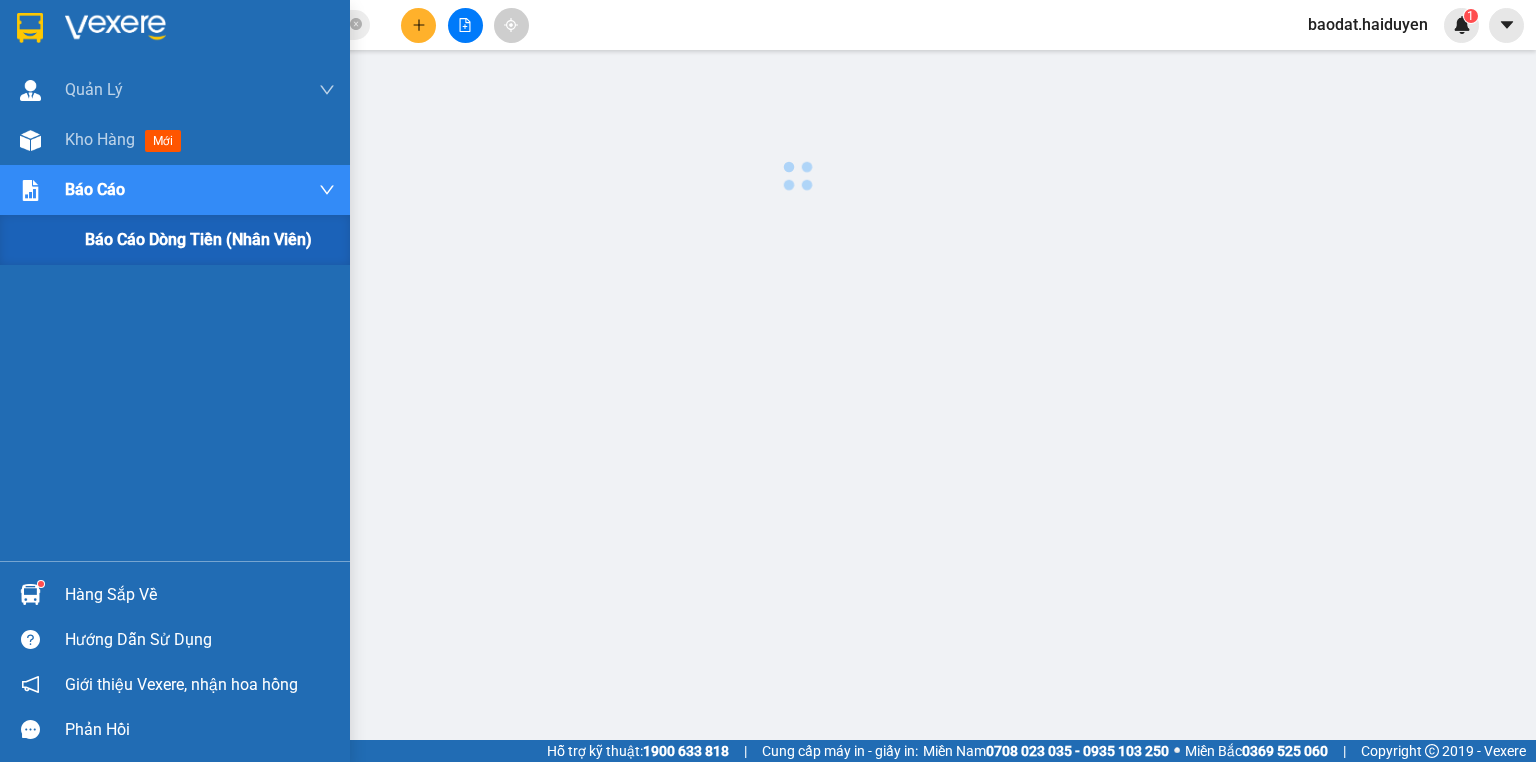 scroll, scrollTop: 0, scrollLeft: 0, axis: both 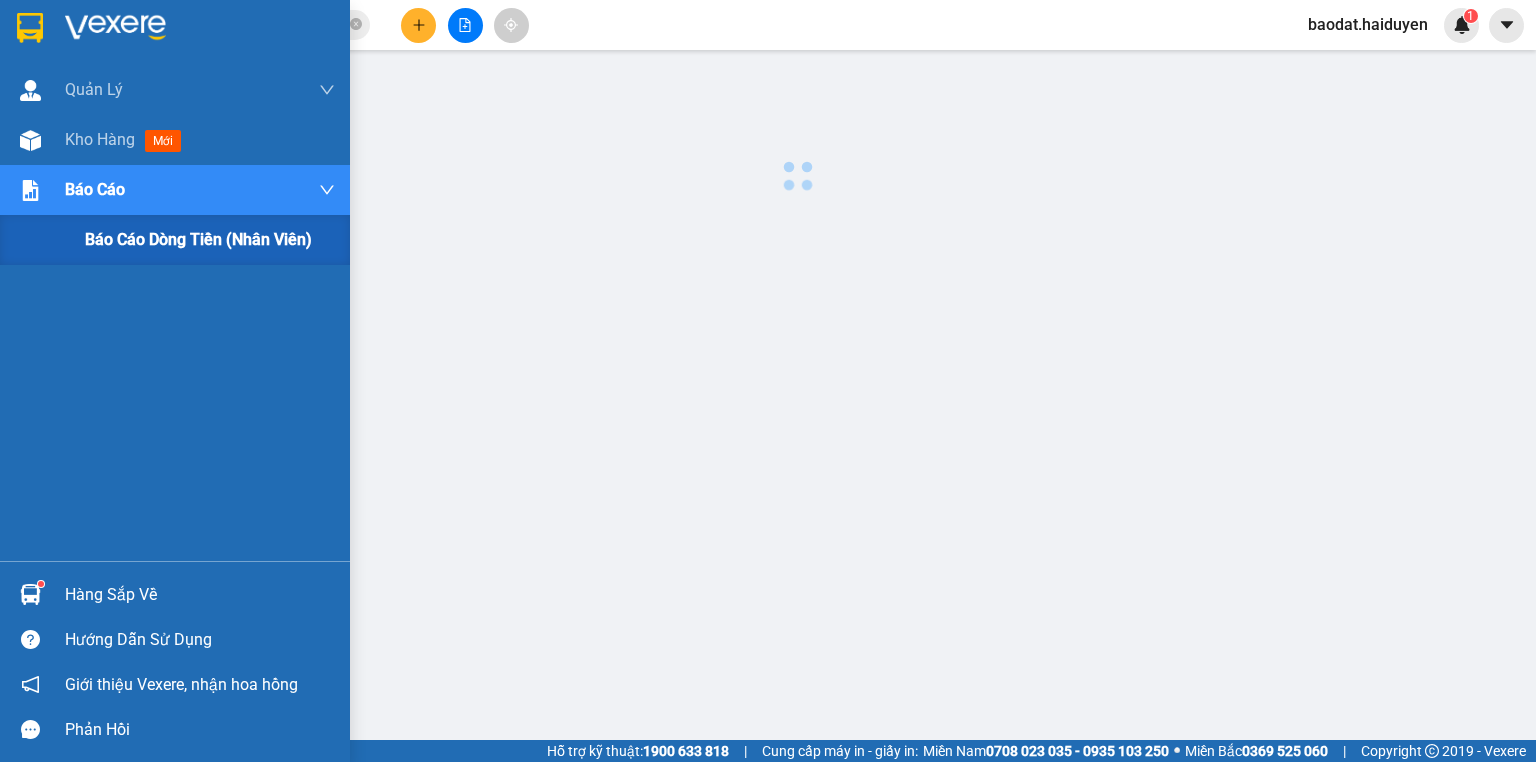 click on "Báo cáo dòng tiền (nhân viên)" at bounding box center [198, 239] 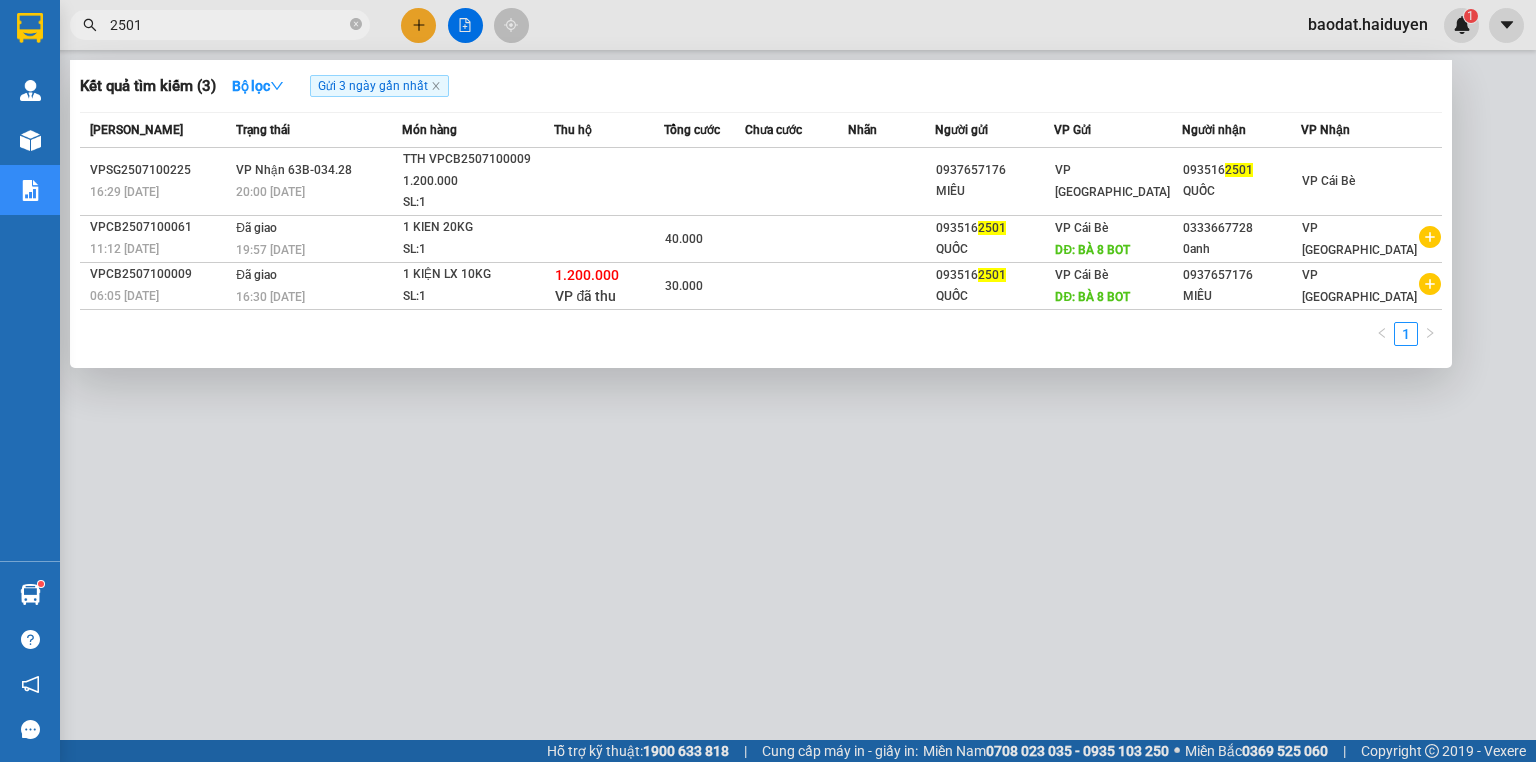 click on "2501" at bounding box center (228, 25) 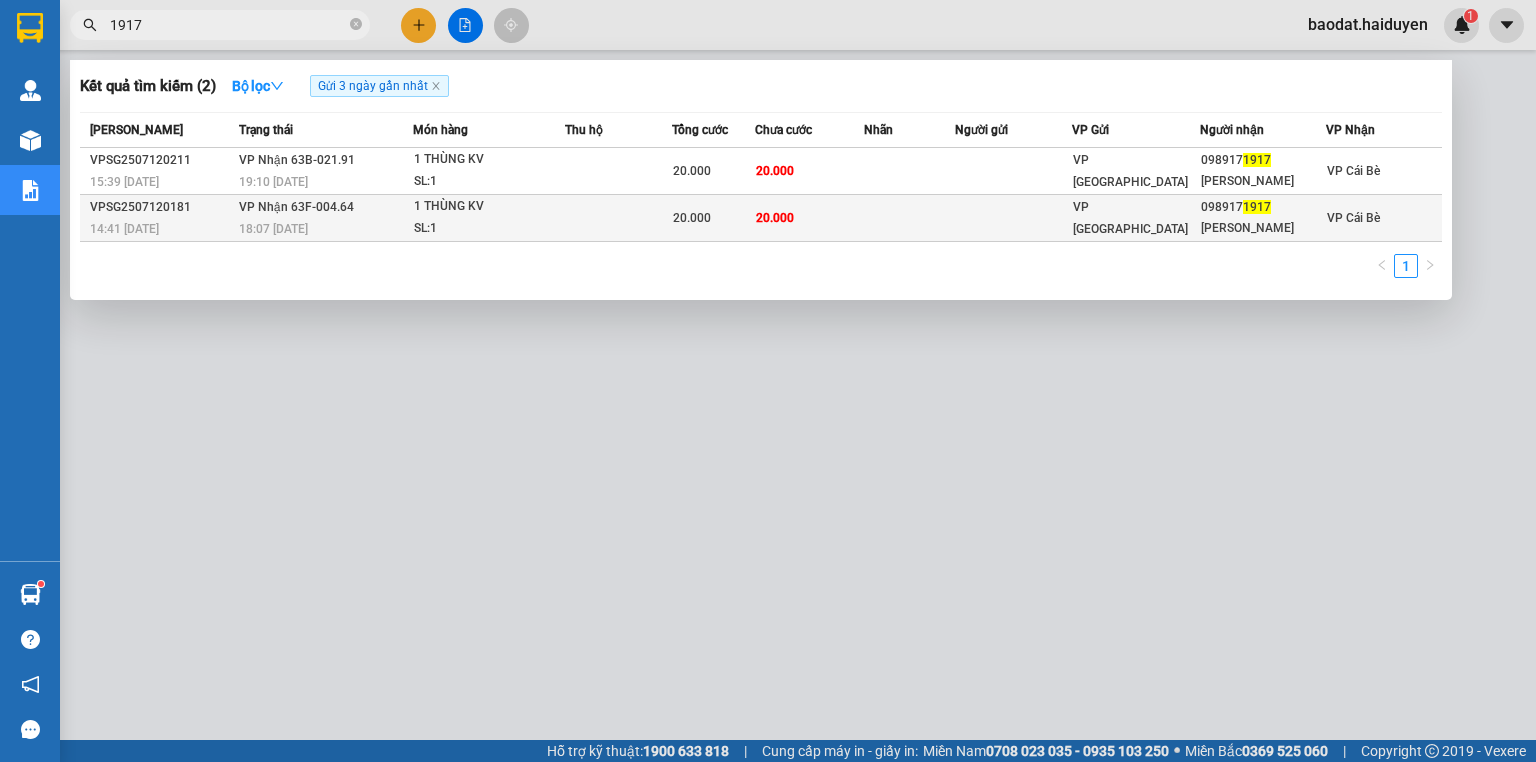 type on "1917" 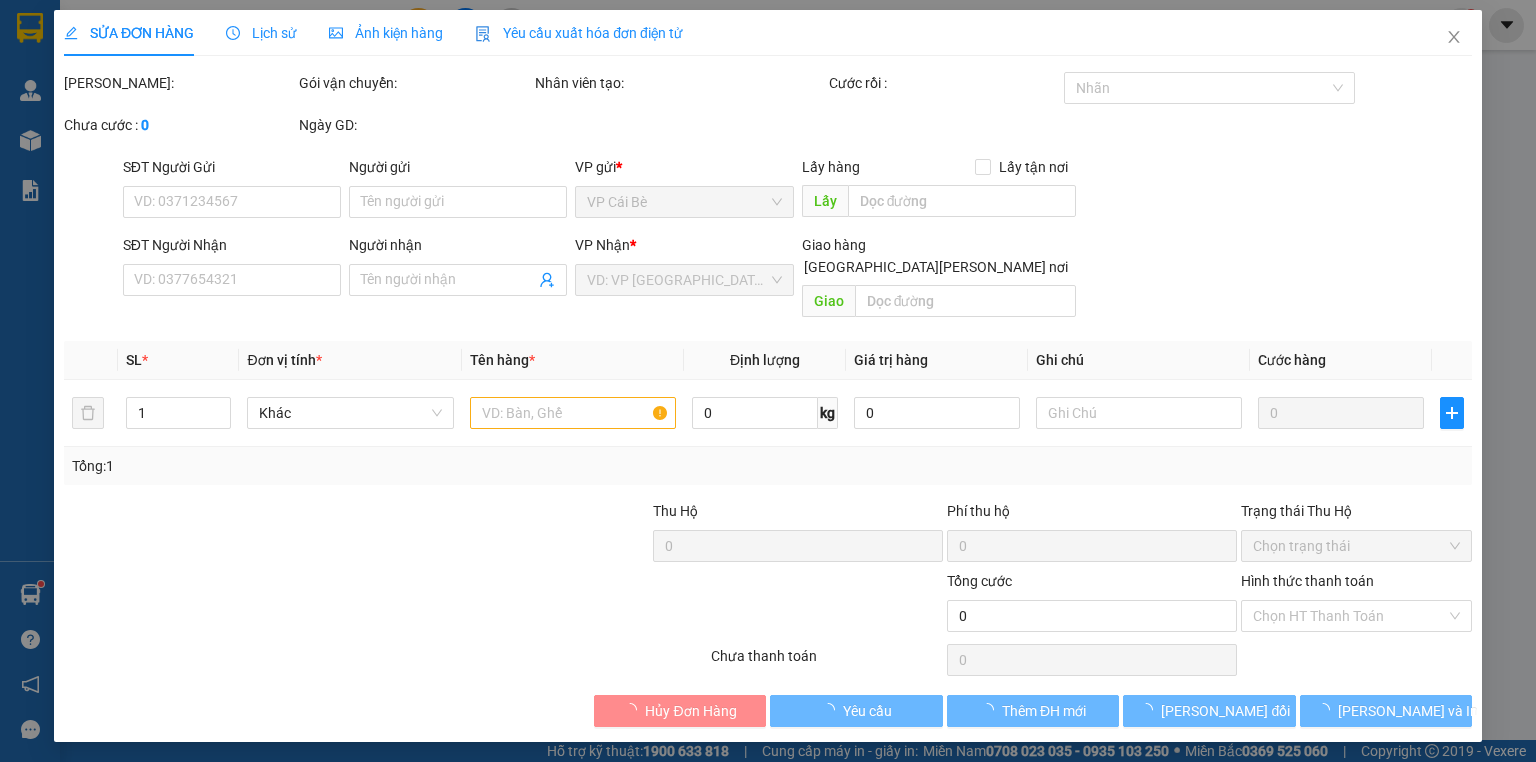type on "0989171917" 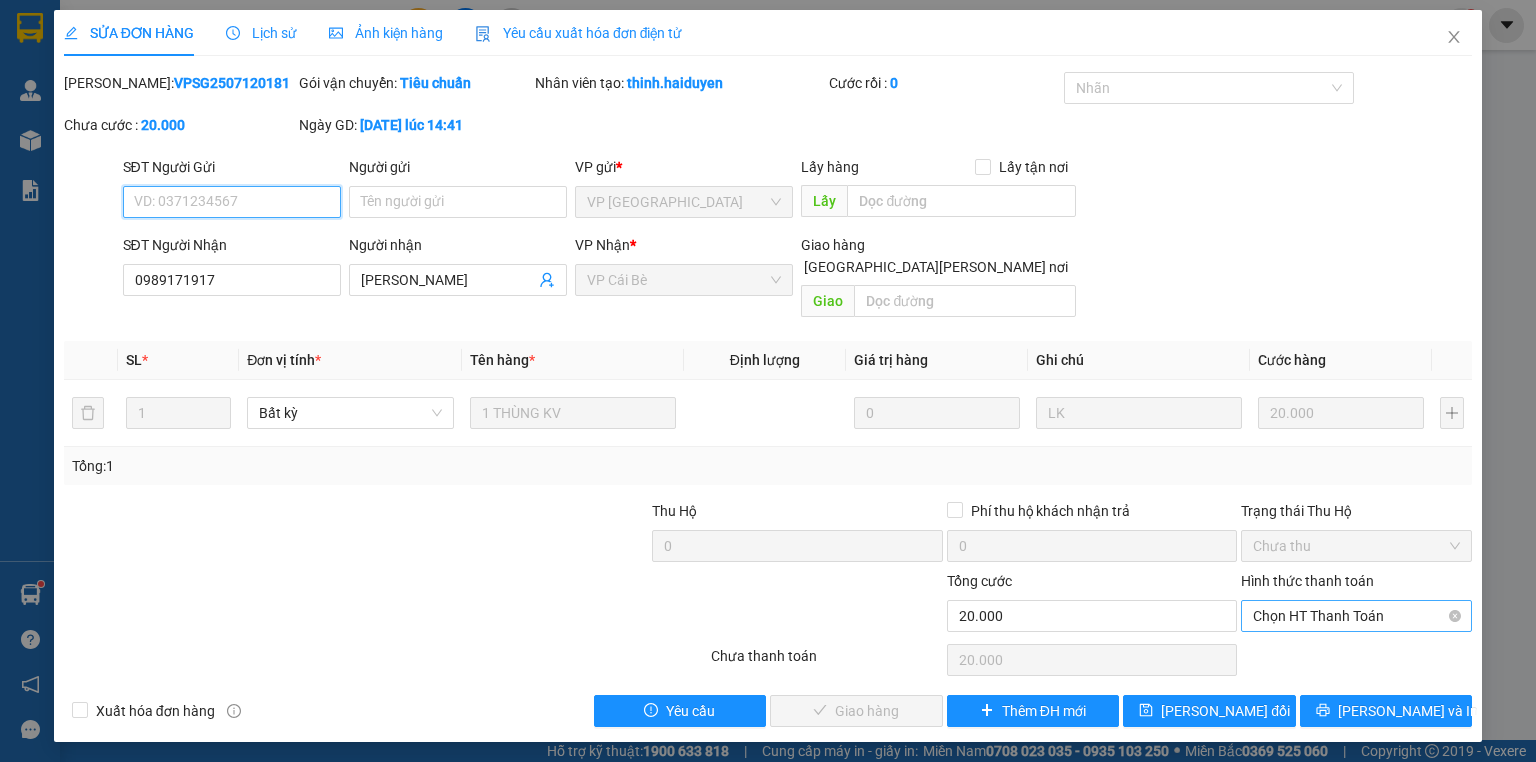 click on "Chọn HT Thanh Toán" at bounding box center [1356, 616] 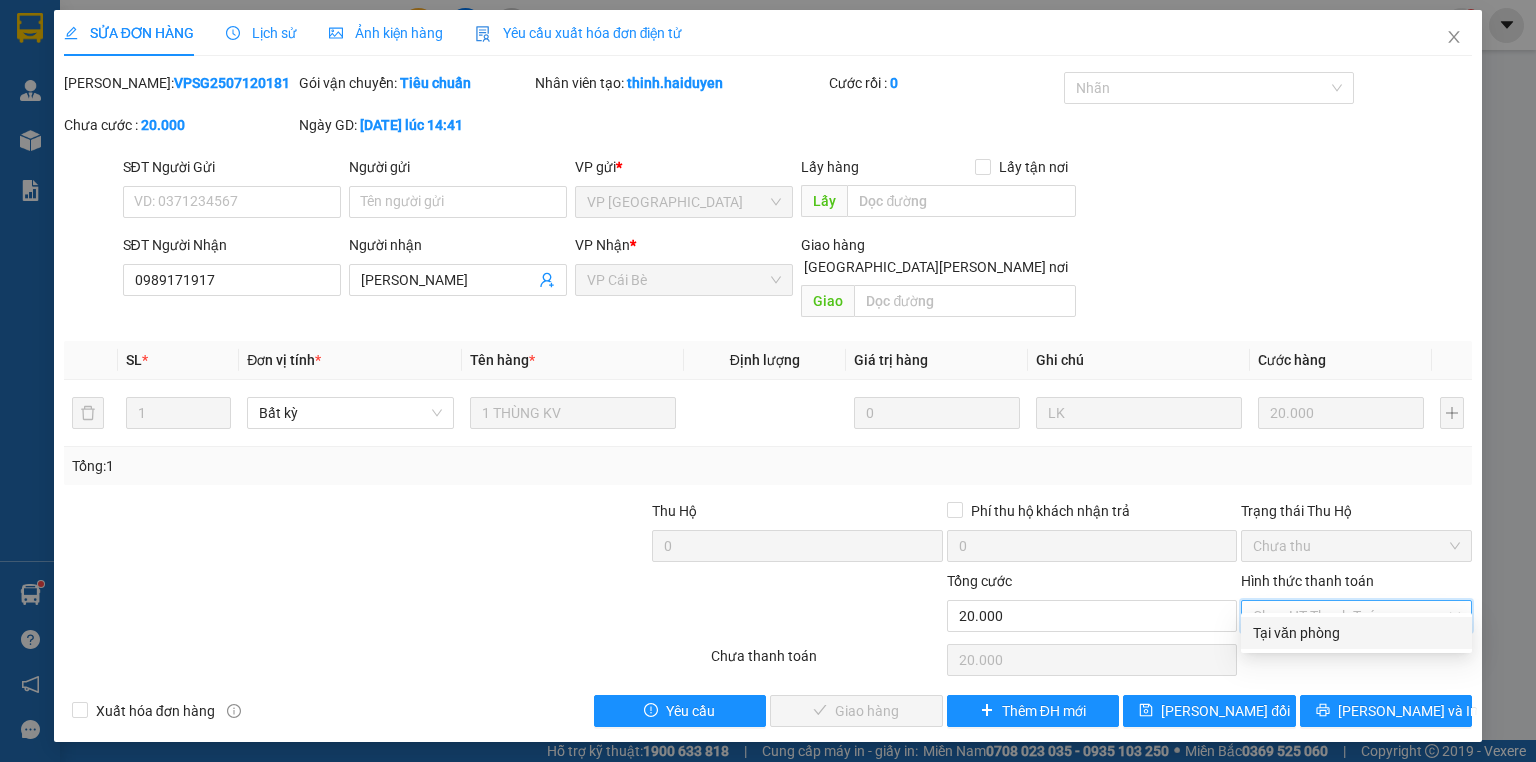 click on "Tại văn phòng" at bounding box center (1356, 633) 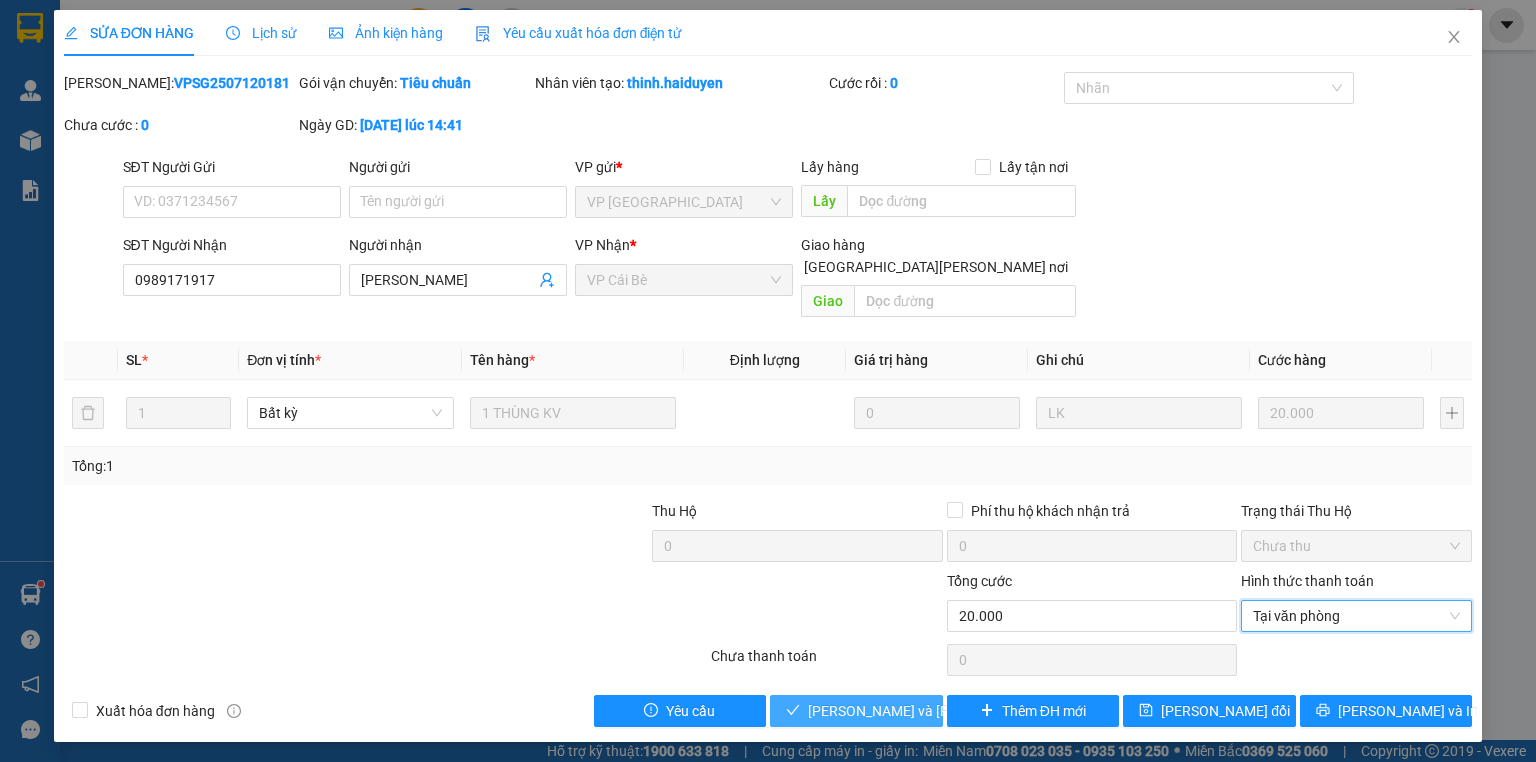 click on "[PERSON_NAME] và [PERSON_NAME] hàng" at bounding box center [856, 711] 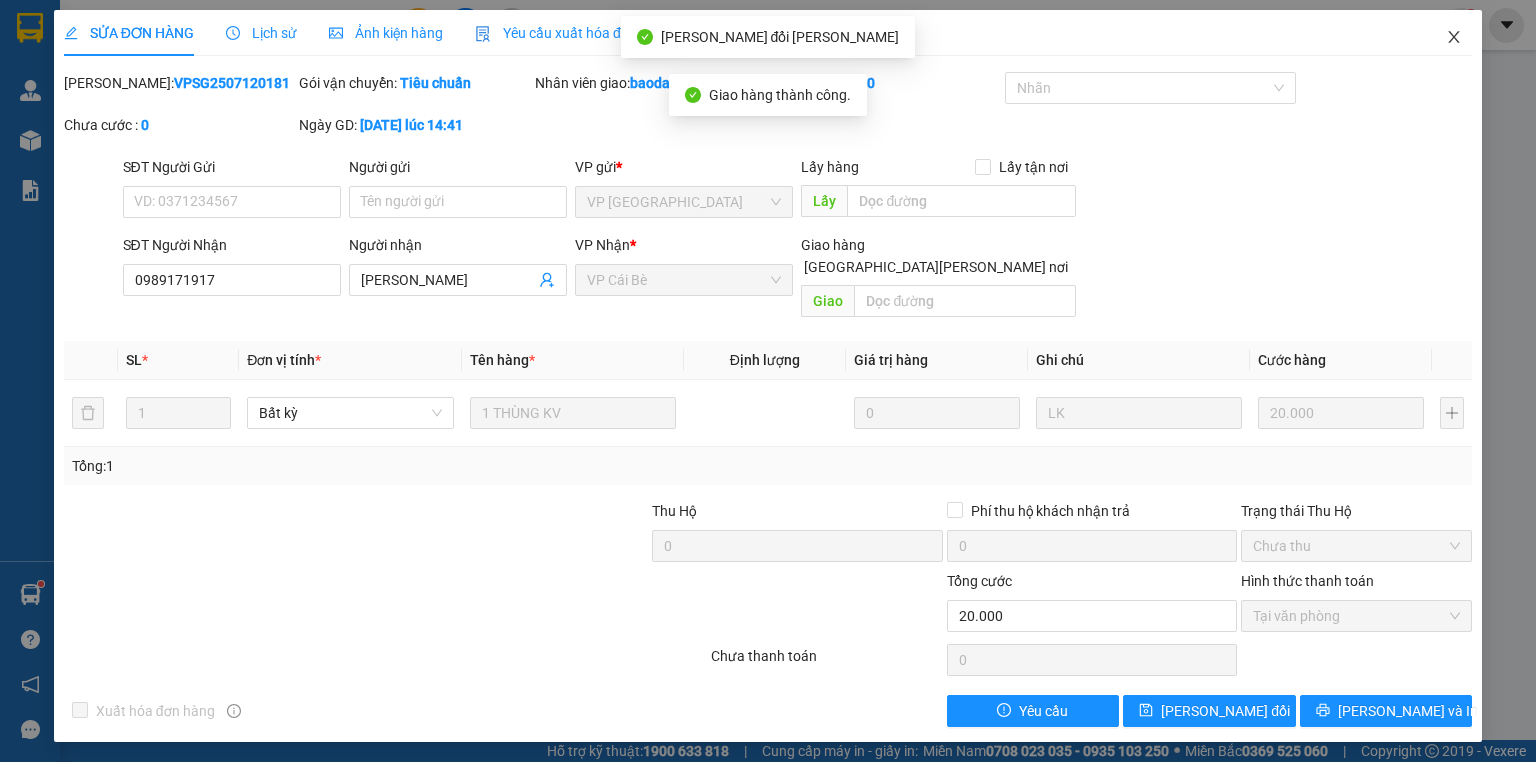 click 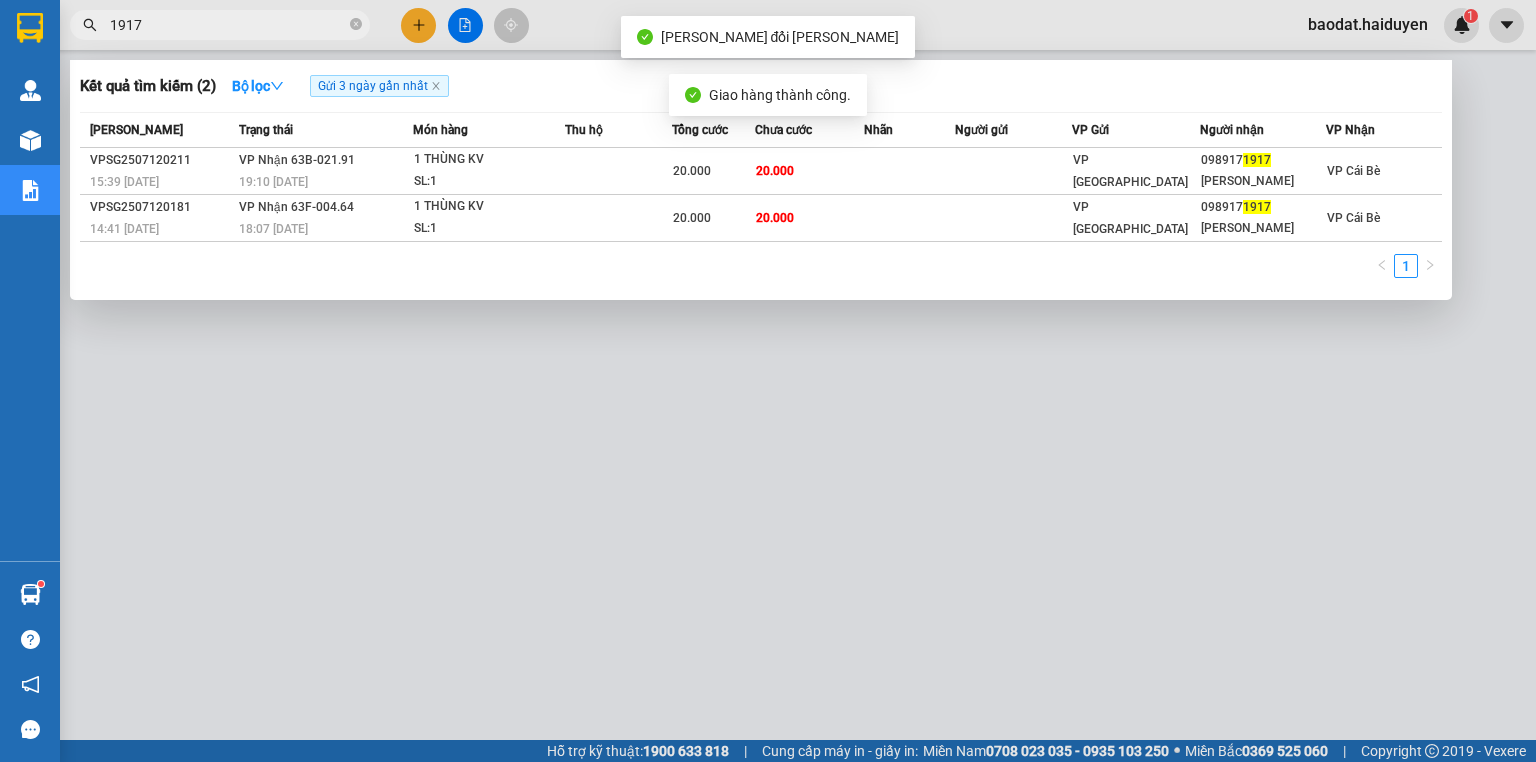 click on "1917" at bounding box center (228, 25) 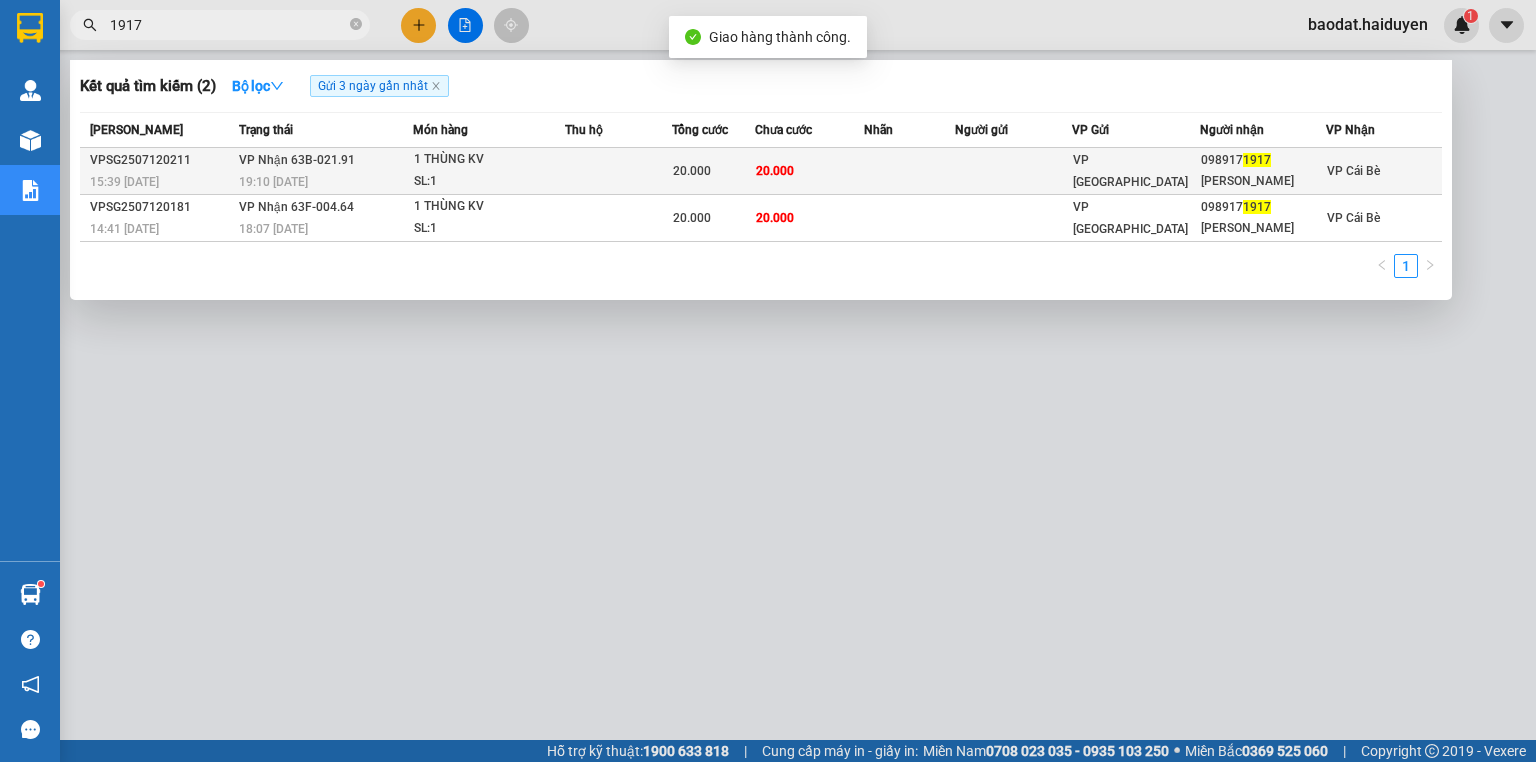 click on "1 THÙNG KV" at bounding box center (489, 160) 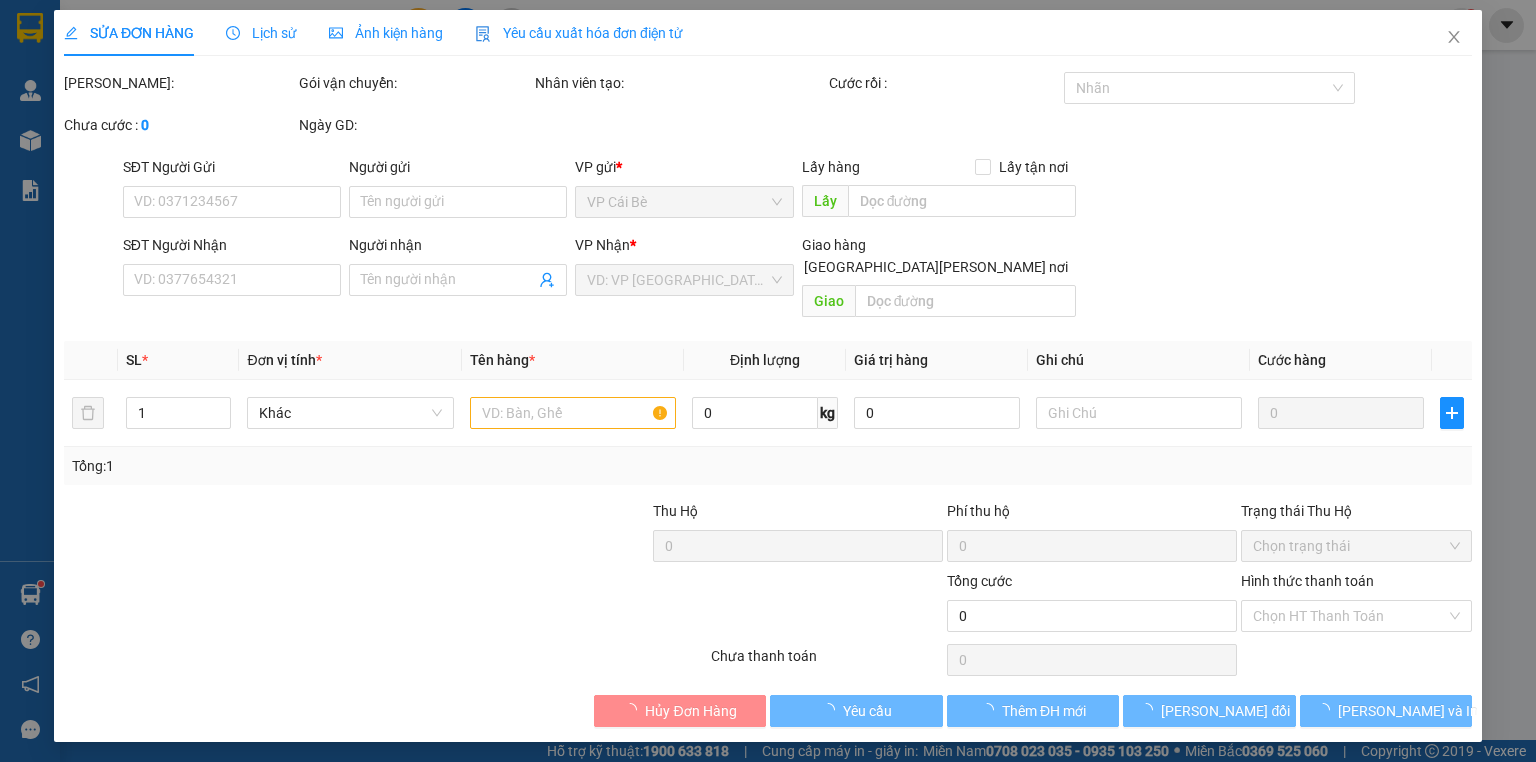 type on "0989171917" 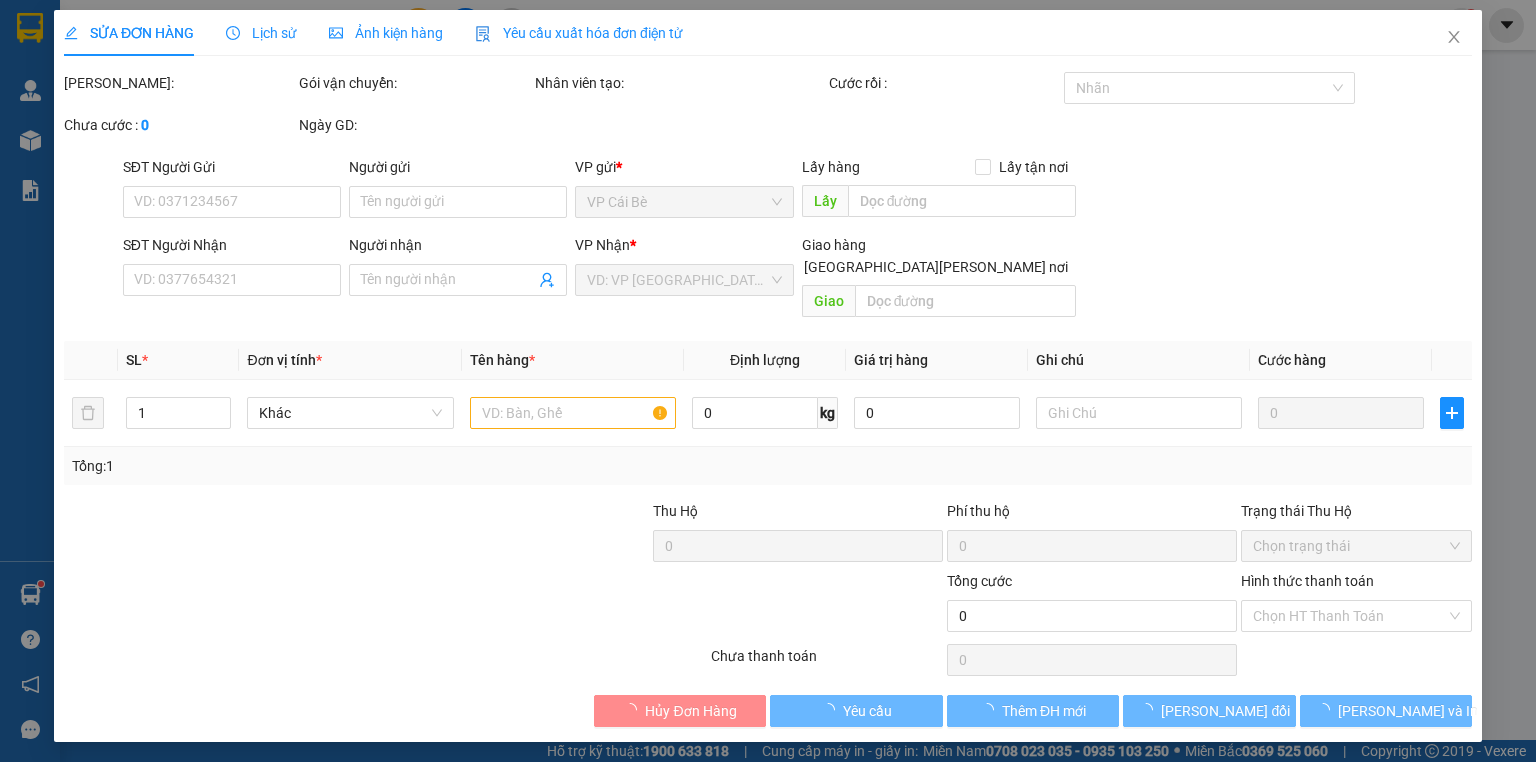 type on "[PERSON_NAME]" 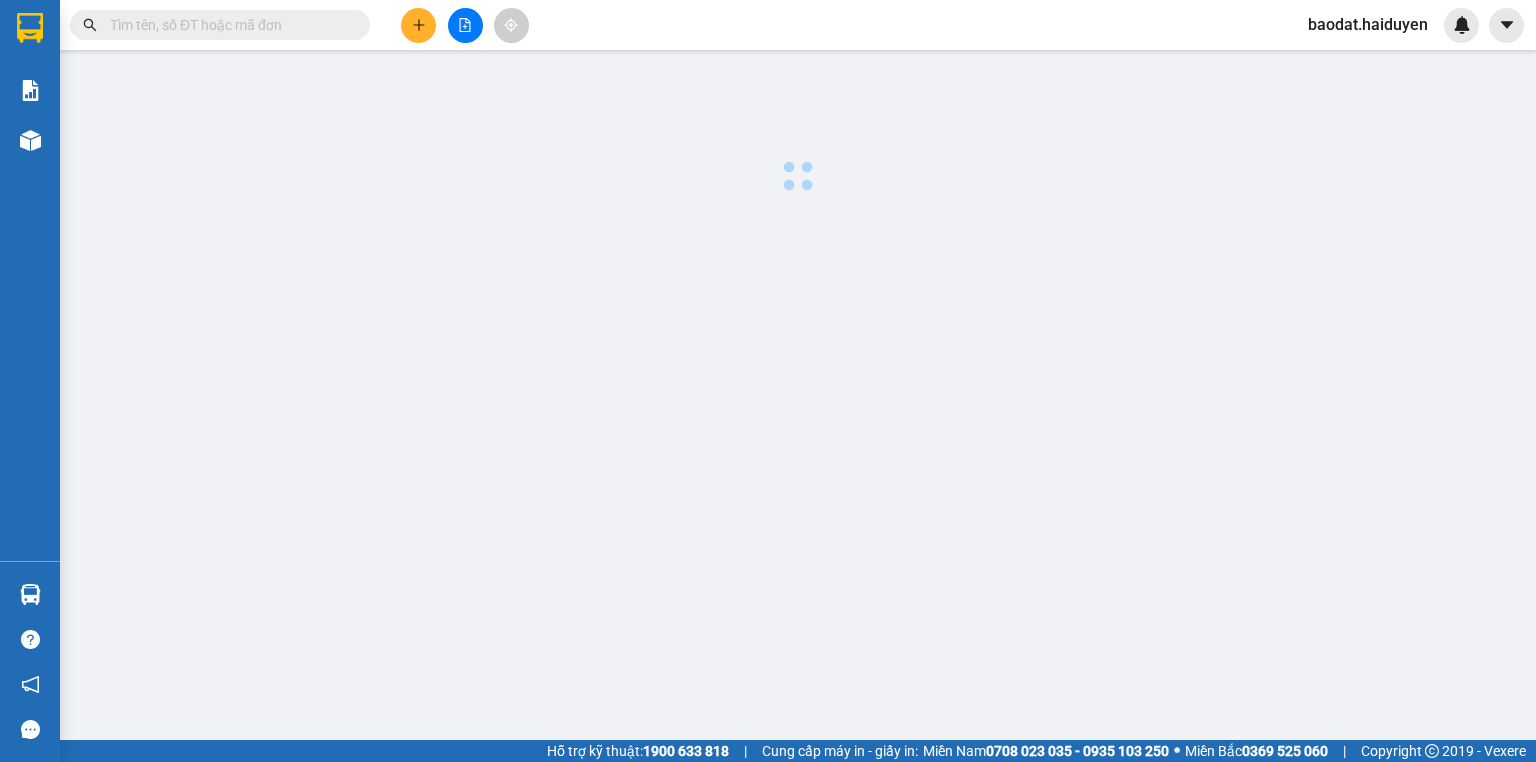 scroll, scrollTop: 0, scrollLeft: 0, axis: both 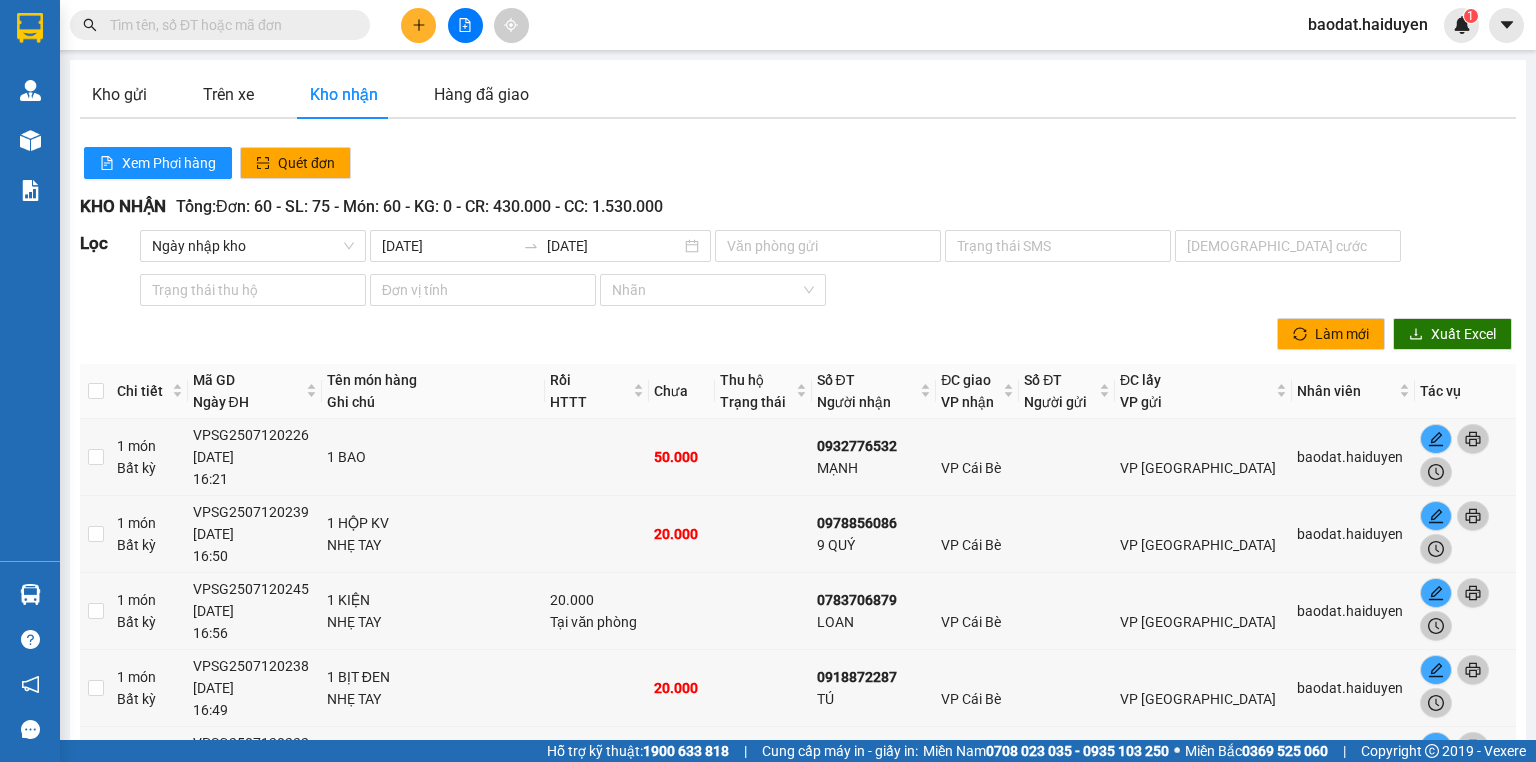 click at bounding box center [228, 25] 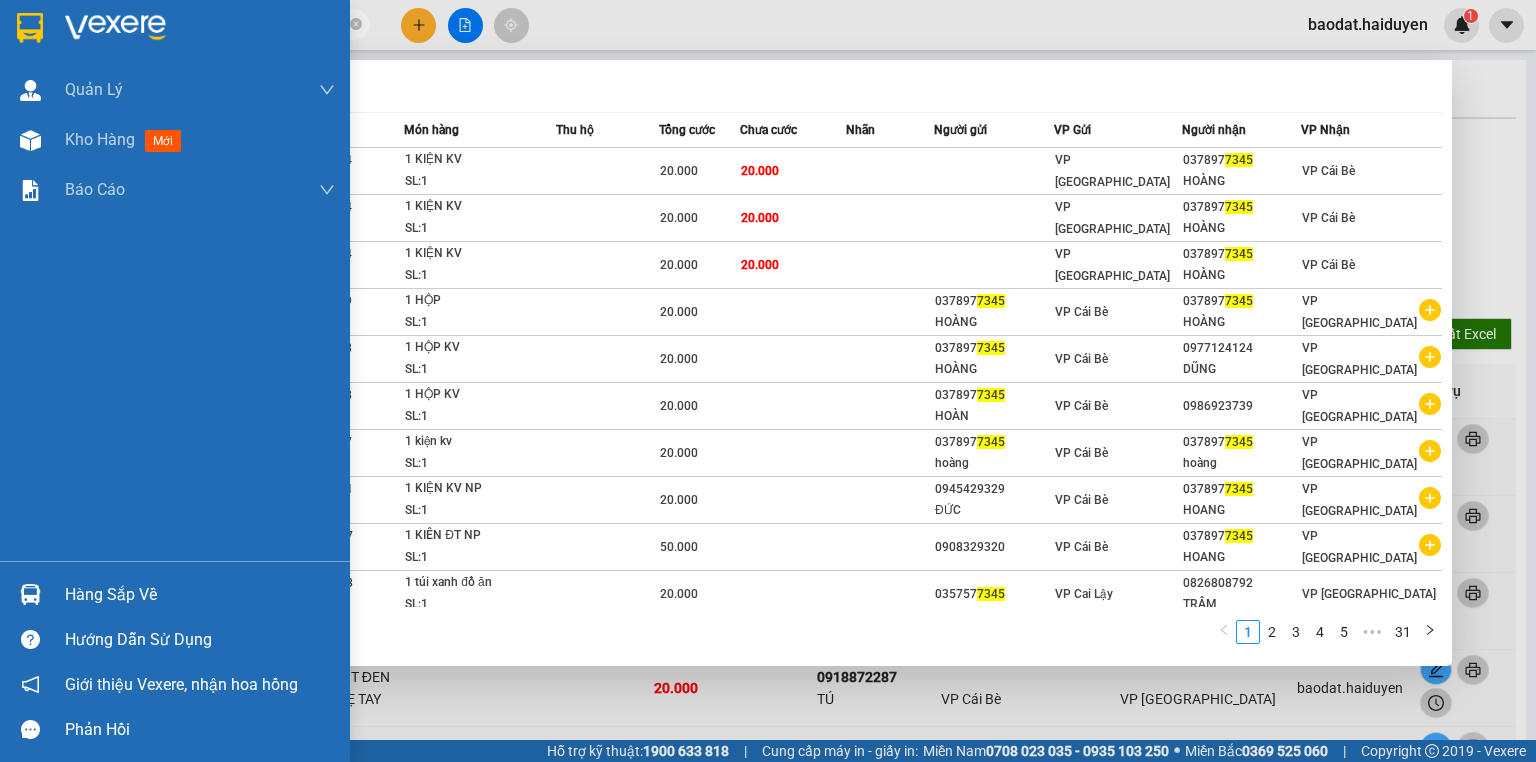 type on "7345" 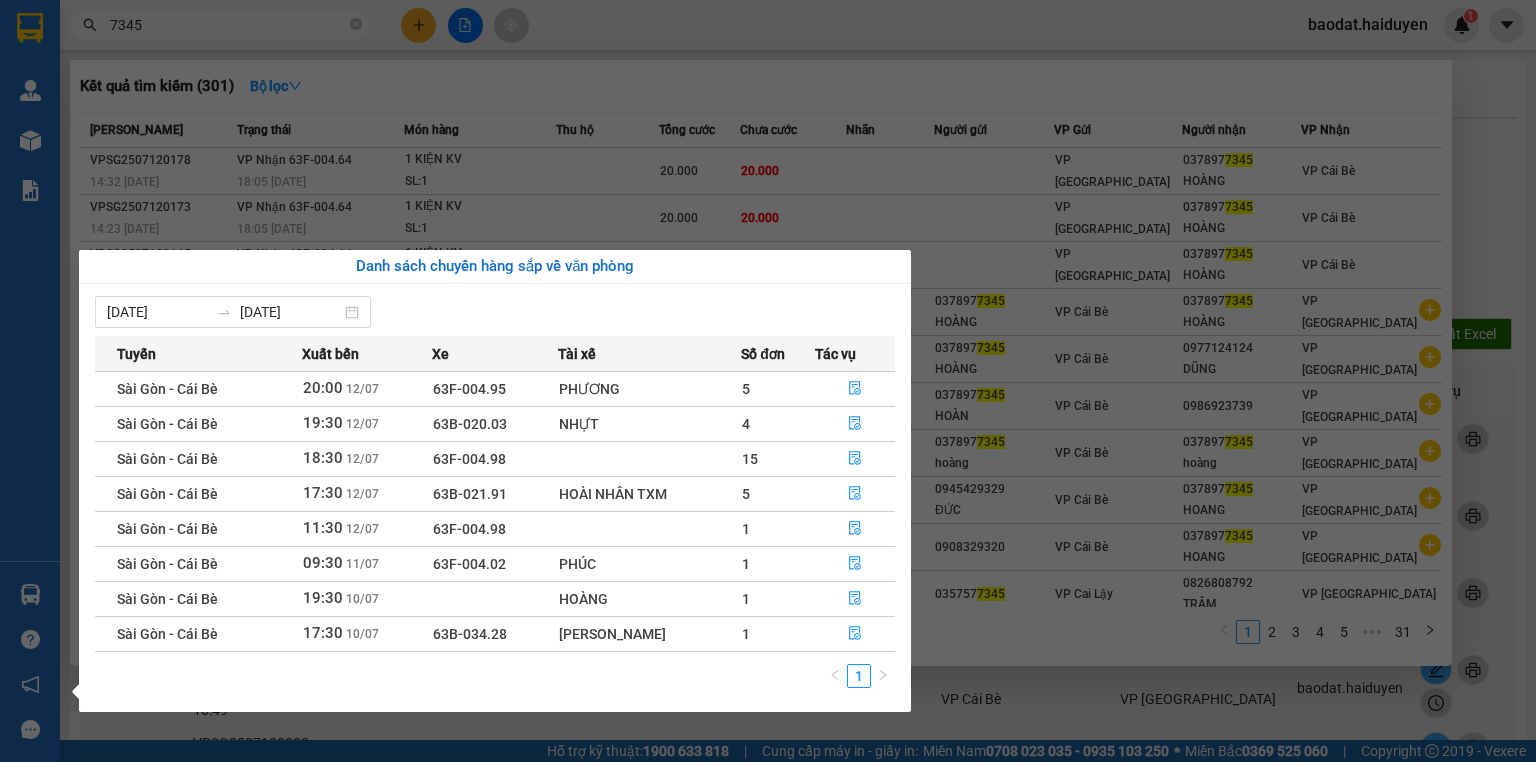 click on "06/07/2025 12/07/2025 Tuyến Xuất bến Xe Tài xế Số đơn Tác vụ Sài Gòn - Cái Bè 20:00 12/07 63F-004.95 PHƯƠNG 5 Sài Gòn - Cái Bè 19:30 12/07 63B-020.03 NHỰT 4 Sài Gòn - Cái Bè 18:30 12/07 63F-004.98 15 Sài Gòn - Cái Bè 17:30 12/07 63B-021.91 HOÀI NHÂN TXM 5 Sài Gòn - Cái Bè 11:30 12/07 63F-004.98 1 Sài Gòn - Cái Bè 09:30 11/07 63F-004.02 PHÚC 1 Sài Gòn - Cái Bè 19:30 10/07  HOÀNG   1 Sài Gòn - Cái Bè 17:30 10/07 63B-034.28 NGỌC NHÂN  1 1" at bounding box center (495, 498) 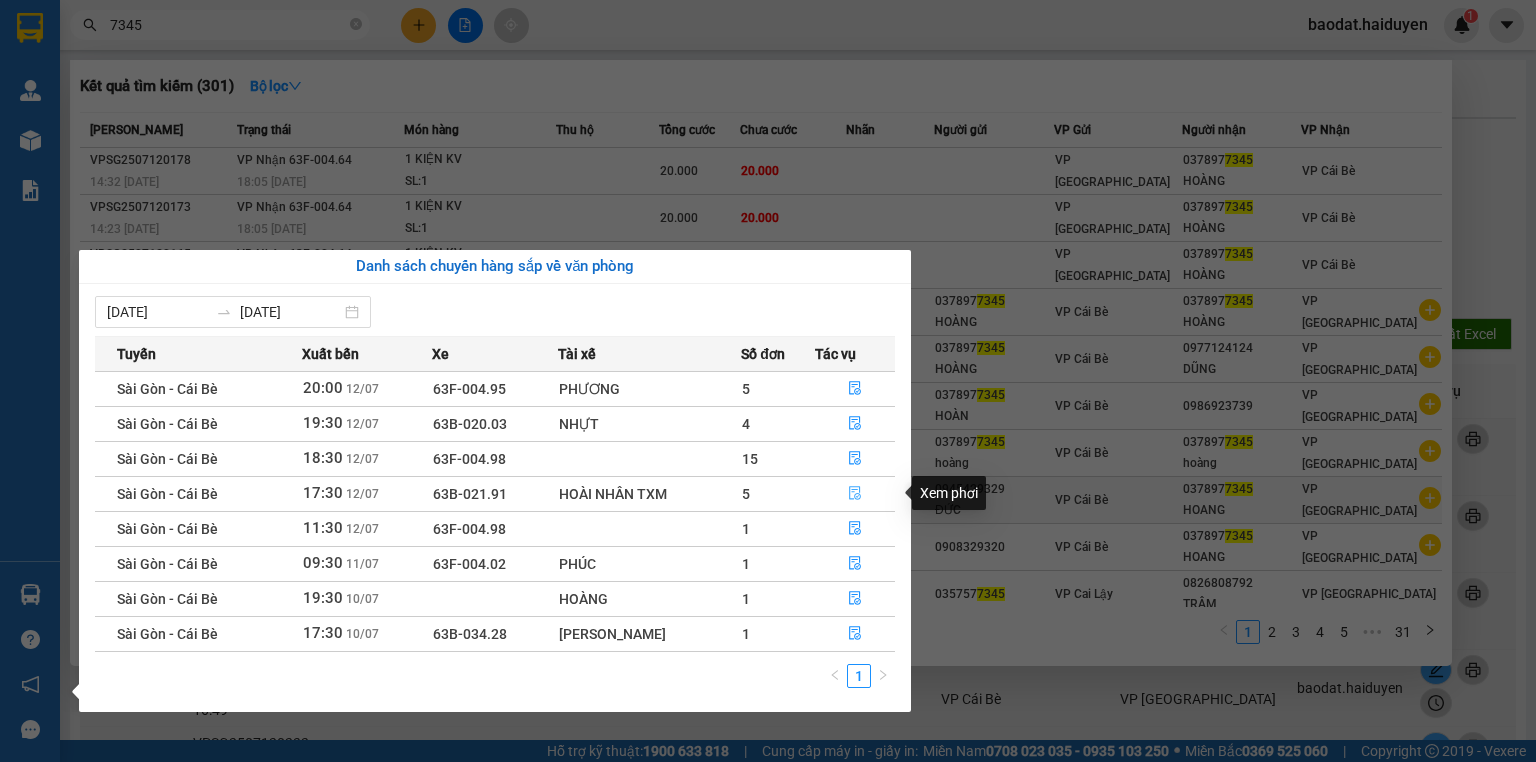 drag, startPoint x: 856, startPoint y: 491, endPoint x: 896, endPoint y: 484, distance: 40.60788 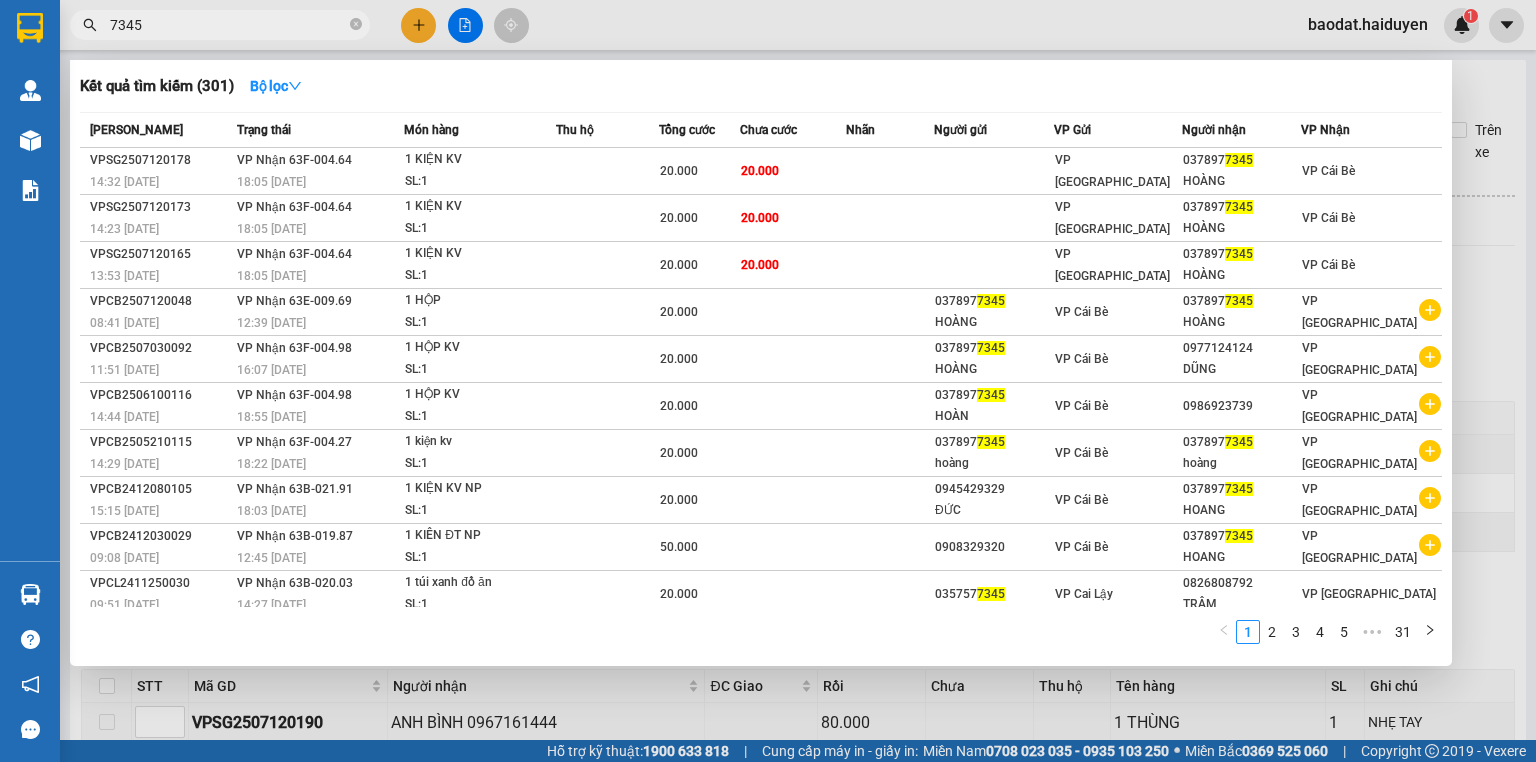 click 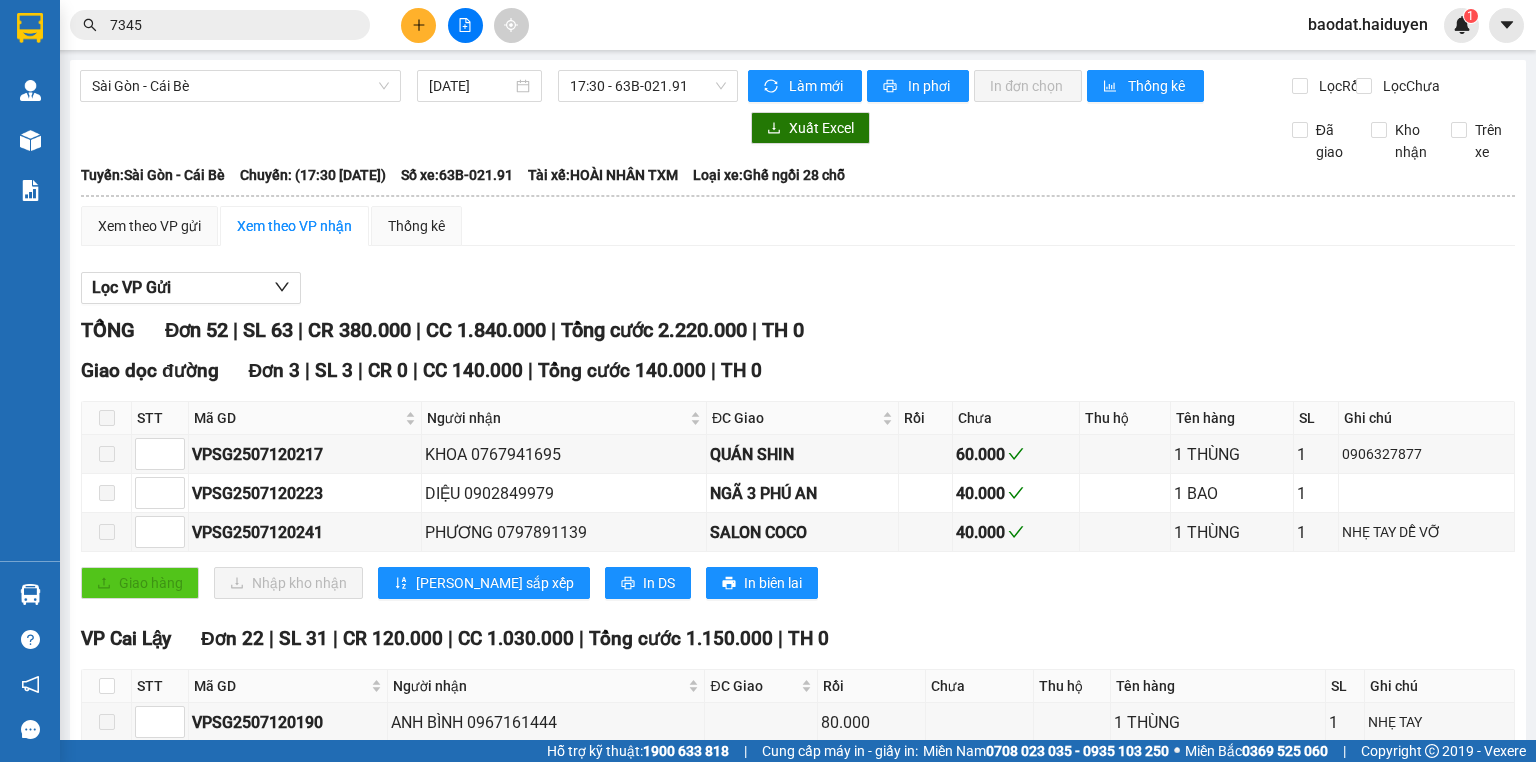 type 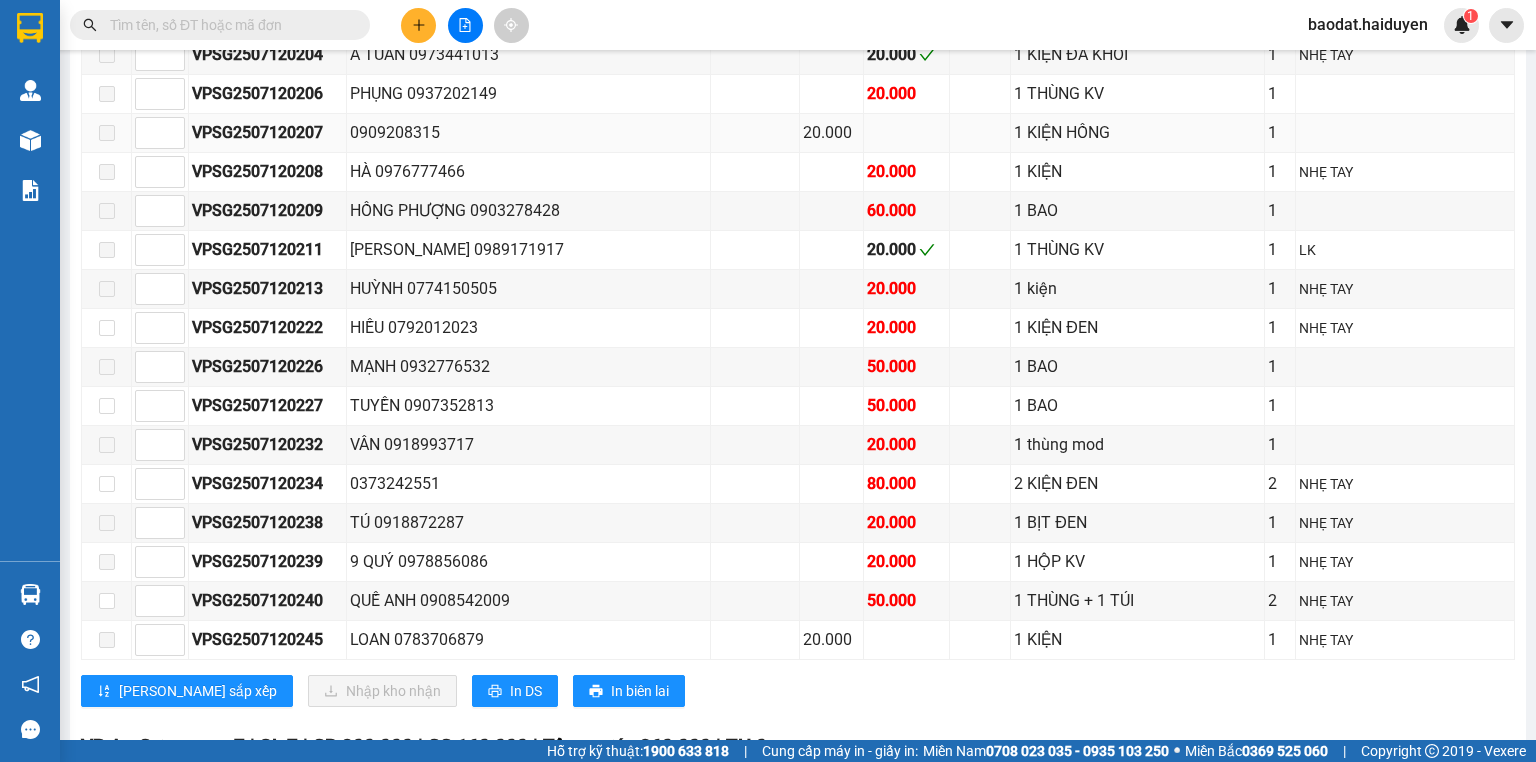 scroll, scrollTop: 1840, scrollLeft: 0, axis: vertical 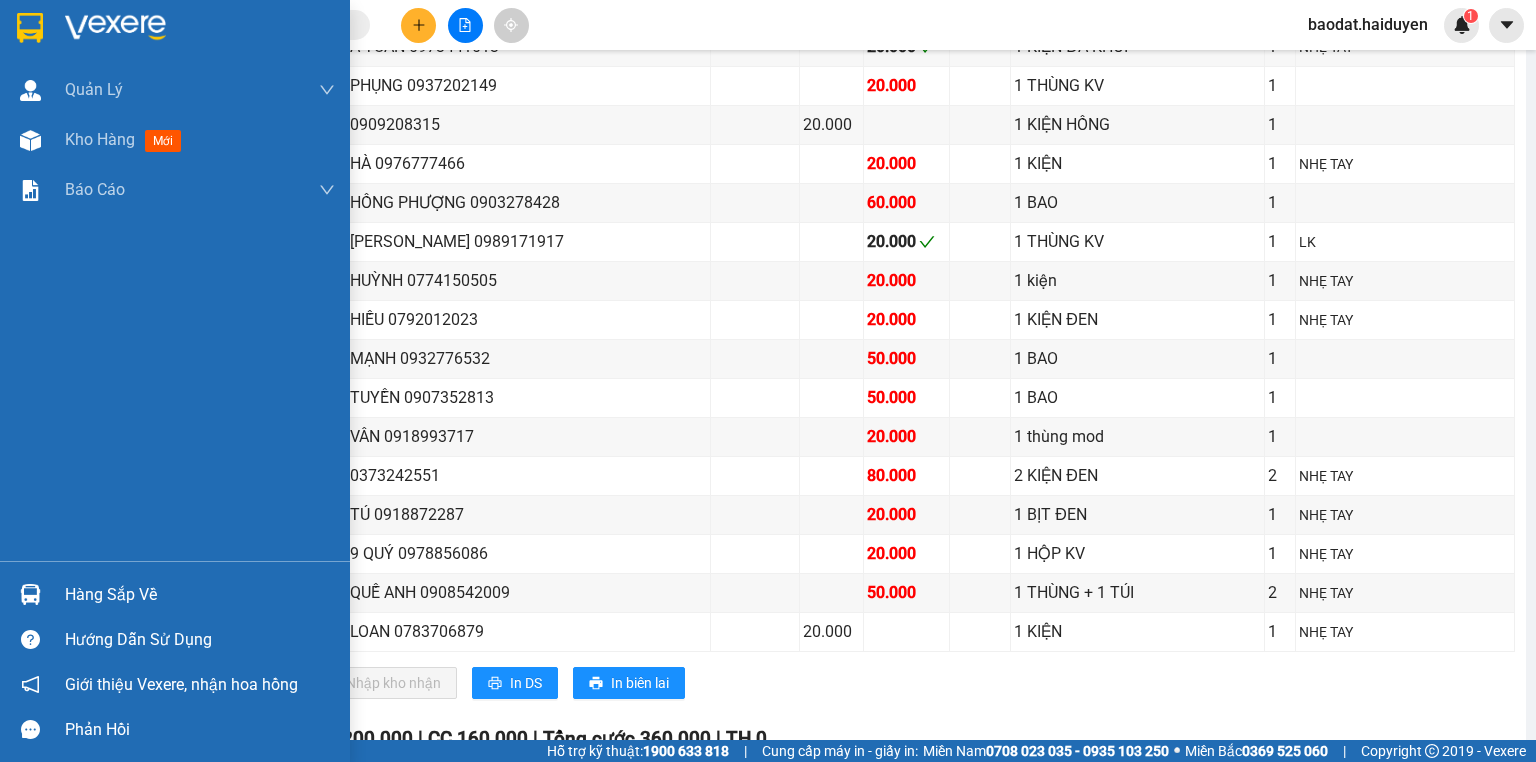 drag, startPoint x: 45, startPoint y: 596, endPoint x: 116, endPoint y: 597, distance: 71.00704 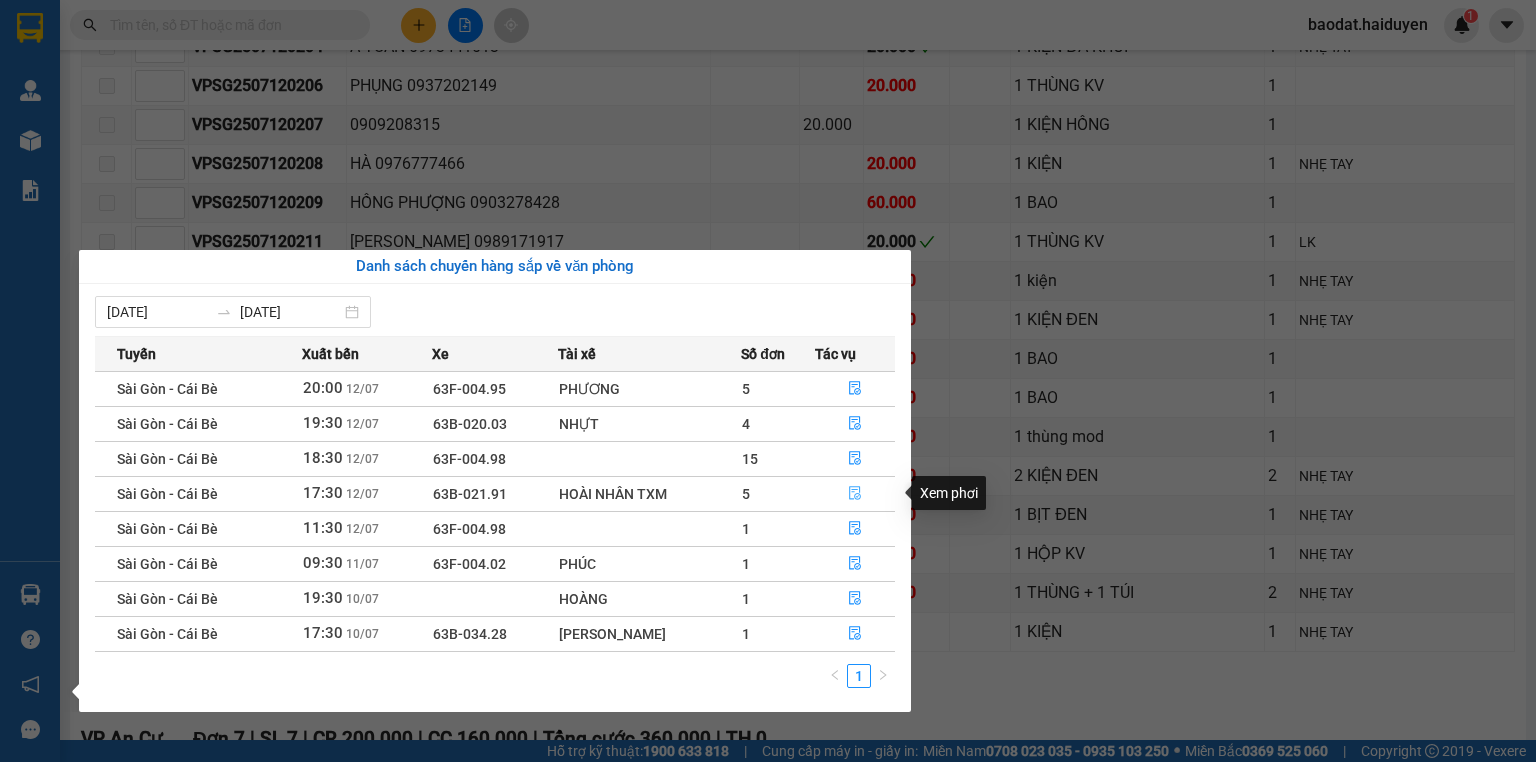 click 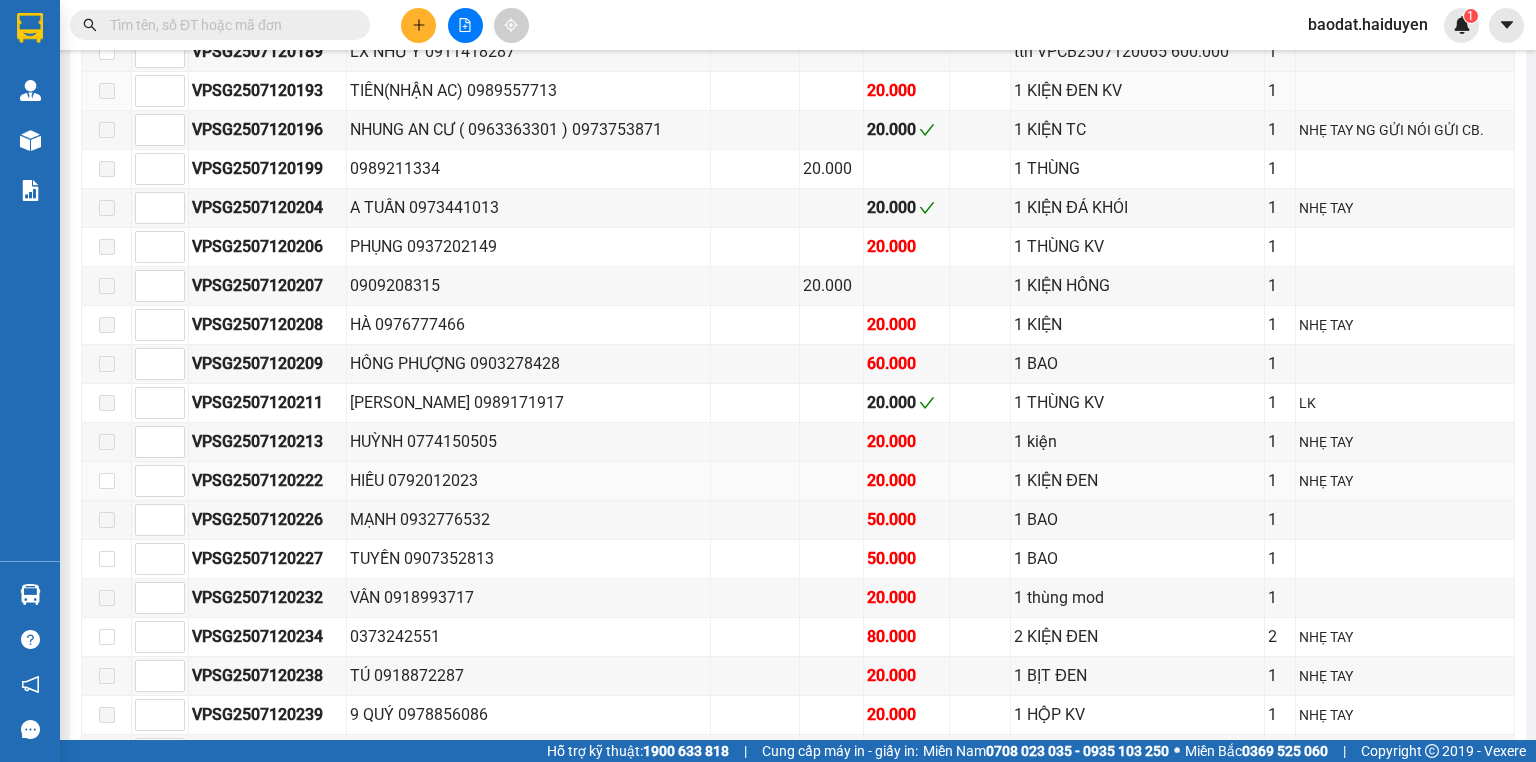 scroll, scrollTop: 1440, scrollLeft: 0, axis: vertical 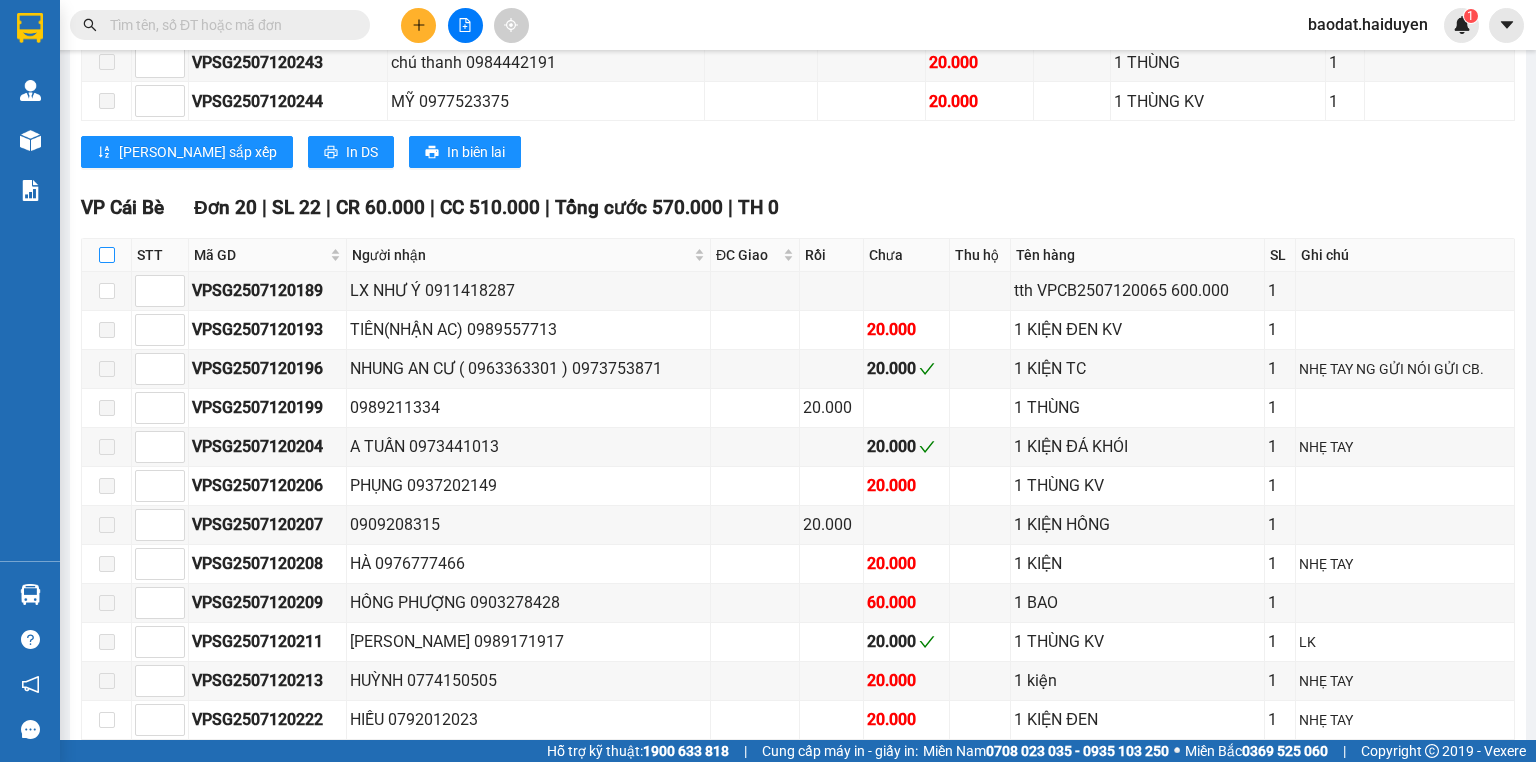 drag, startPoint x: 108, startPoint y: 253, endPoint x: 137, endPoint y: 260, distance: 29.832869 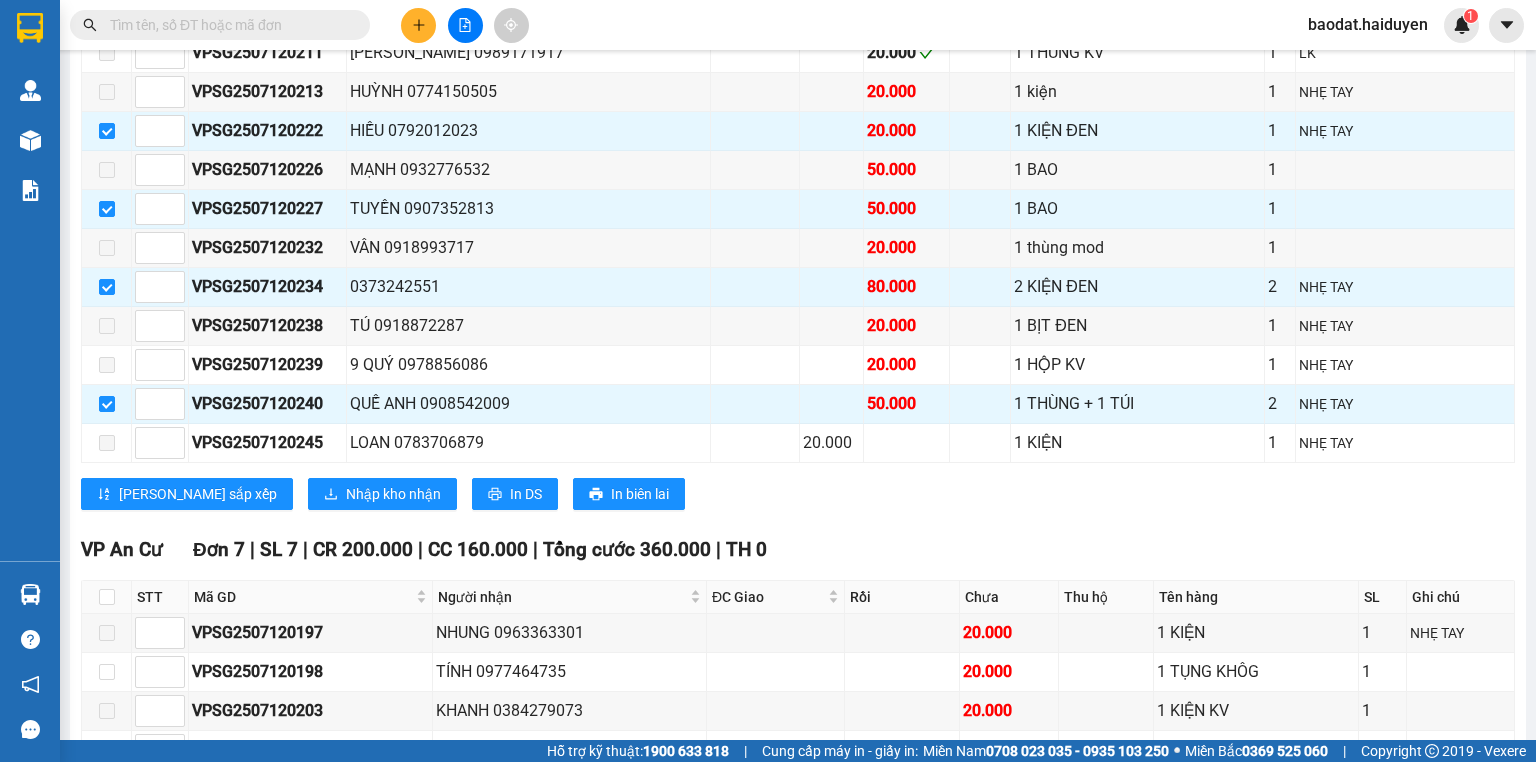 scroll, scrollTop: 2000, scrollLeft: 0, axis: vertical 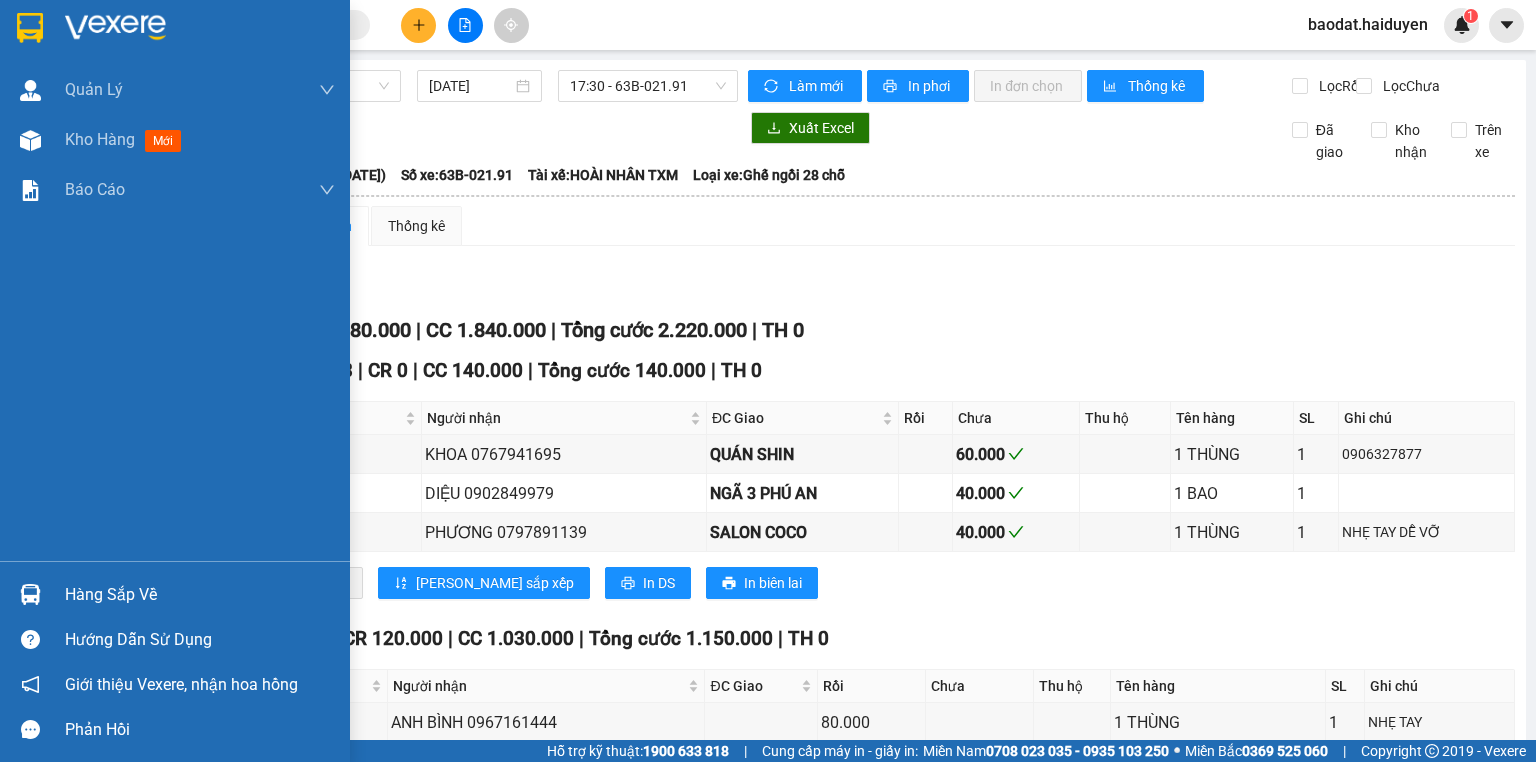 click at bounding box center (30, 594) 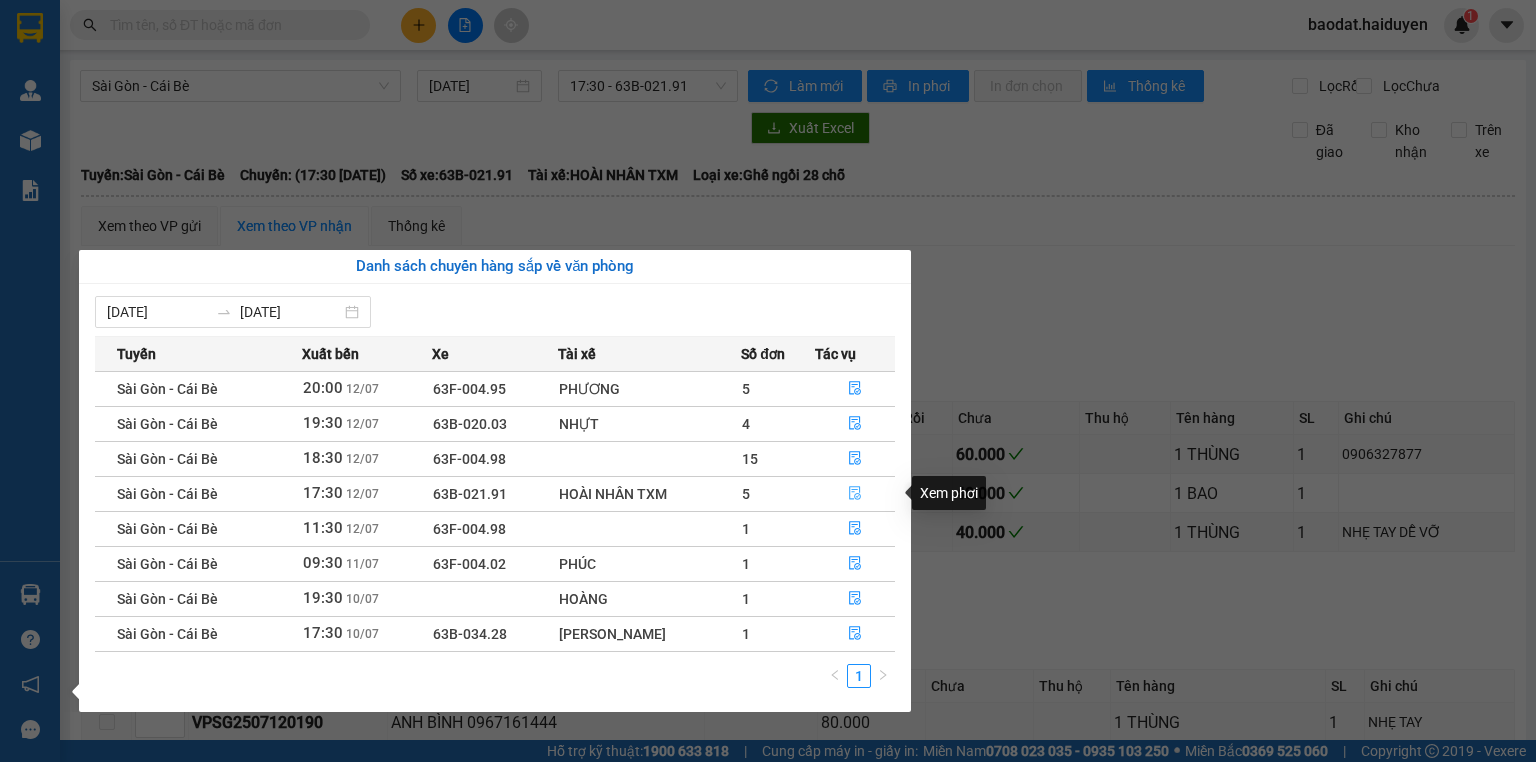 click at bounding box center [855, 494] 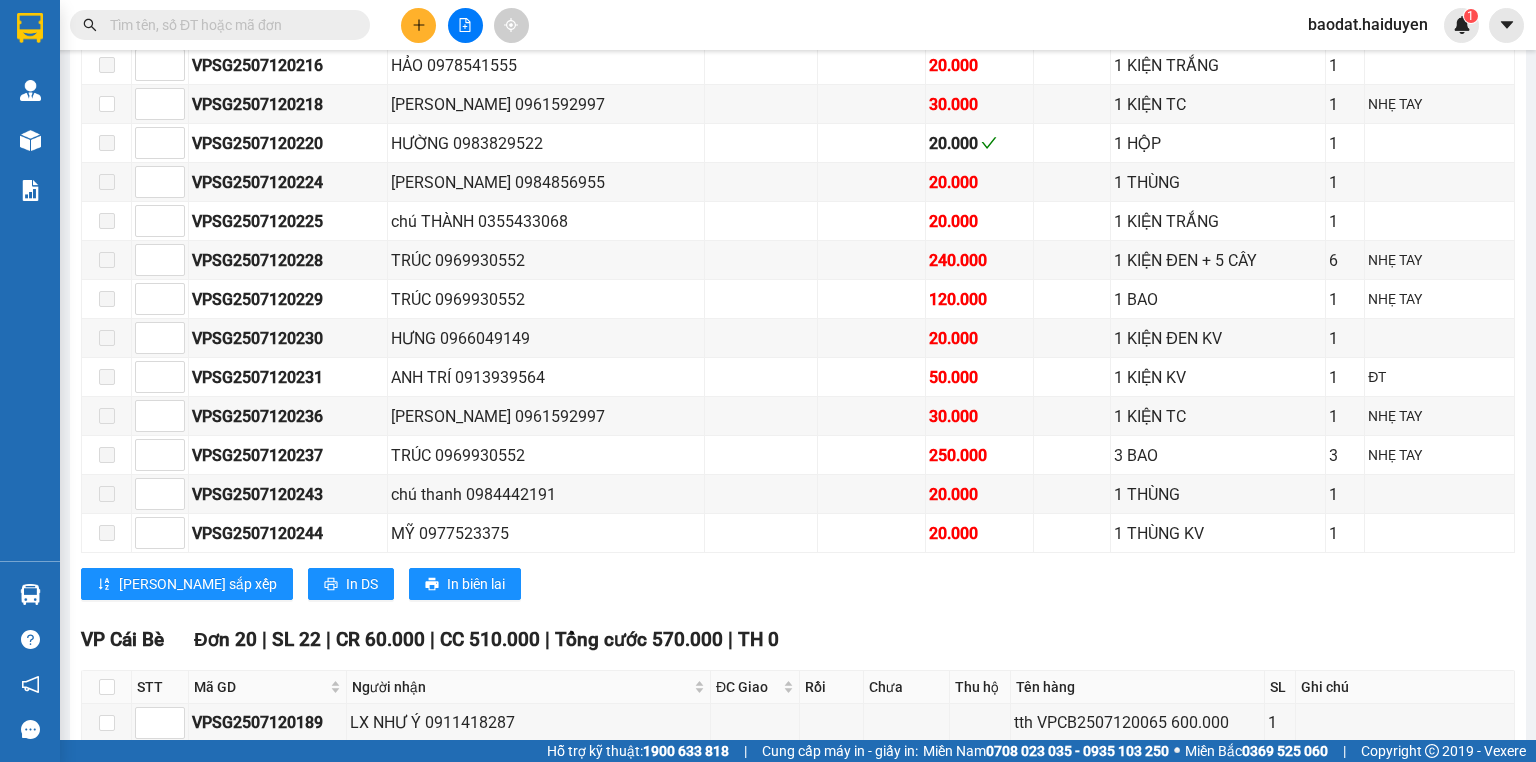 scroll, scrollTop: 1200, scrollLeft: 0, axis: vertical 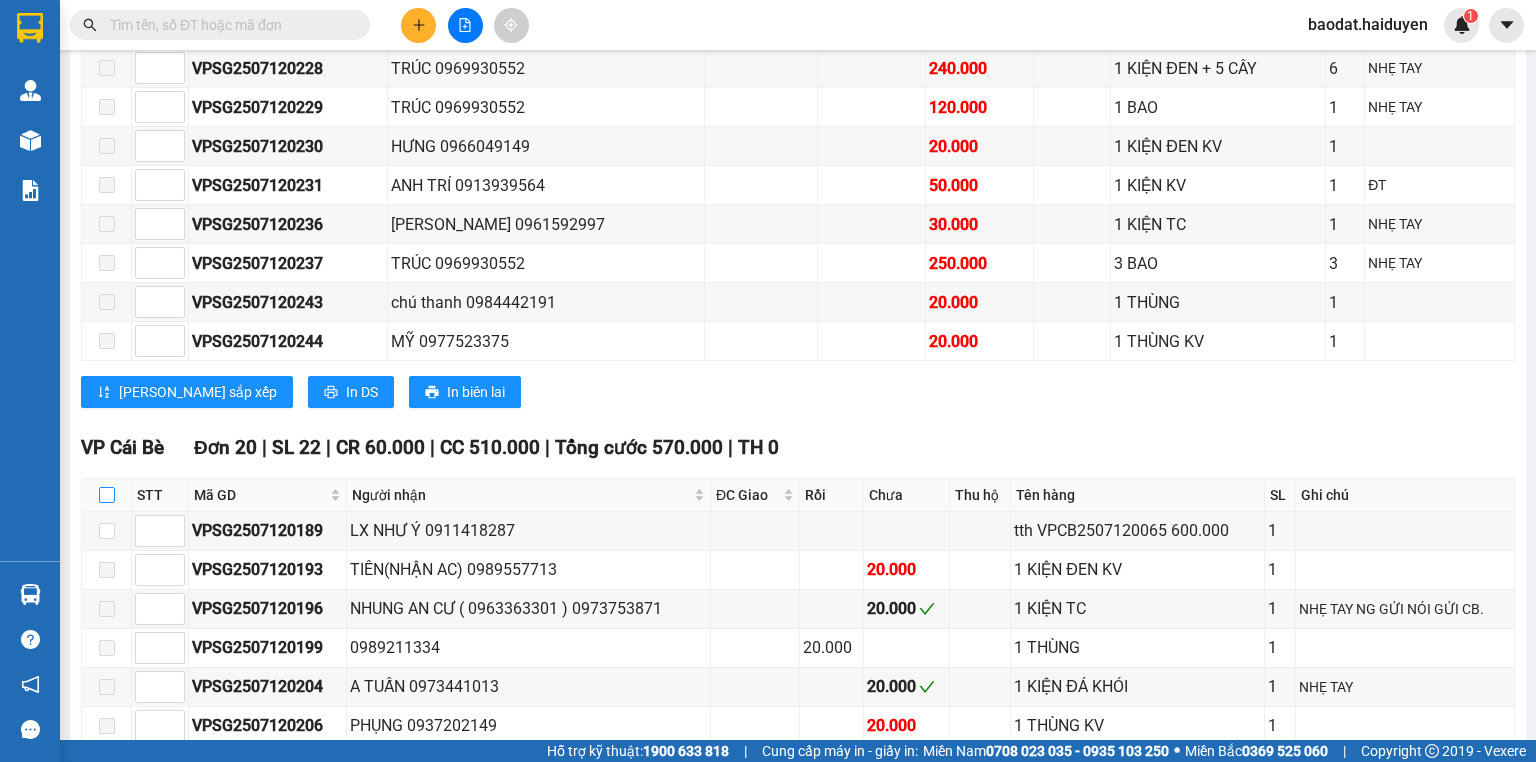 click at bounding box center [107, 495] 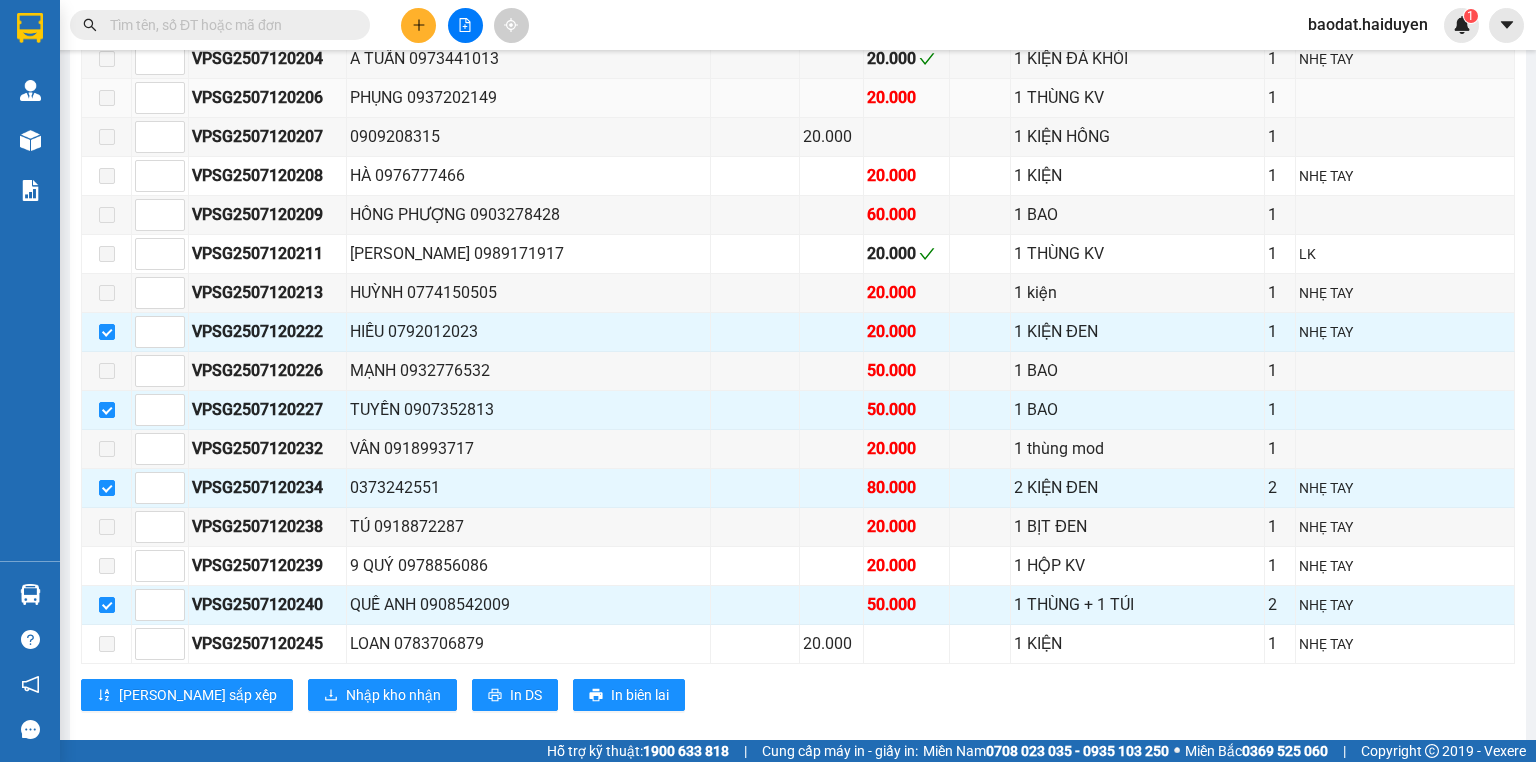 scroll, scrollTop: 1840, scrollLeft: 0, axis: vertical 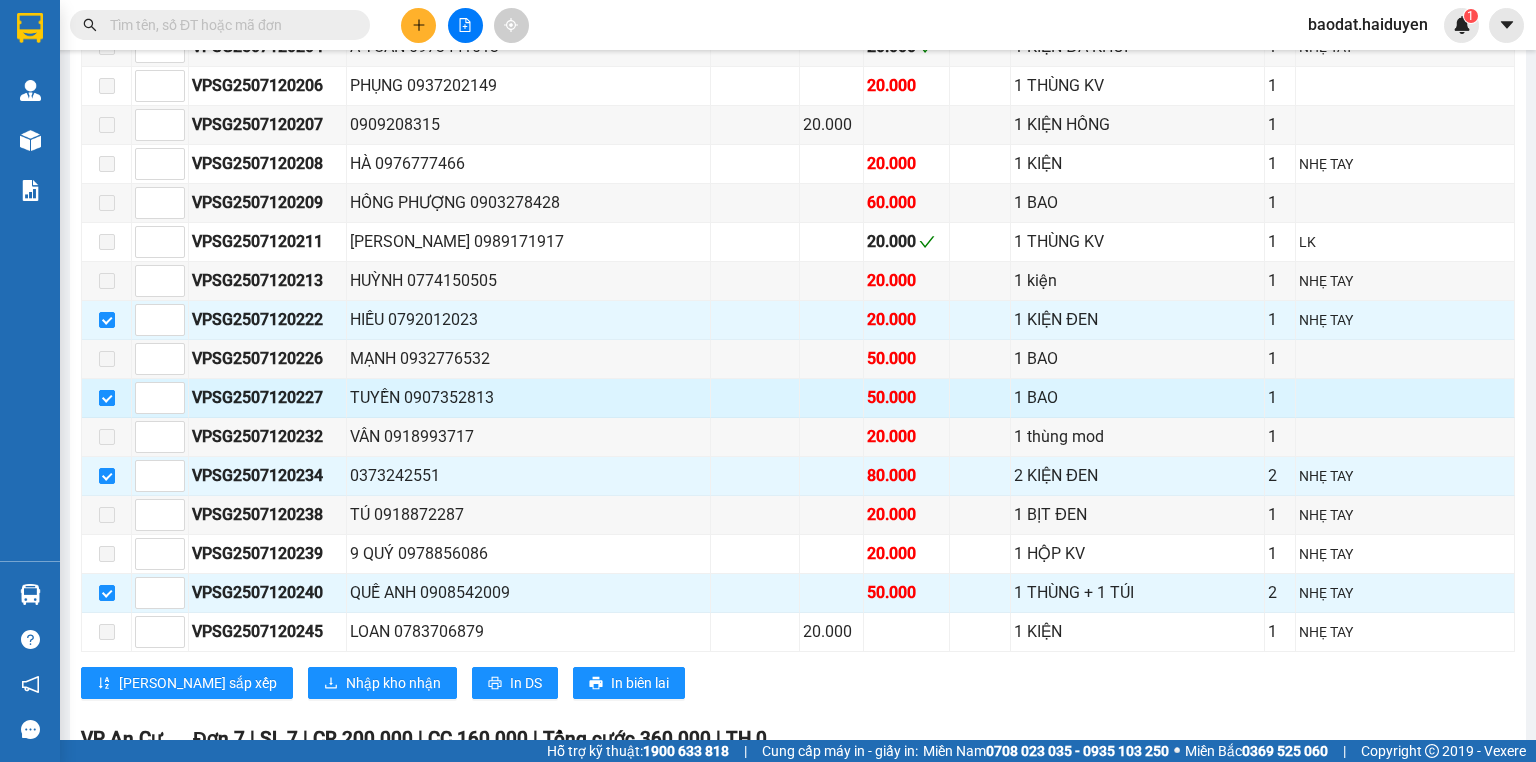 click at bounding box center [107, 398] 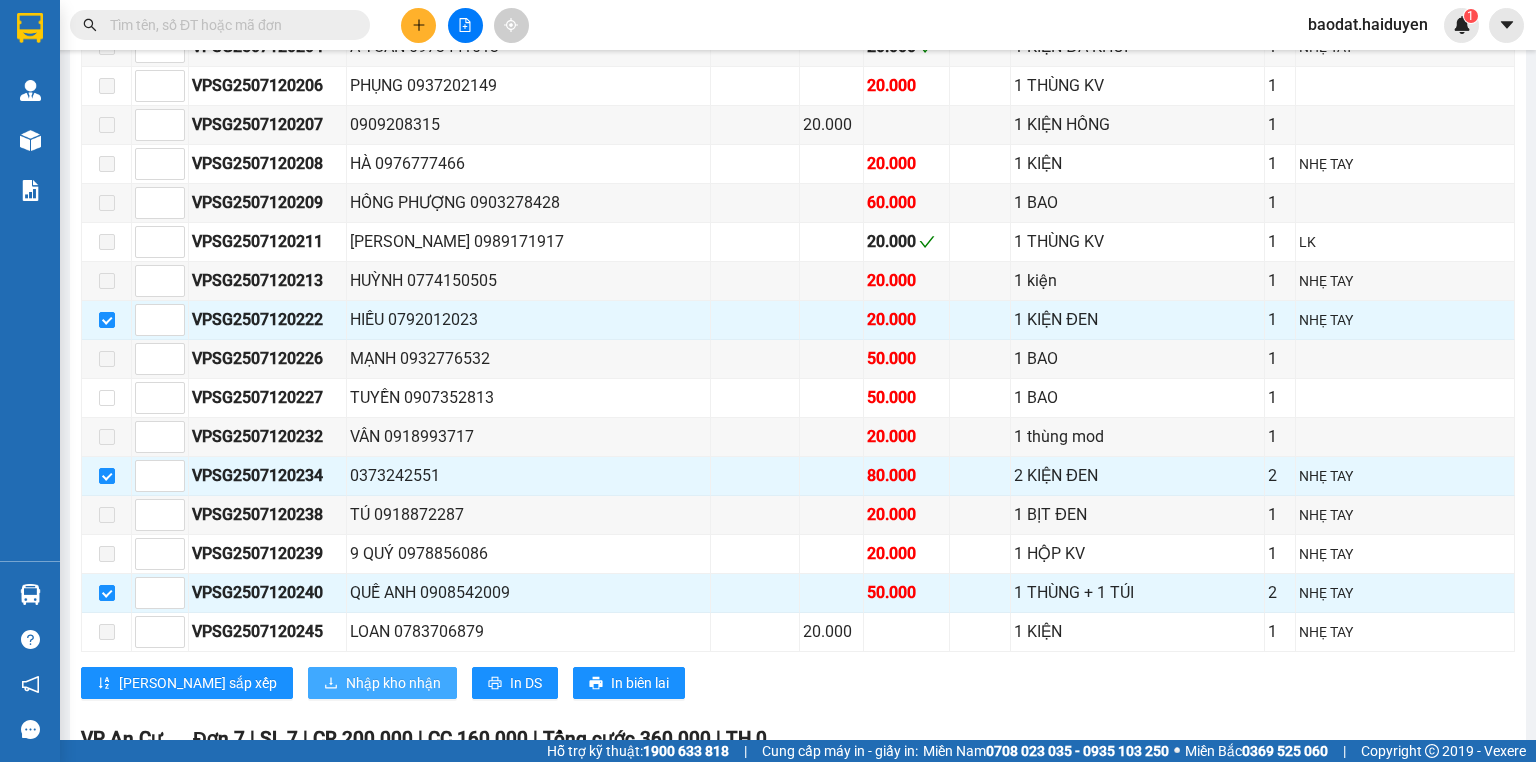 click on "Nhập kho nhận" at bounding box center [393, 683] 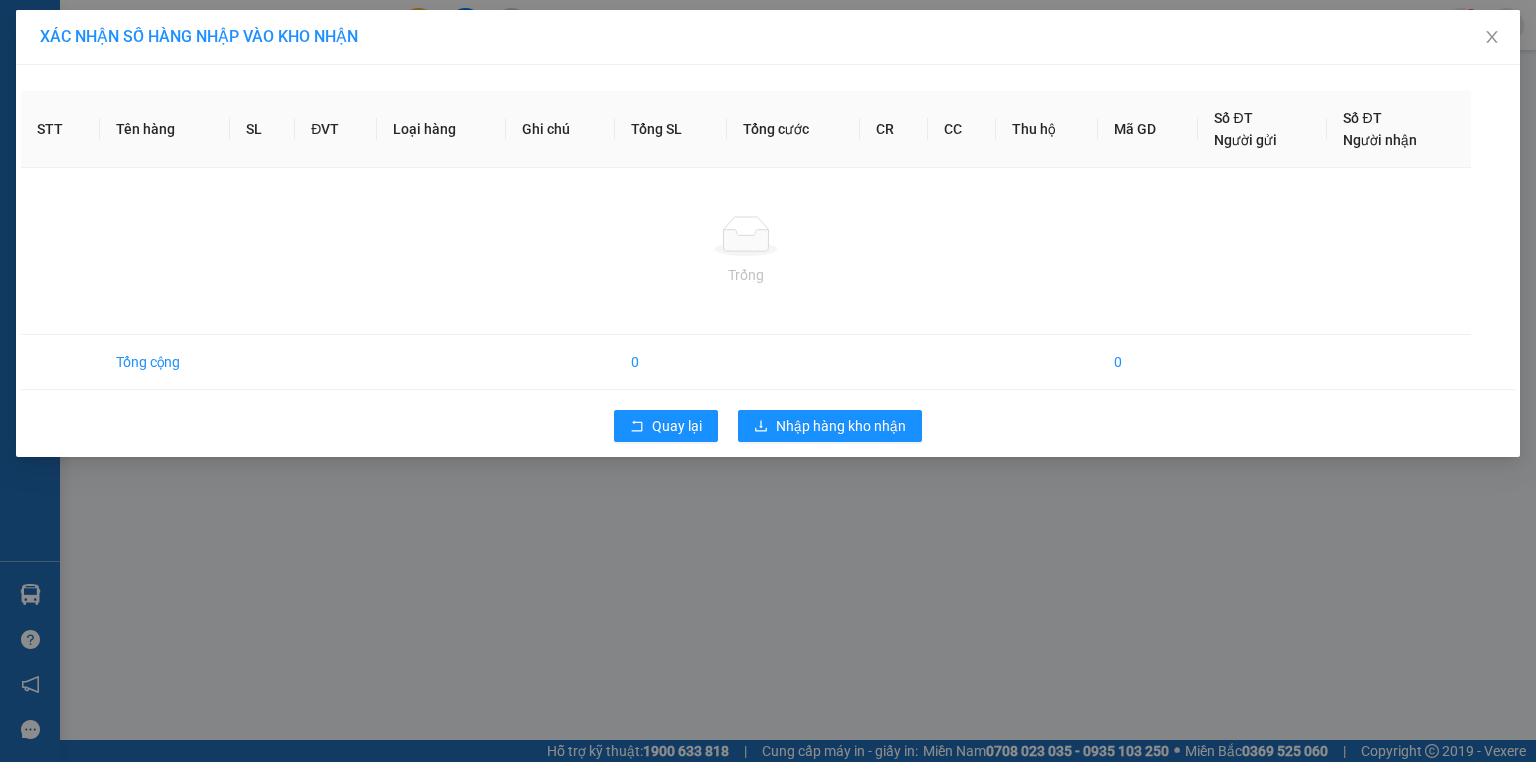 scroll, scrollTop: 0, scrollLeft: 0, axis: both 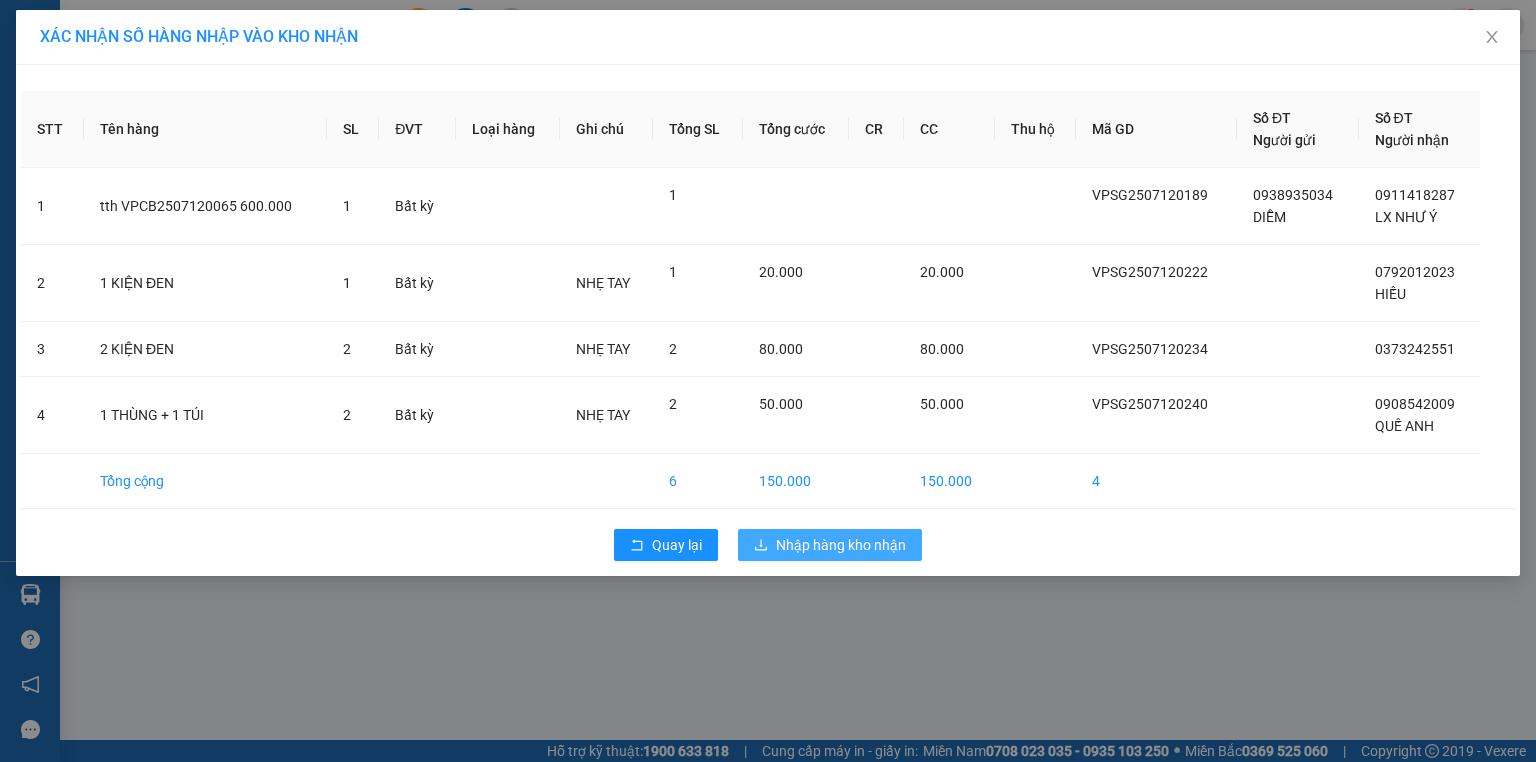 click on "Nhập hàng kho nhận" at bounding box center [841, 545] 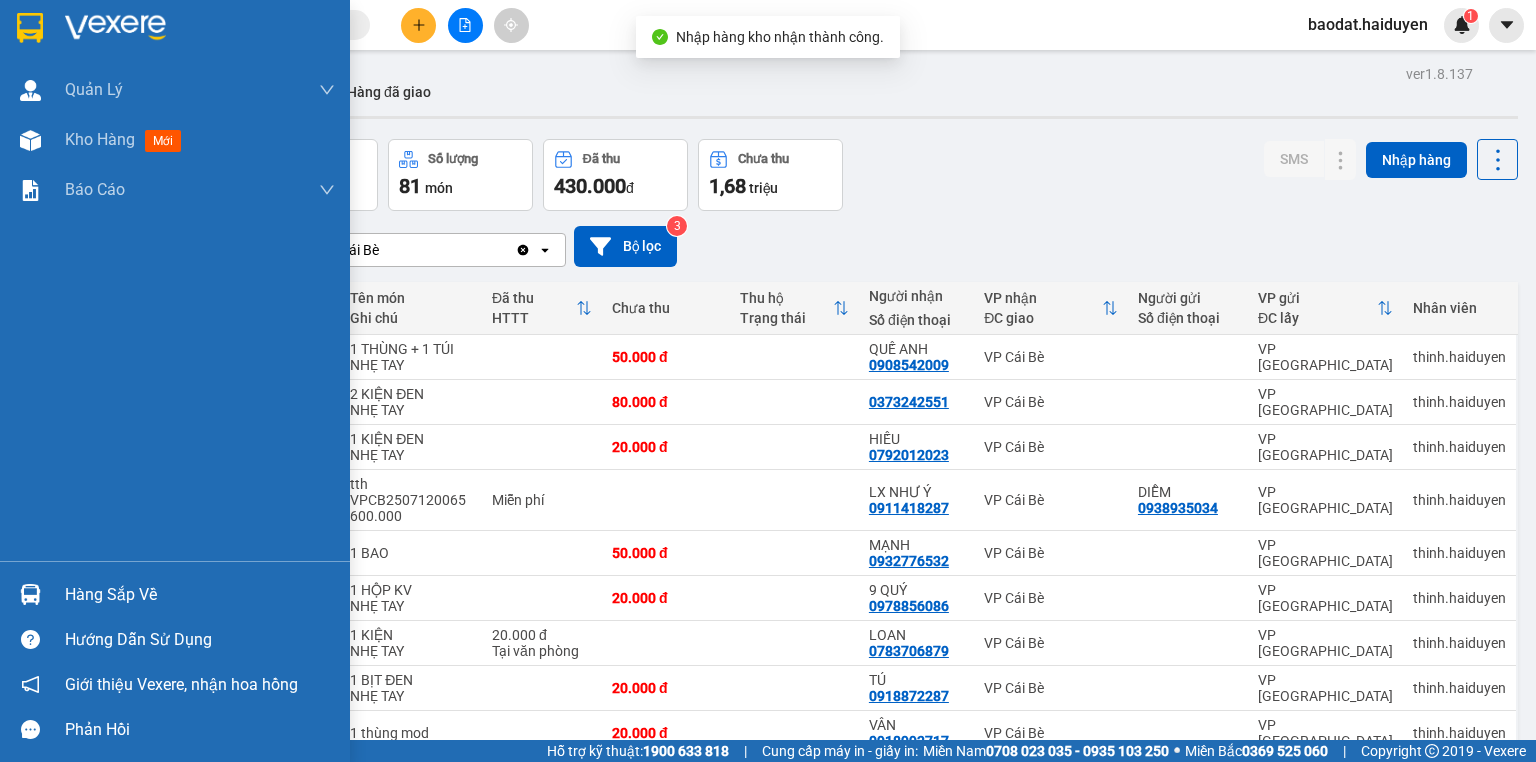 click on "Hàng sắp về" at bounding box center [200, 595] 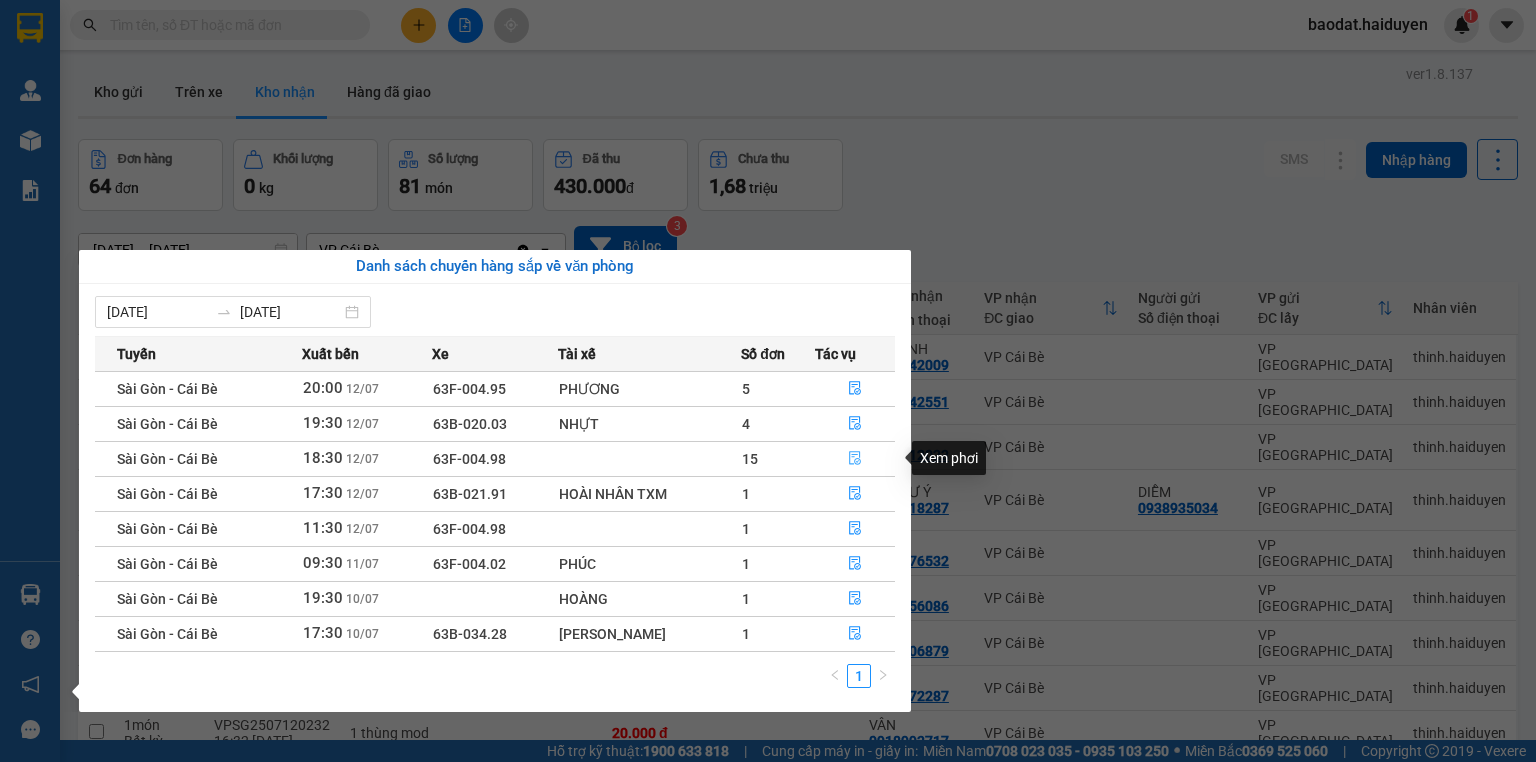 click at bounding box center [855, 459] 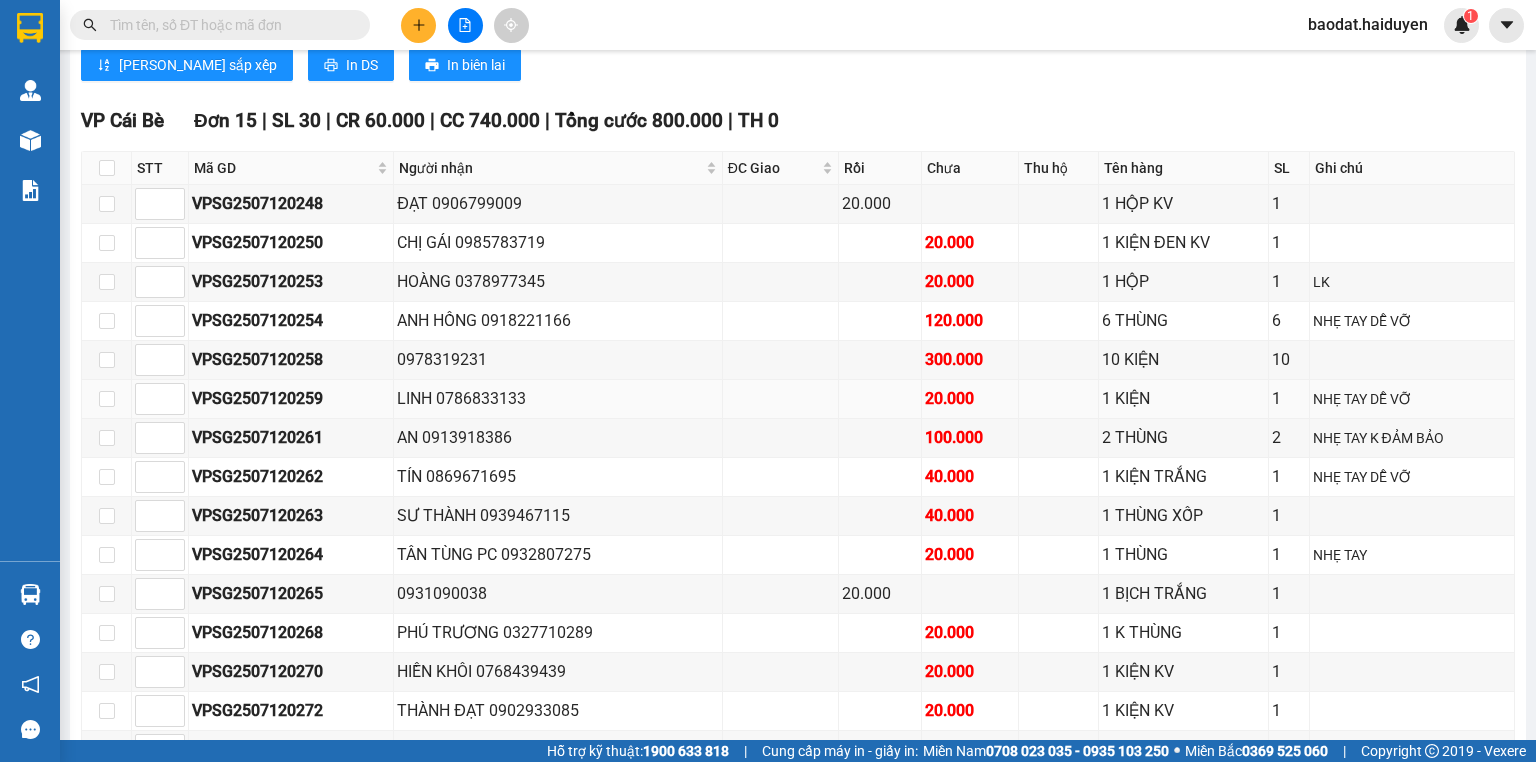 scroll, scrollTop: 1040, scrollLeft: 0, axis: vertical 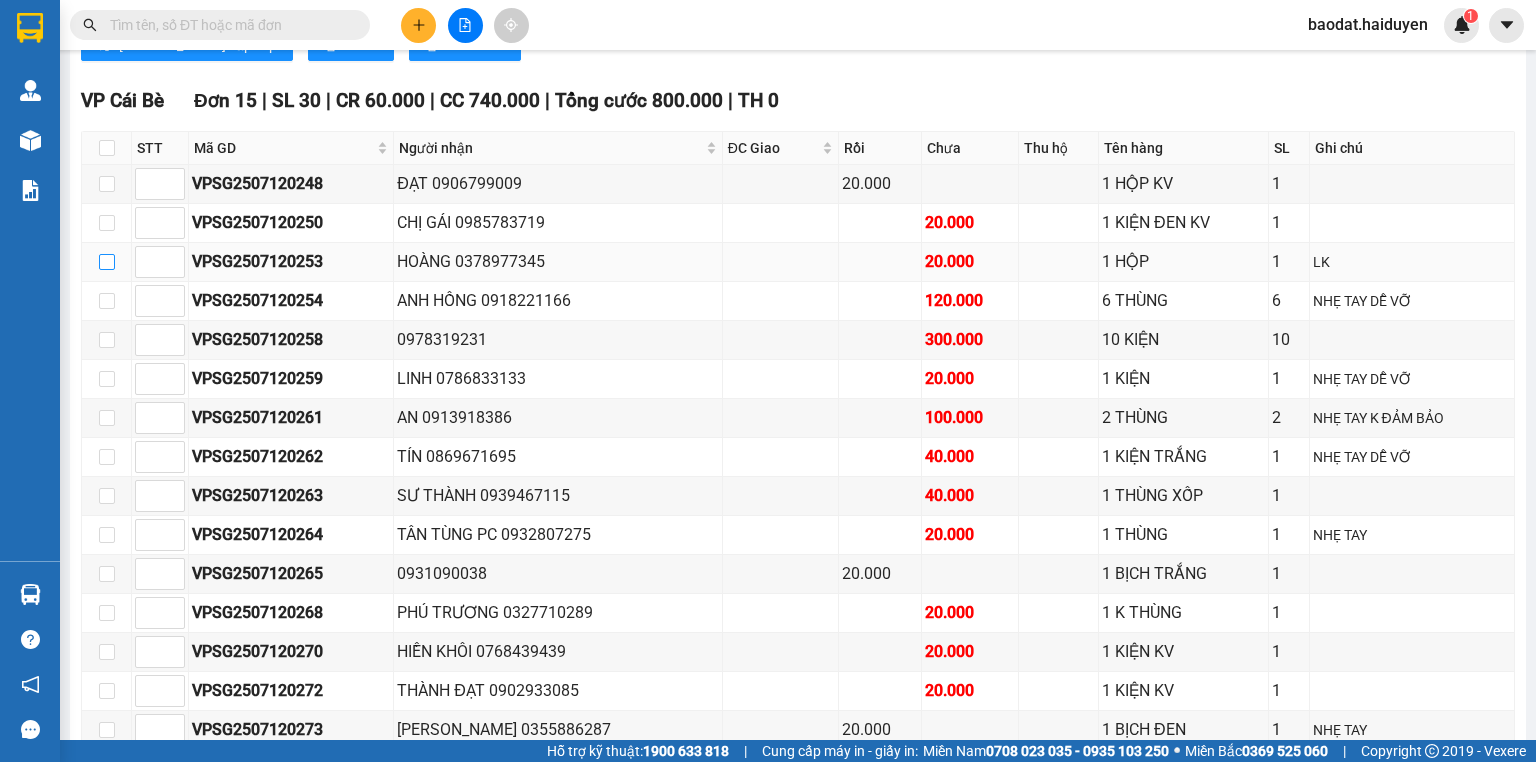 click at bounding box center [107, 262] 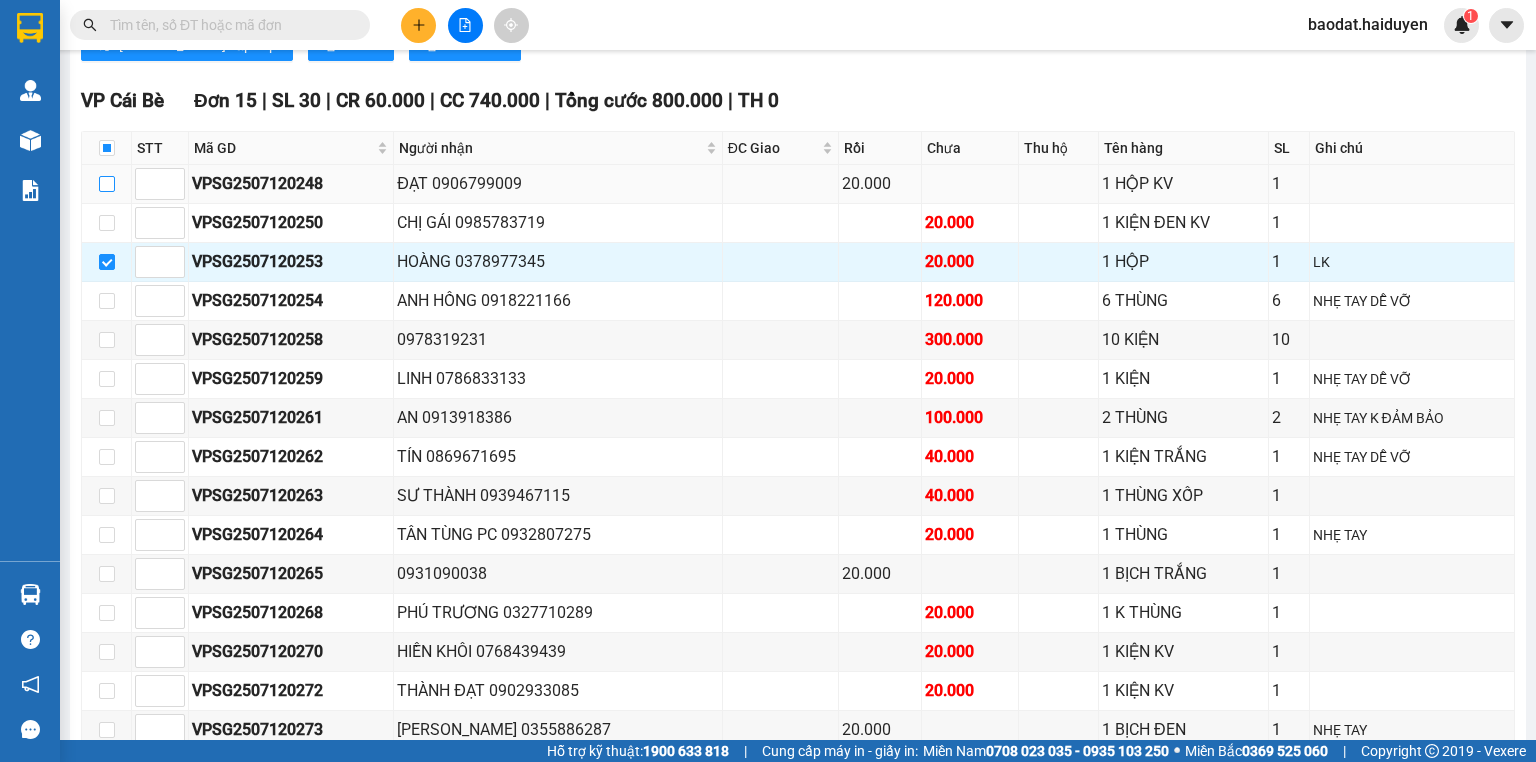 click at bounding box center (107, 184) 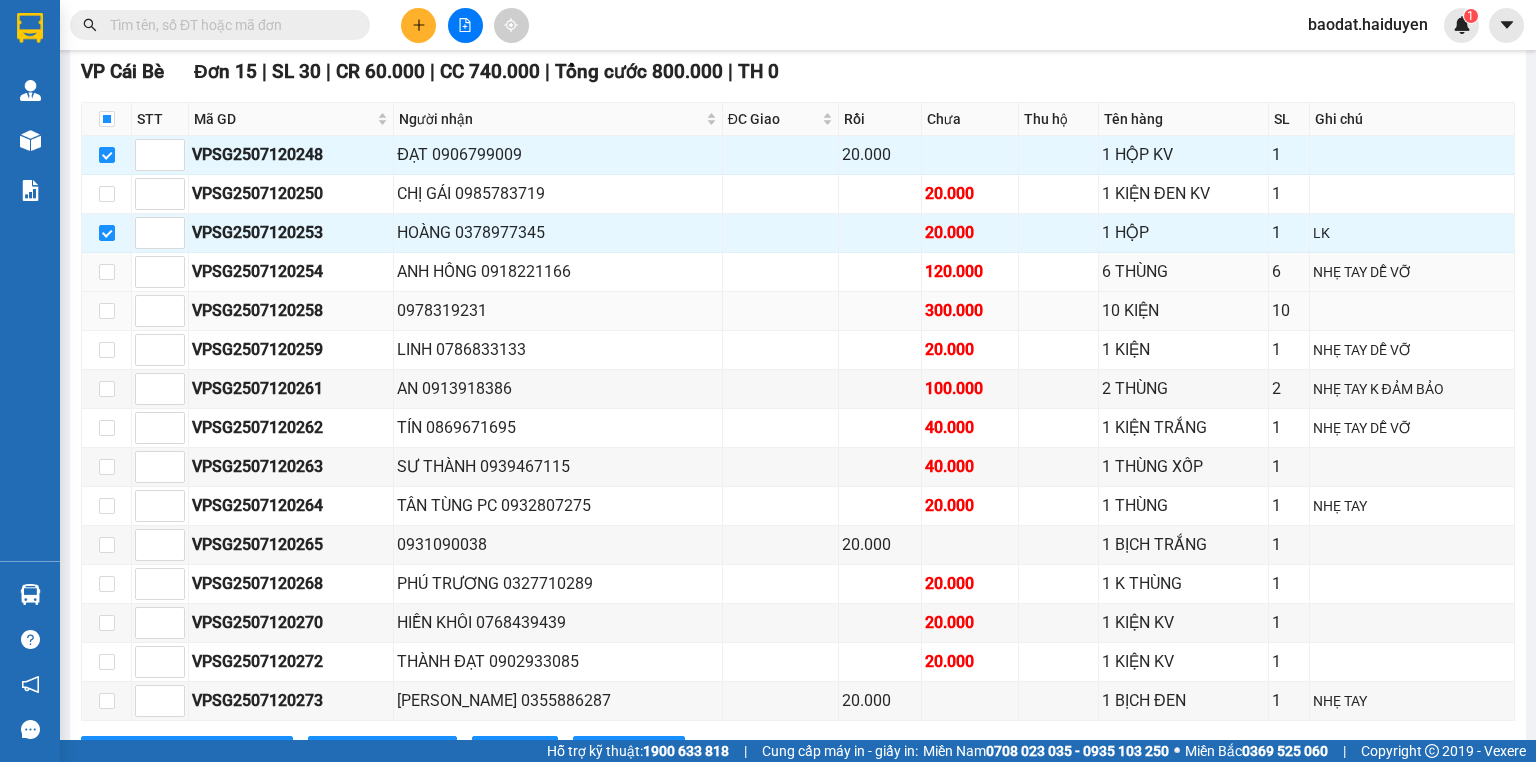 scroll, scrollTop: 1151, scrollLeft: 0, axis: vertical 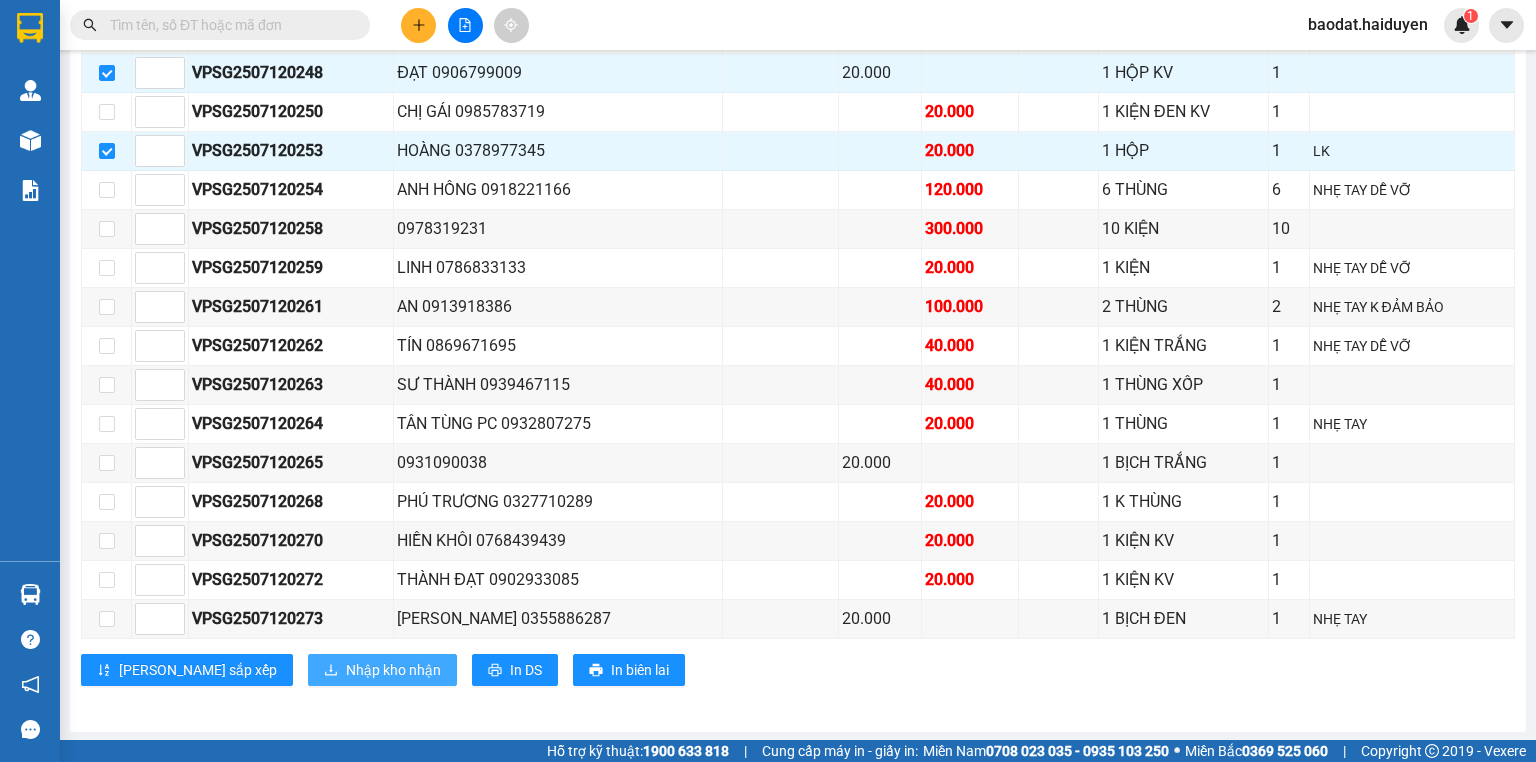 click on "Nhập kho nhận" at bounding box center [393, 670] 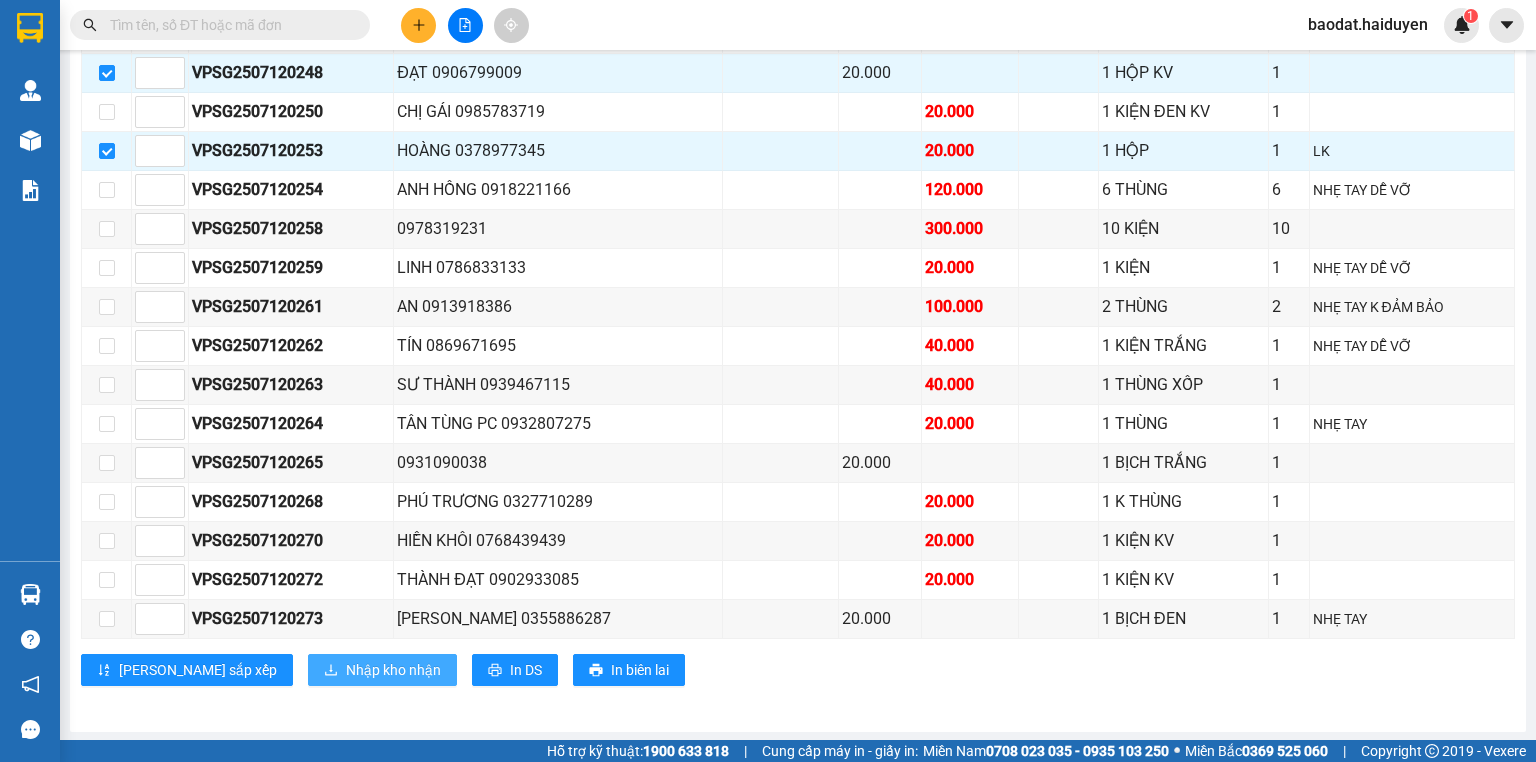 scroll, scrollTop: 0, scrollLeft: 0, axis: both 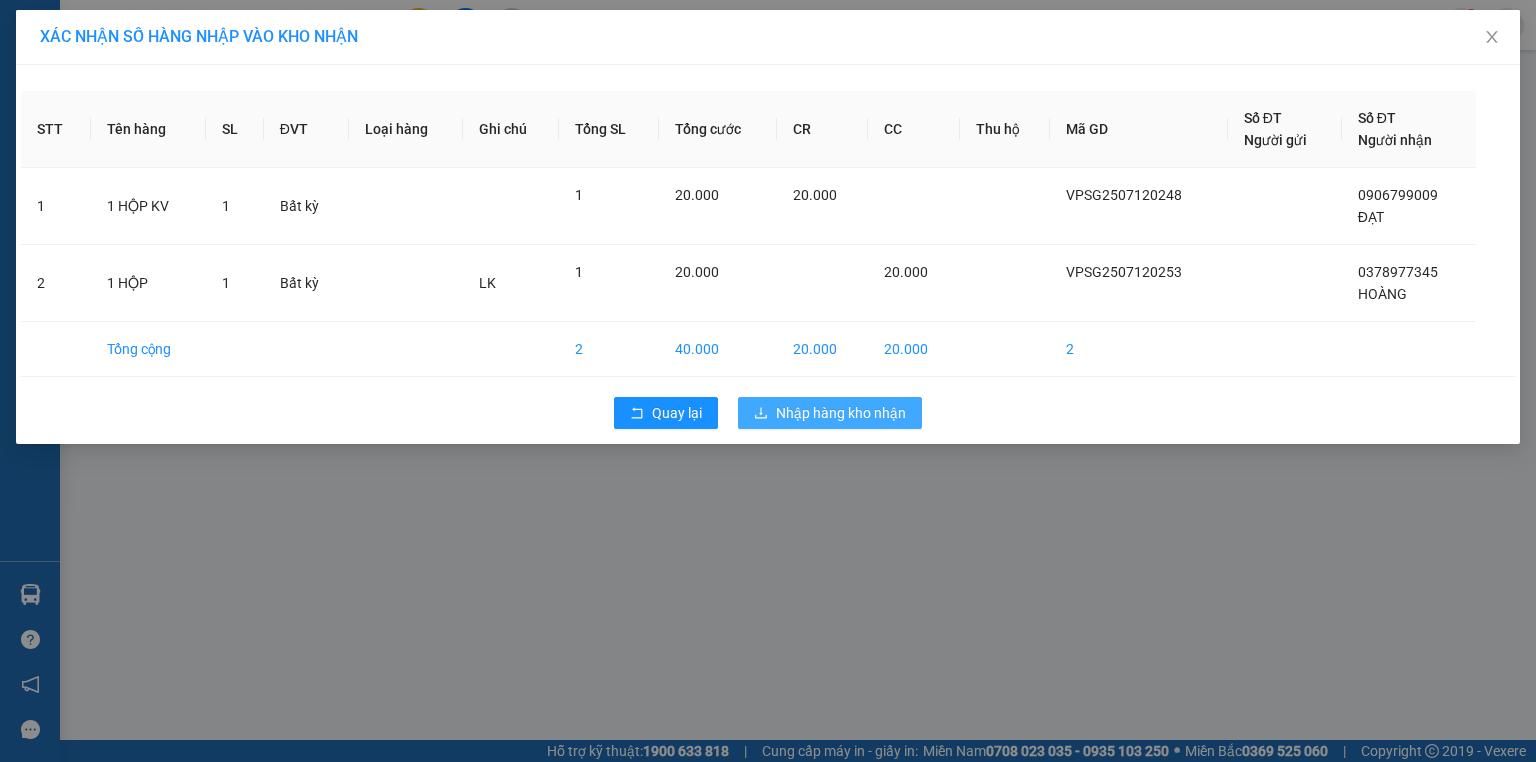 click on "Nhập hàng kho nhận" at bounding box center (841, 413) 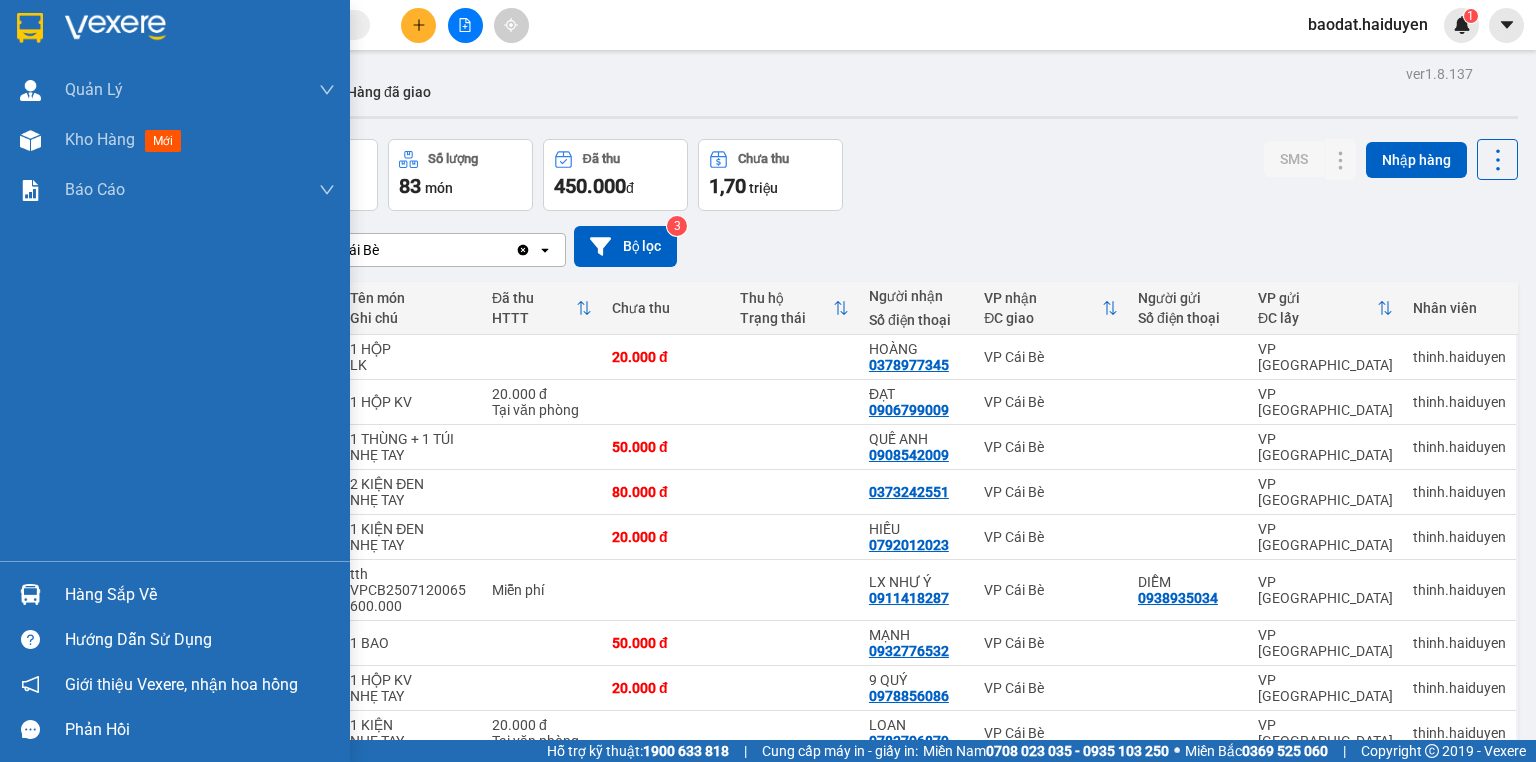 drag, startPoint x: 138, startPoint y: 592, endPoint x: 133, endPoint y: 573, distance: 19.646883 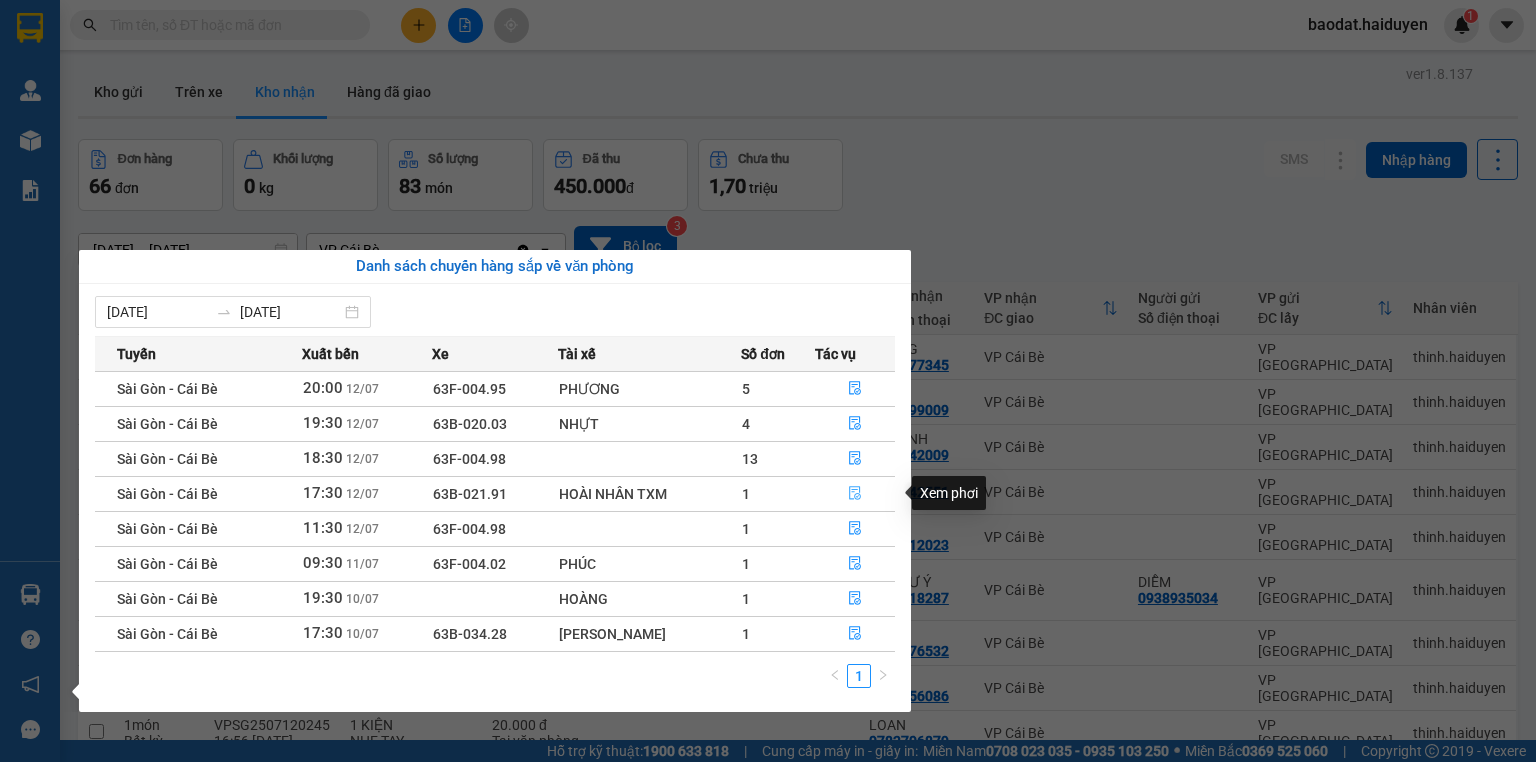 click 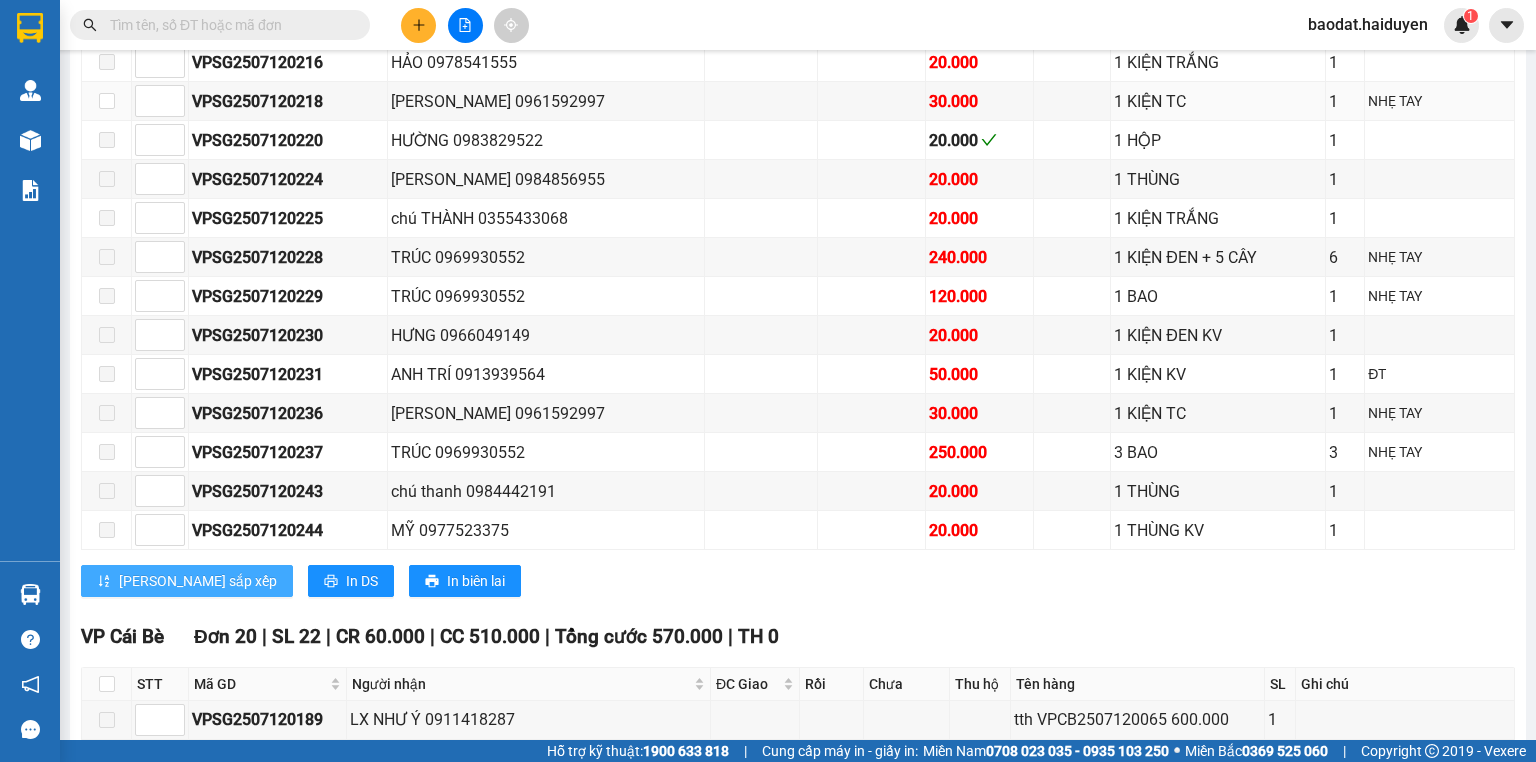scroll, scrollTop: 1120, scrollLeft: 0, axis: vertical 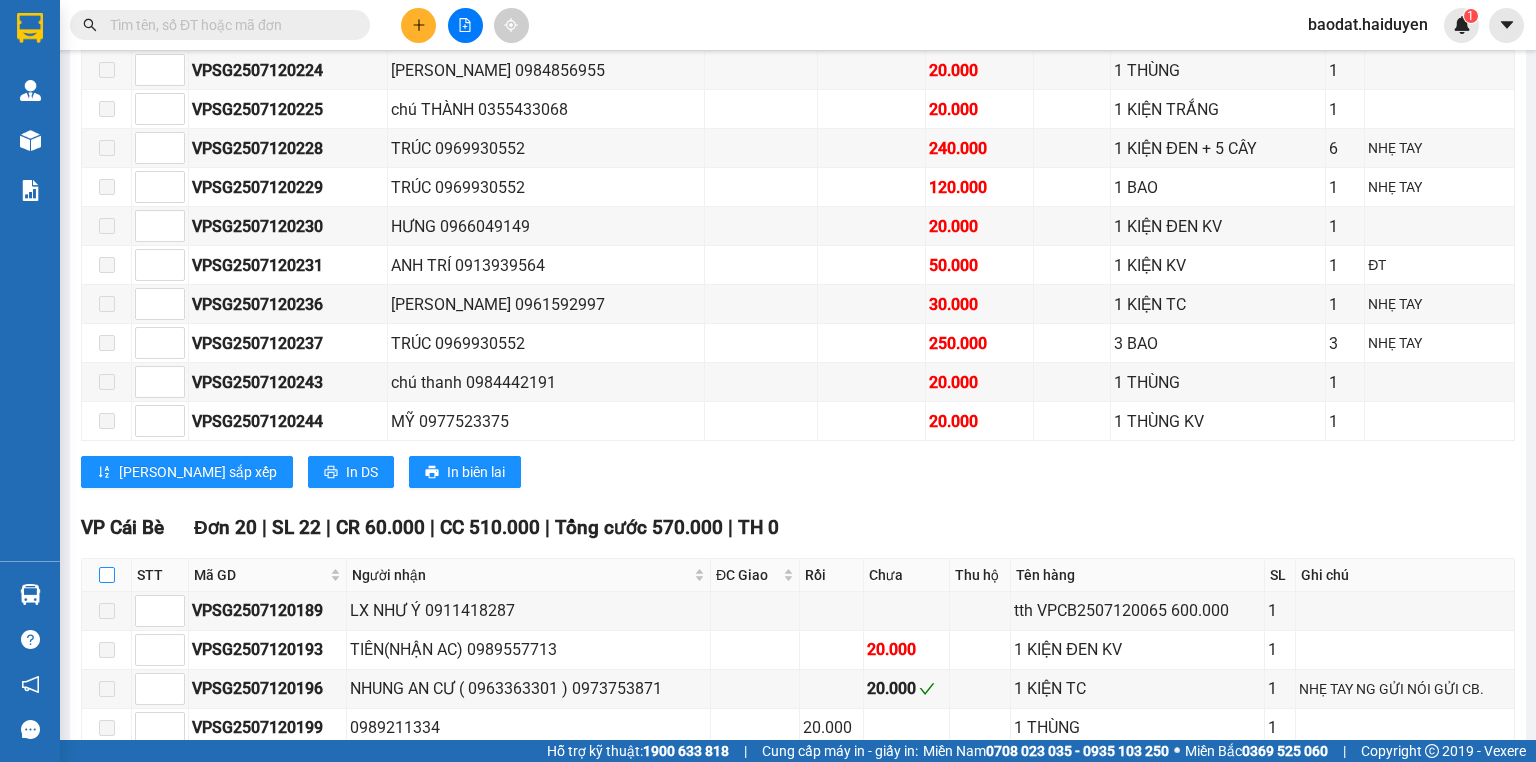 drag, startPoint x: 101, startPoint y: 574, endPoint x: 178, endPoint y: 576, distance: 77.02597 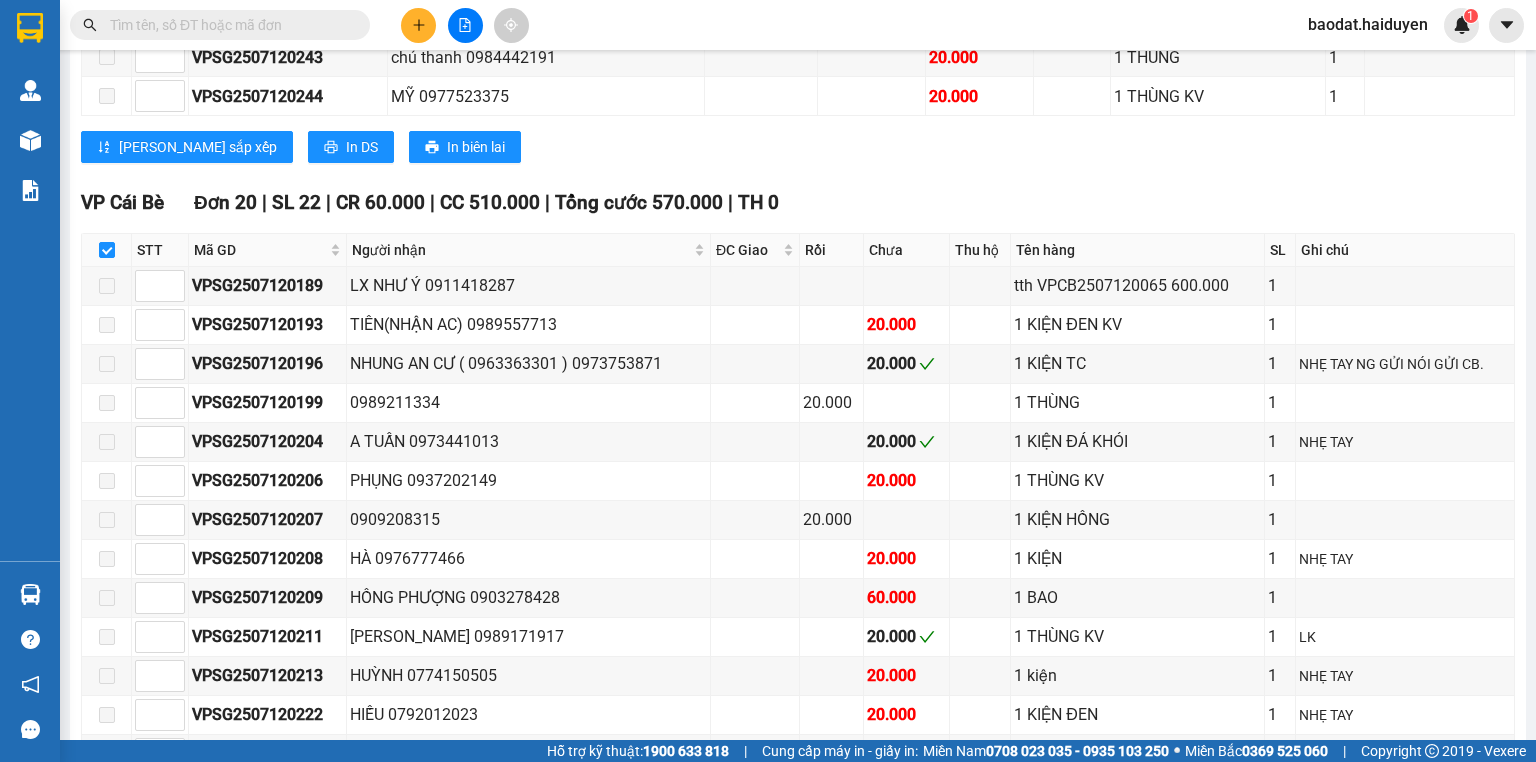 scroll, scrollTop: 1440, scrollLeft: 0, axis: vertical 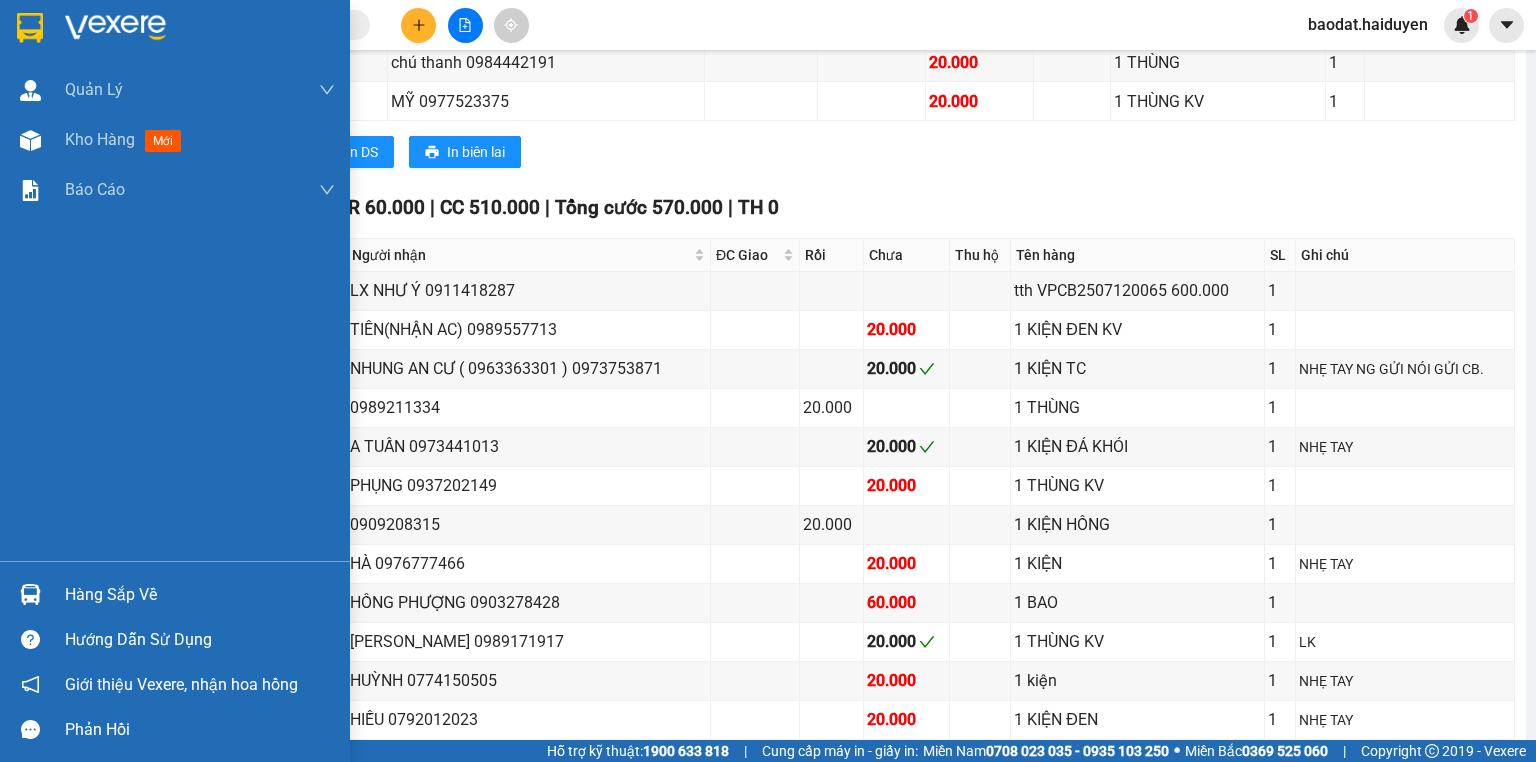 click on "Hàng sắp về" at bounding box center (200, 595) 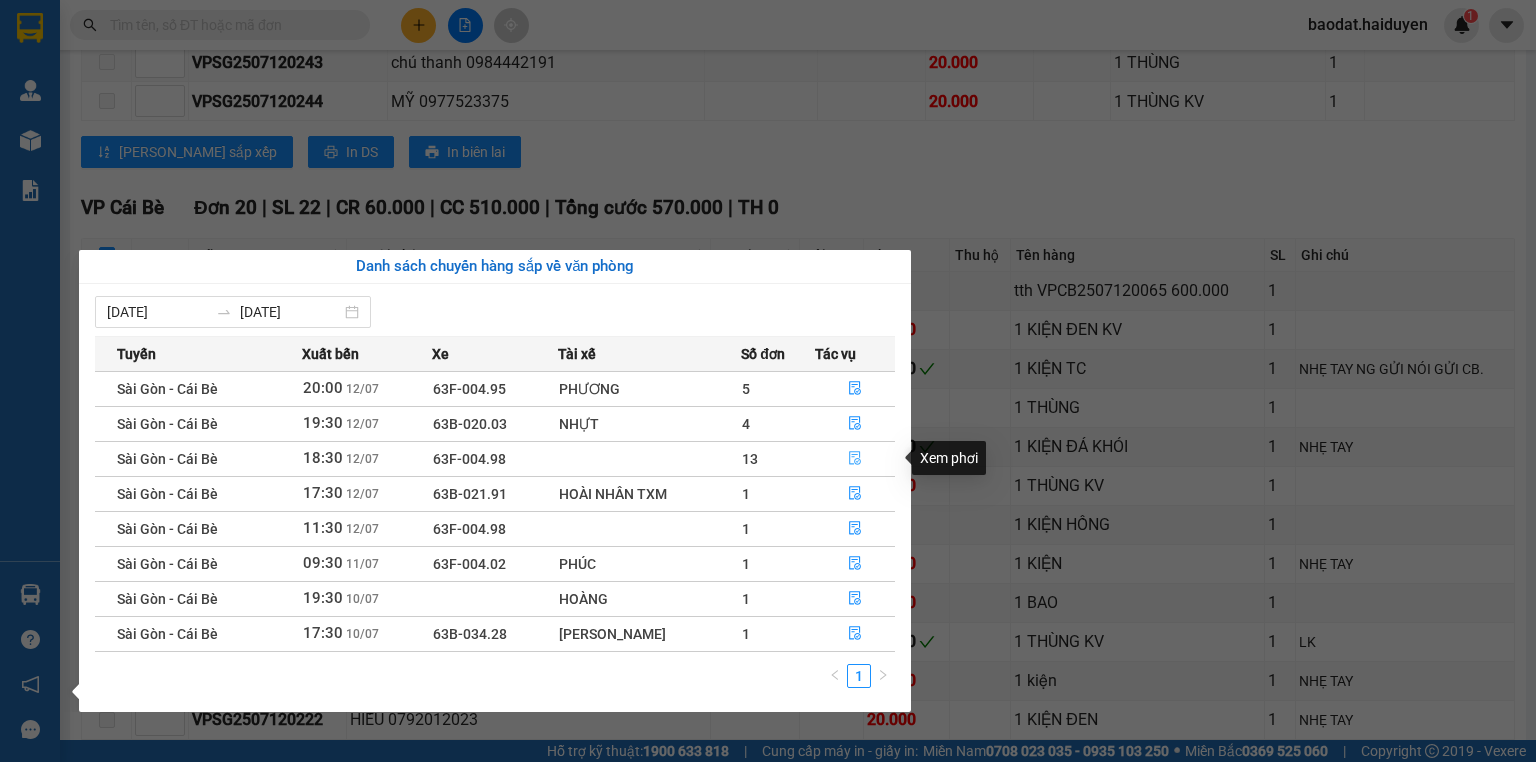 click 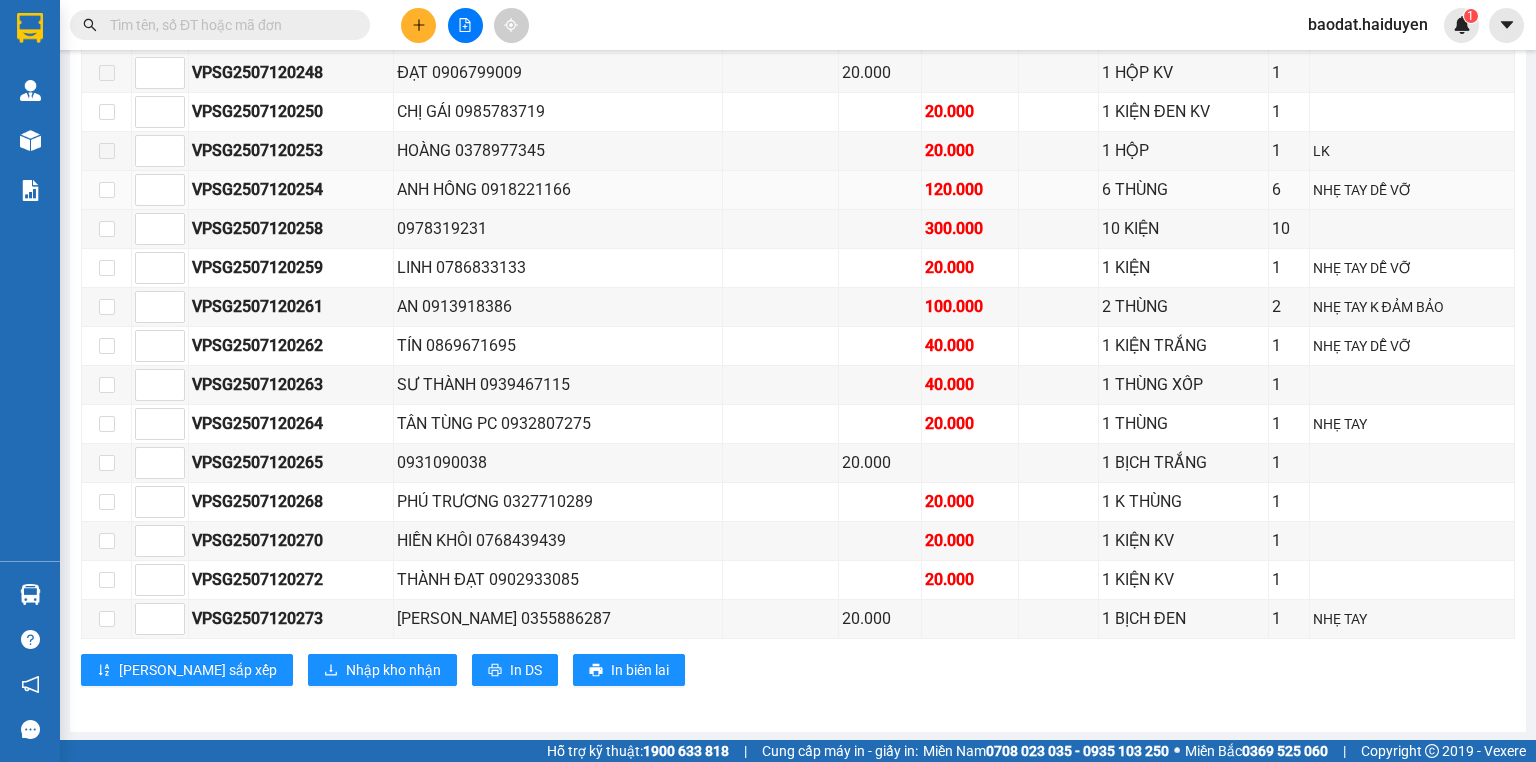 scroll, scrollTop: 751, scrollLeft: 0, axis: vertical 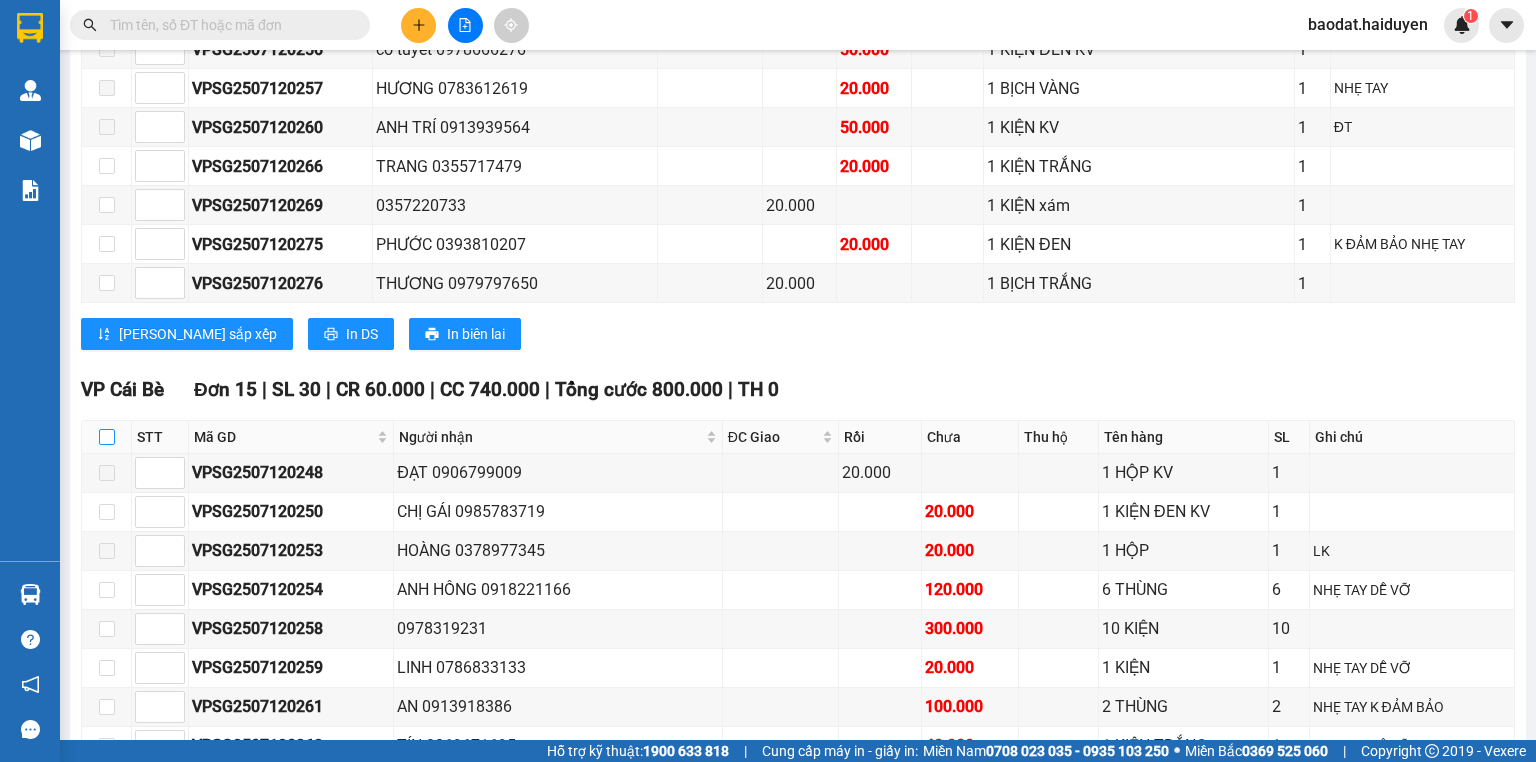 click at bounding box center [107, 437] 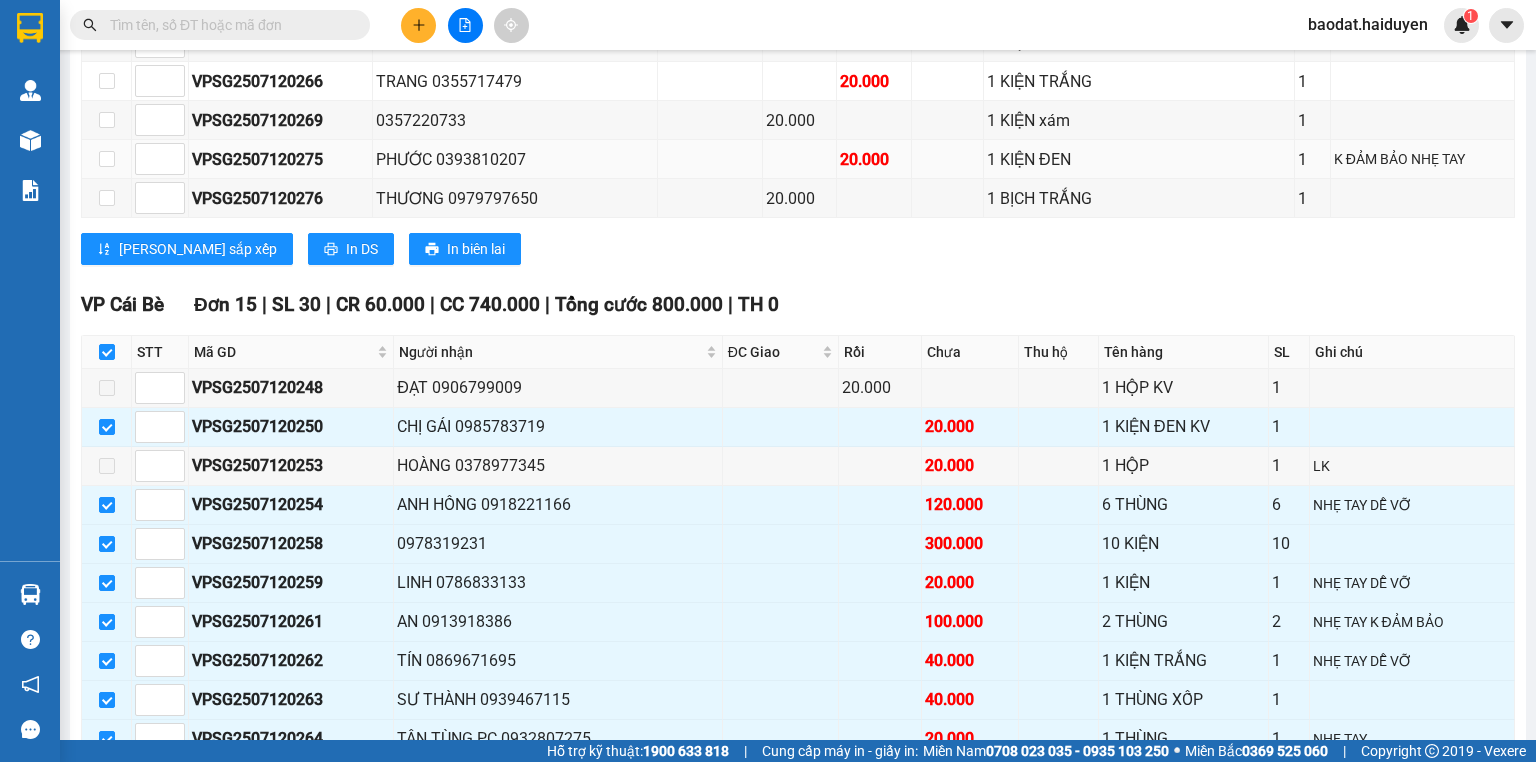 scroll, scrollTop: 751, scrollLeft: 0, axis: vertical 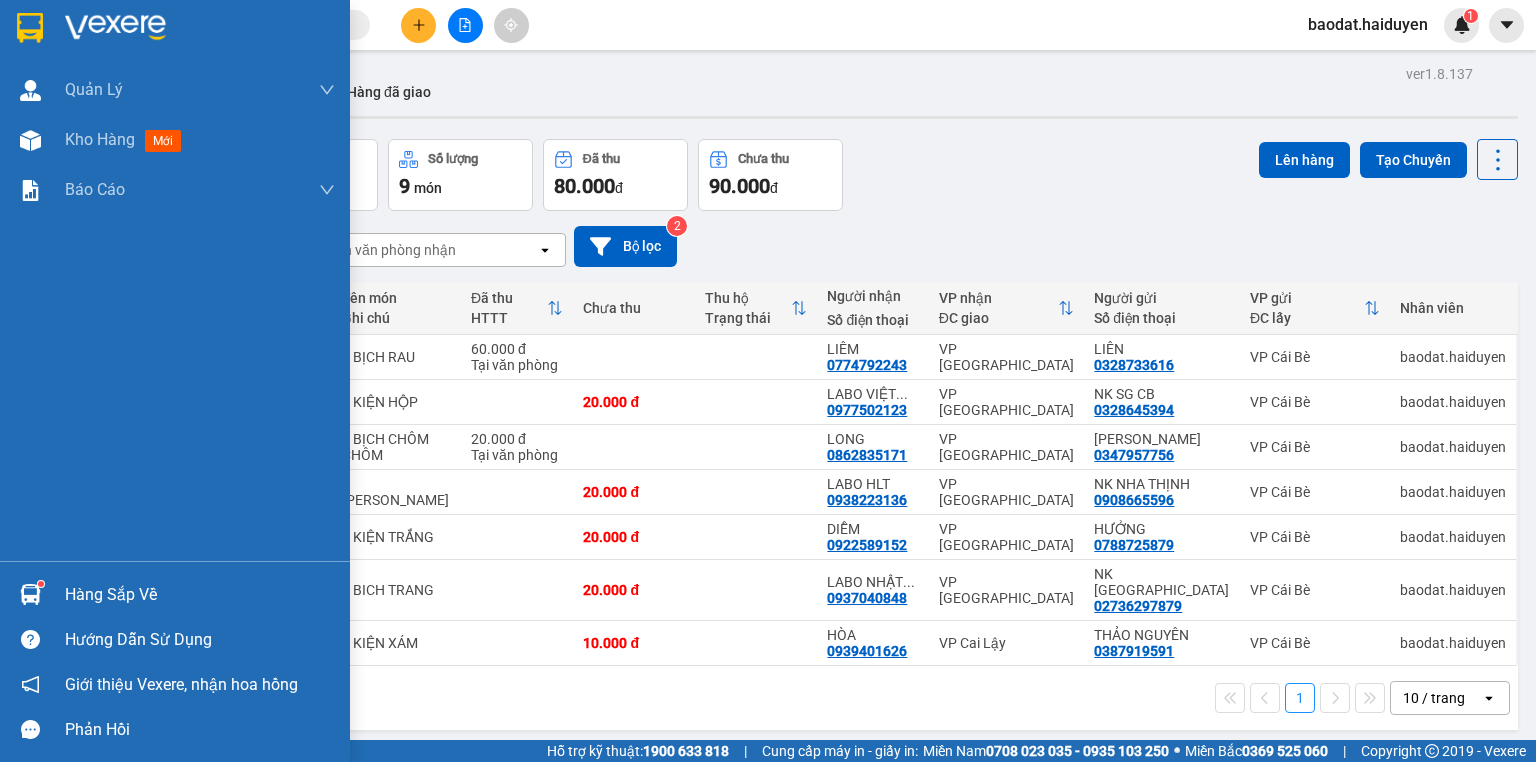 click on "Hàng sắp về" at bounding box center (200, 595) 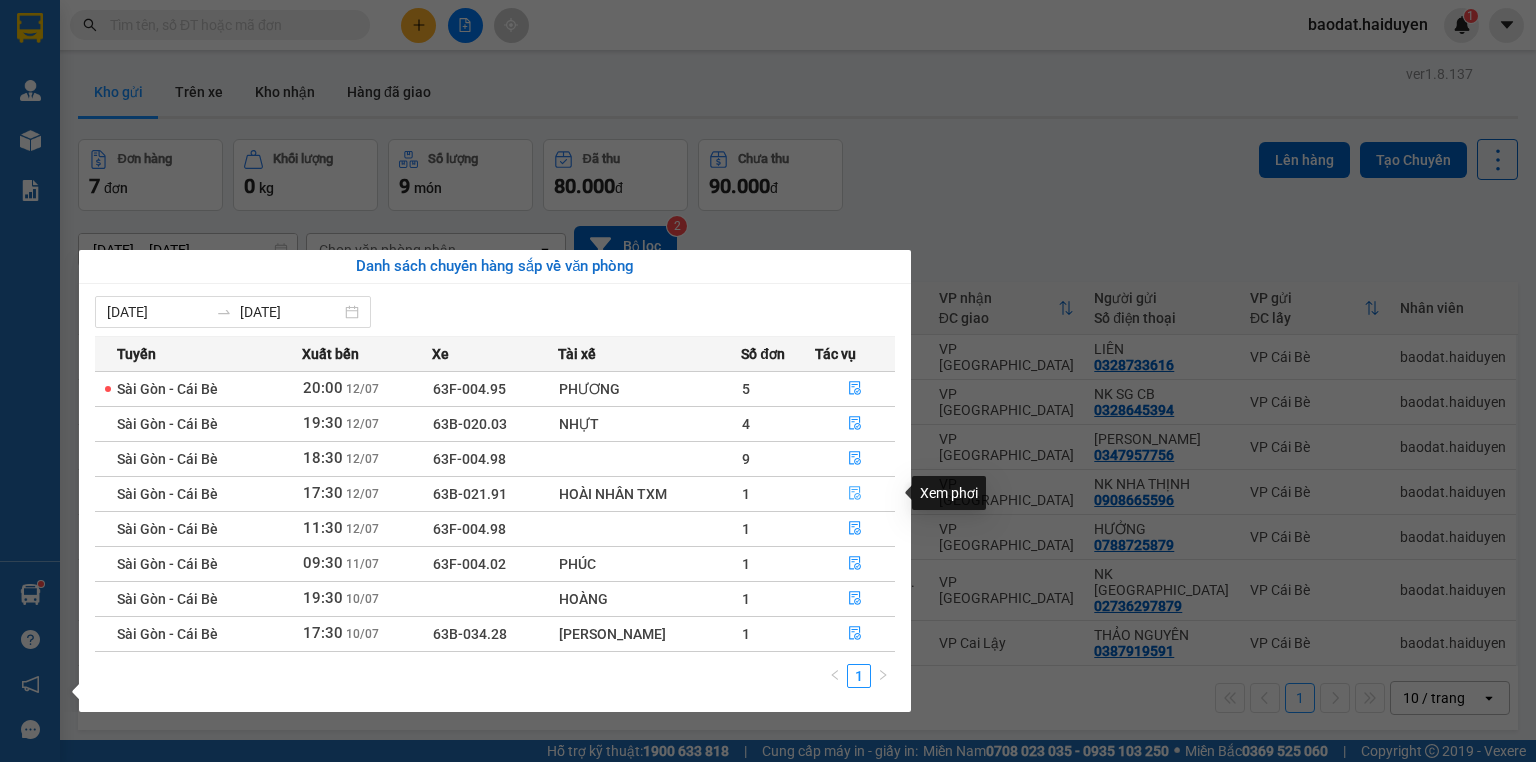 click 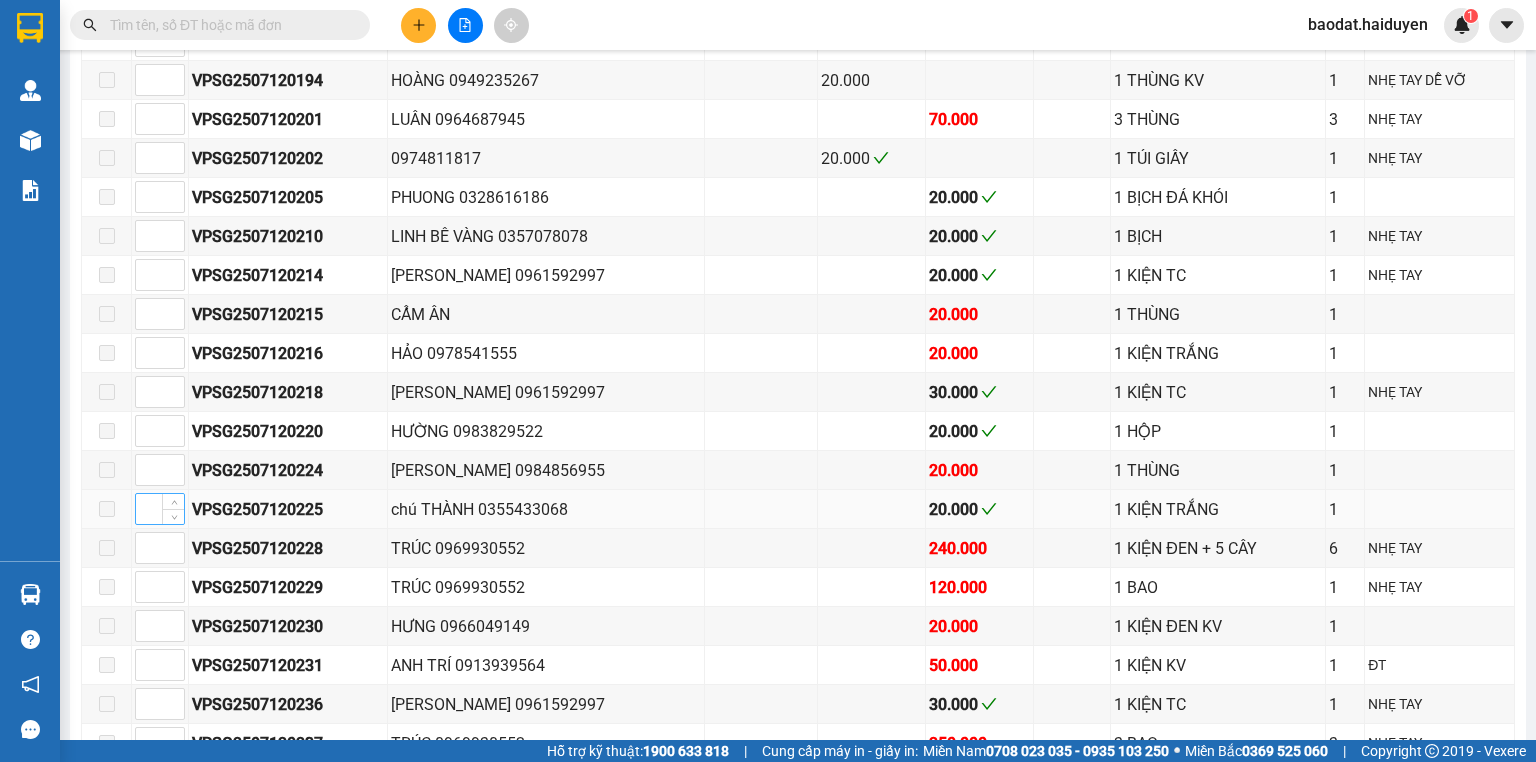 scroll, scrollTop: 1120, scrollLeft: 0, axis: vertical 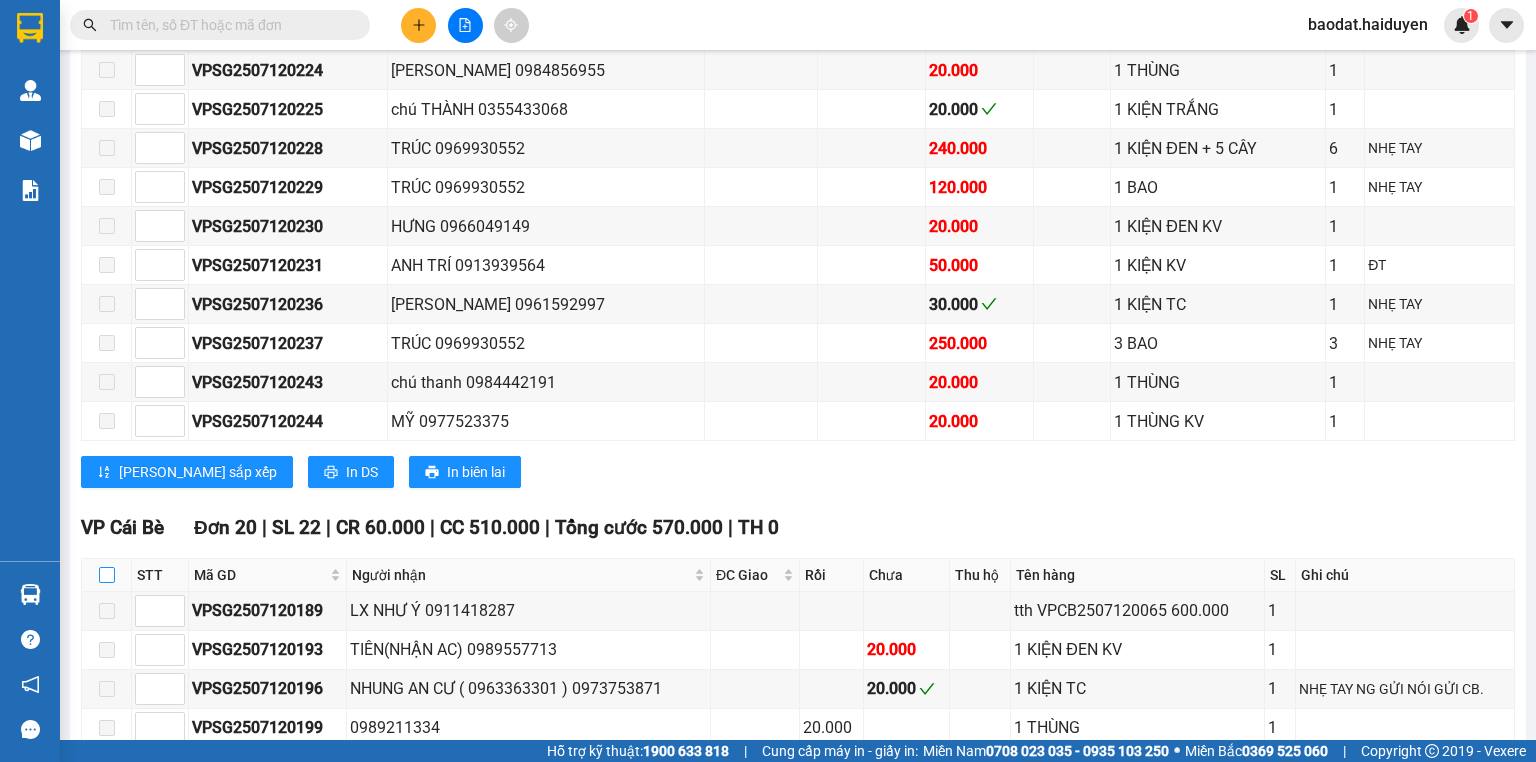click at bounding box center [107, 575] 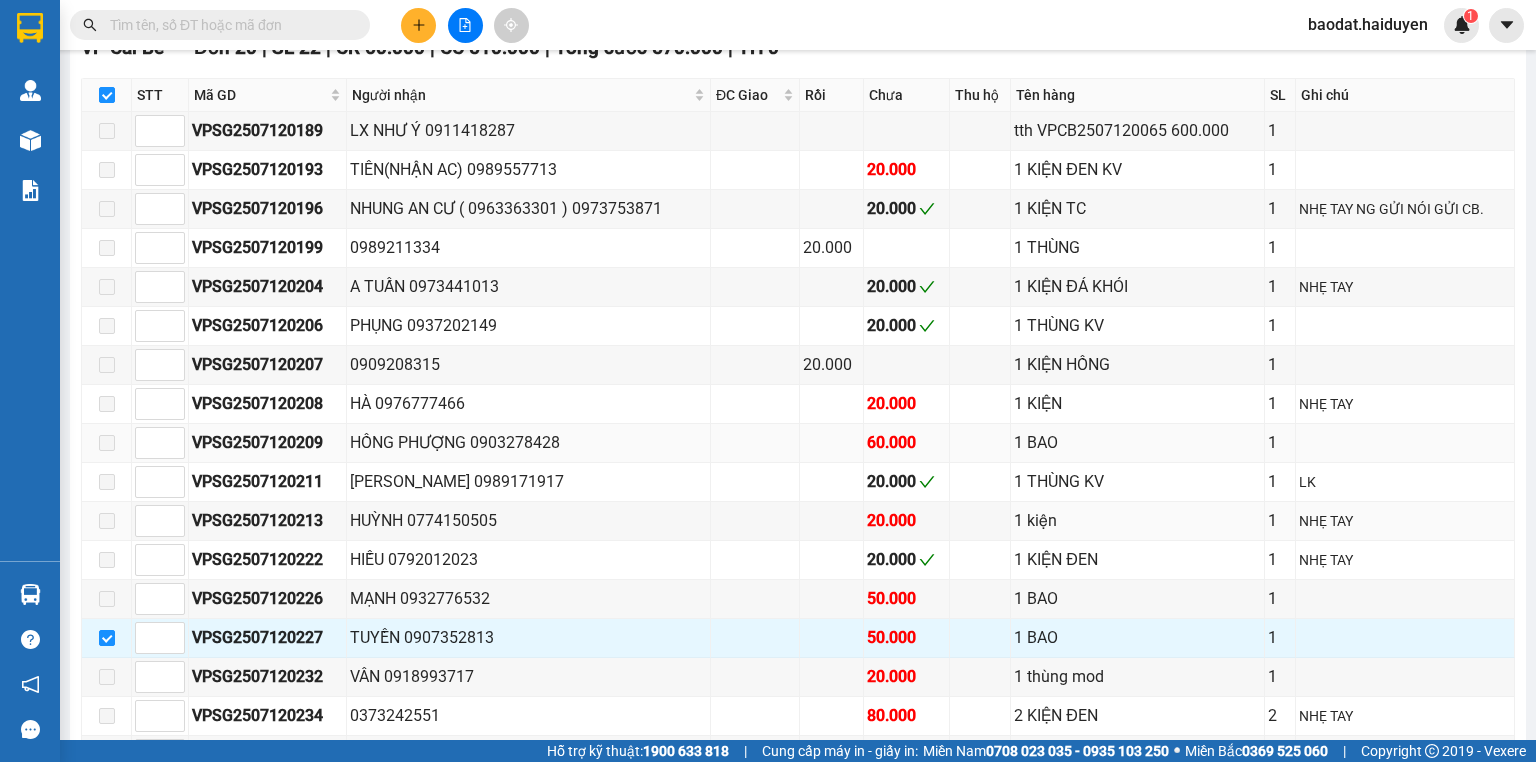 scroll, scrollTop: 2000, scrollLeft: 0, axis: vertical 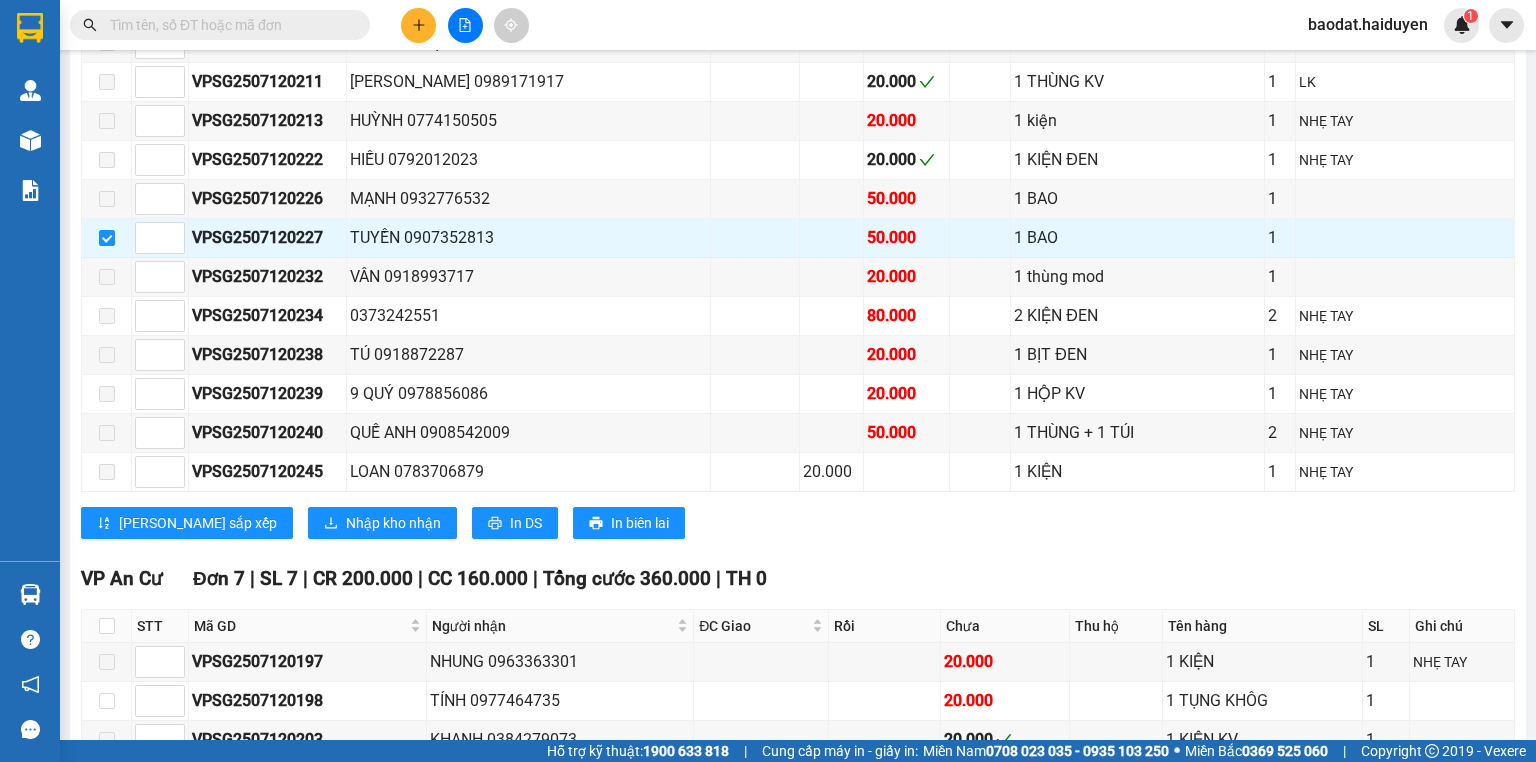 click at bounding box center (228, 25) 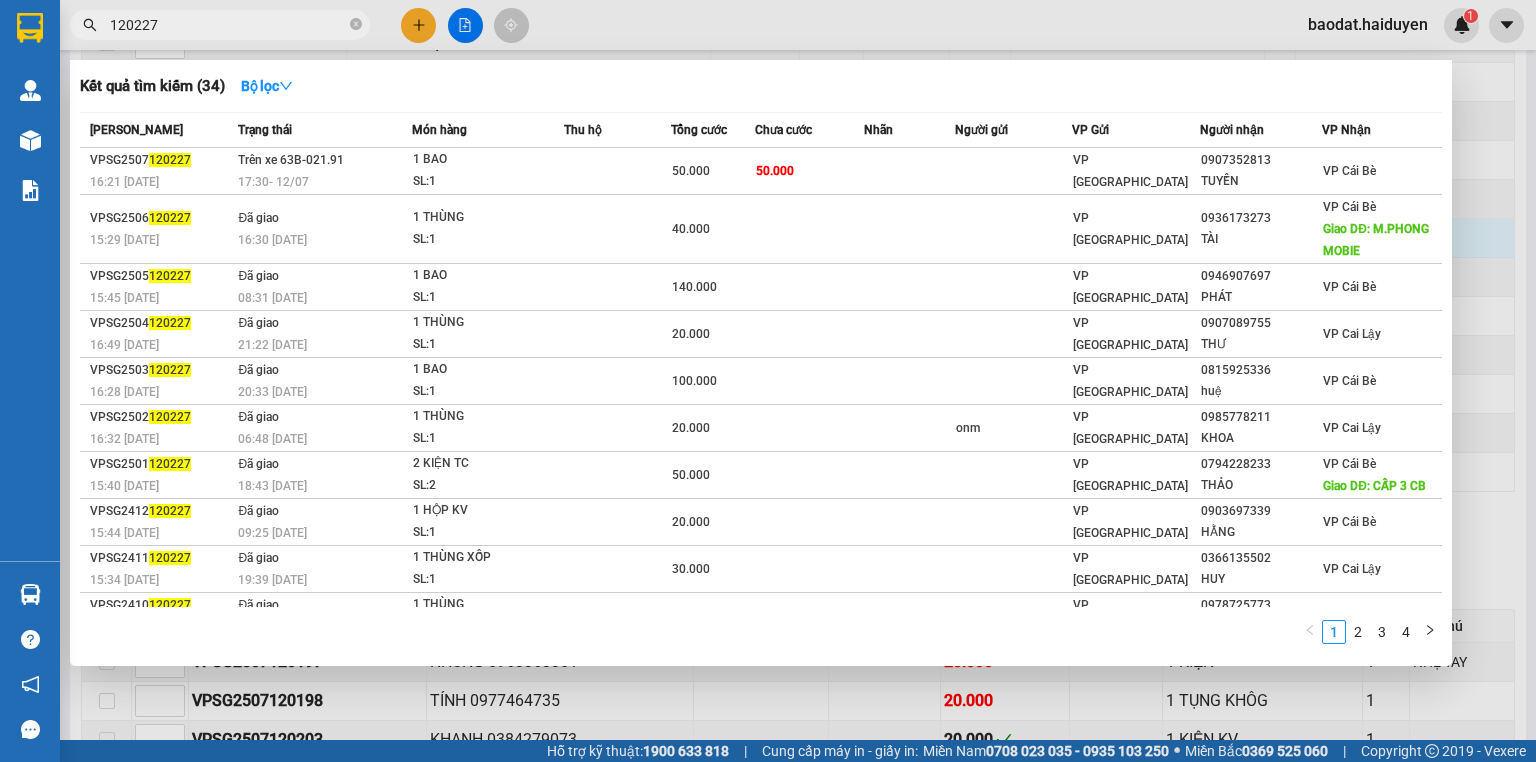 type on "120227" 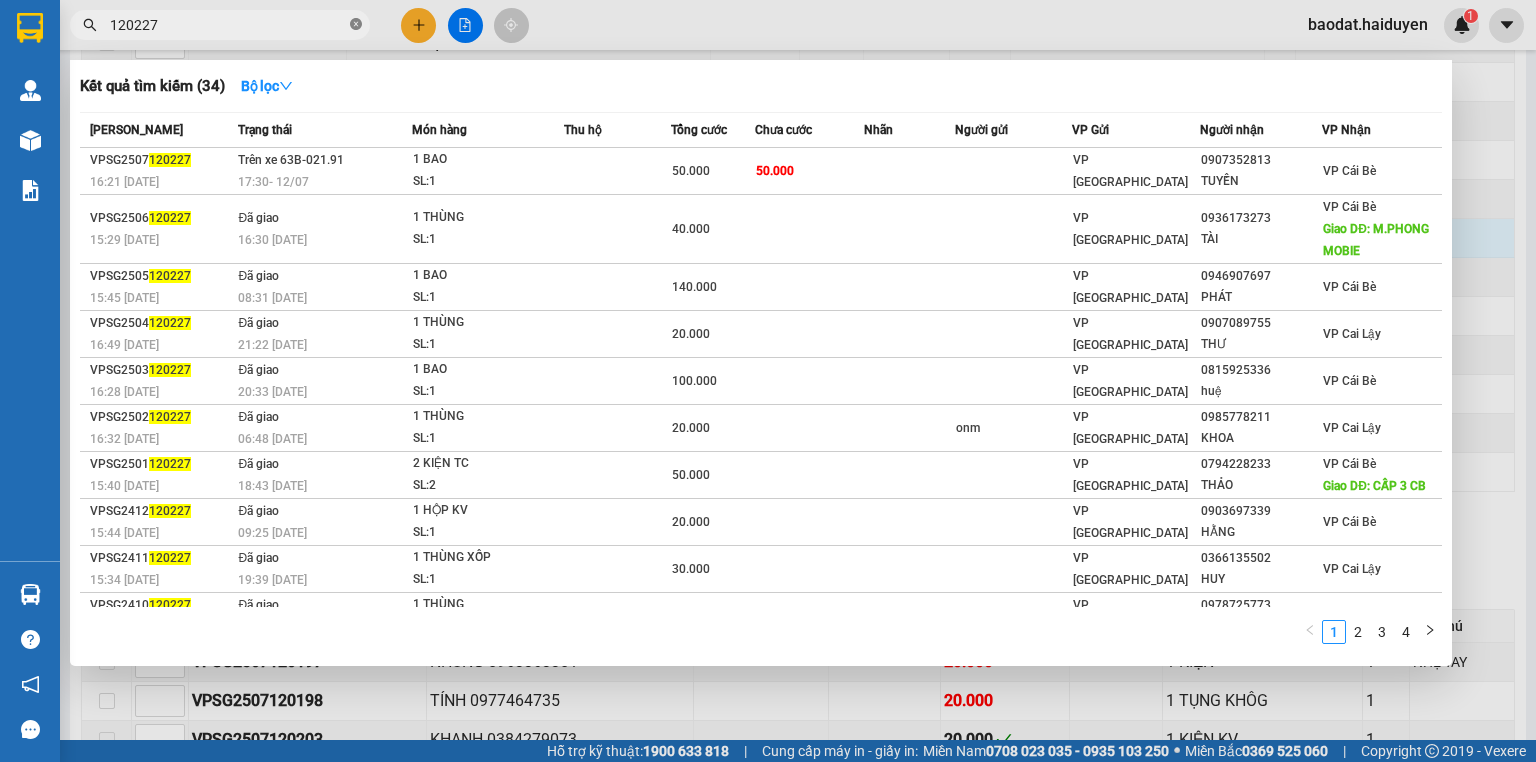 click 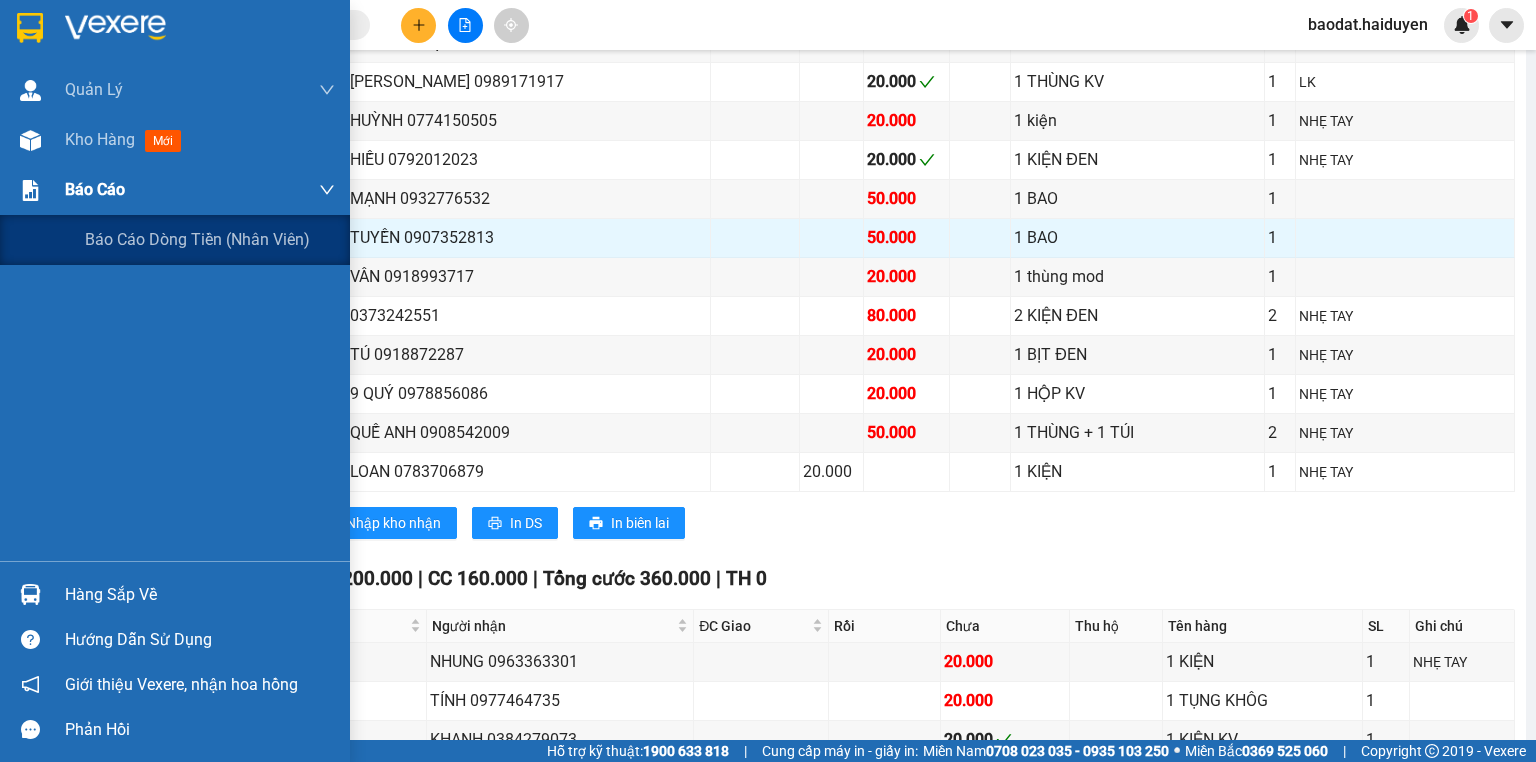 click on "Báo cáo" at bounding box center [200, 190] 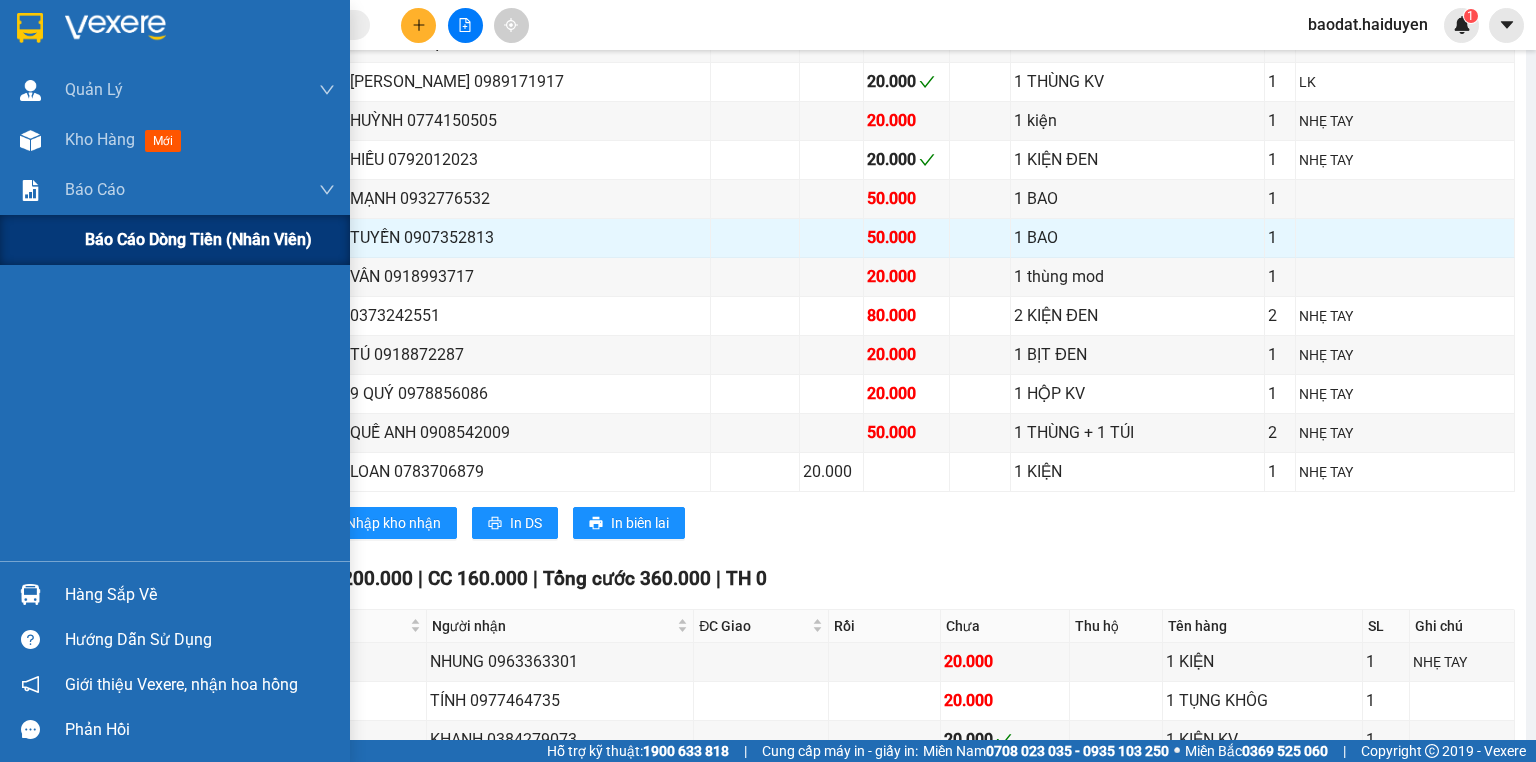 scroll, scrollTop: 0, scrollLeft: 0, axis: both 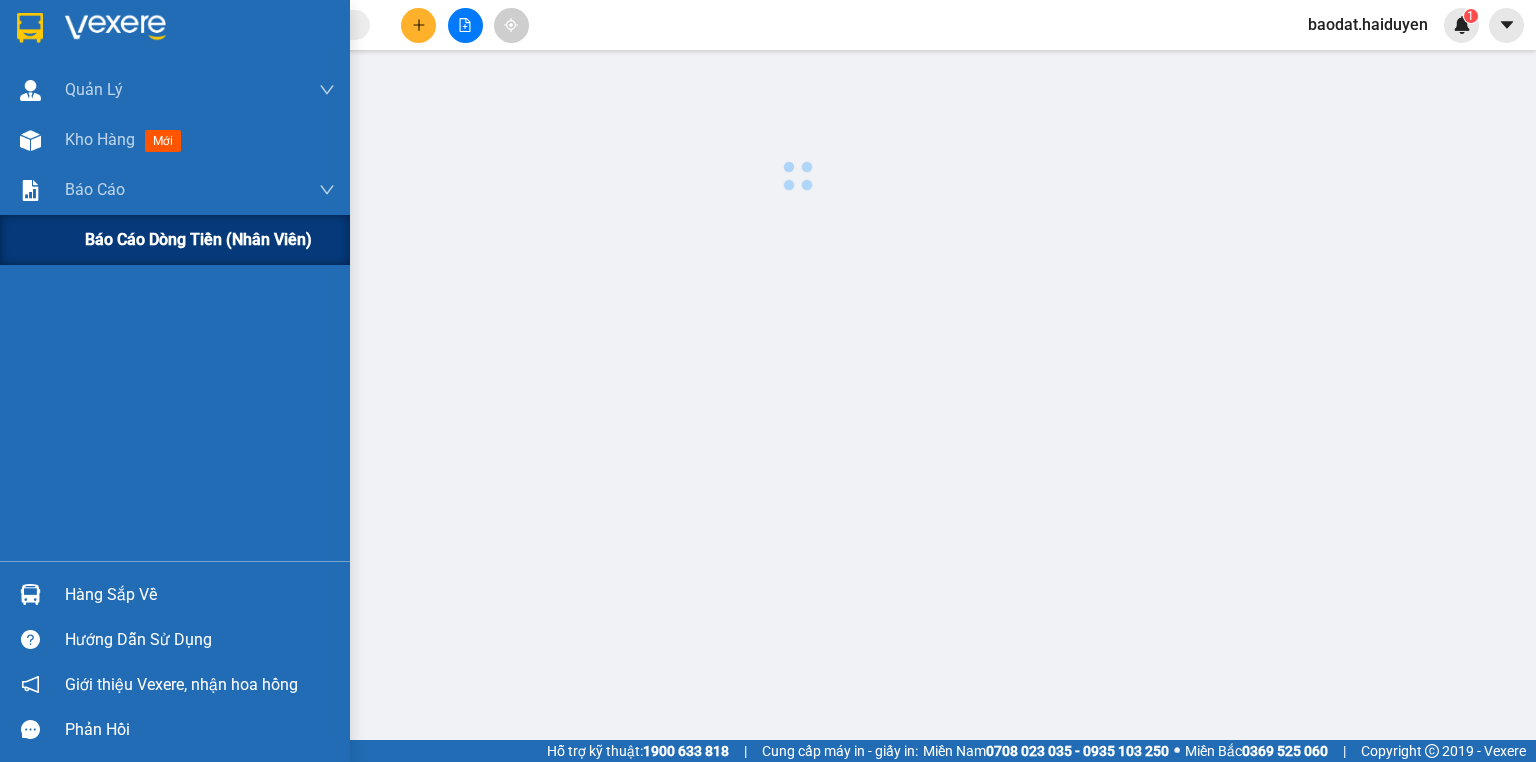click on "Báo cáo dòng tiền (nhân viên)" at bounding box center [210, 240] 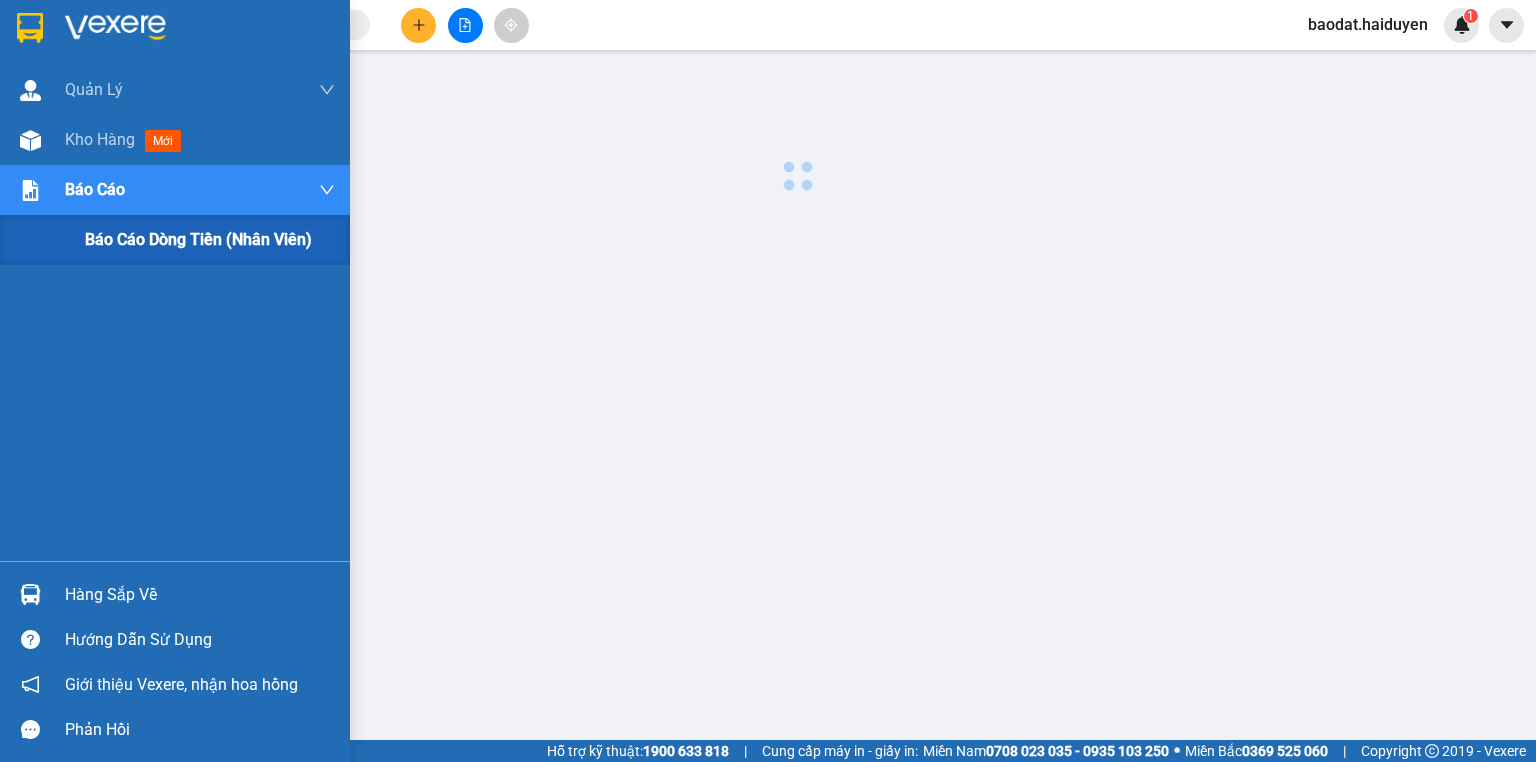 click on "Báo cáo dòng tiền (nhân viên)" at bounding box center (198, 239) 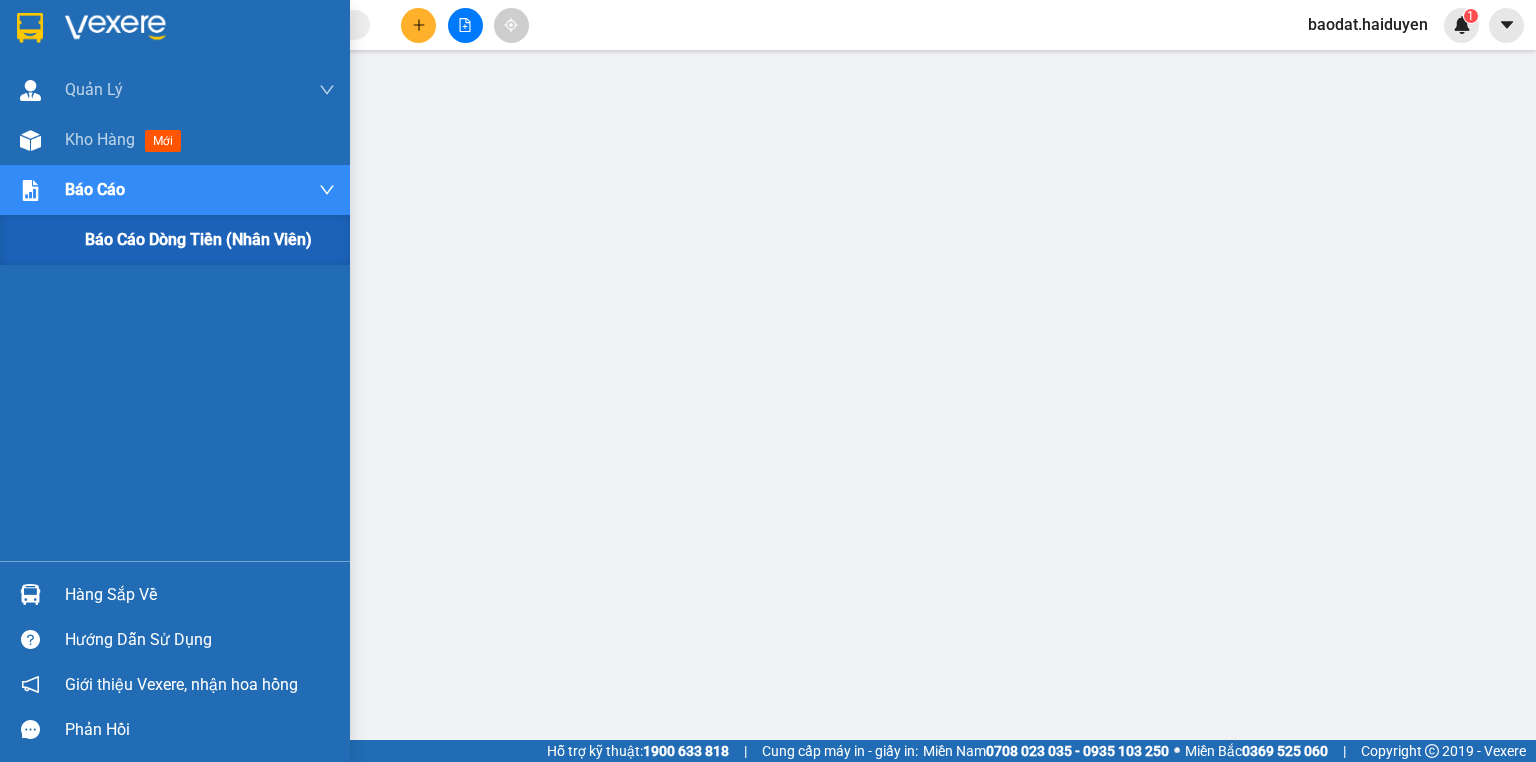 click on "Báo cáo dòng tiền (nhân viên)" at bounding box center (198, 239) 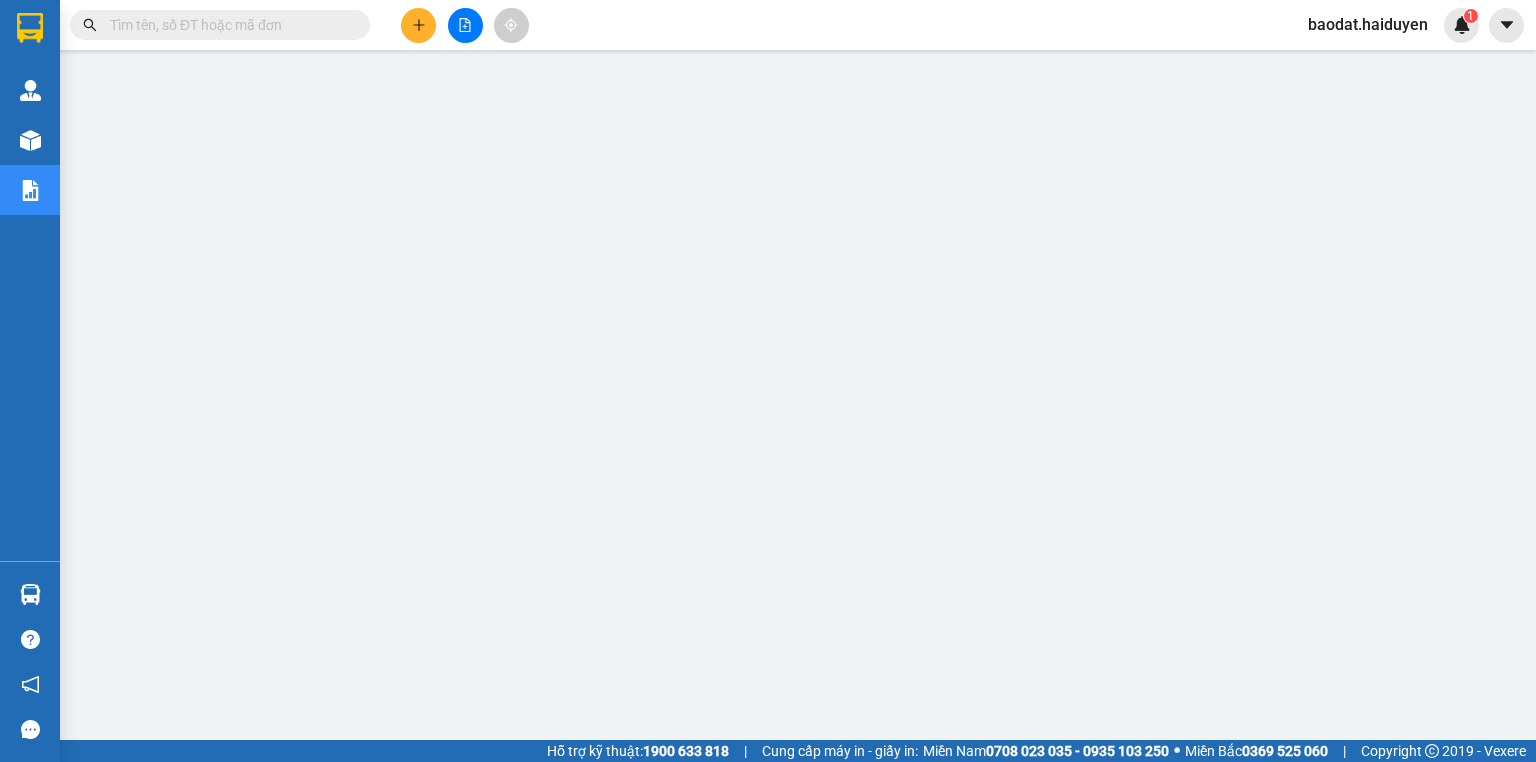 click at bounding box center (228, 25) 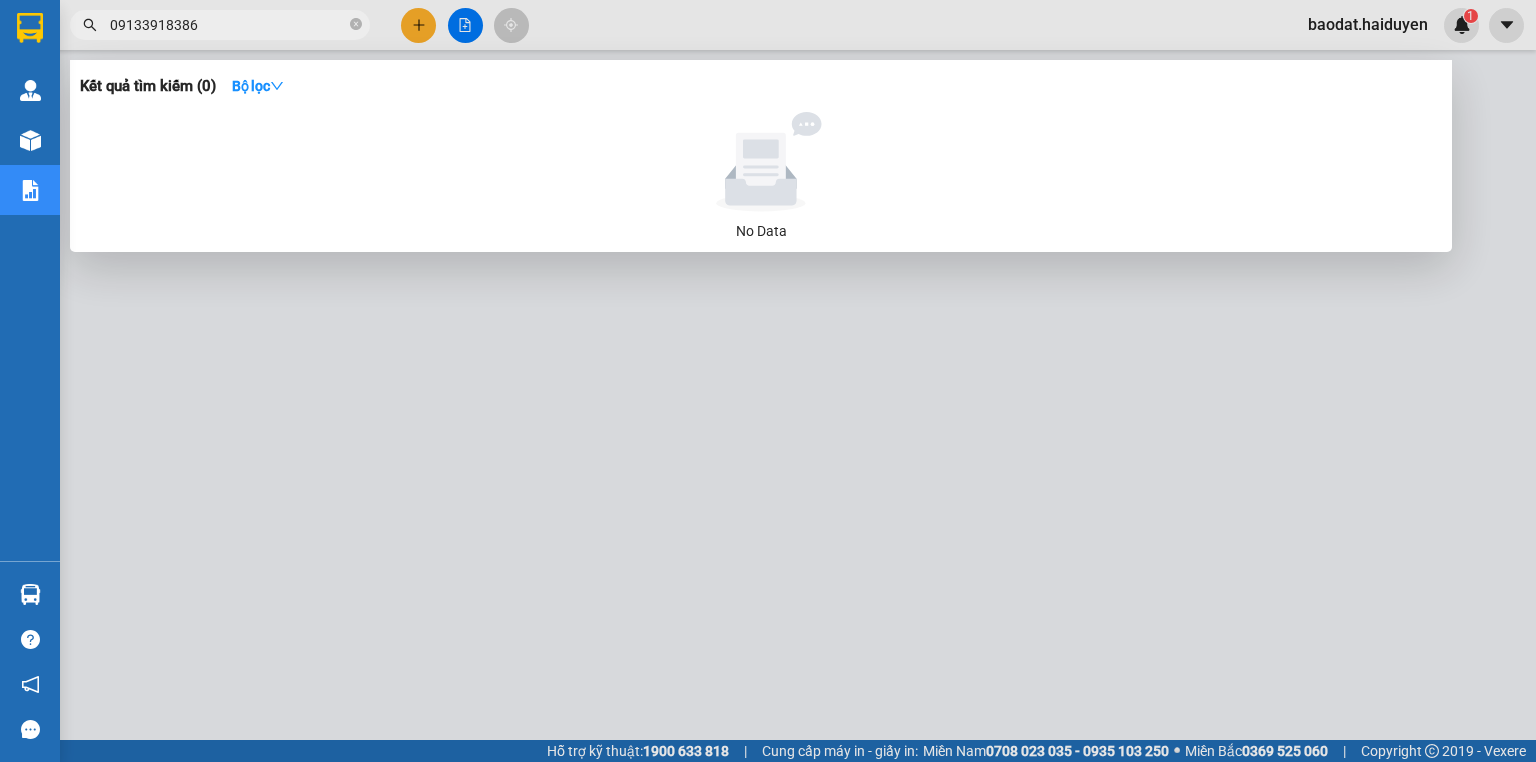 click on "09133918386" at bounding box center [228, 25] 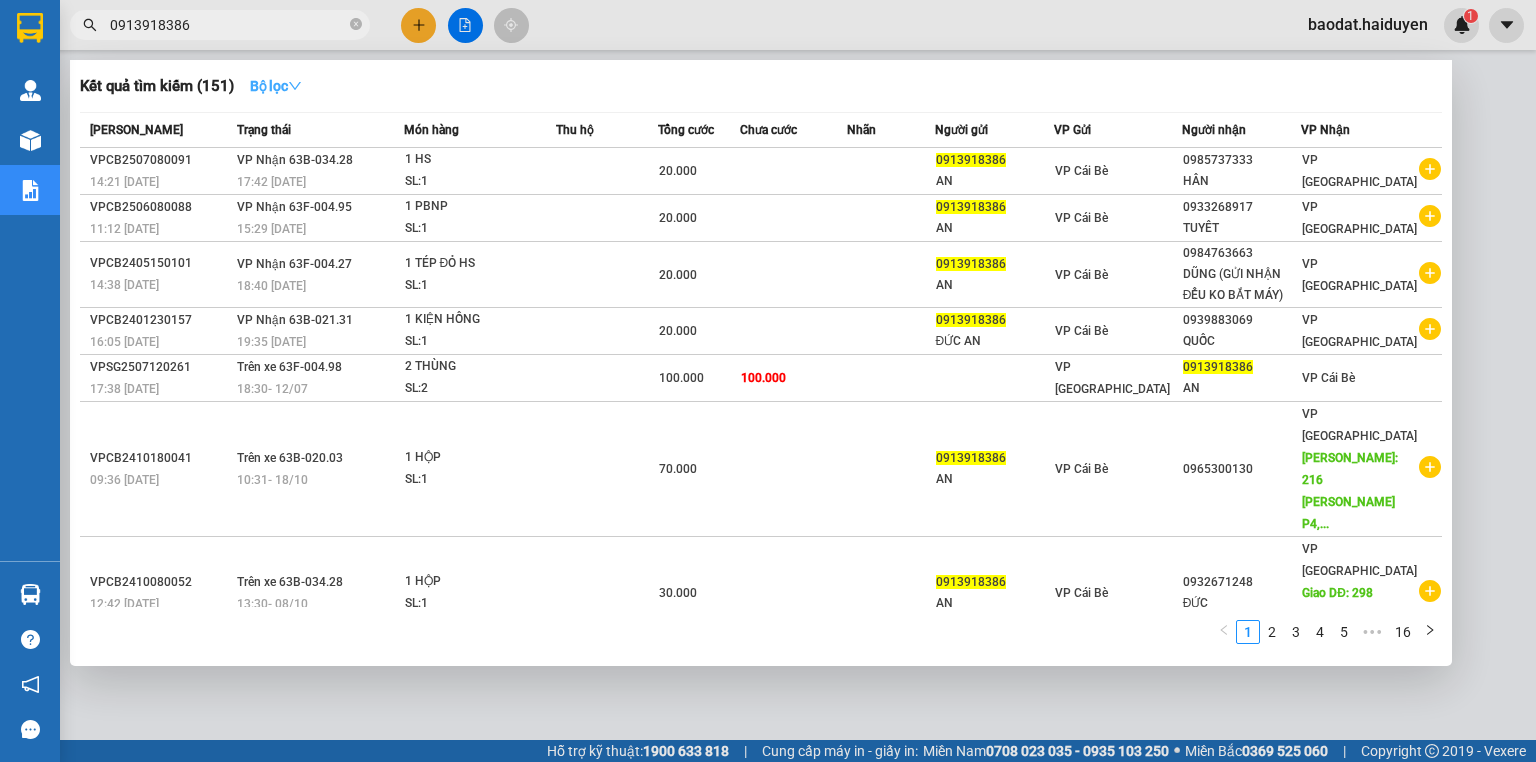 type on "0913918386" 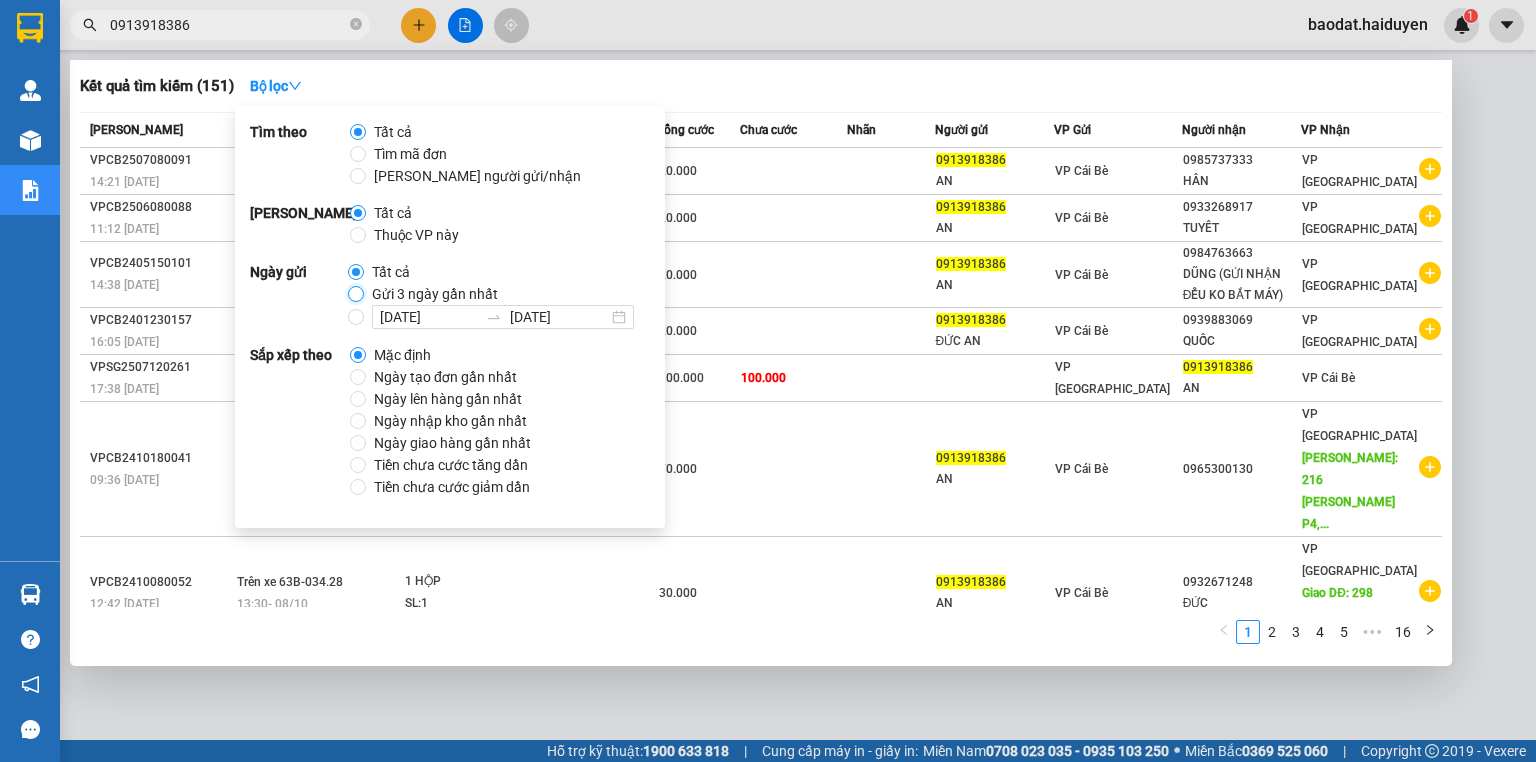 click on "Gửi 3 ngày gần nhất" at bounding box center [356, 294] 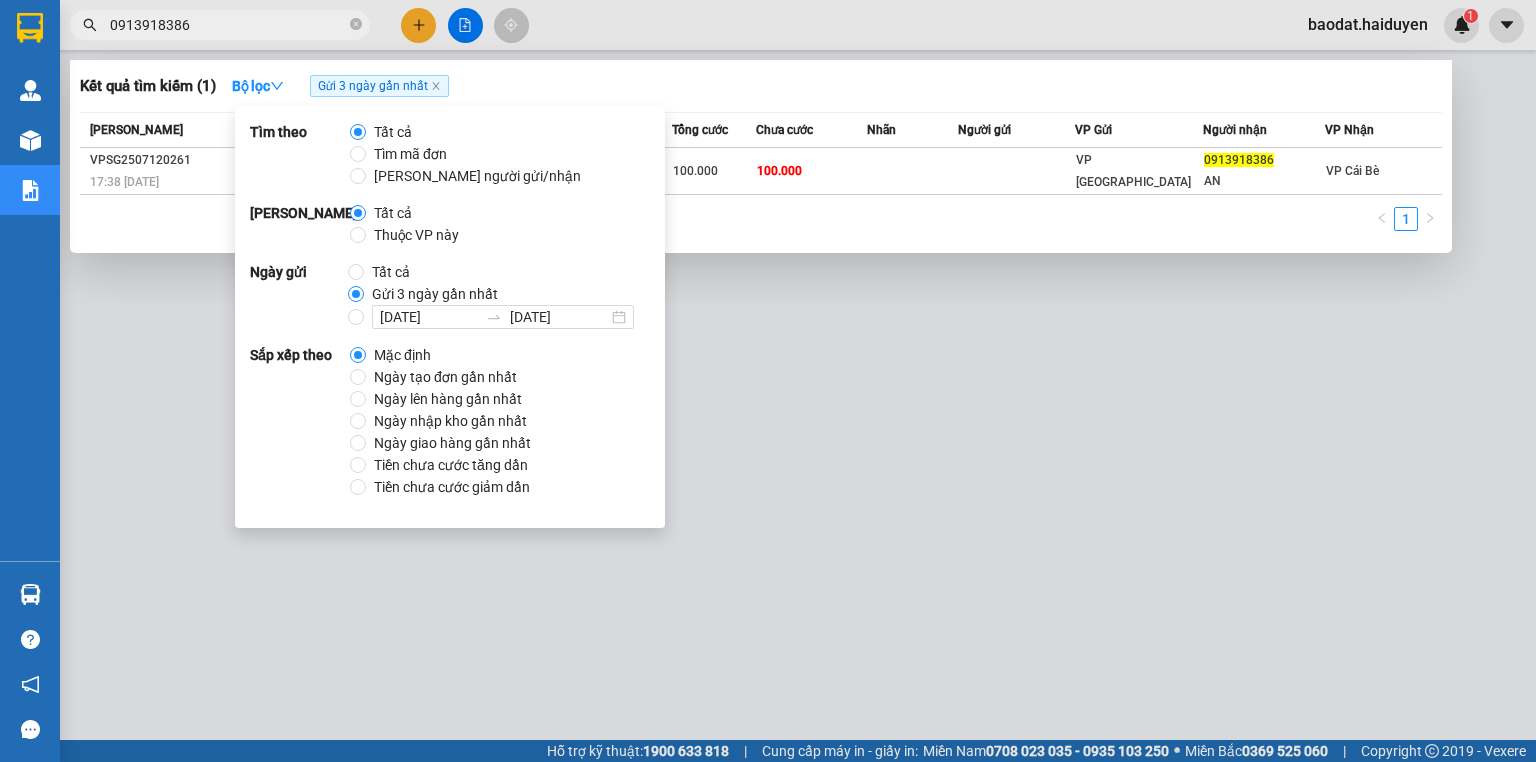 click on "Kết quả tìm kiếm ( 1 )  Bộ lọc  Gửi 3 ngày gần nhất Mã ĐH Trạng thái Món hàng Thu hộ Tổng cước Chưa cước Nhãn Người gửi VP Gửi Người nhận VP Nhận VPSG2507120261 17:38 - 12/07 Trên xe   63F-004.98 18:30  -   12/07 2 THÙNG SL:  2 100.000 100.000 VP Sài Gòn 0913918386 AN  VP Cái Bè 1" at bounding box center [761, 156] 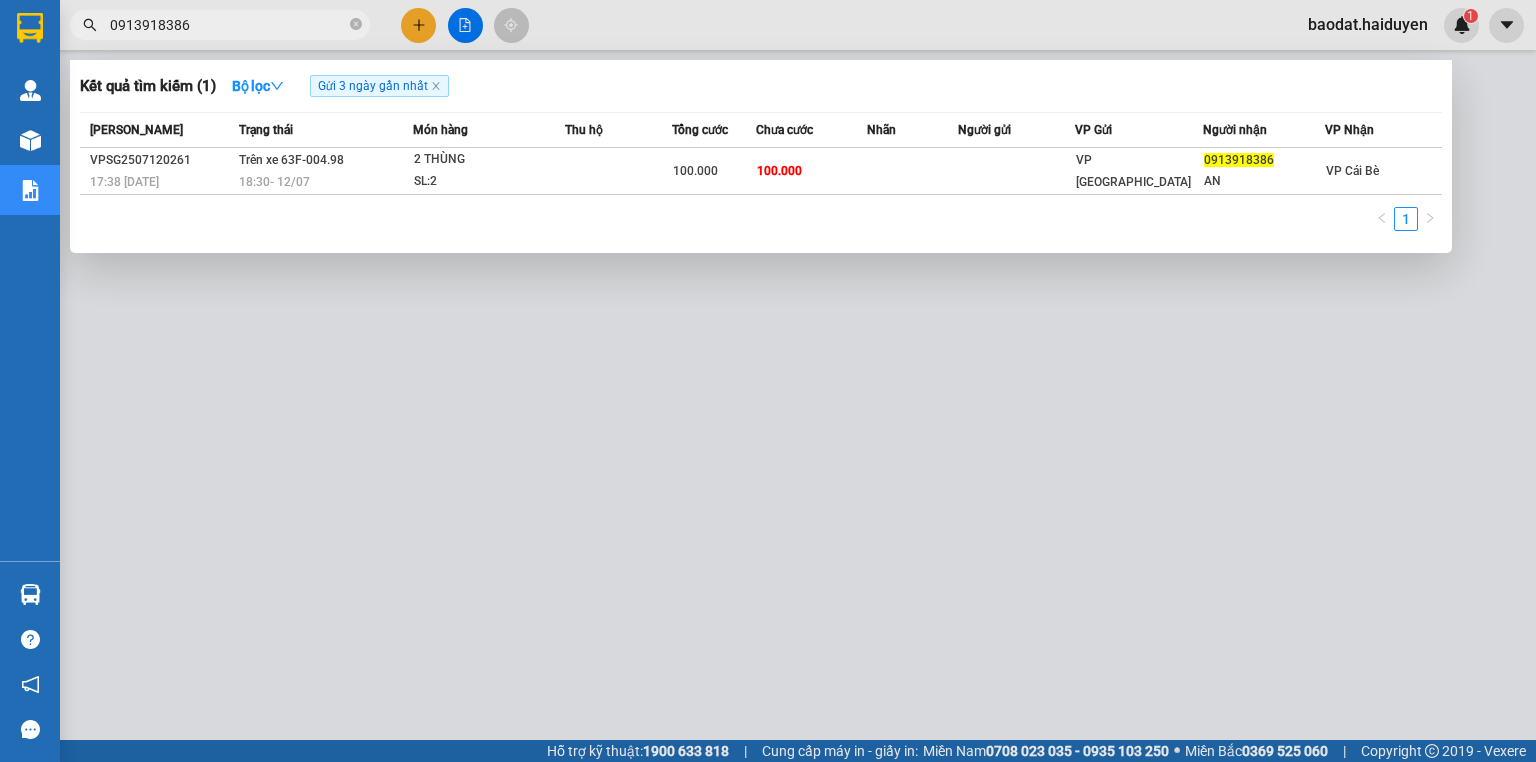 click at bounding box center (768, 381) 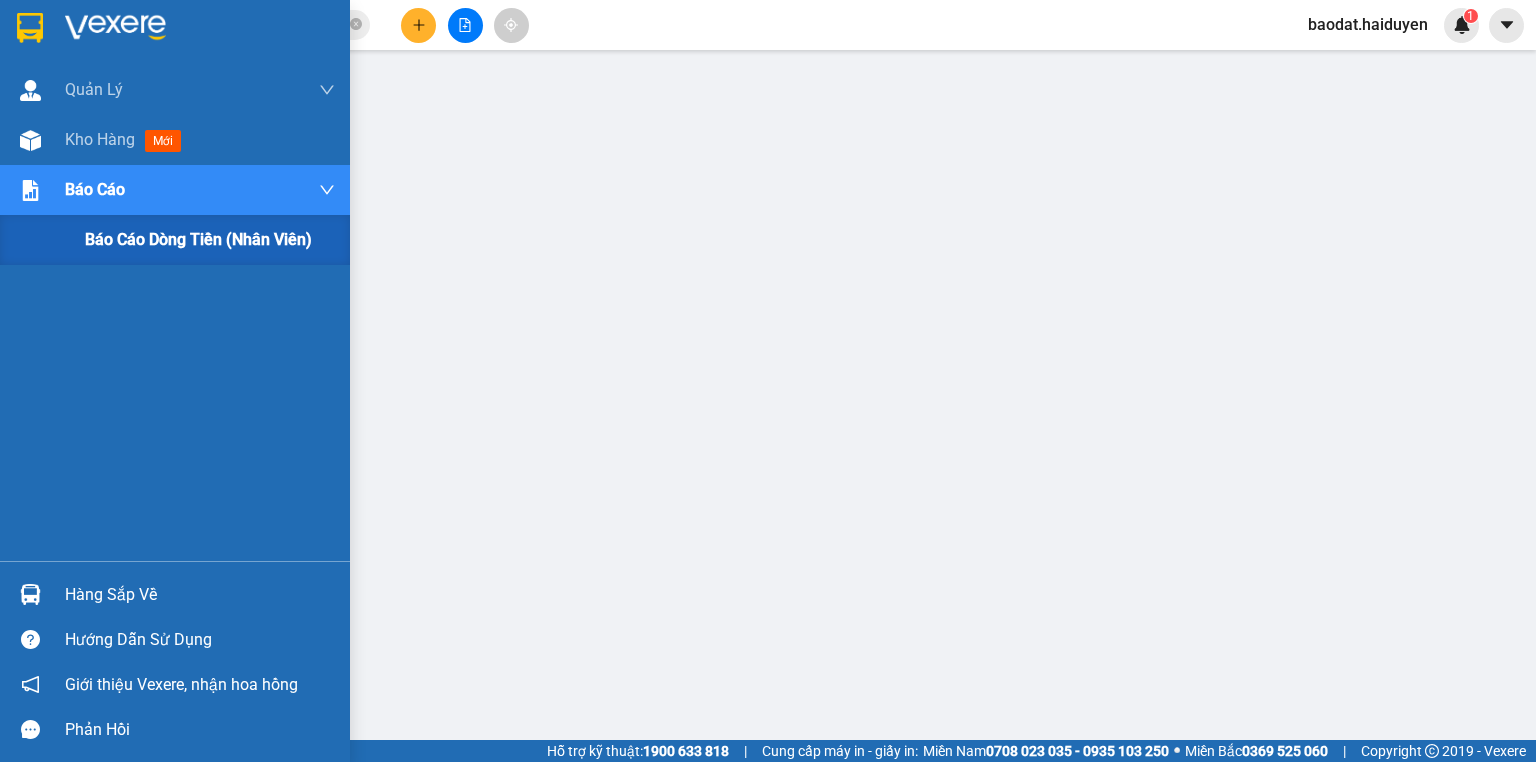click on "Báo cáo dòng tiền (nhân viên)" at bounding box center (198, 239) 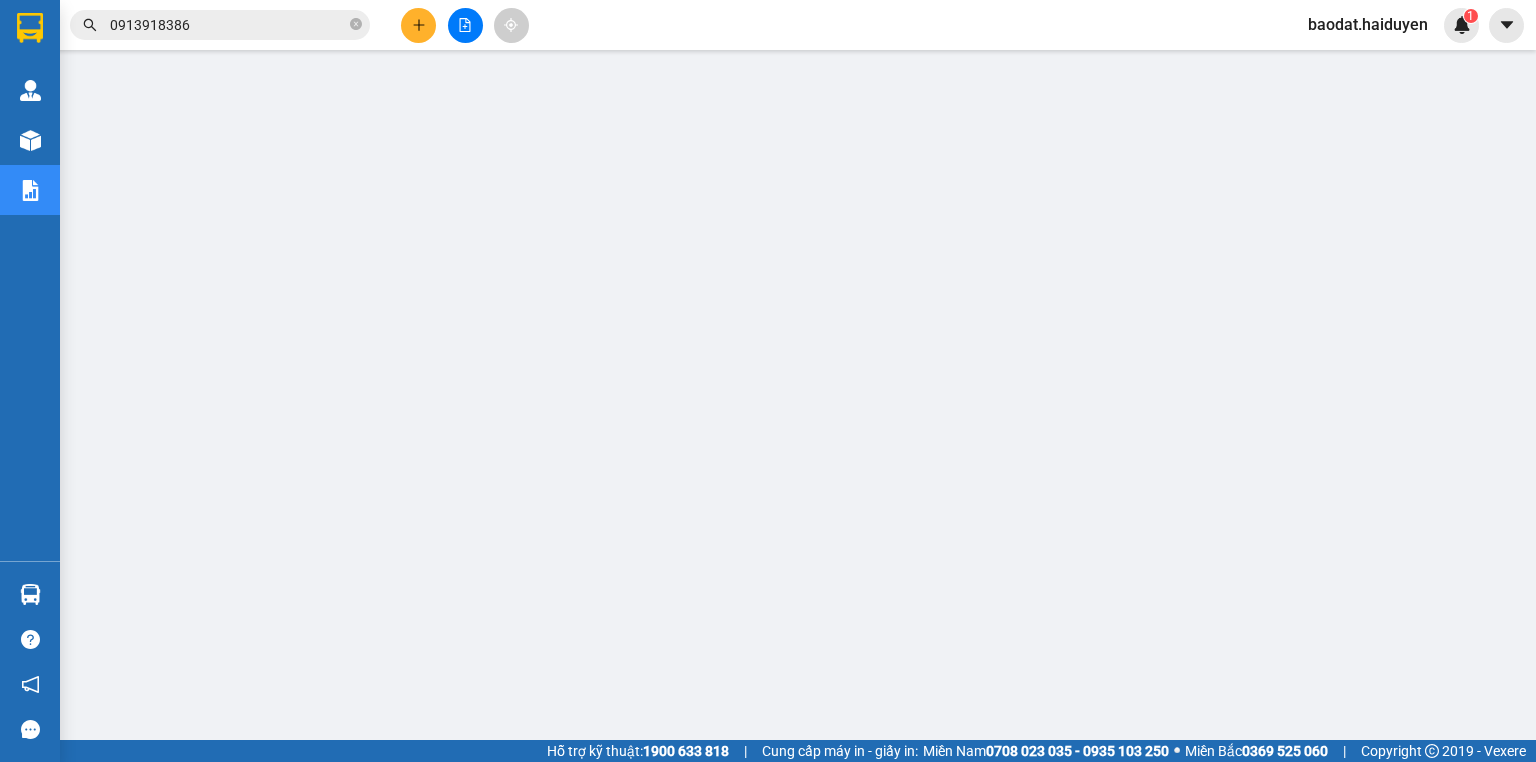 click on "0913918386" at bounding box center (228, 25) 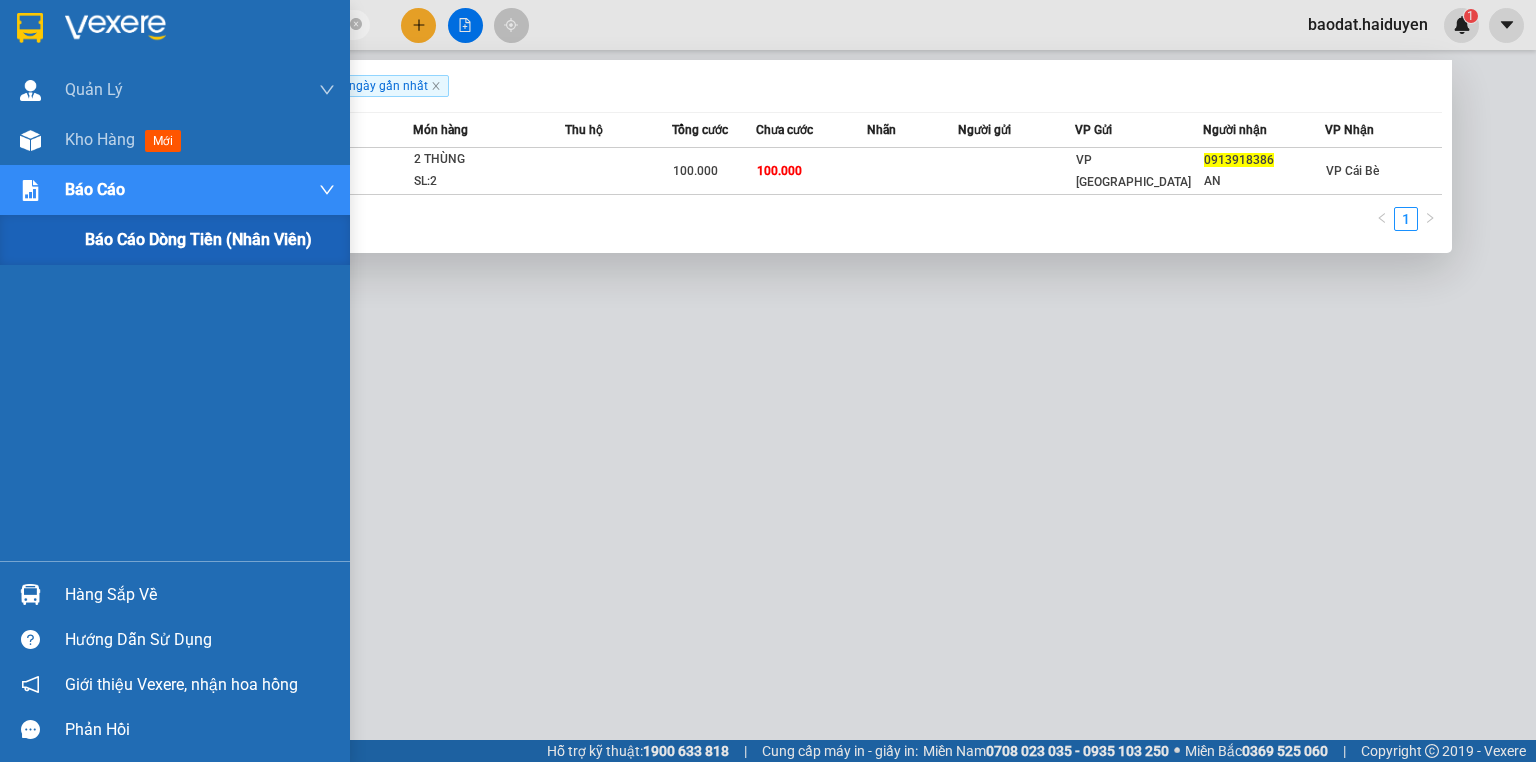 click on "Báo cáo" at bounding box center [95, 189] 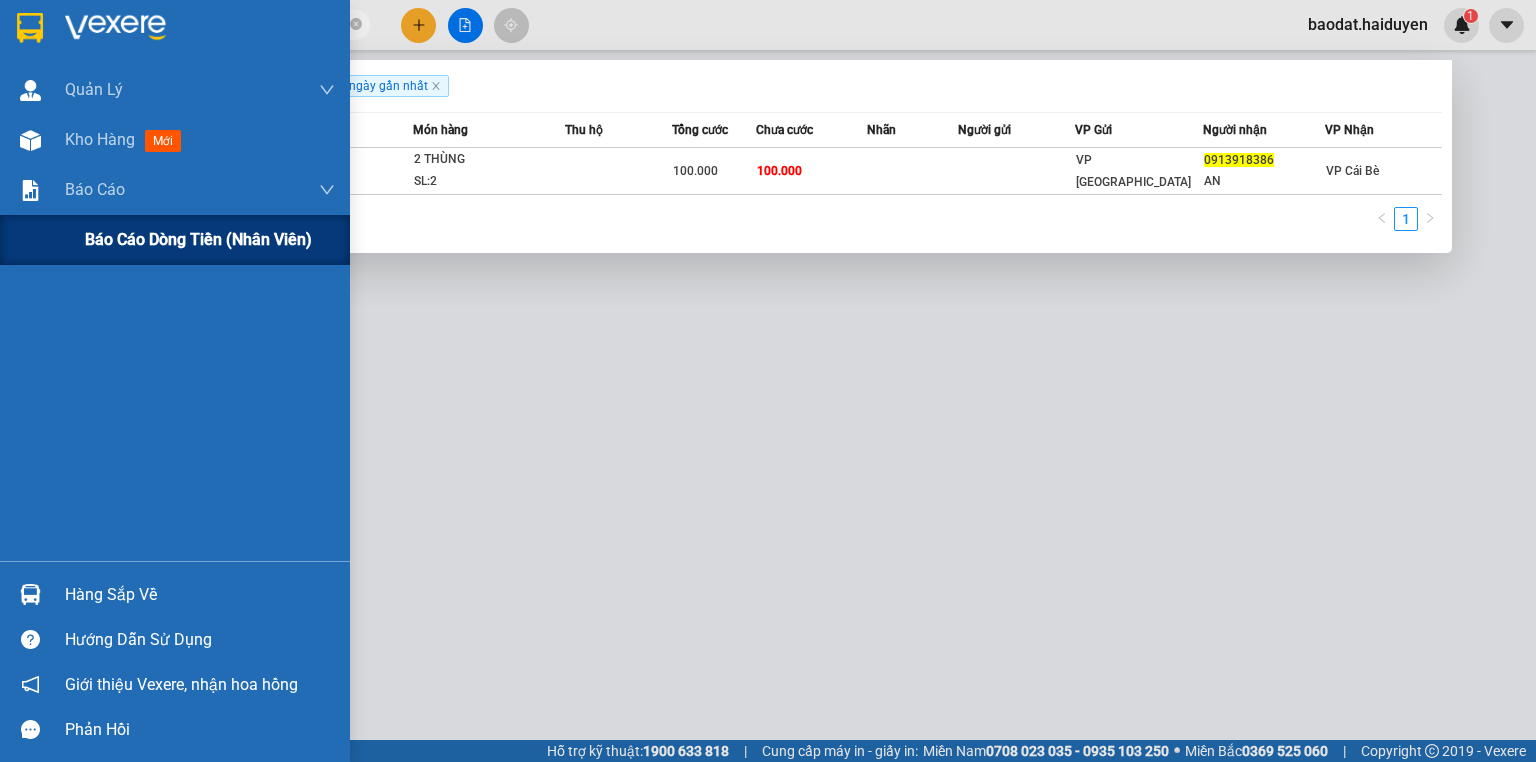 click on "Báo cáo dòng tiền (nhân viên)" at bounding box center [198, 239] 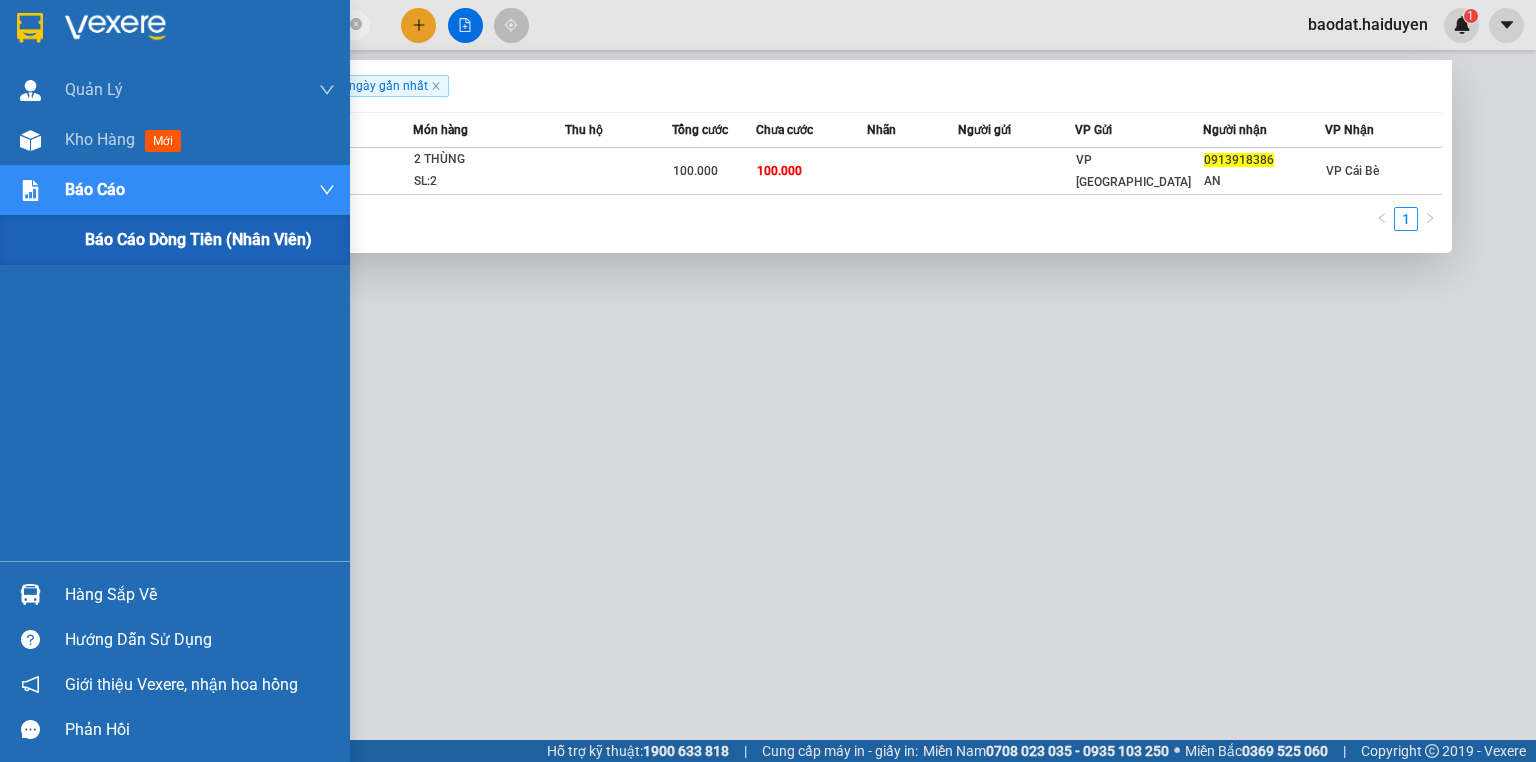 click on "Báo cáo dòng tiền (nhân viên)" at bounding box center (198, 239) 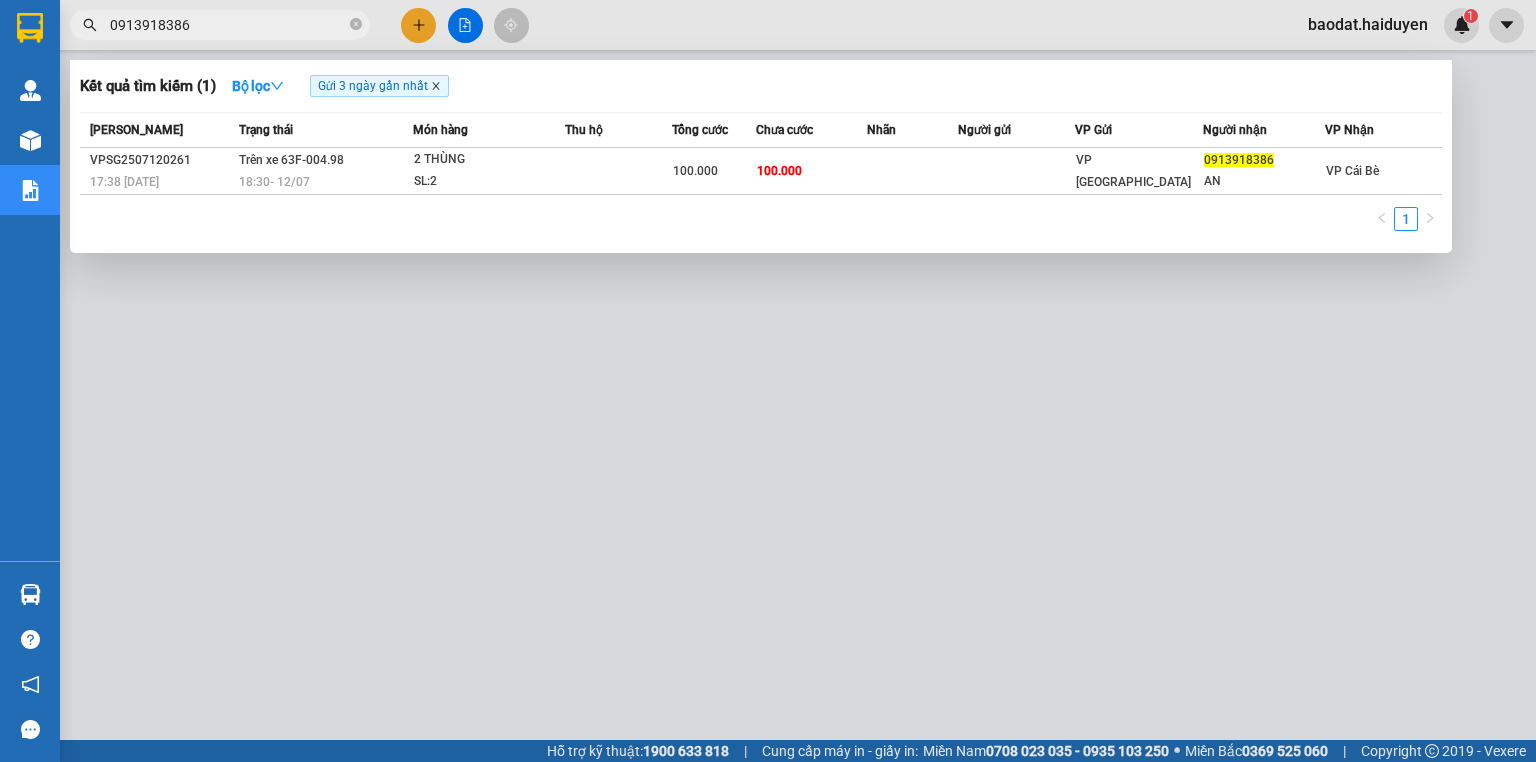 click 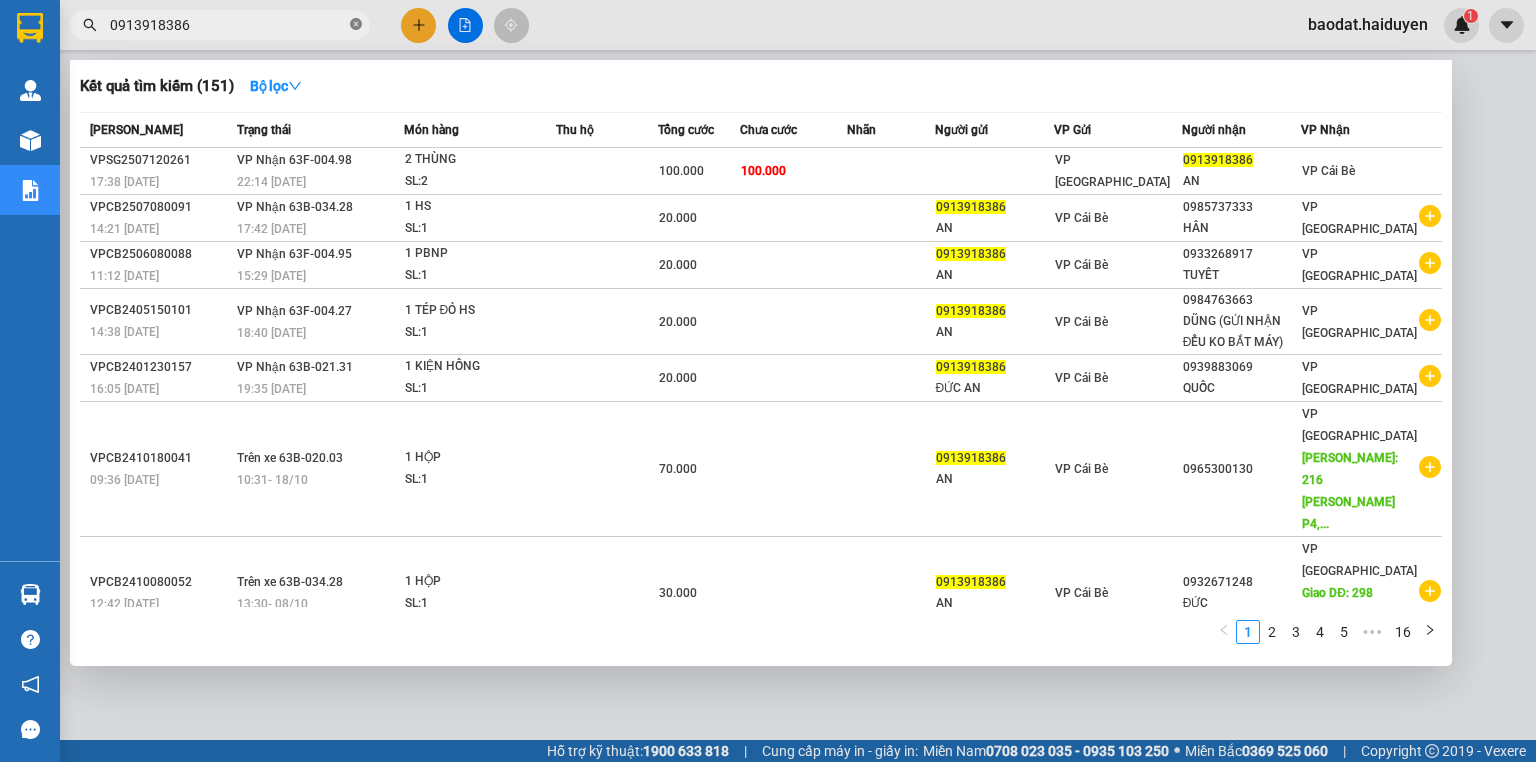 click at bounding box center [356, 25] 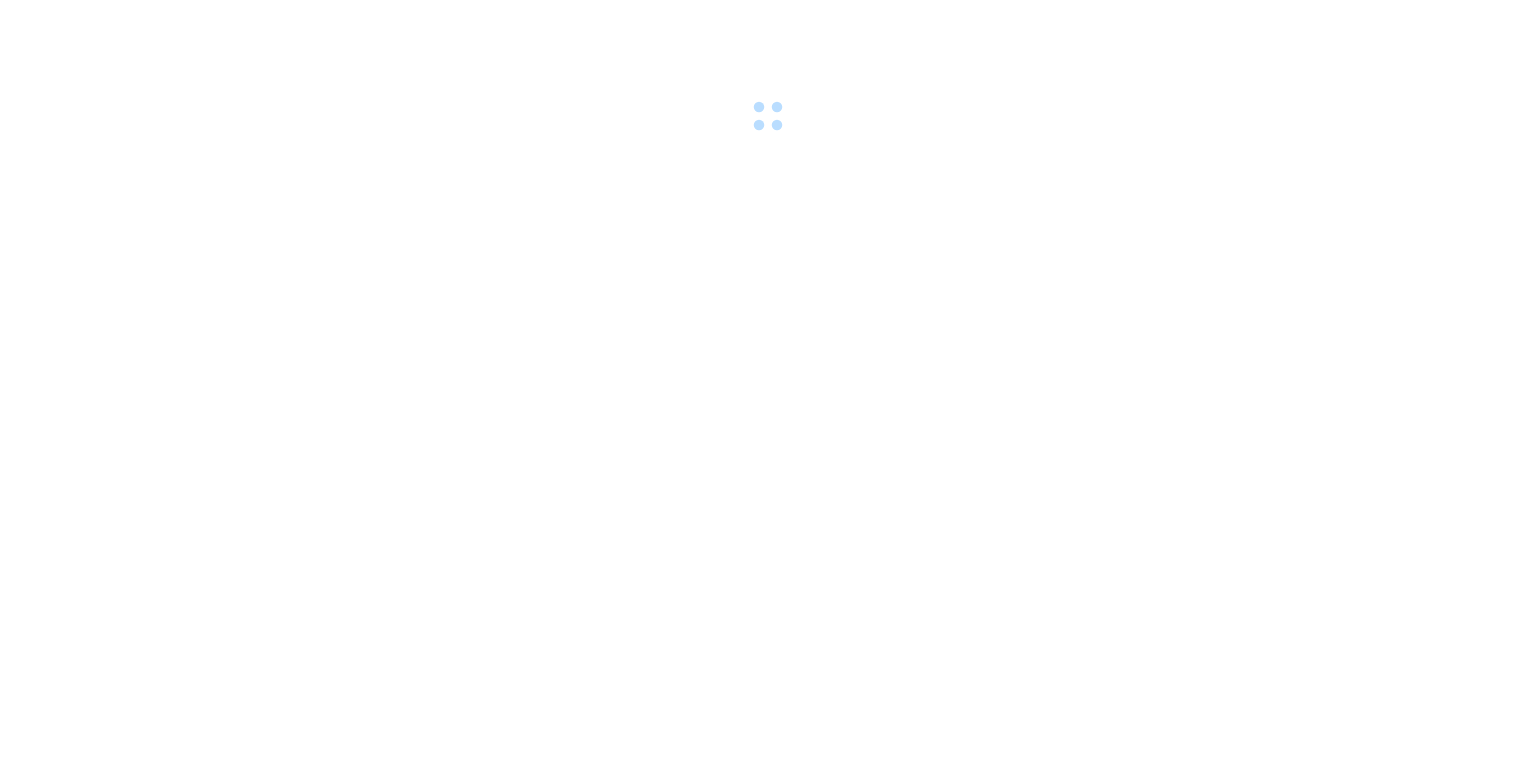 scroll, scrollTop: 0, scrollLeft: 0, axis: both 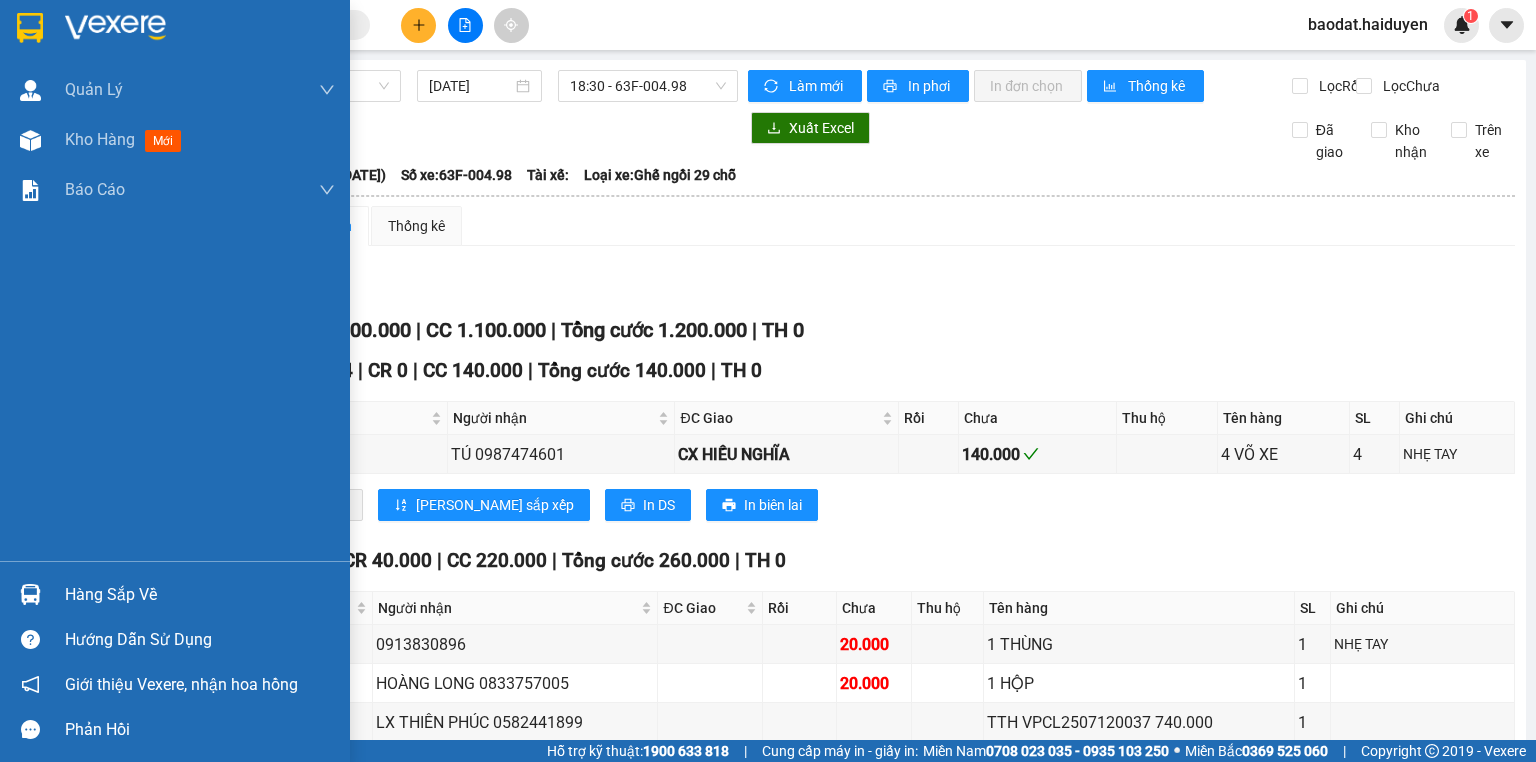 drag, startPoint x: 59, startPoint y: 603, endPoint x: 95, endPoint y: 613, distance: 37.363083 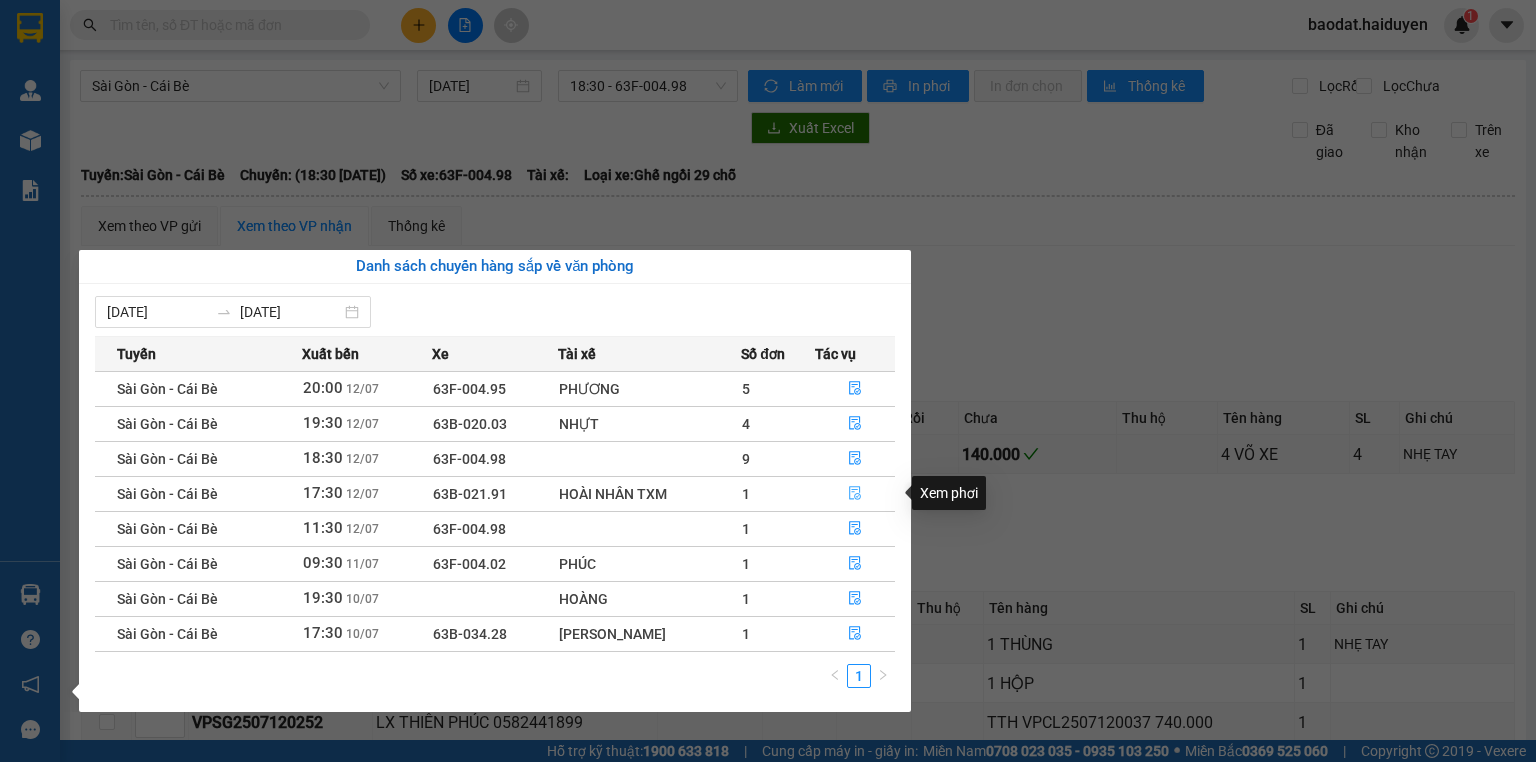 click 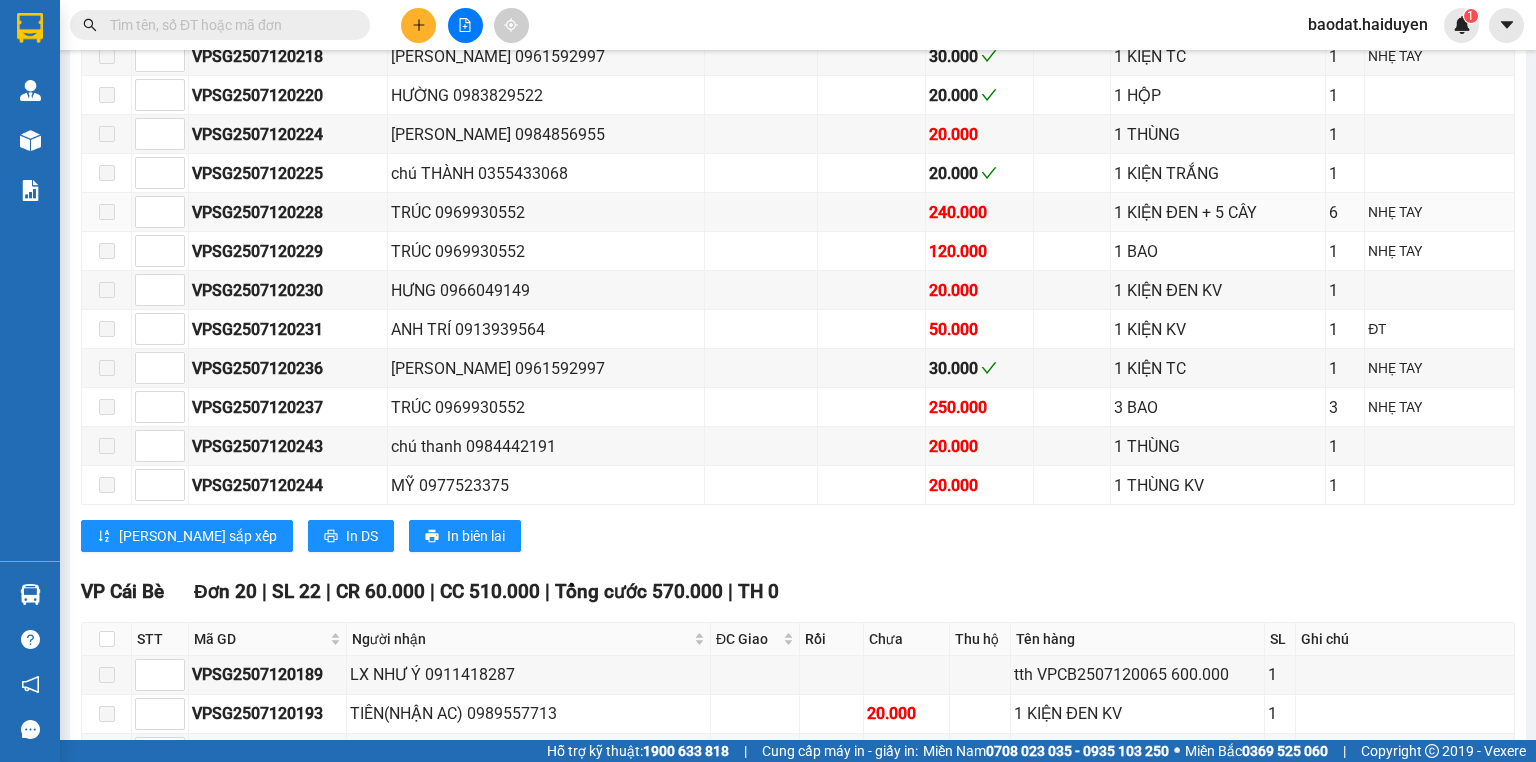 scroll, scrollTop: 1280, scrollLeft: 0, axis: vertical 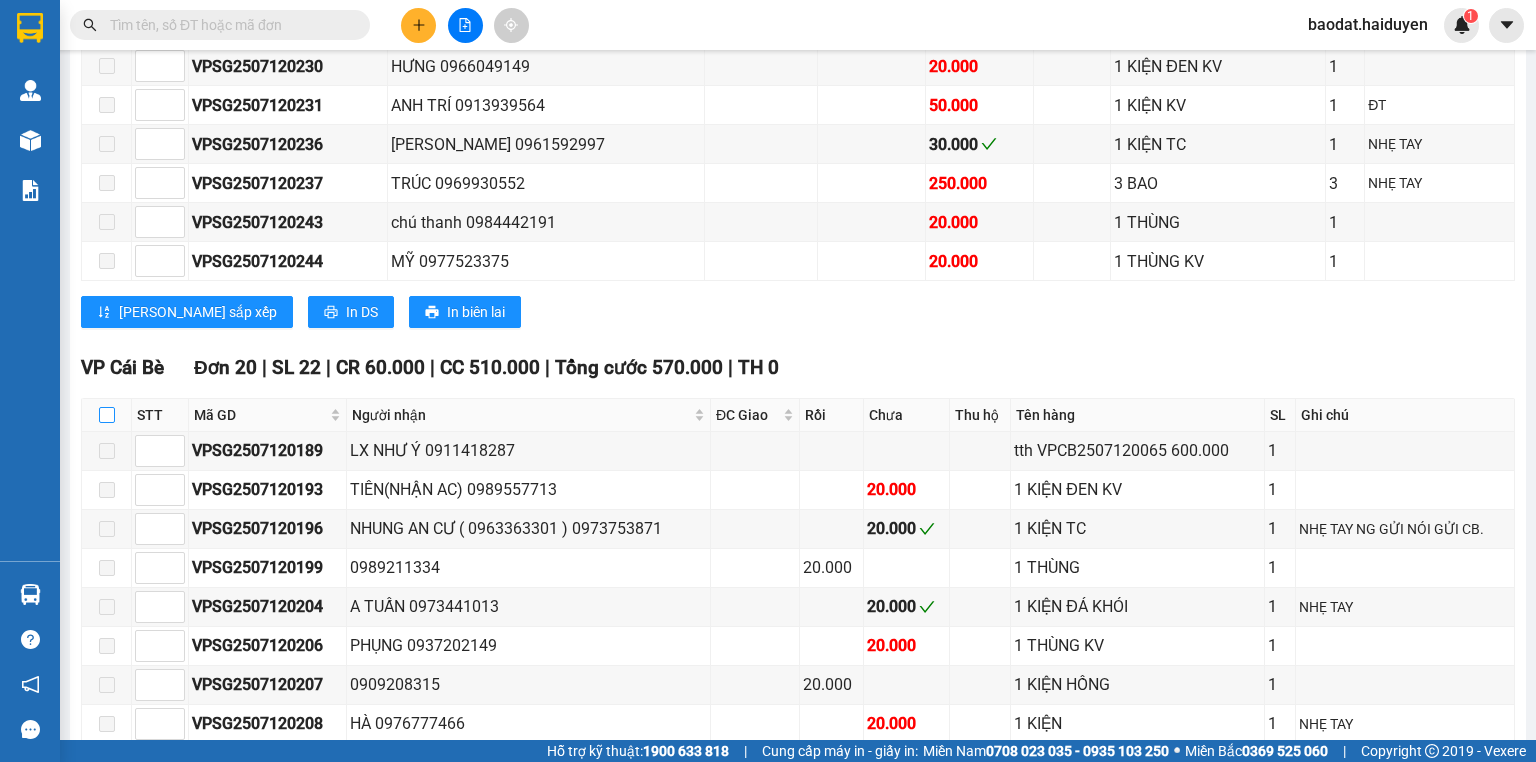 click at bounding box center (107, 415) 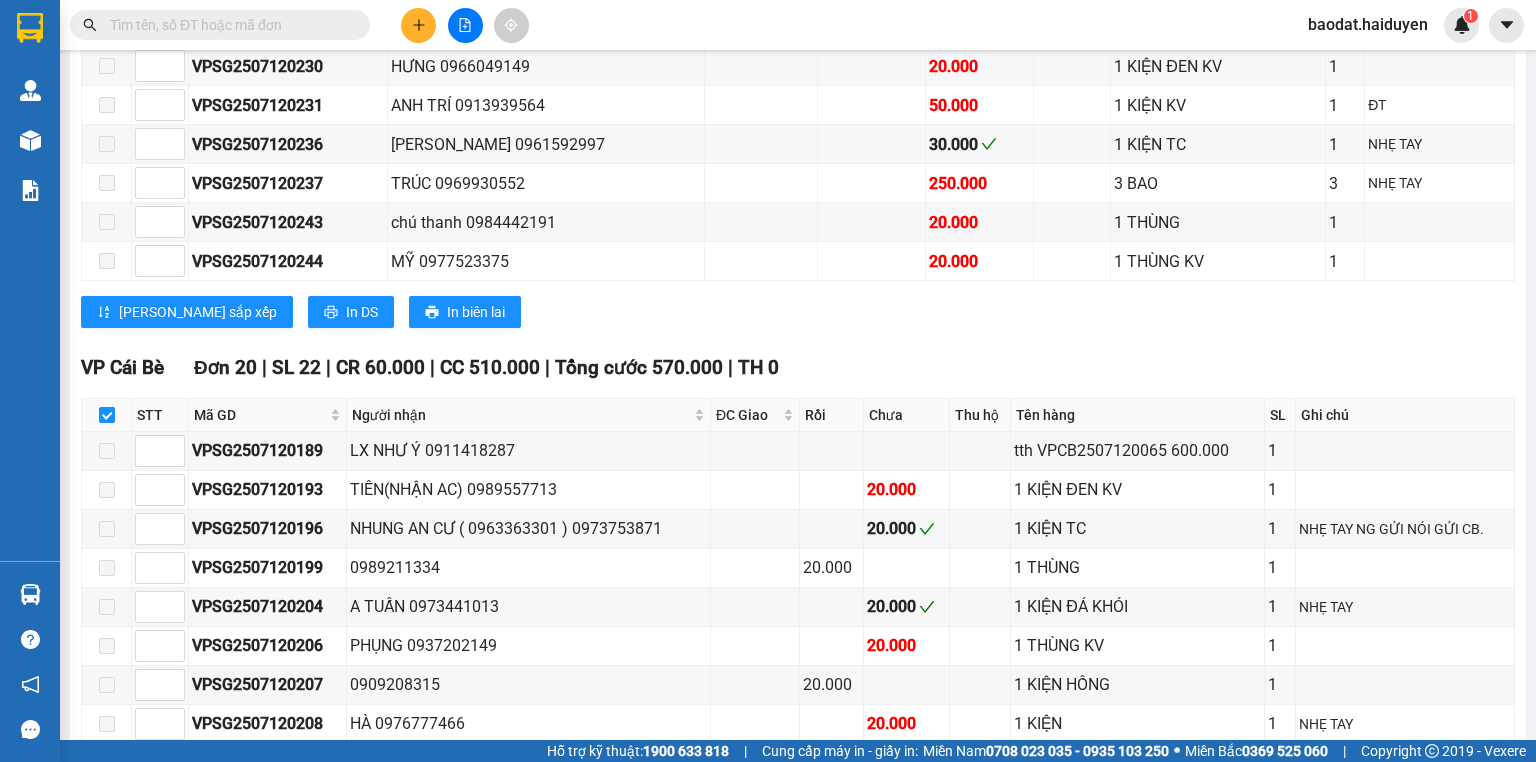 checkbox on "true" 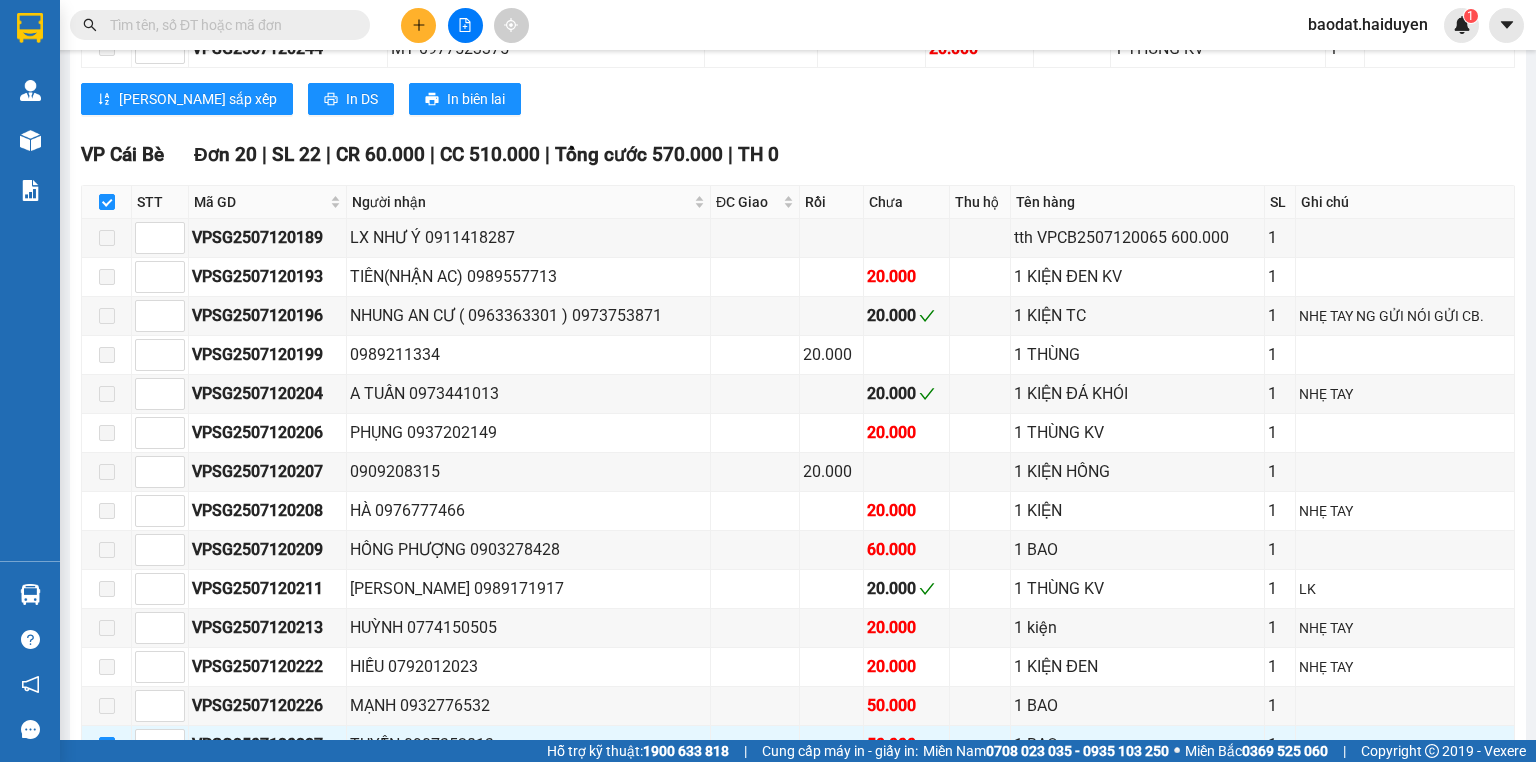 scroll, scrollTop: 1440, scrollLeft: 0, axis: vertical 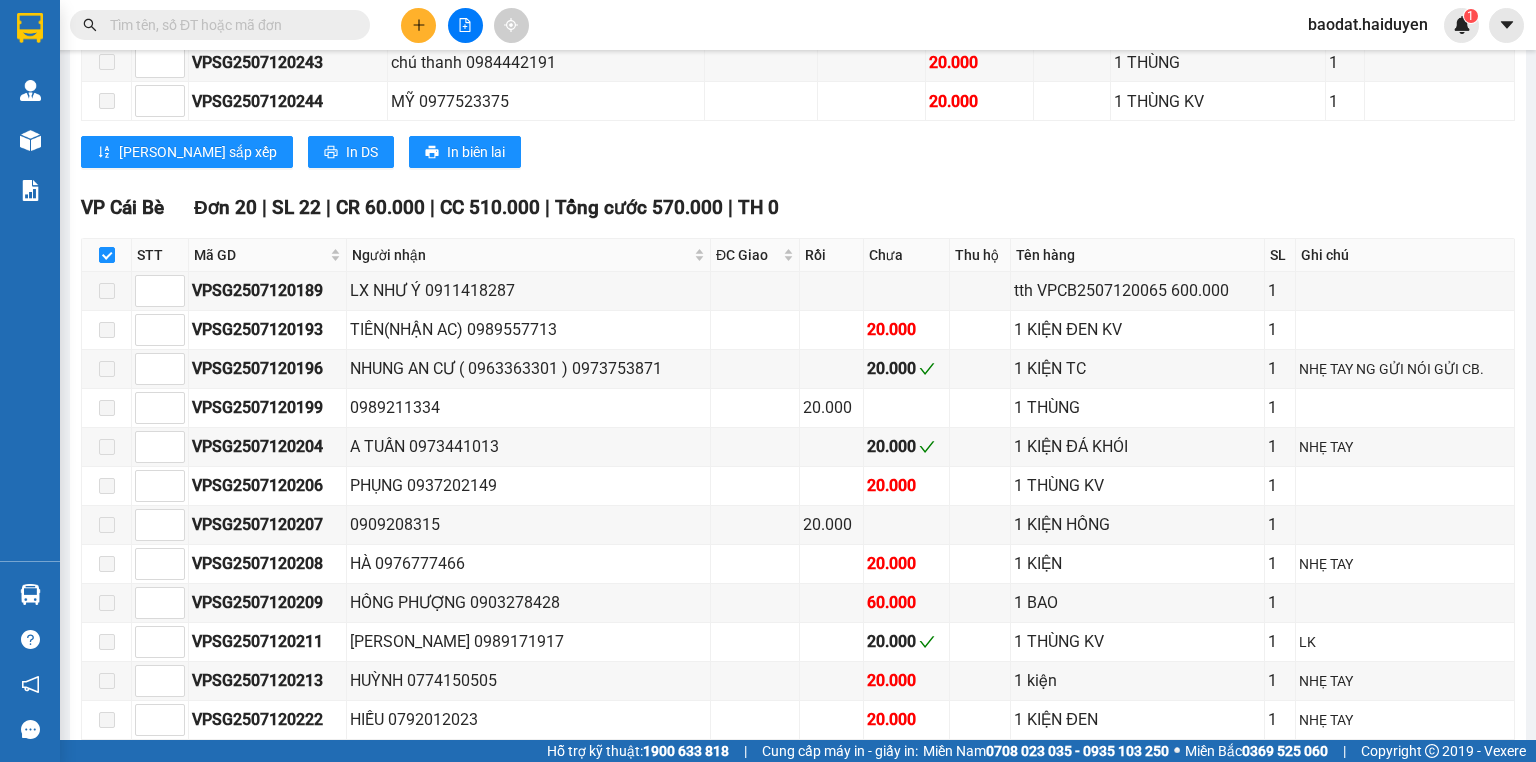 click at bounding box center [228, 25] 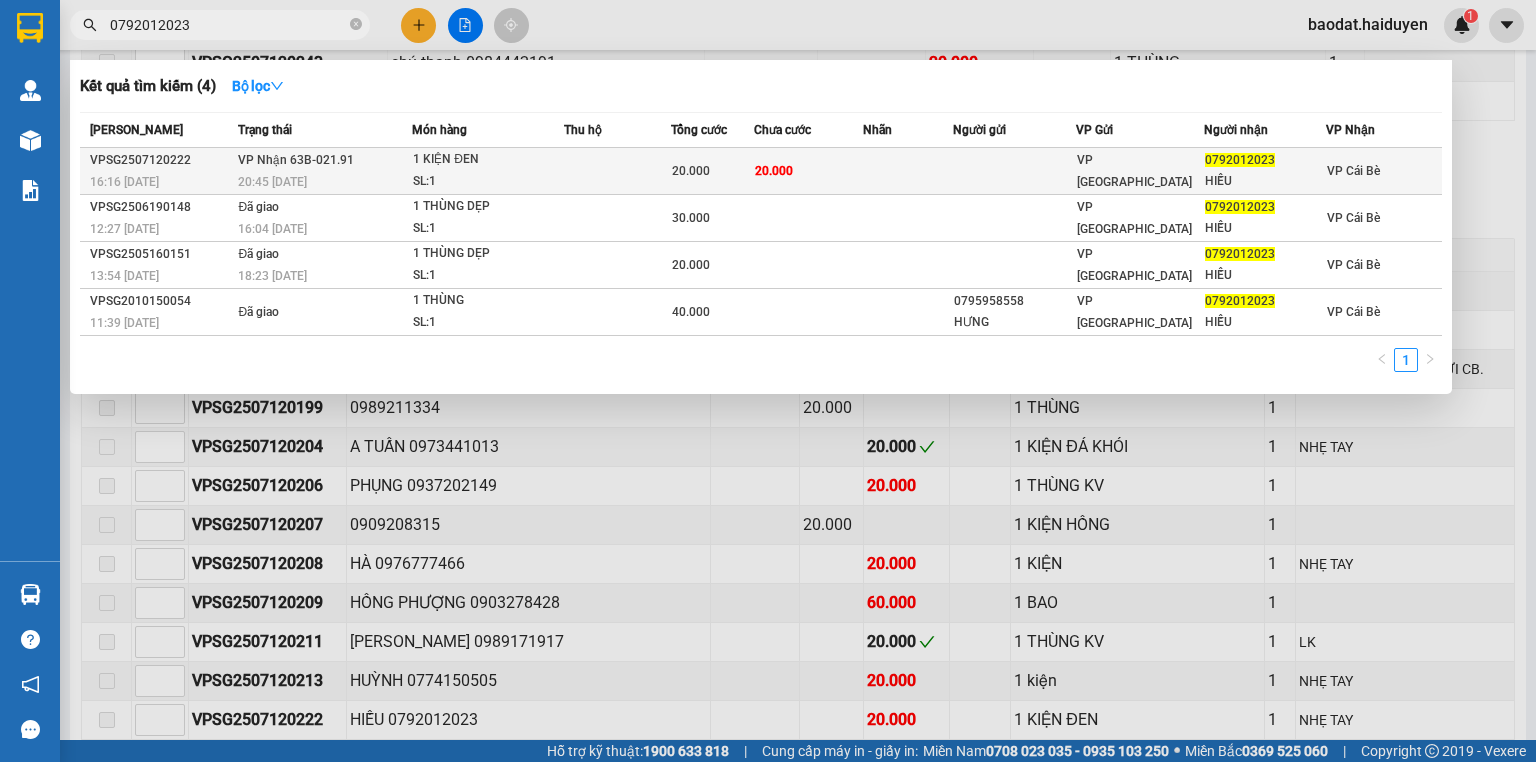type on "0792012023" 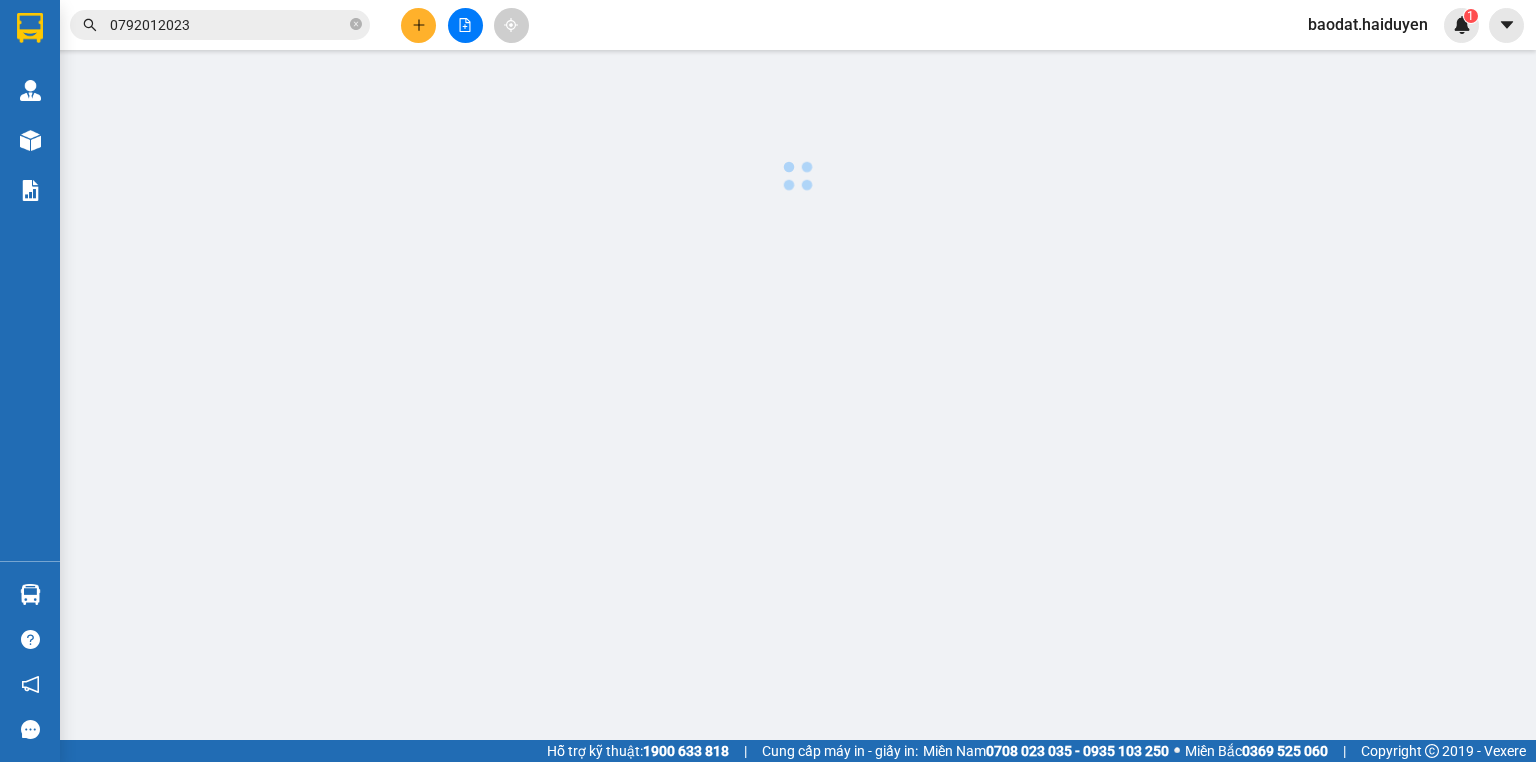 scroll, scrollTop: 0, scrollLeft: 0, axis: both 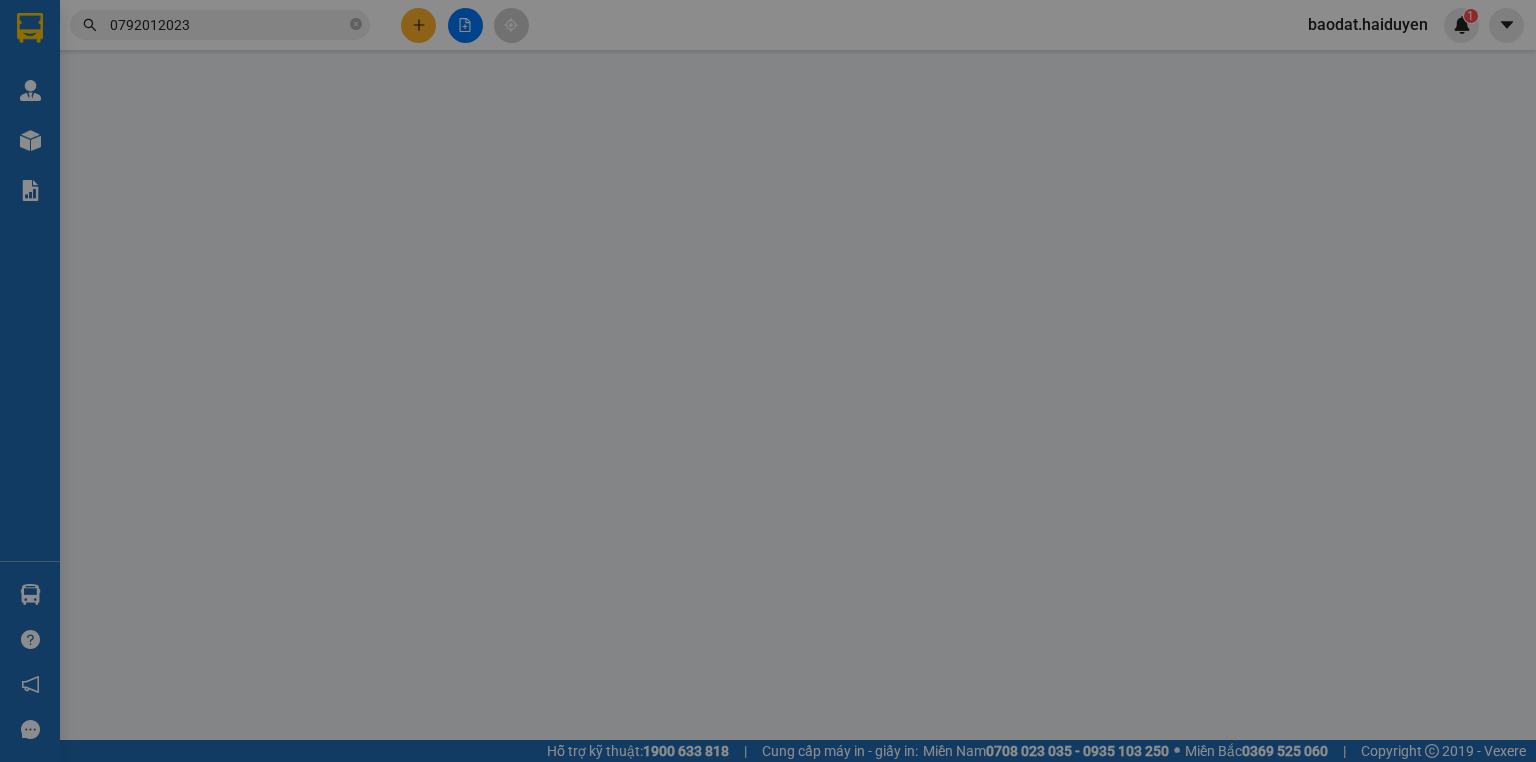 type on "0792012023" 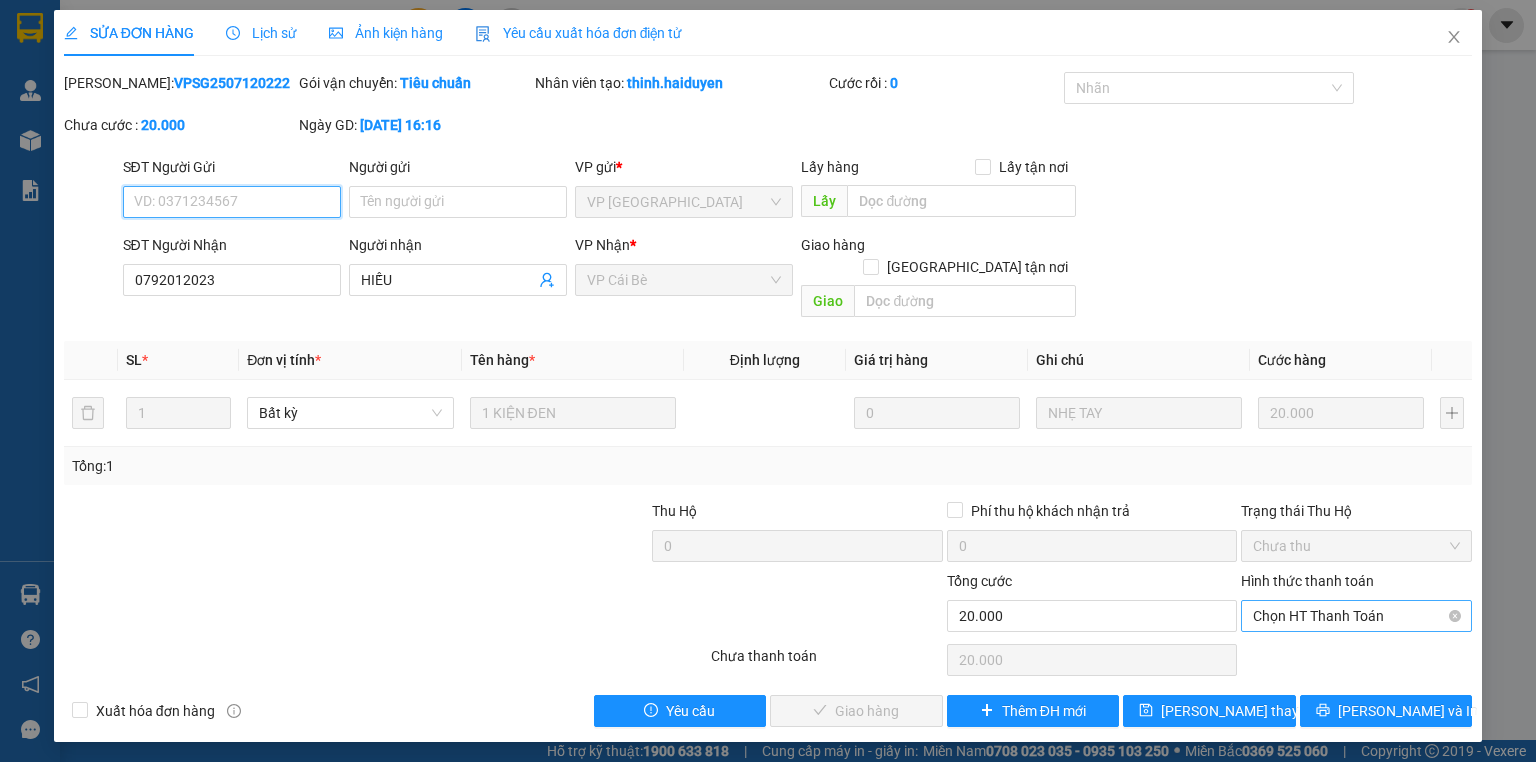click on "Chọn HT Thanh Toán" at bounding box center (1356, 616) 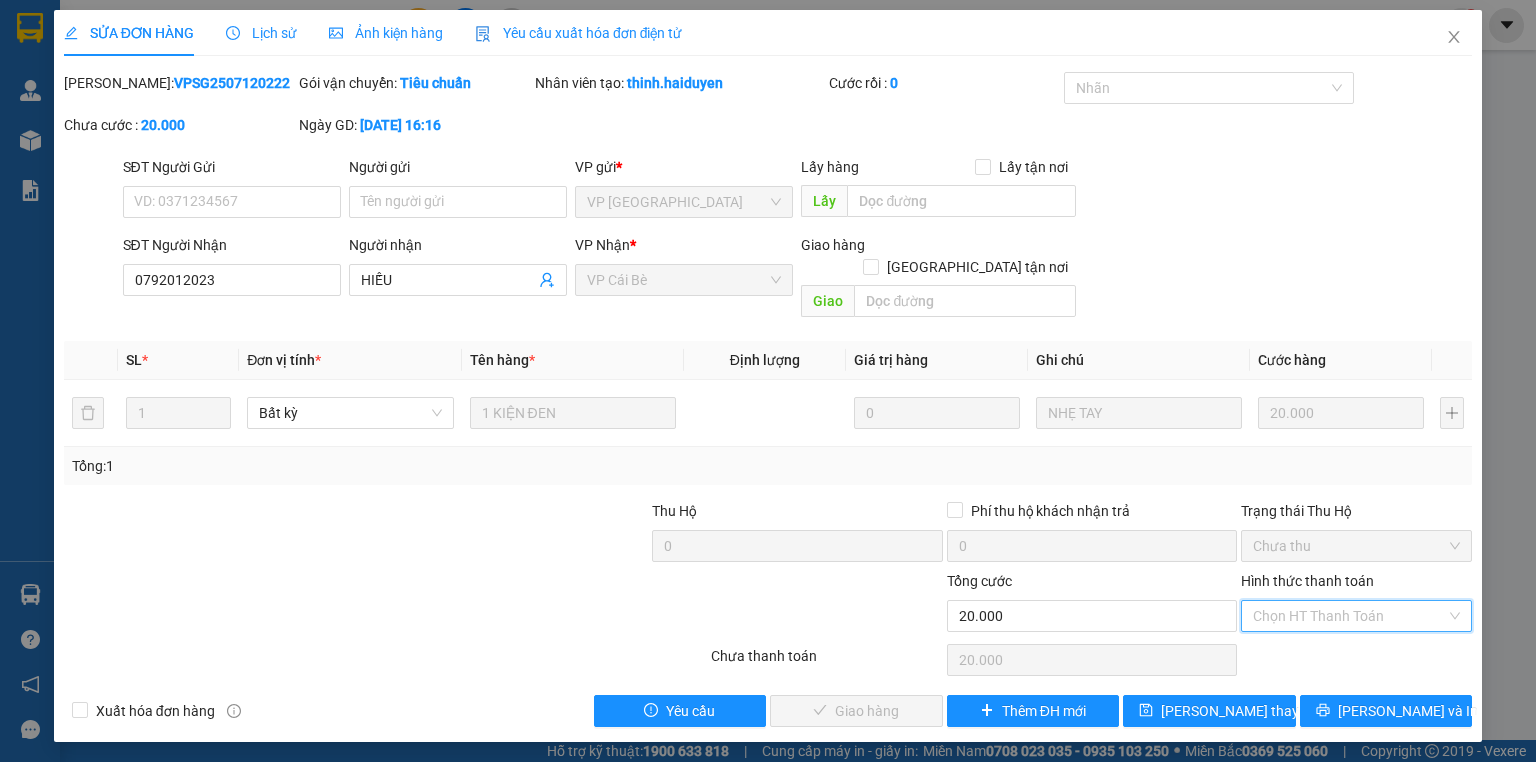 click on "Tại văn phòng" at bounding box center (-9830, -9969) 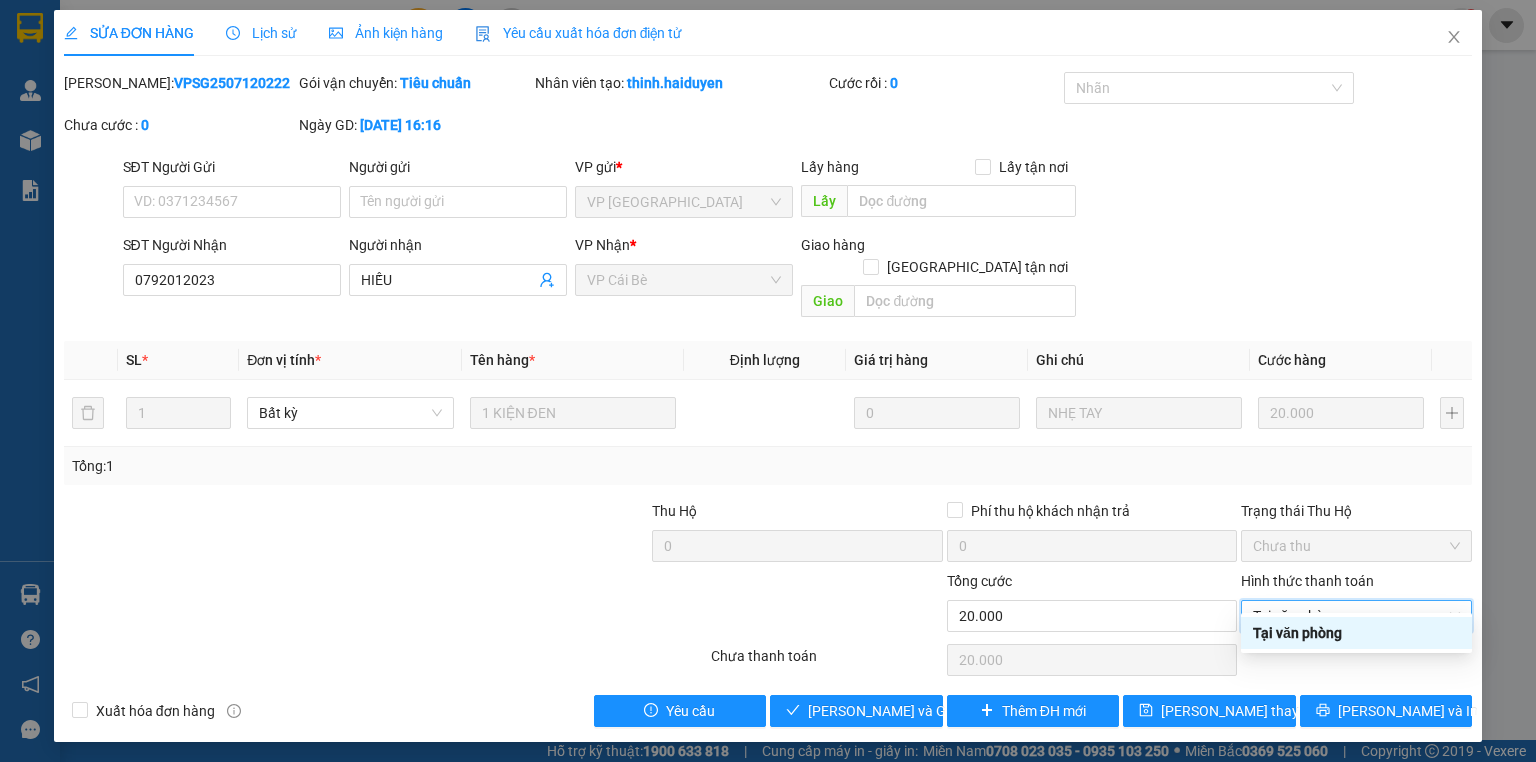 type on "0" 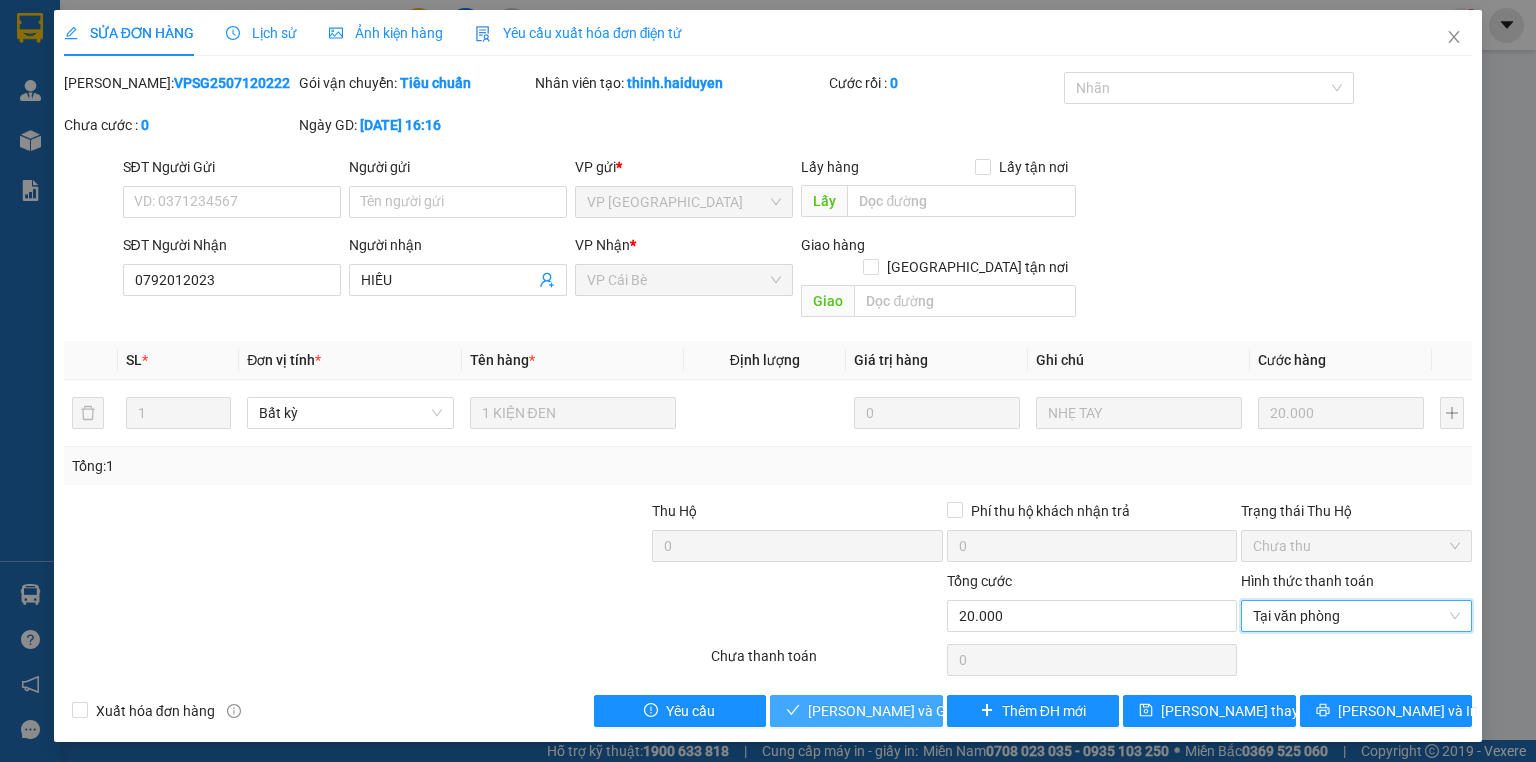 drag, startPoint x: 919, startPoint y: 683, endPoint x: 964, endPoint y: 670, distance: 46.840153 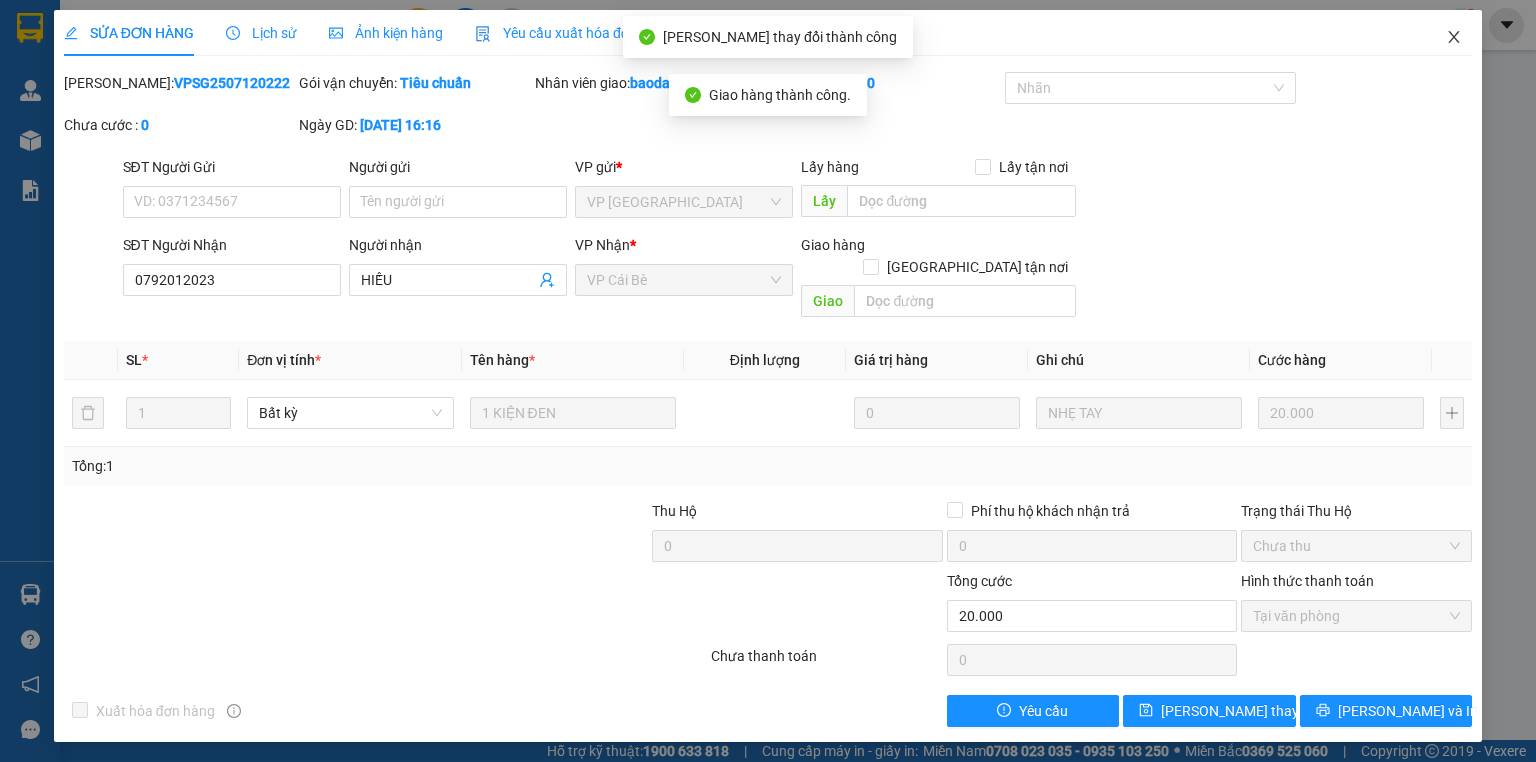 drag, startPoint x: 1448, startPoint y: 36, endPoint x: 1339, endPoint y: 12, distance: 111.61093 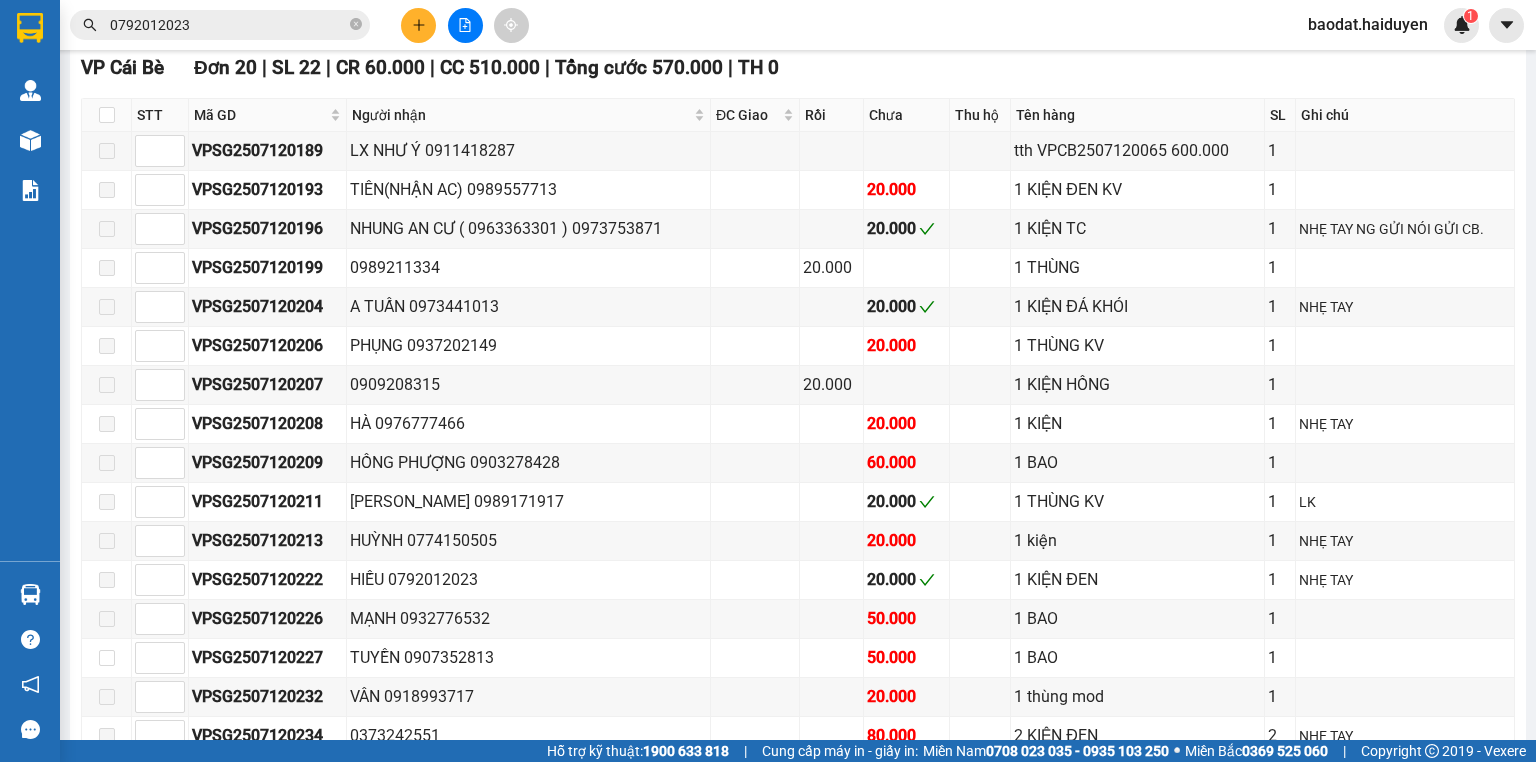 scroll, scrollTop: 1600, scrollLeft: 0, axis: vertical 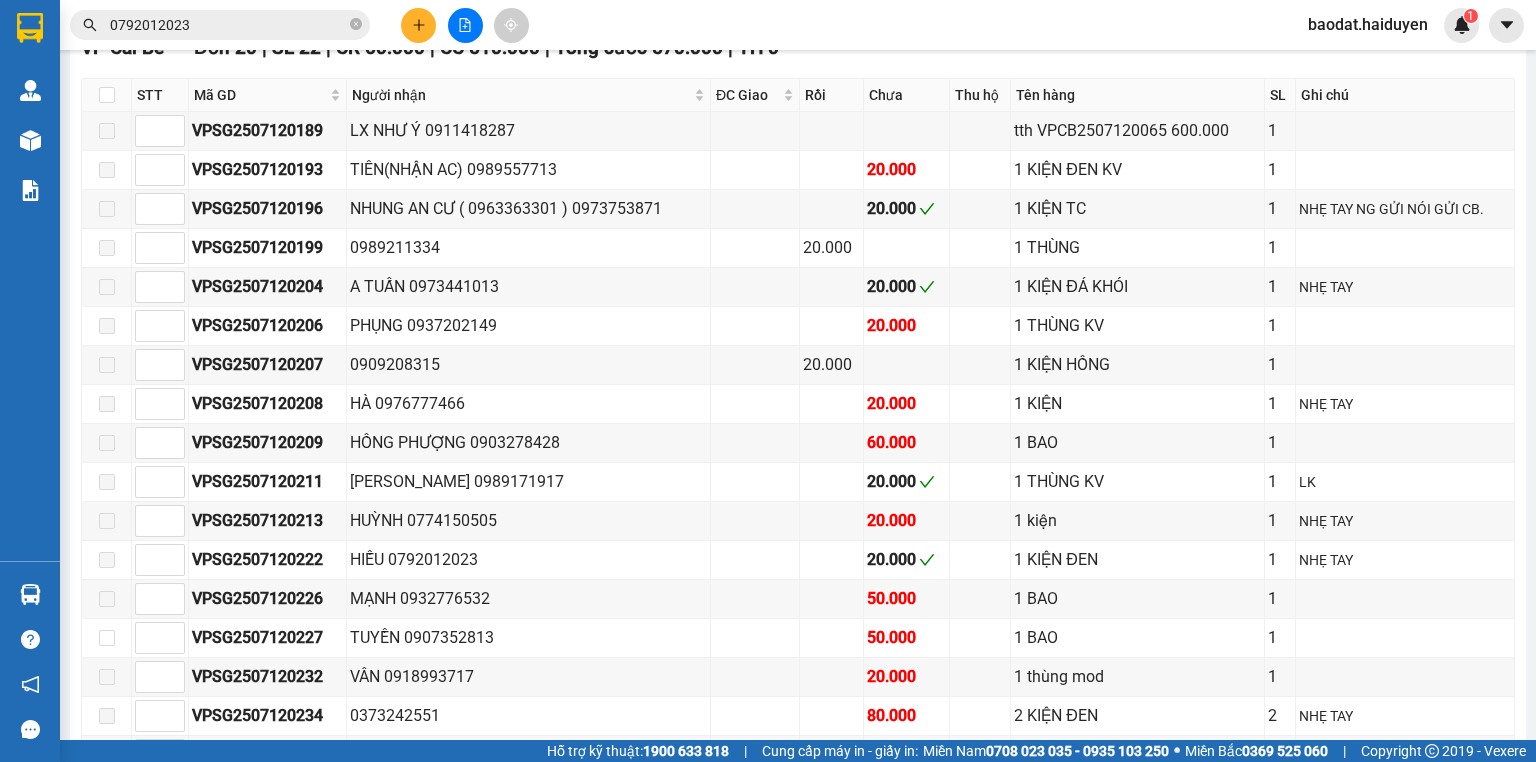 click on "Kết quả tìm kiếm ( 4 )  Bộ lọc  Mã ĐH Trạng thái Món hàng Thu hộ Tổng cước Chưa cước Nhãn Người gửi VP Gửi Người nhận VP Nhận VPSG2507120222 16:16 [DATE] VP Nhận   63B-021.91 20:45 [DATE] 1 KIỆN ĐEN SL:  1 20.000 20.000 VP [GEOGRAPHIC_DATA] 0792012023 HIẾU VP Cái Bè VPSG2506190148 12:27 [DATE] Đã giao   16:04 [DATE] 1 THÙNG DẸP SL:  1 30.000 VP [GEOGRAPHIC_DATA] 0792012023 HIẾU VP Cái Bè VPSG2505160151 13:54 [DATE] Đã giao   18:23 [DATE] 1 THÙNG DẸP SL:  1 20.000 VP [GEOGRAPHIC_DATA] 0792012023 HIẾU VP Cái Bè VPSG2010150054 11:39 [DATE] Đã giao   1 THÙNG SL:  1 40.000 0795958558 [GEOGRAPHIC_DATA] 0792012023 HIẾU VP Cái Bè 1 0792012023" at bounding box center [195, 25] 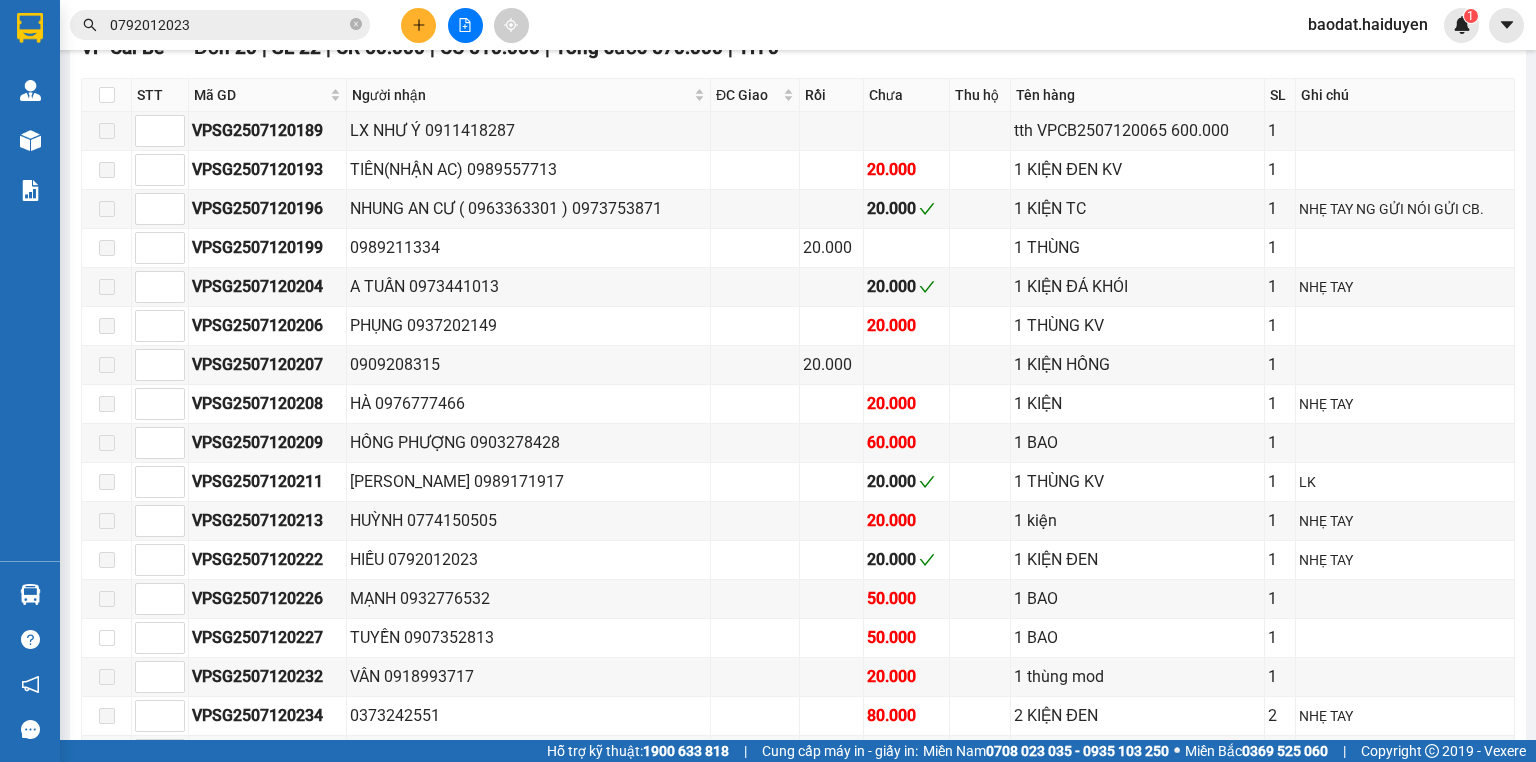 click on "Kết quả tìm kiếm ( 4 )  Bộ lọc  Mã ĐH Trạng thái Món hàng Thu hộ Tổng cước Chưa cước Nhãn Người gửi VP Gửi Người nhận VP Nhận VPSG2507120222 16:16 [DATE] VP Nhận   63B-021.91 20:45 [DATE] 1 KIỆN ĐEN SL:  1 20.000 20.000 VP [GEOGRAPHIC_DATA] 0792012023 HIẾU VP Cái Bè VPSG2506190148 12:27 [DATE] Đã giao   16:04 [DATE] 1 THÙNG DẸP SL:  1 30.000 VP [GEOGRAPHIC_DATA] 0792012023 HIẾU VP Cái Bè VPSG2505160151 13:54 [DATE] Đã giao   18:23 [DATE] 1 THÙNG DẸP SL:  1 20.000 VP [GEOGRAPHIC_DATA] 0792012023 HIẾU VP Cái Bè VPSG2010150054 11:39 [DATE] Đã giao   1 THÙNG SL:  1 40.000 0795958558 [GEOGRAPHIC_DATA] 0792012023 HIẾU VP Cái Bè 1 0792012023" at bounding box center (195, 25) 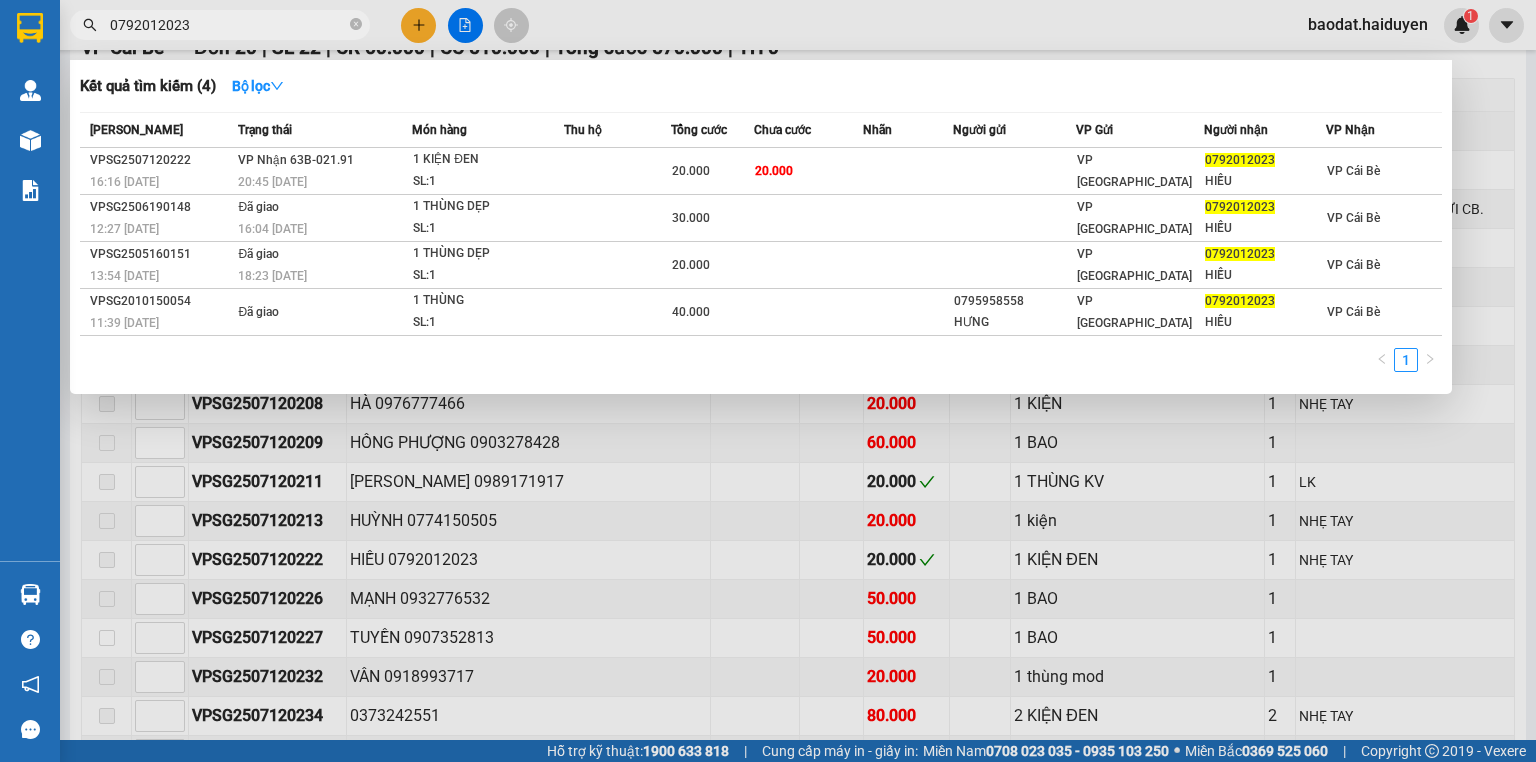 click on "0792012023" at bounding box center (228, 25) 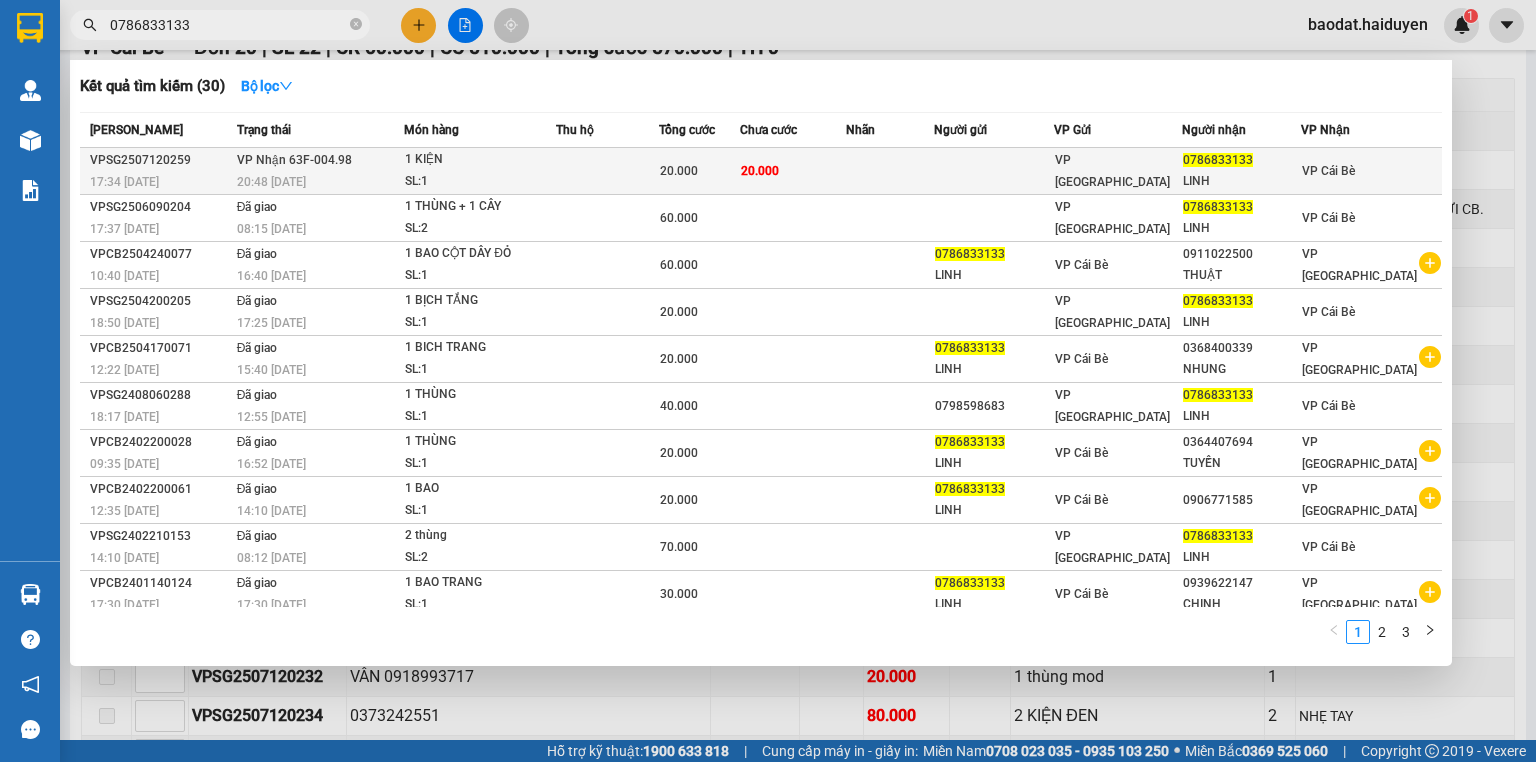 type on "0786833133" 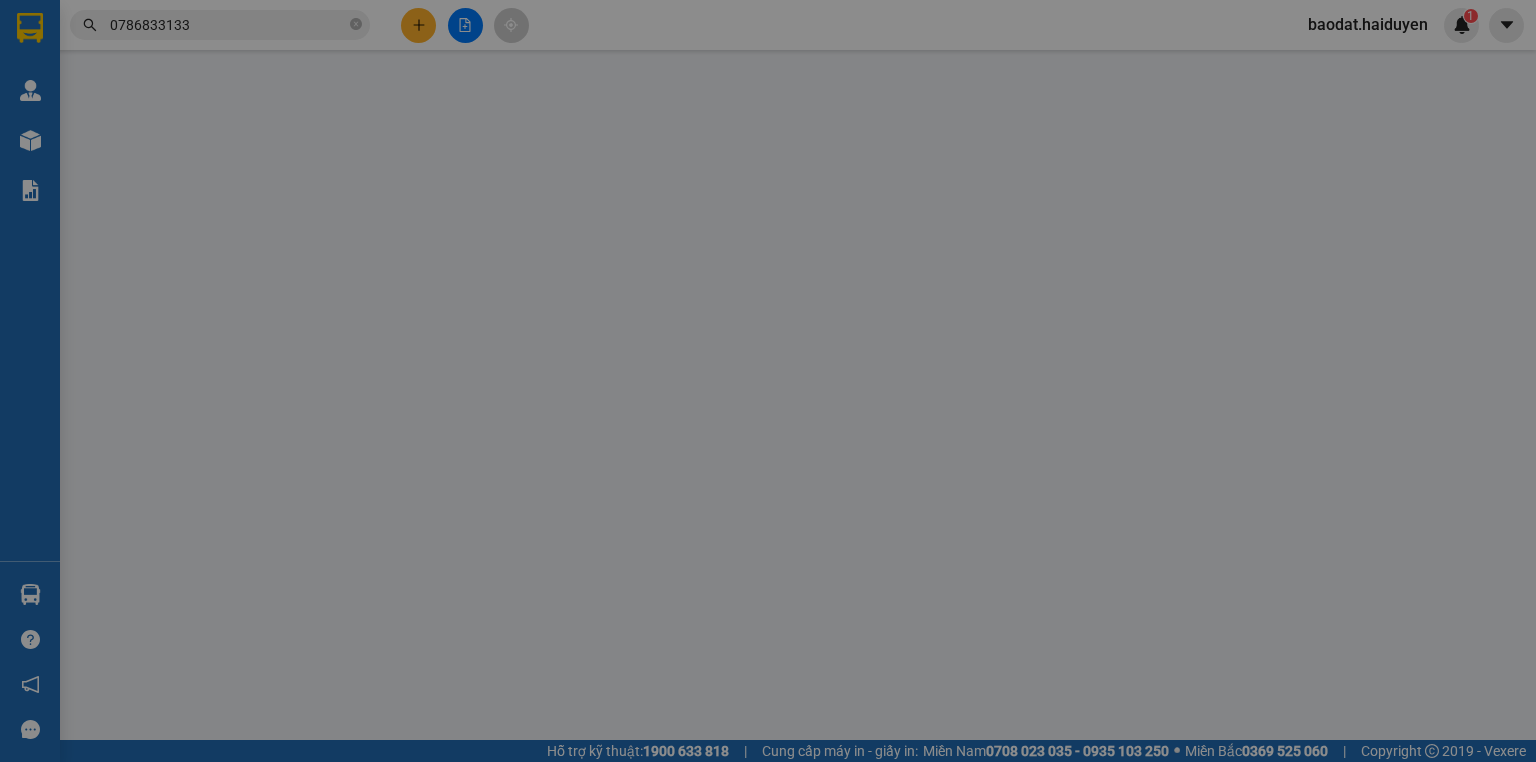 scroll, scrollTop: 0, scrollLeft: 0, axis: both 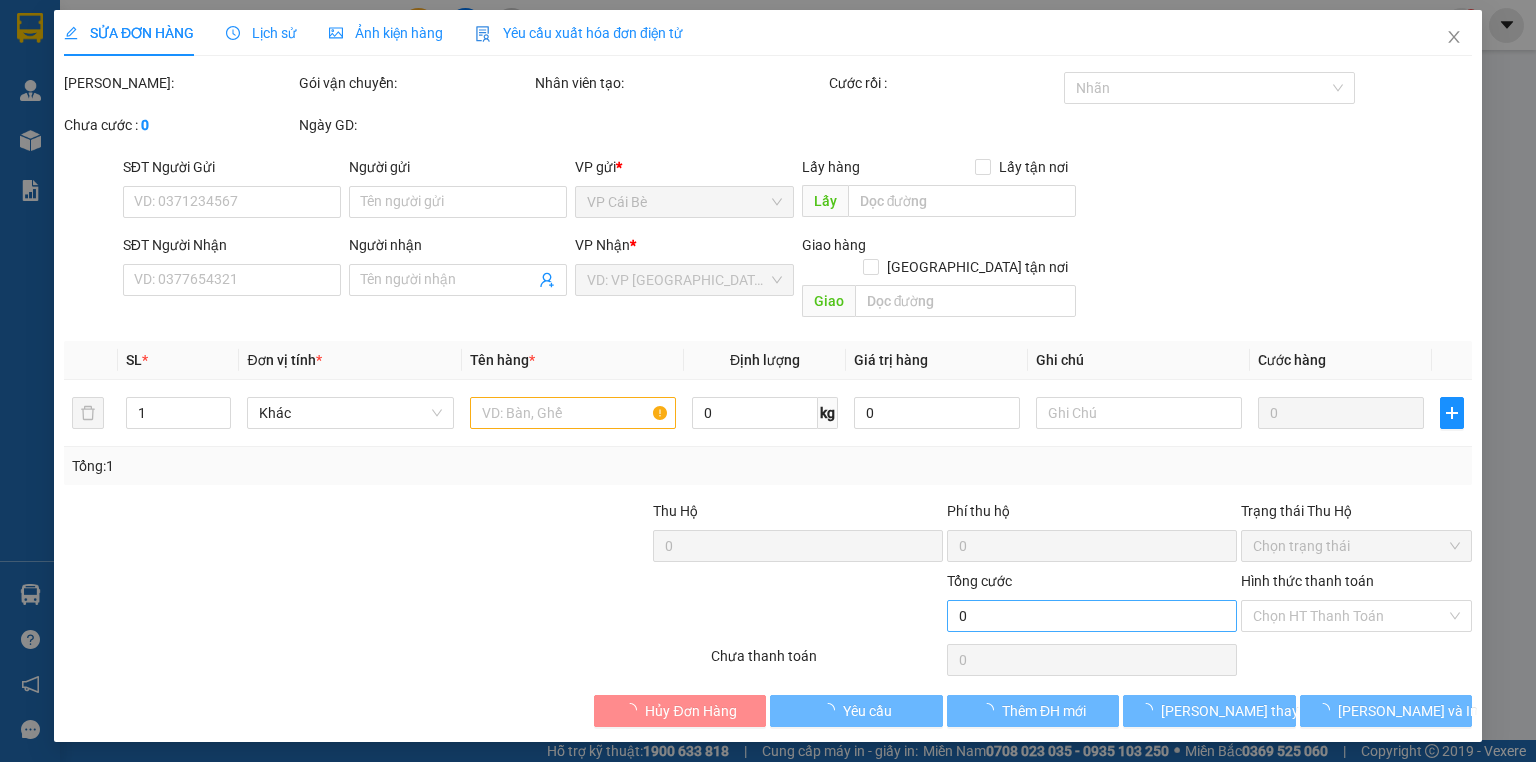 type on "0786833133" 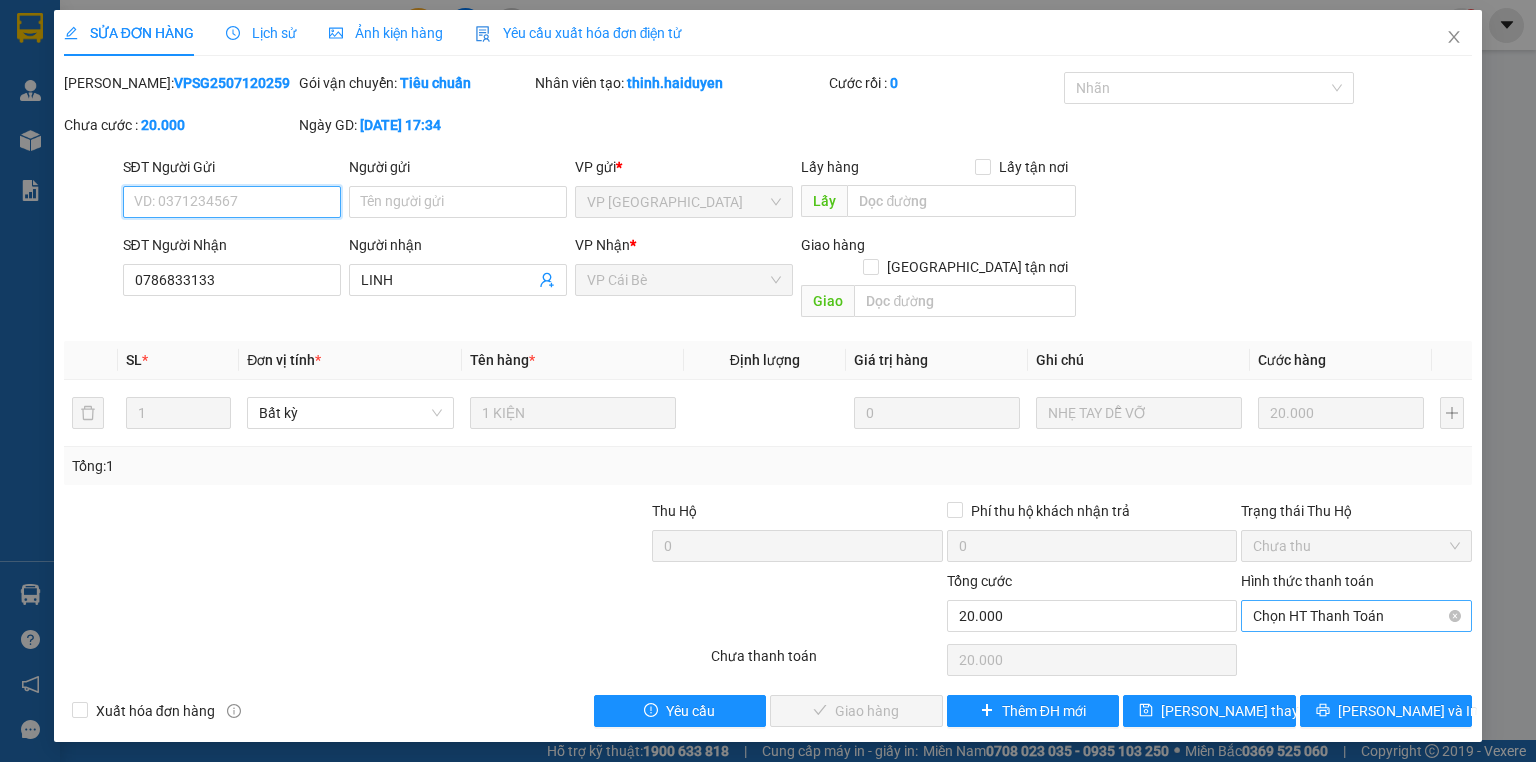 click on "Chọn HT Thanh Toán" at bounding box center [1356, 616] 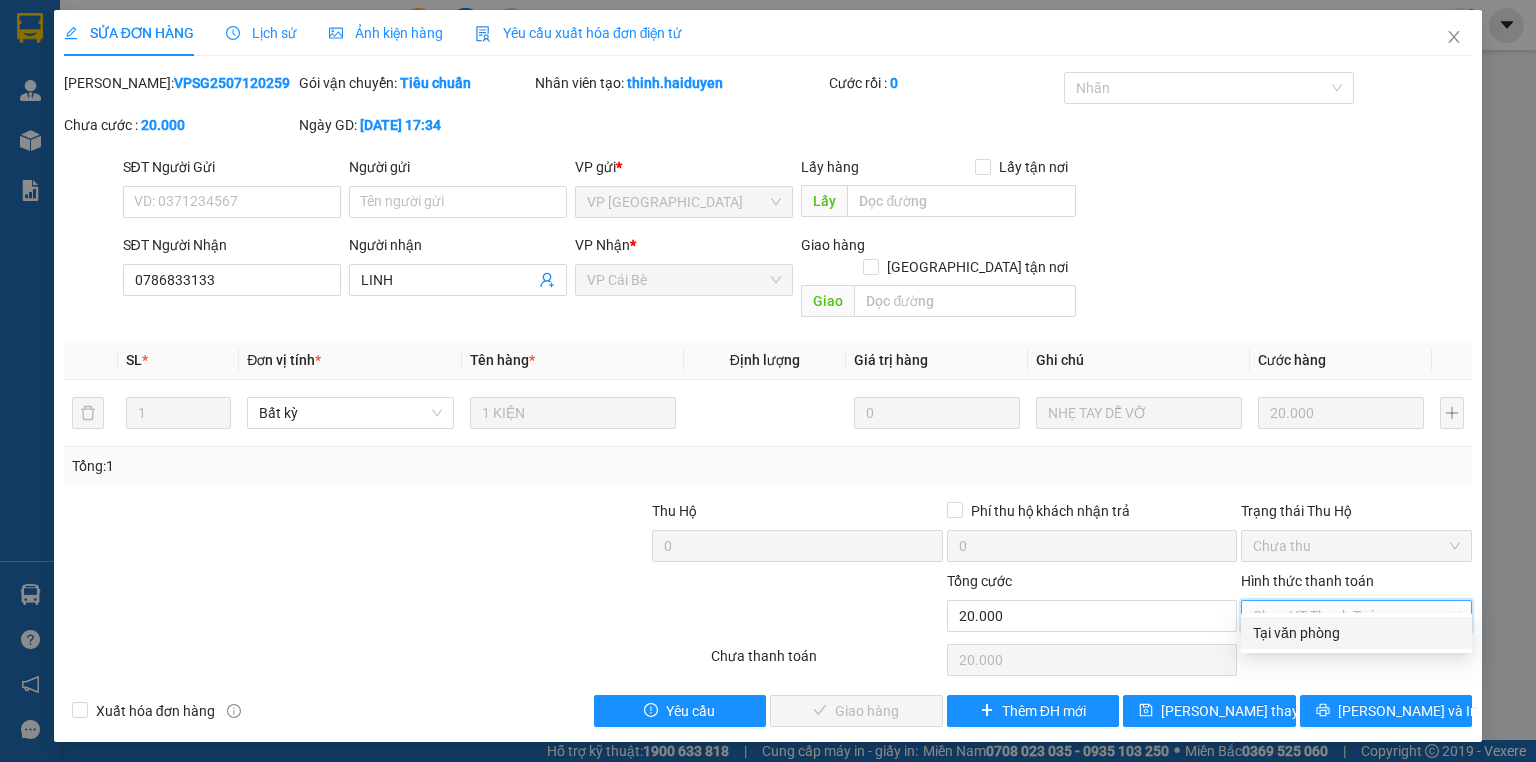 click on "Tại văn phòng" at bounding box center [1356, 633] 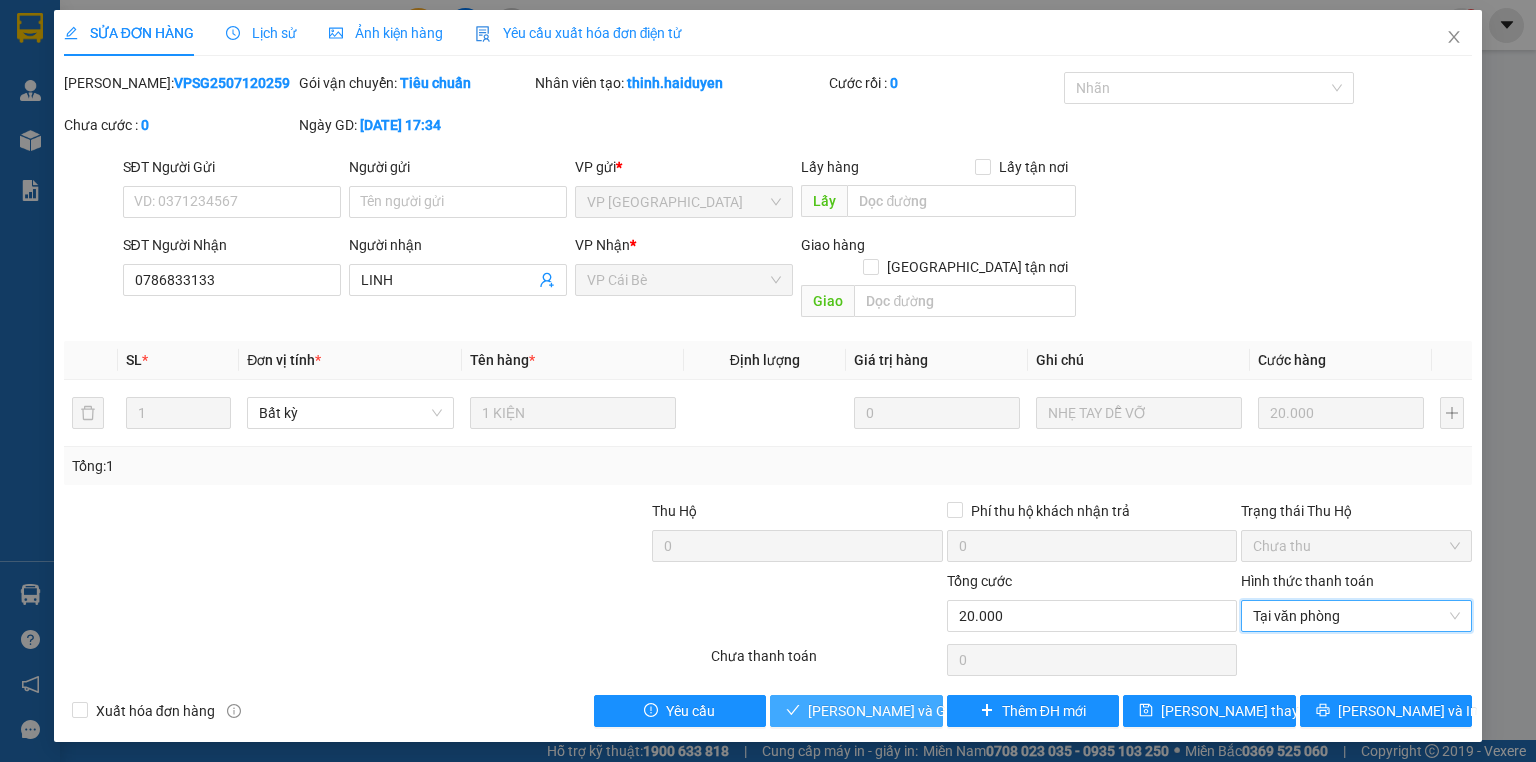 click on "[PERSON_NAME] và Giao hàng" at bounding box center [904, 711] 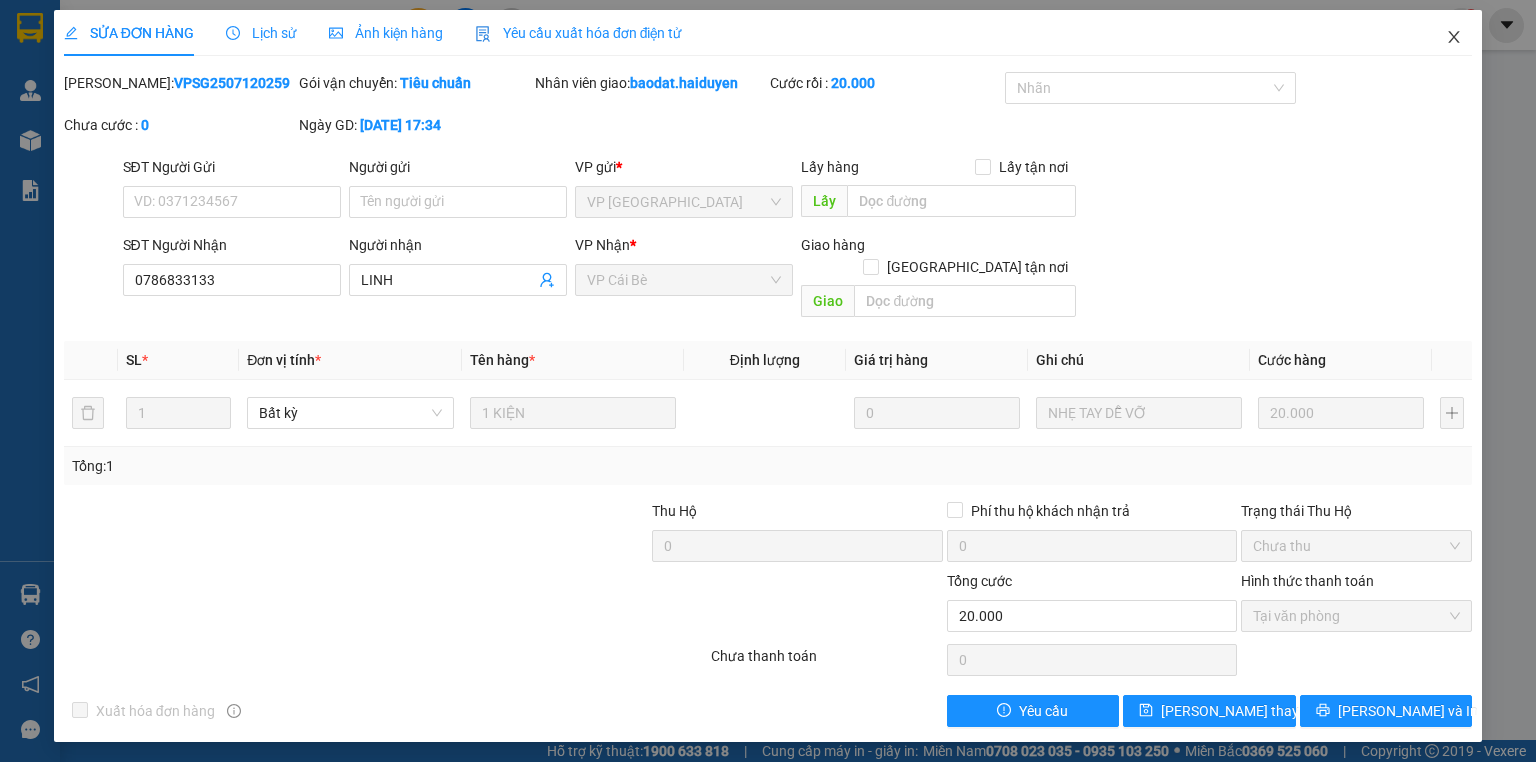 click at bounding box center (1454, 38) 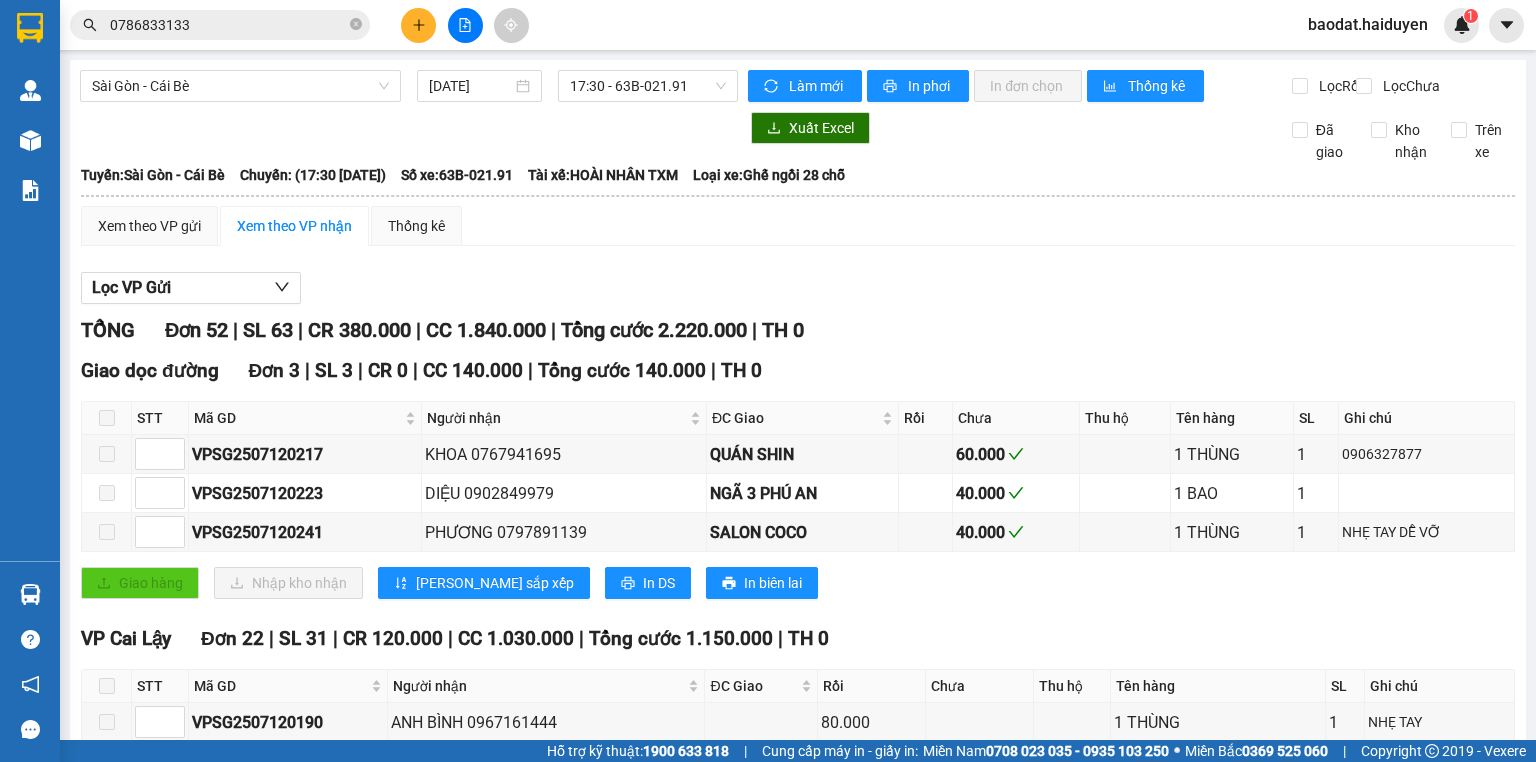 click on "0786833133" at bounding box center (220, 25) 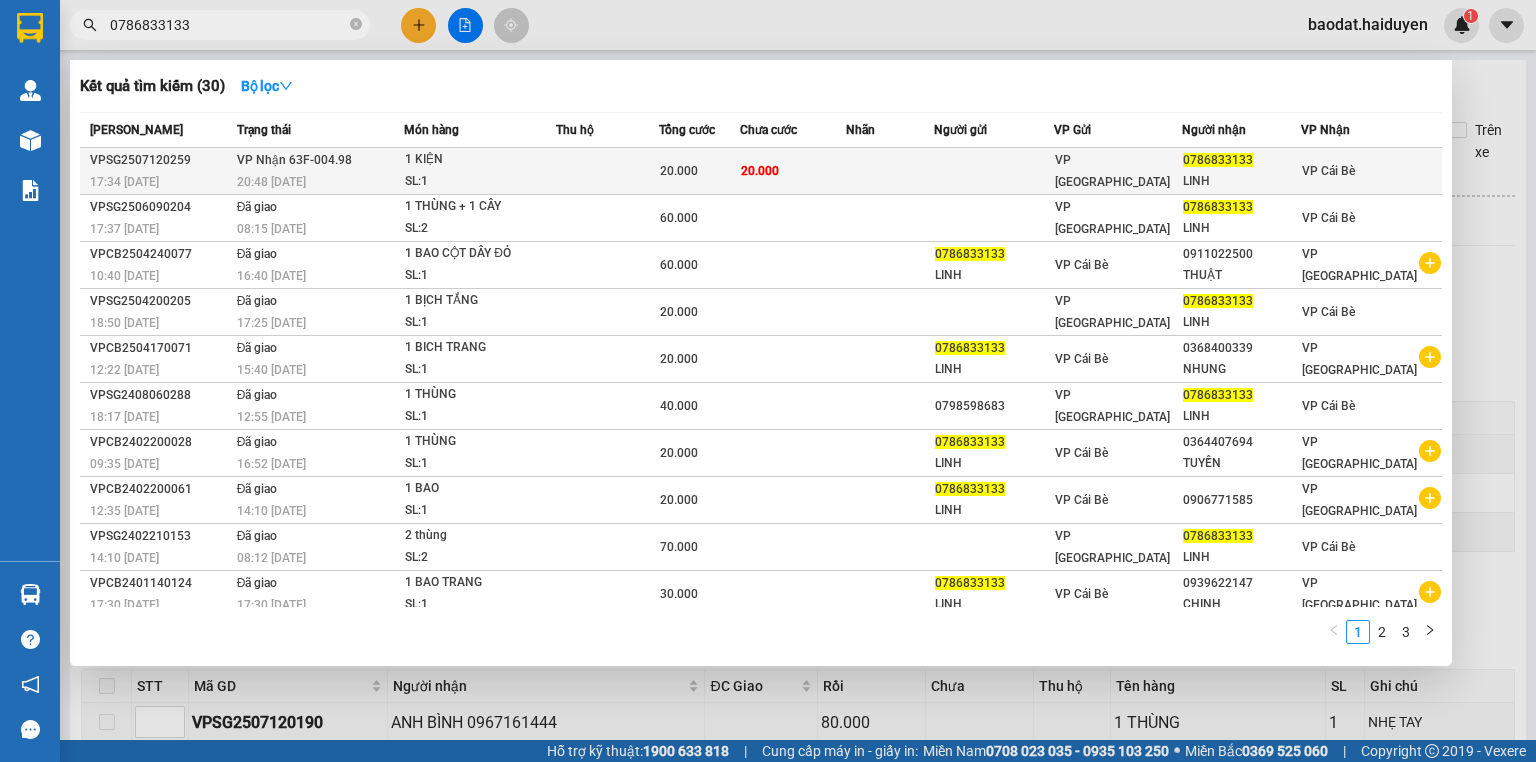 click on "20:48 [DATE]" at bounding box center [320, 182] 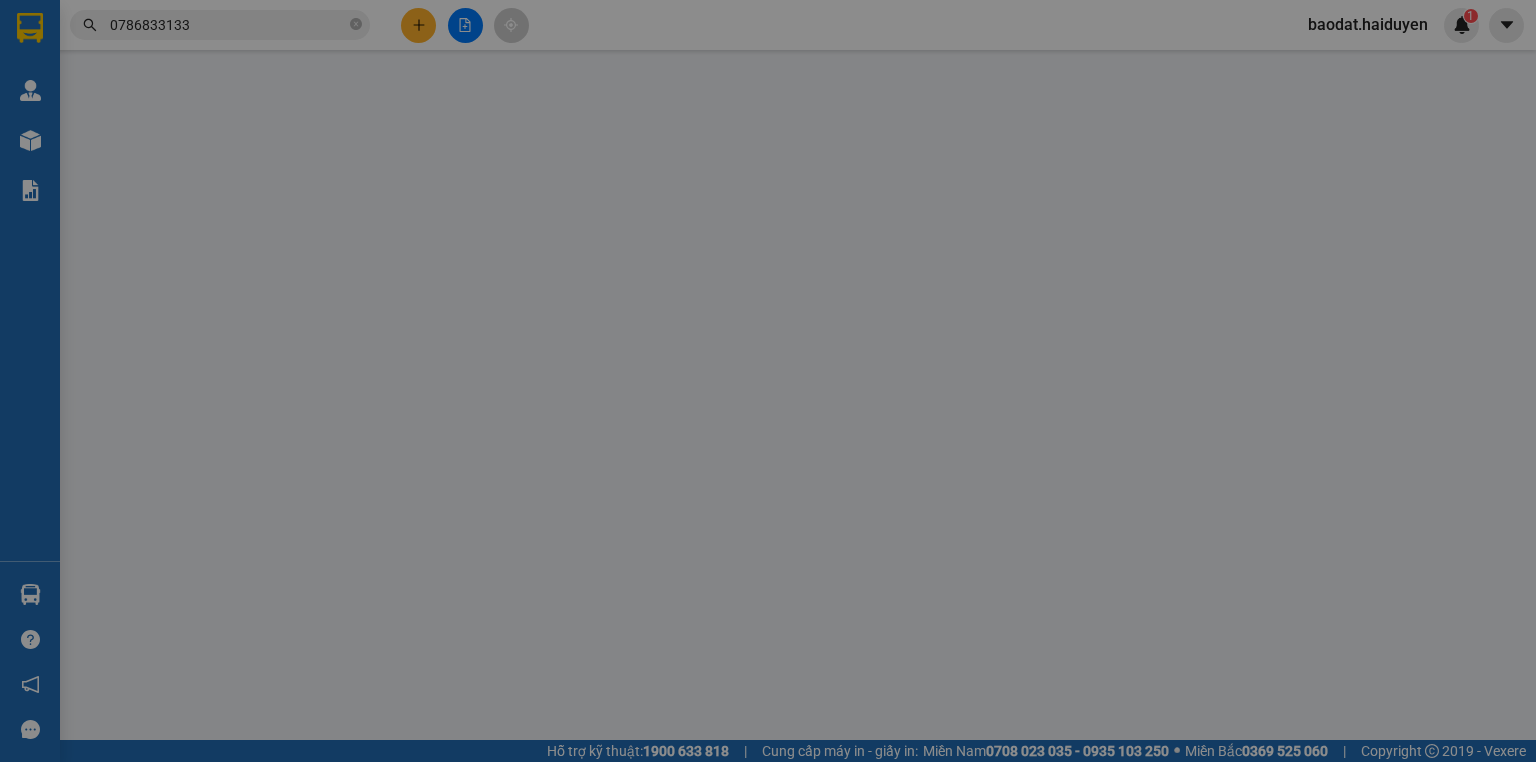 type on "0786833133" 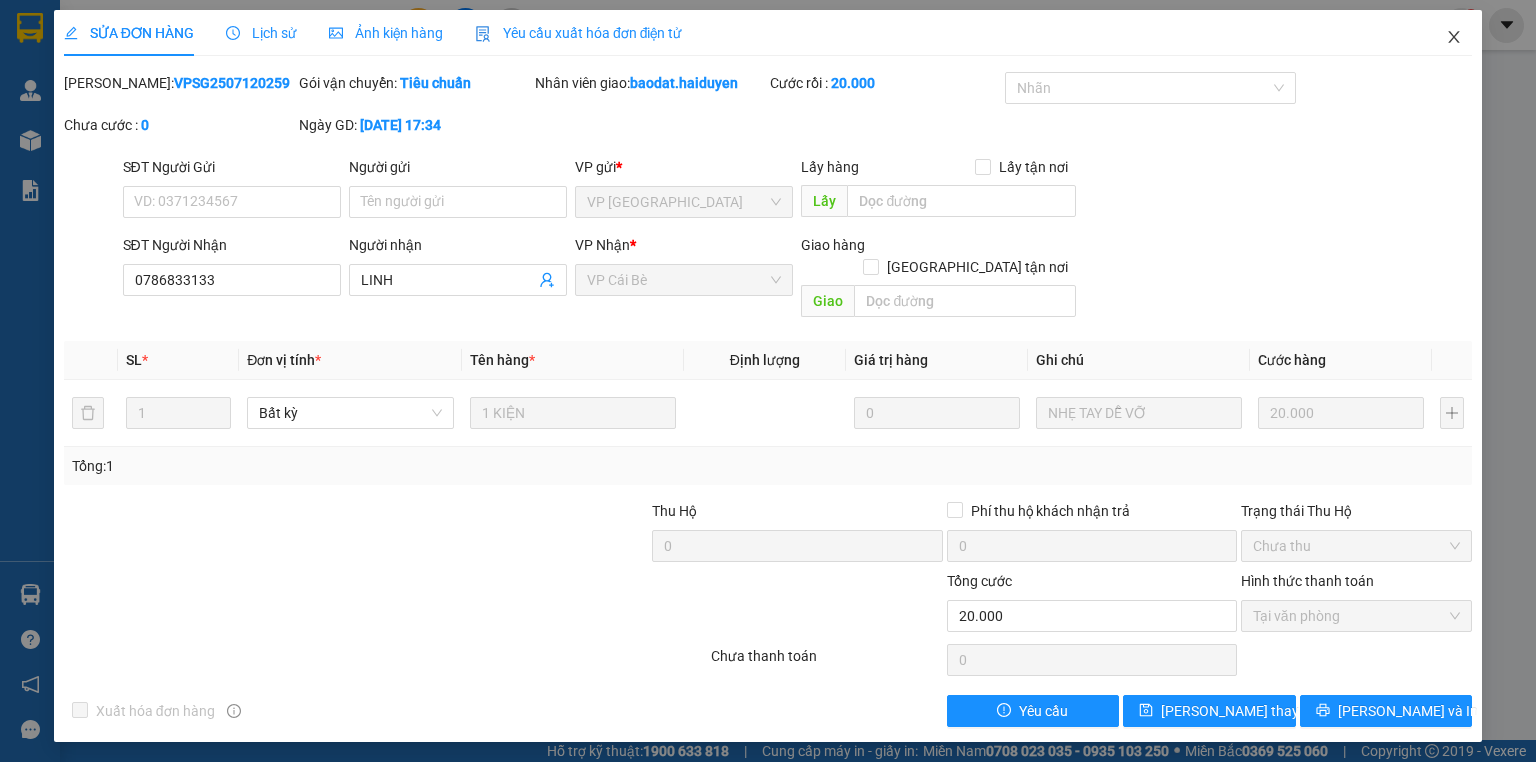 click at bounding box center (1454, 38) 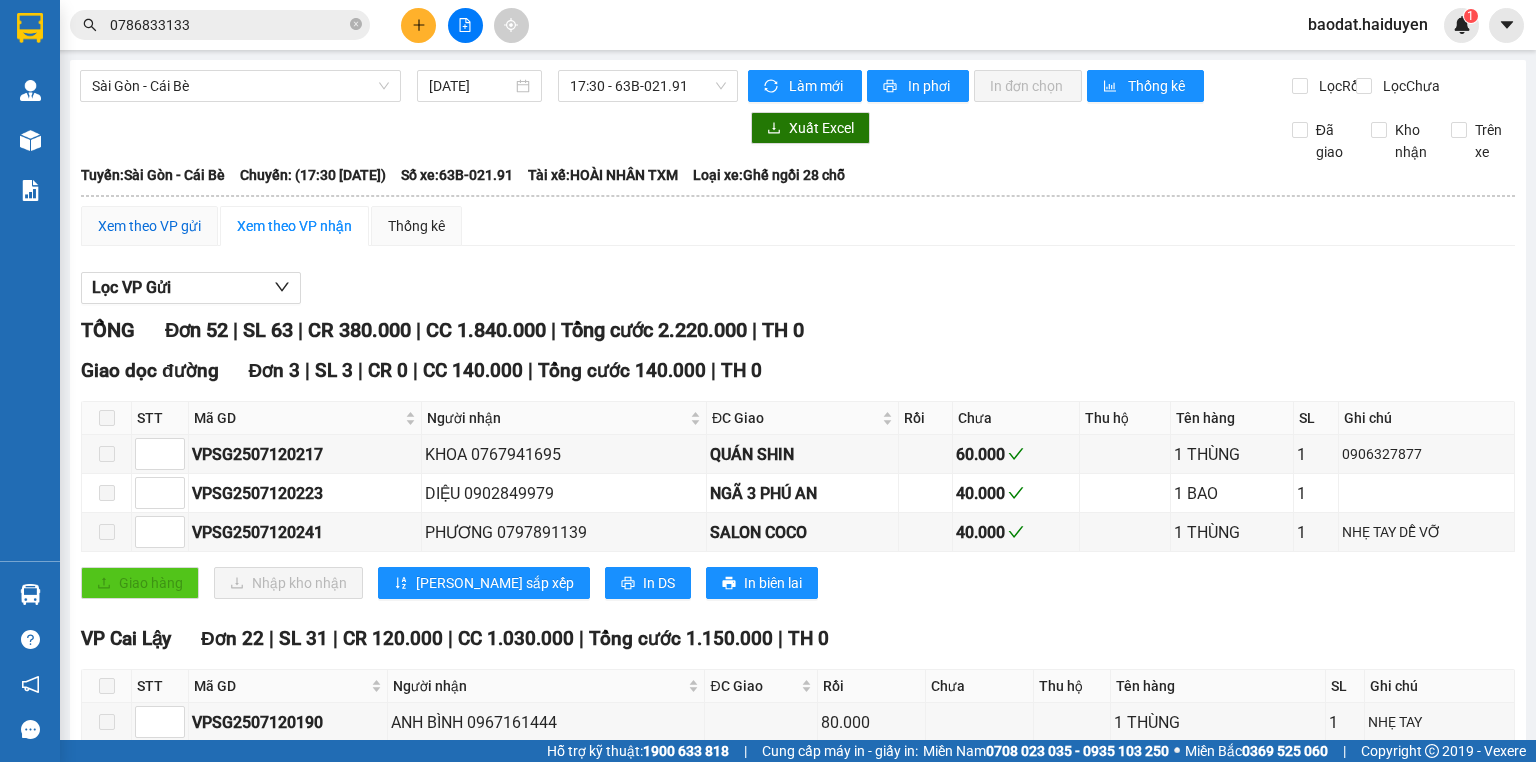 click on "Xem theo VP gửi" at bounding box center (149, 226) 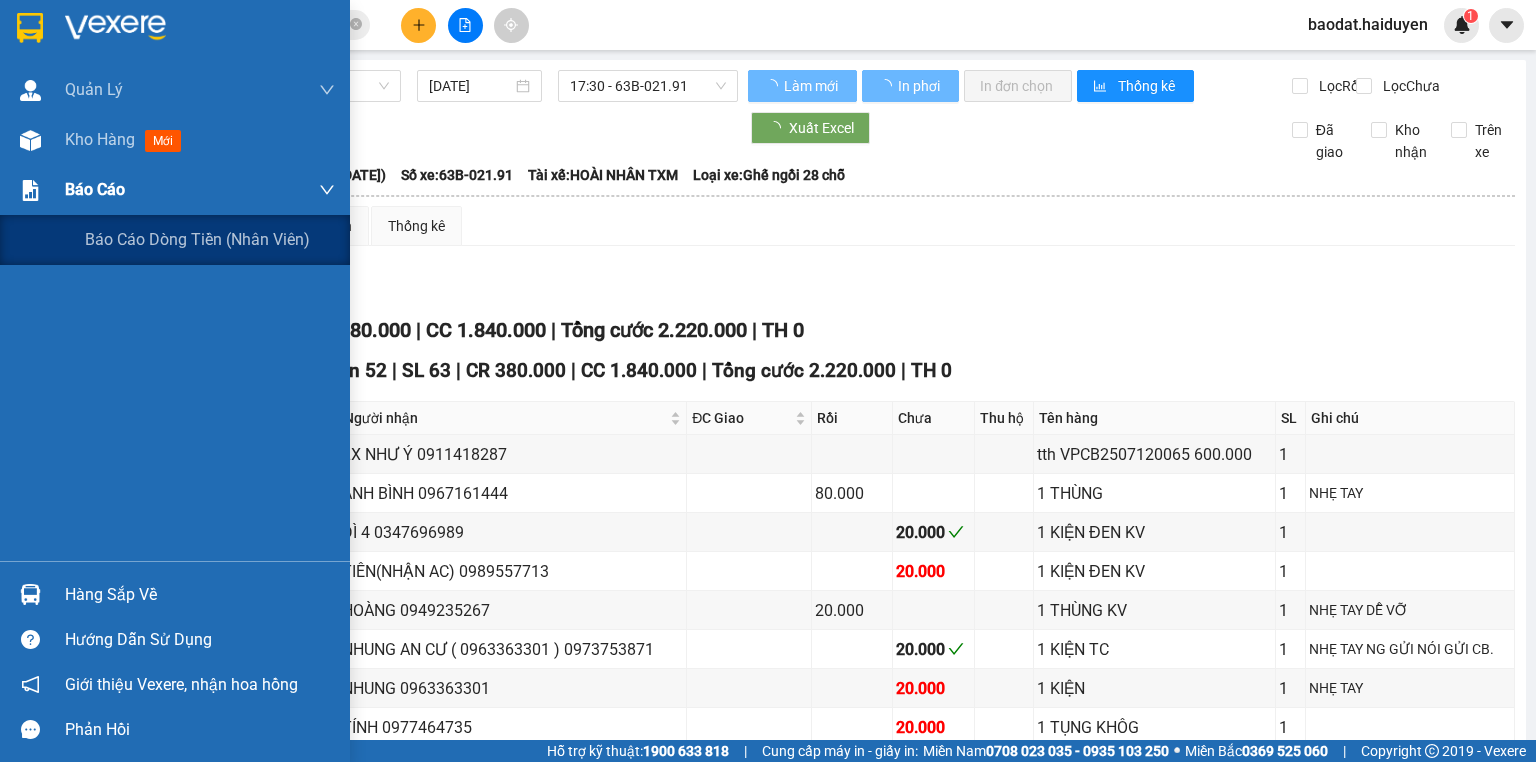 click on "Báo cáo" at bounding box center (175, 190) 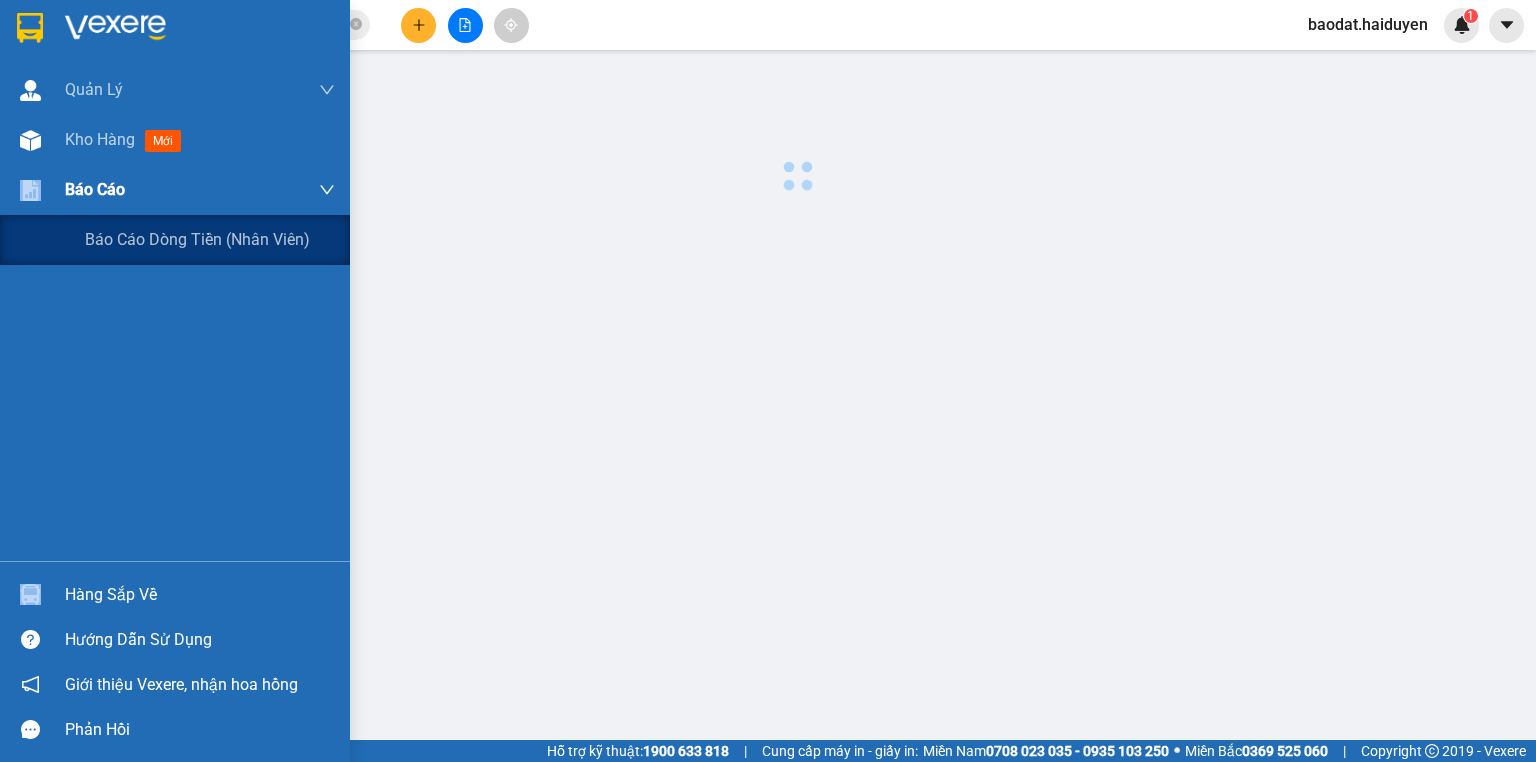 drag, startPoint x: 49, startPoint y: 189, endPoint x: 72, endPoint y: 189, distance: 23 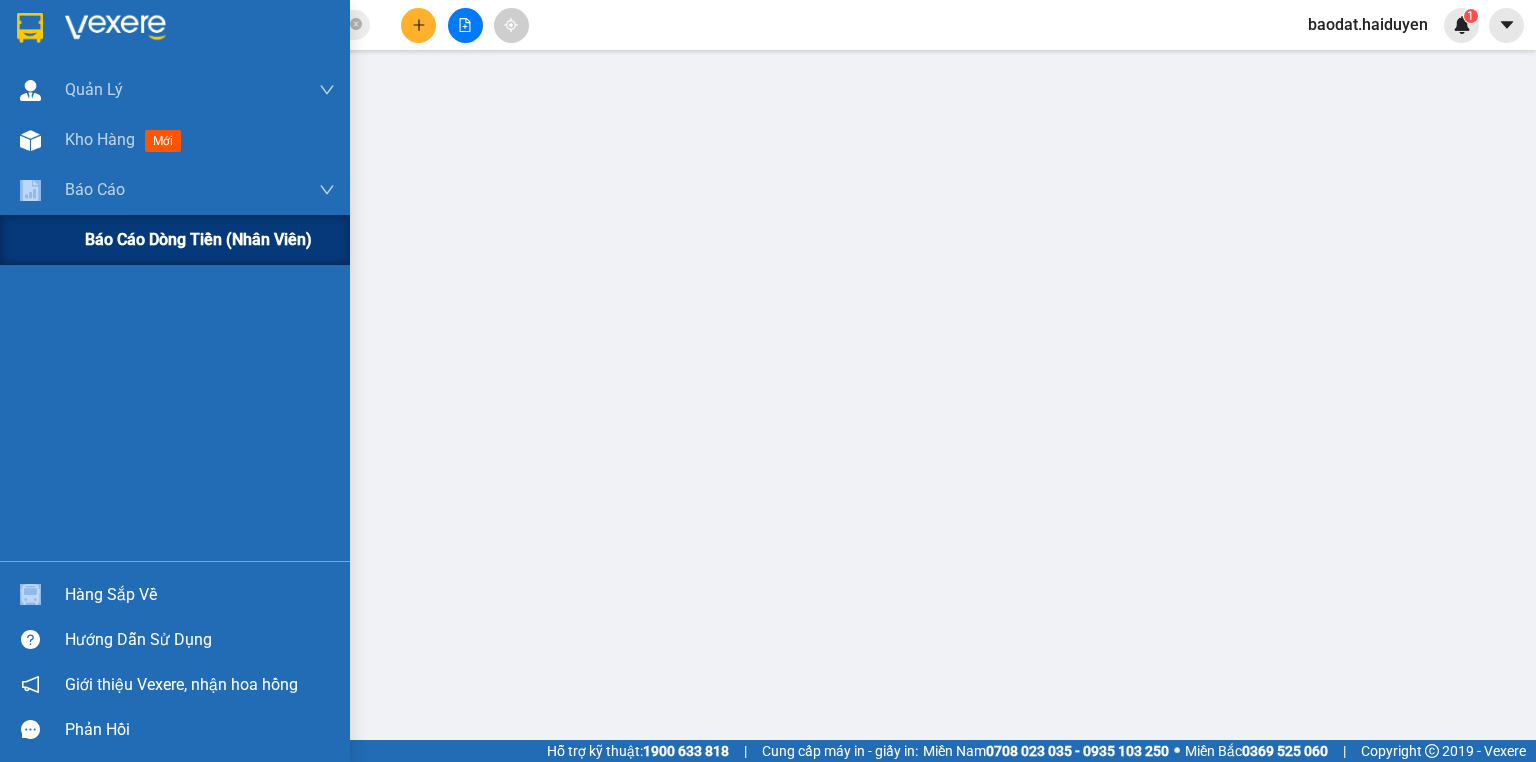 click on "Báo cáo dòng tiền (nhân viên)" at bounding box center [198, 239] 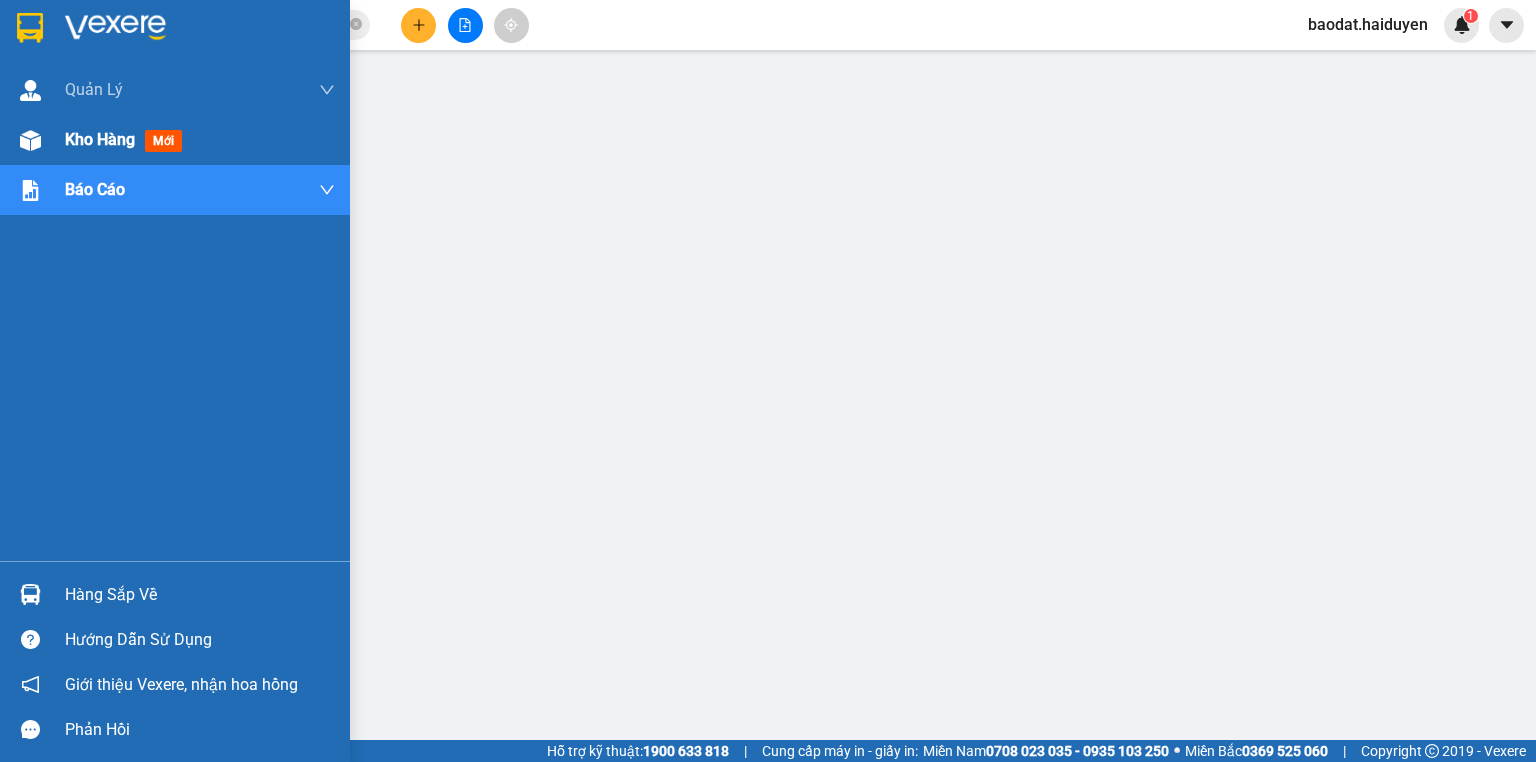 click on "Kho hàng" at bounding box center [100, 139] 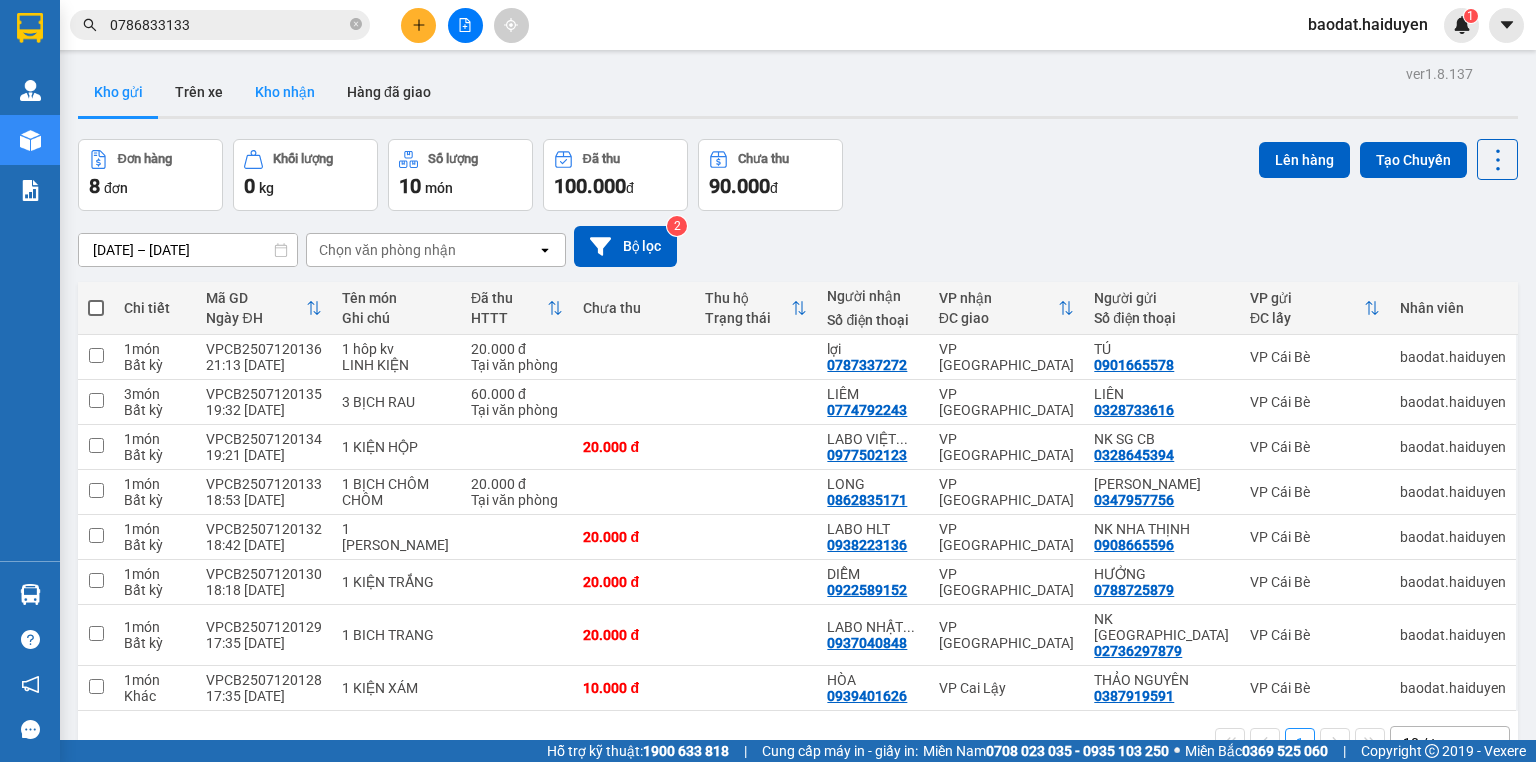 click on "Kho nhận" at bounding box center [285, 92] 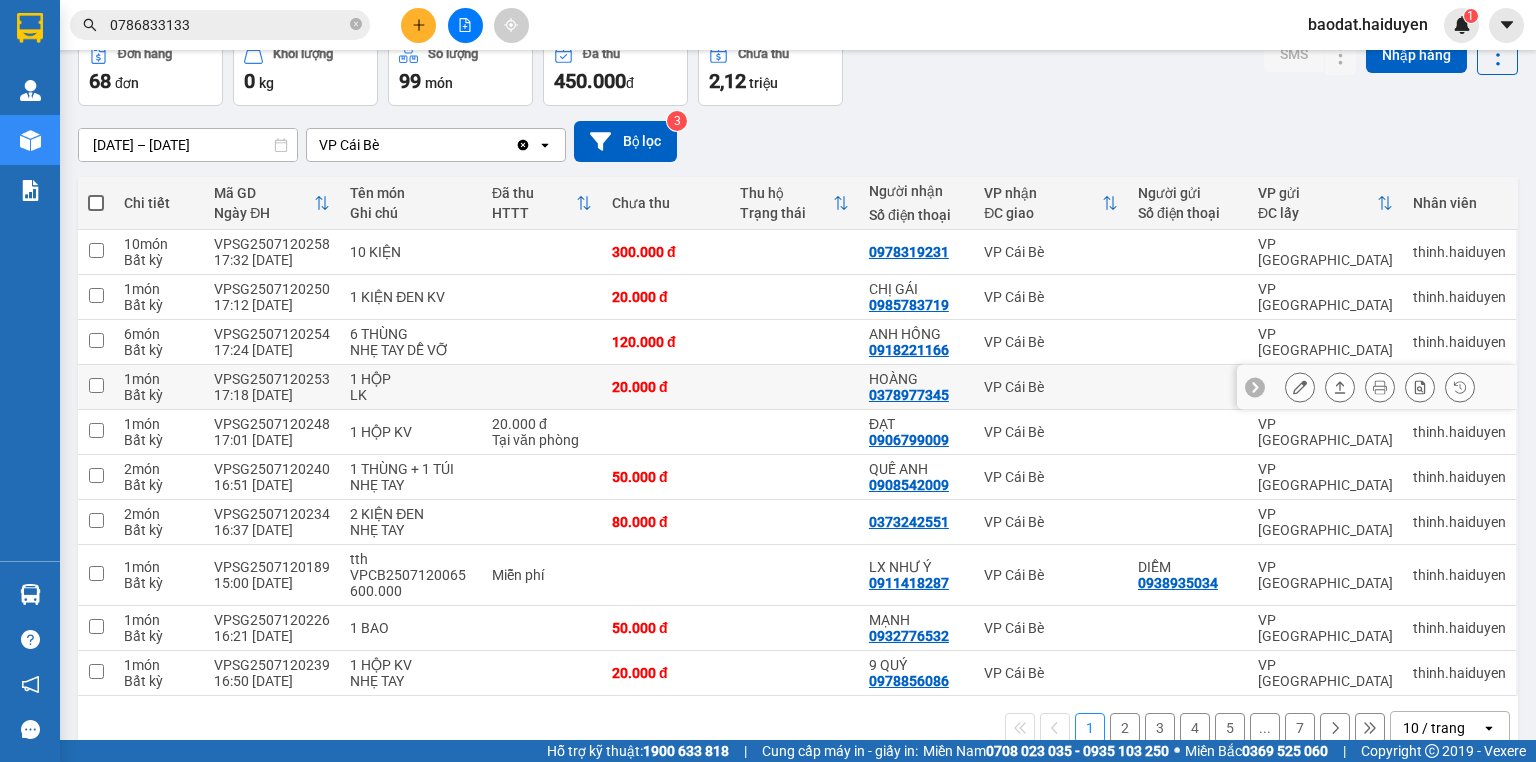 scroll, scrollTop: 139, scrollLeft: 0, axis: vertical 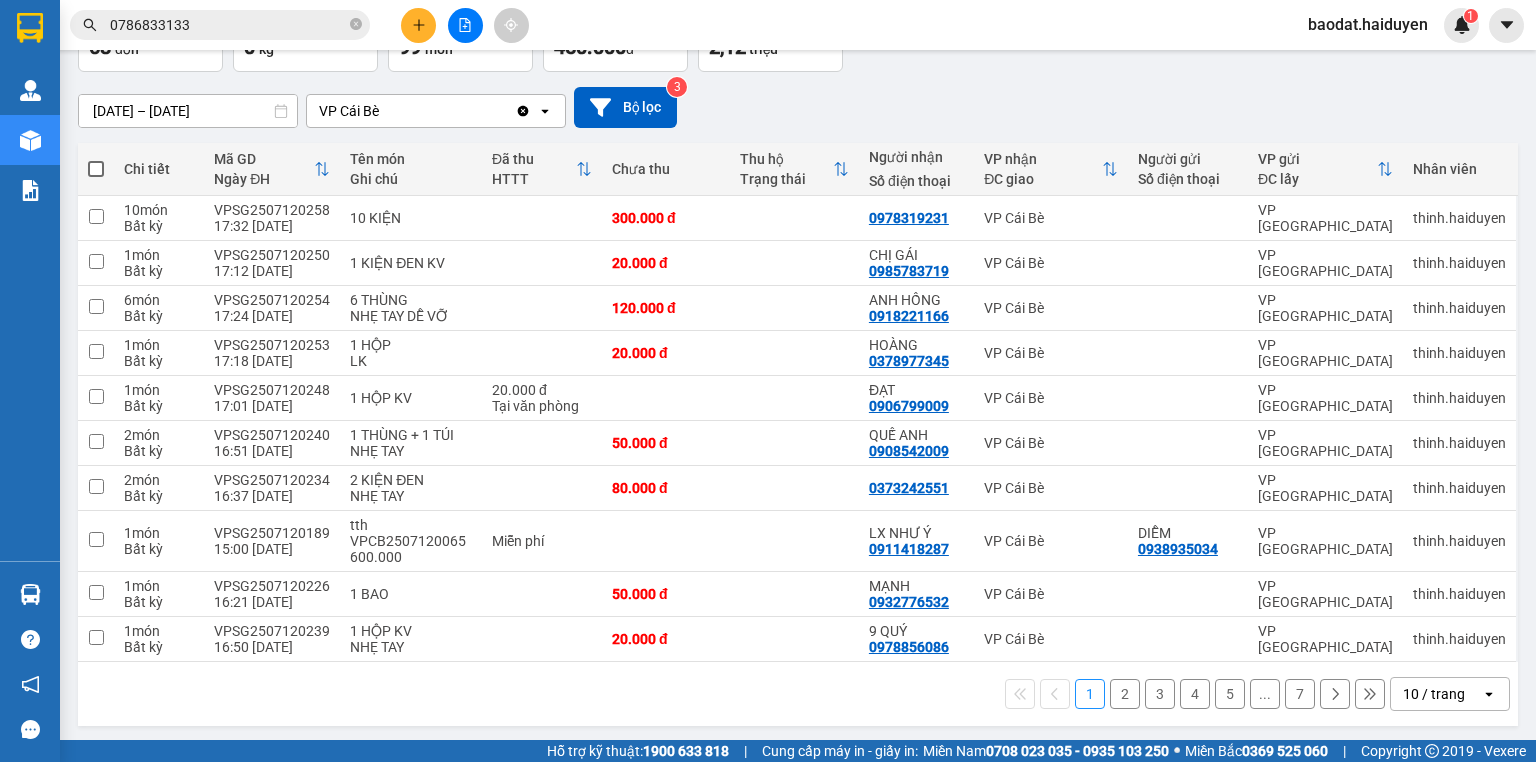 click at bounding box center [1335, 694] 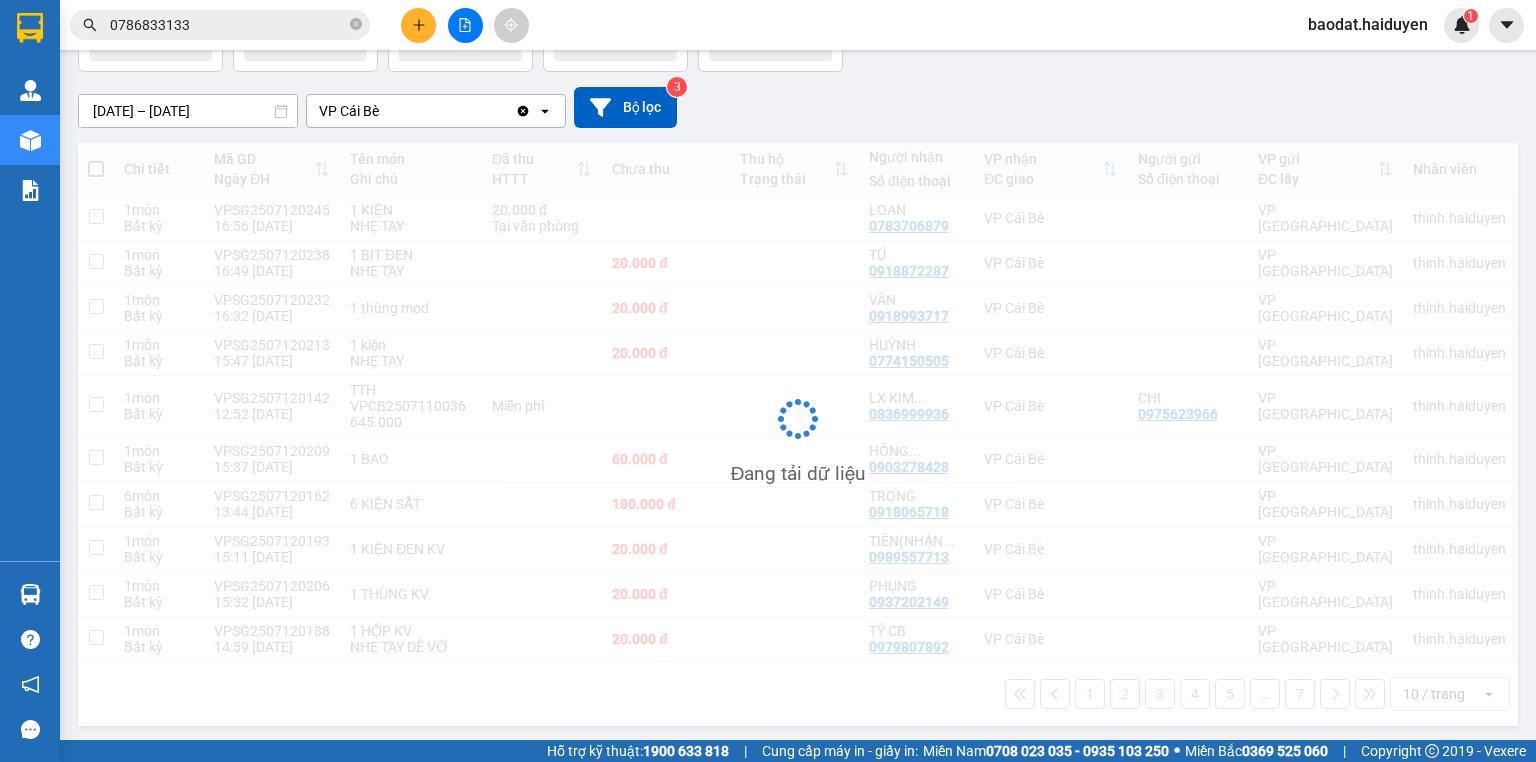 scroll, scrollTop: 139, scrollLeft: 0, axis: vertical 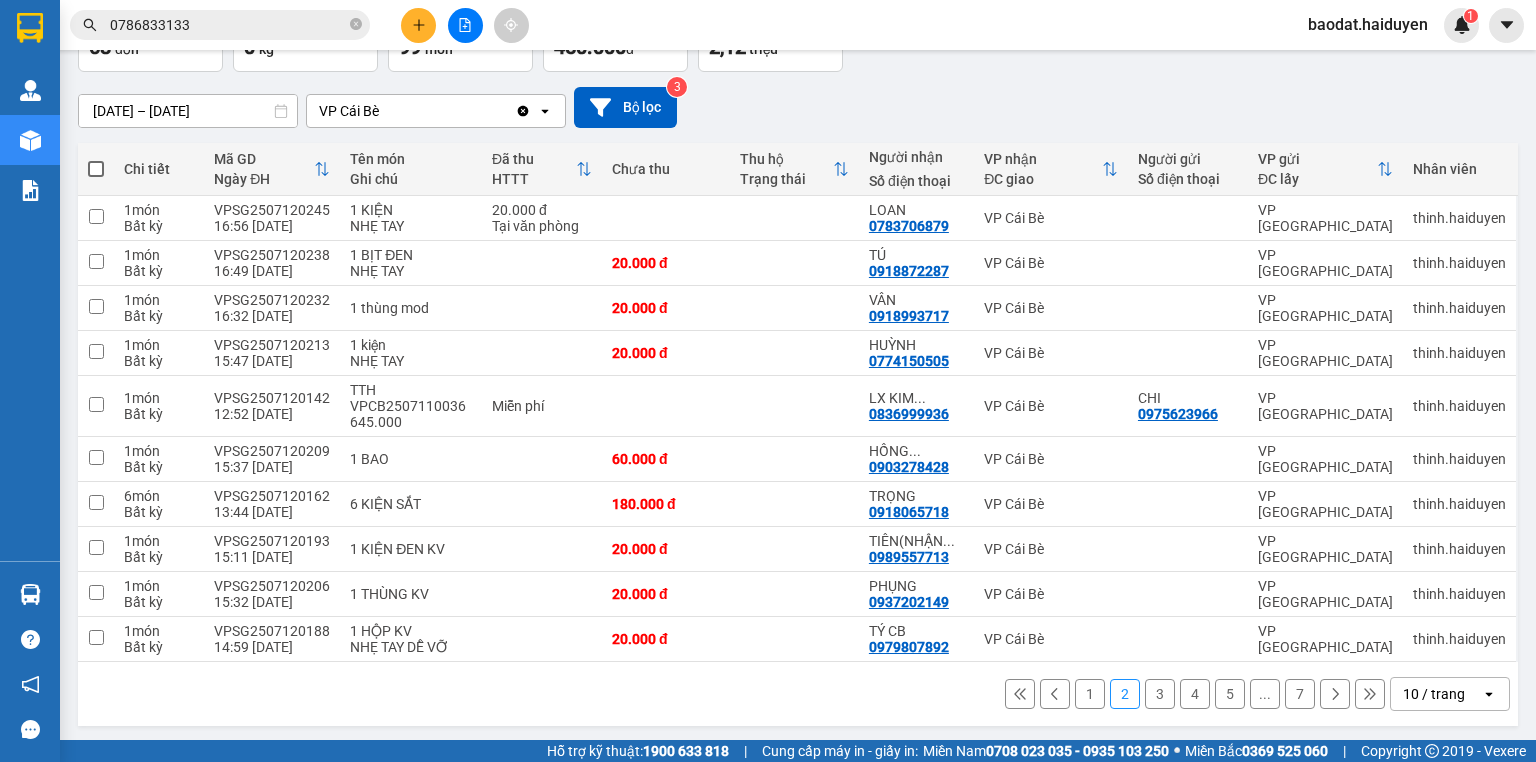 click 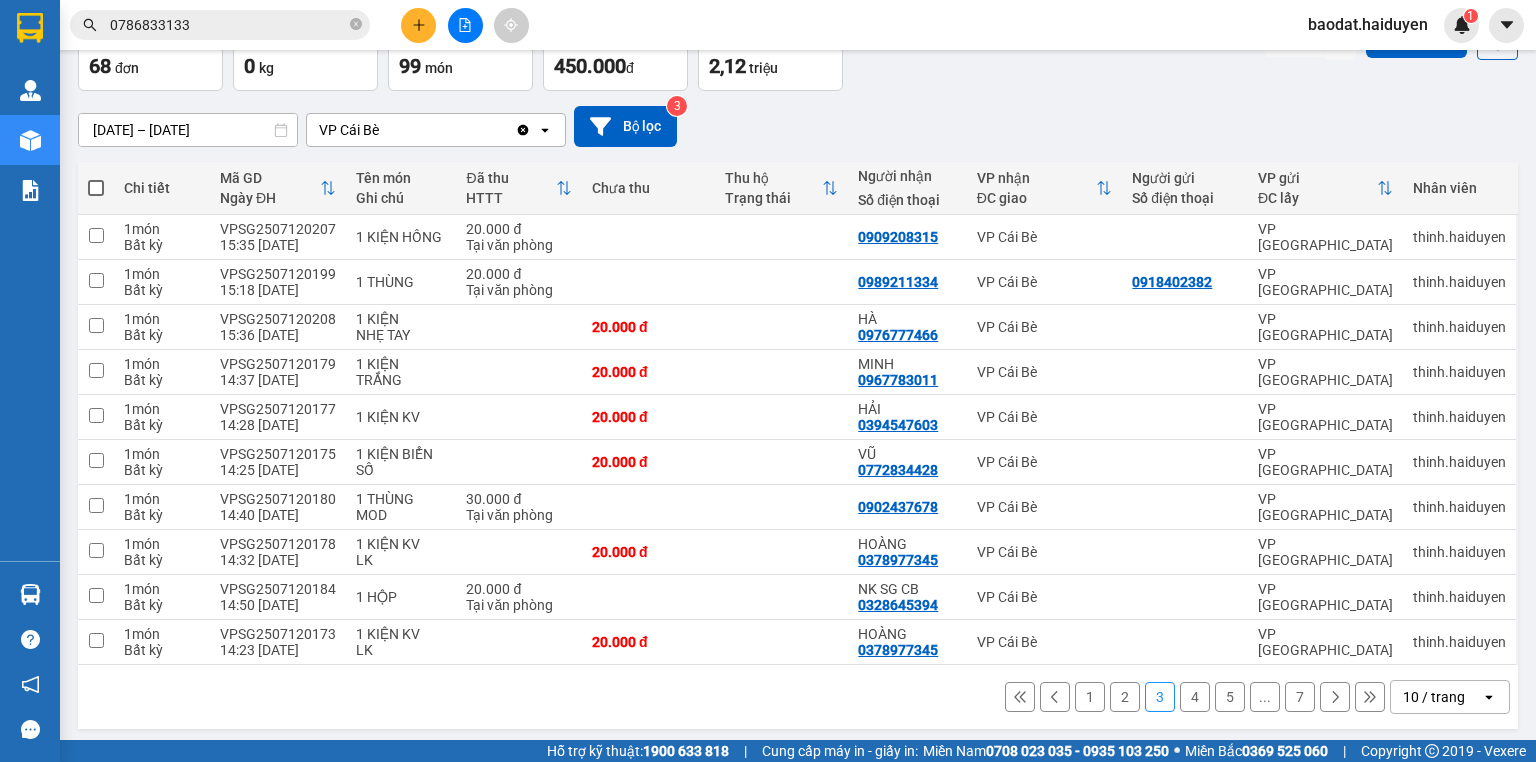 scroll, scrollTop: 123, scrollLeft: 0, axis: vertical 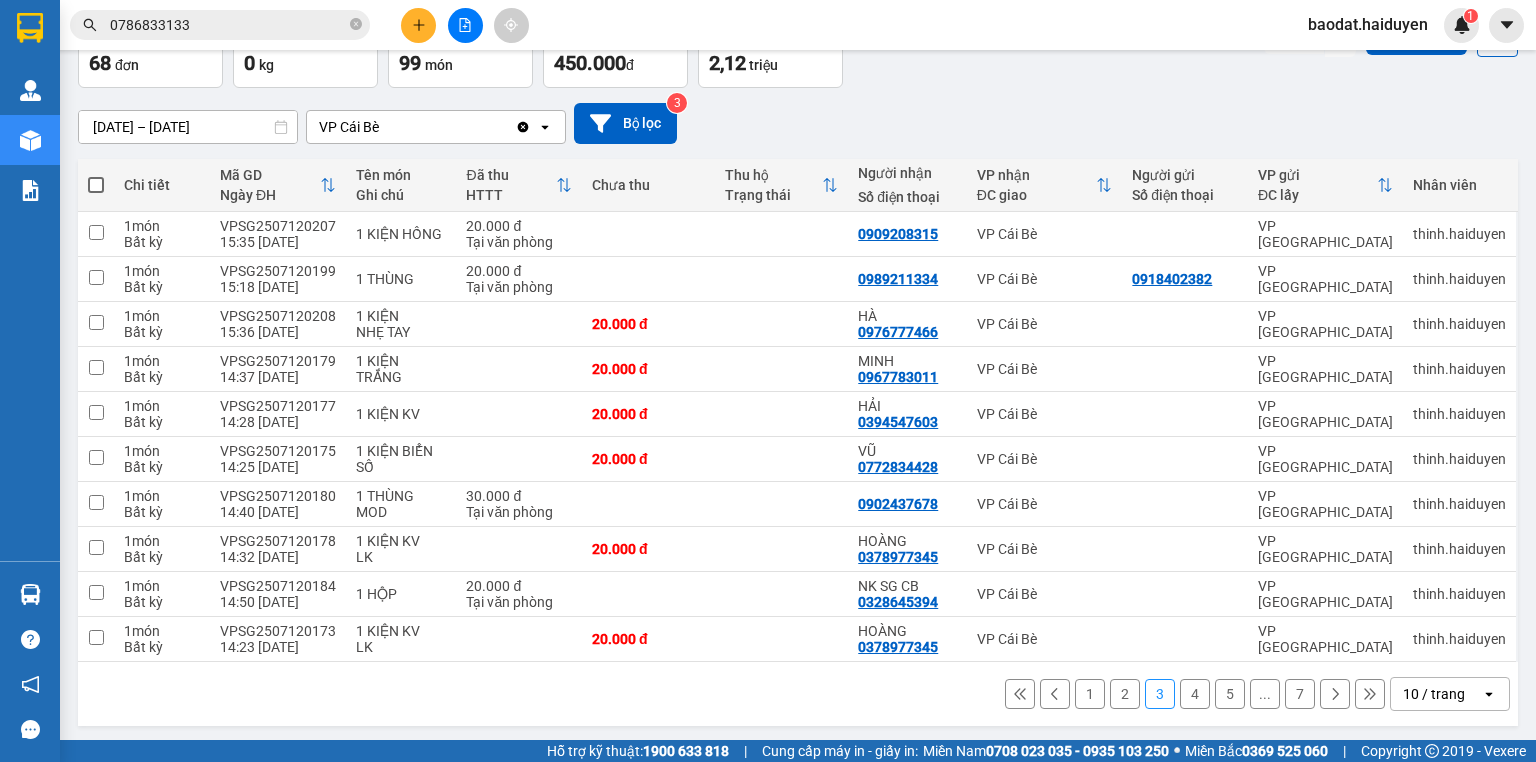 click at bounding box center [1335, 694] 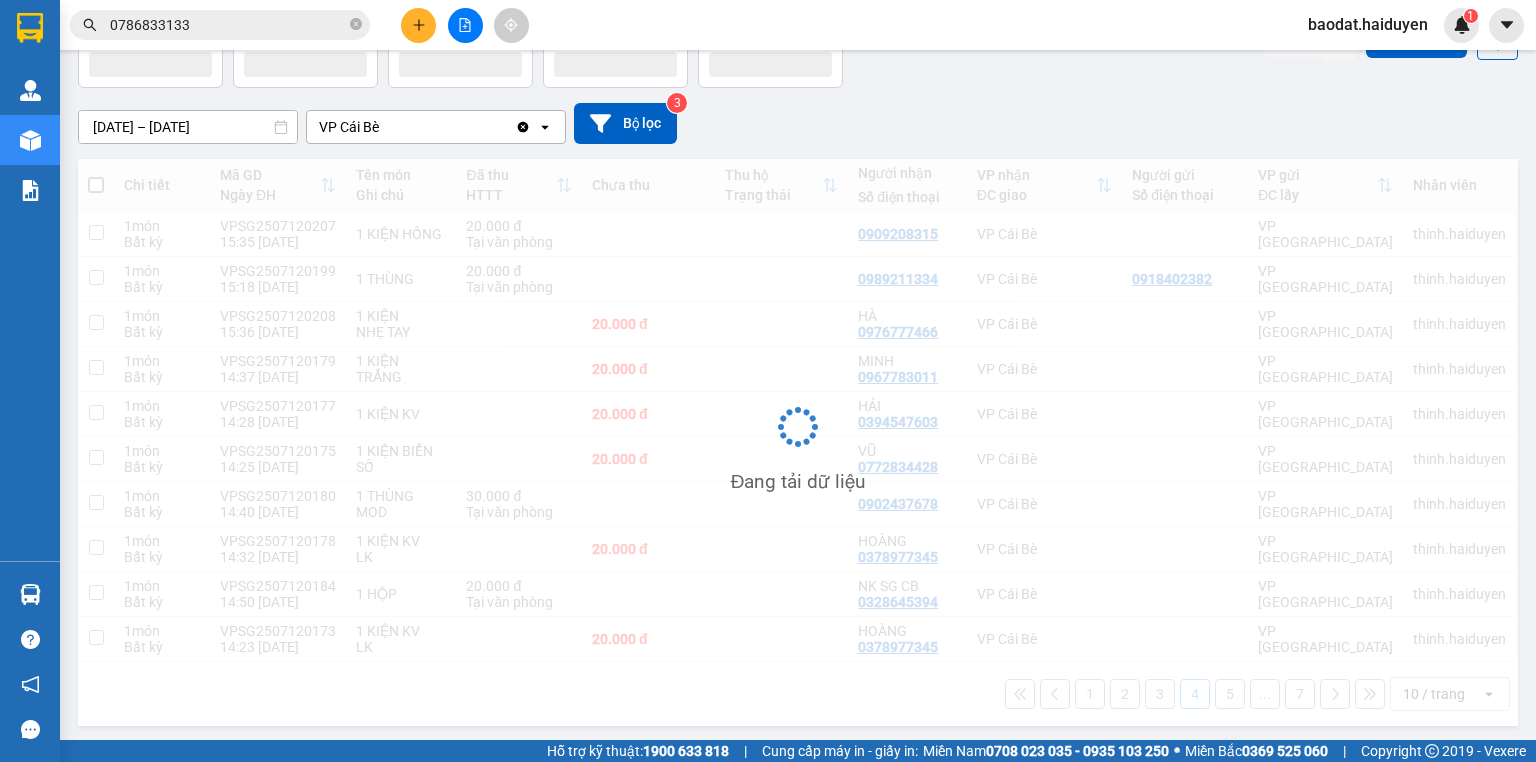 scroll, scrollTop: 139, scrollLeft: 0, axis: vertical 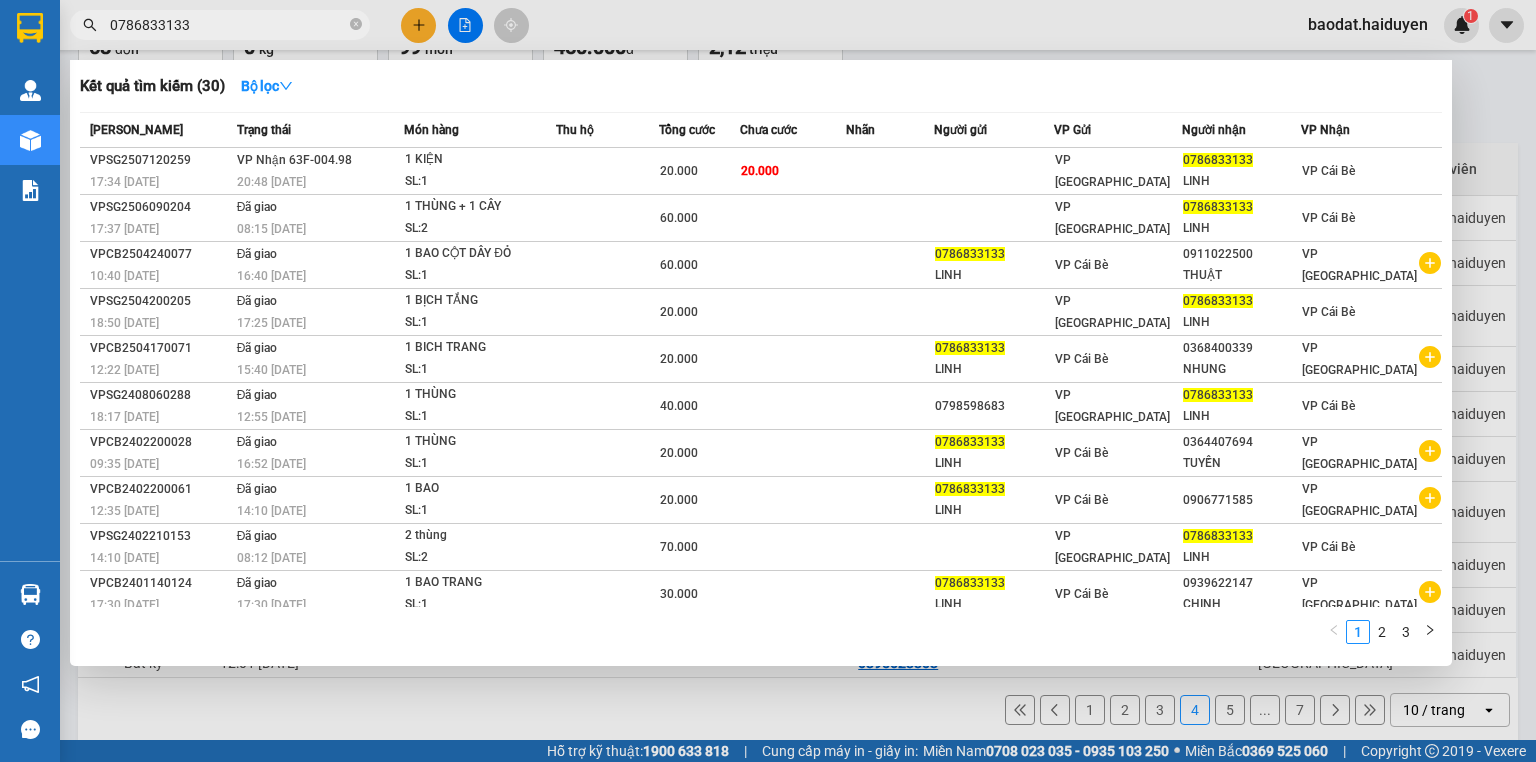 click on "0786833133" at bounding box center (228, 25) 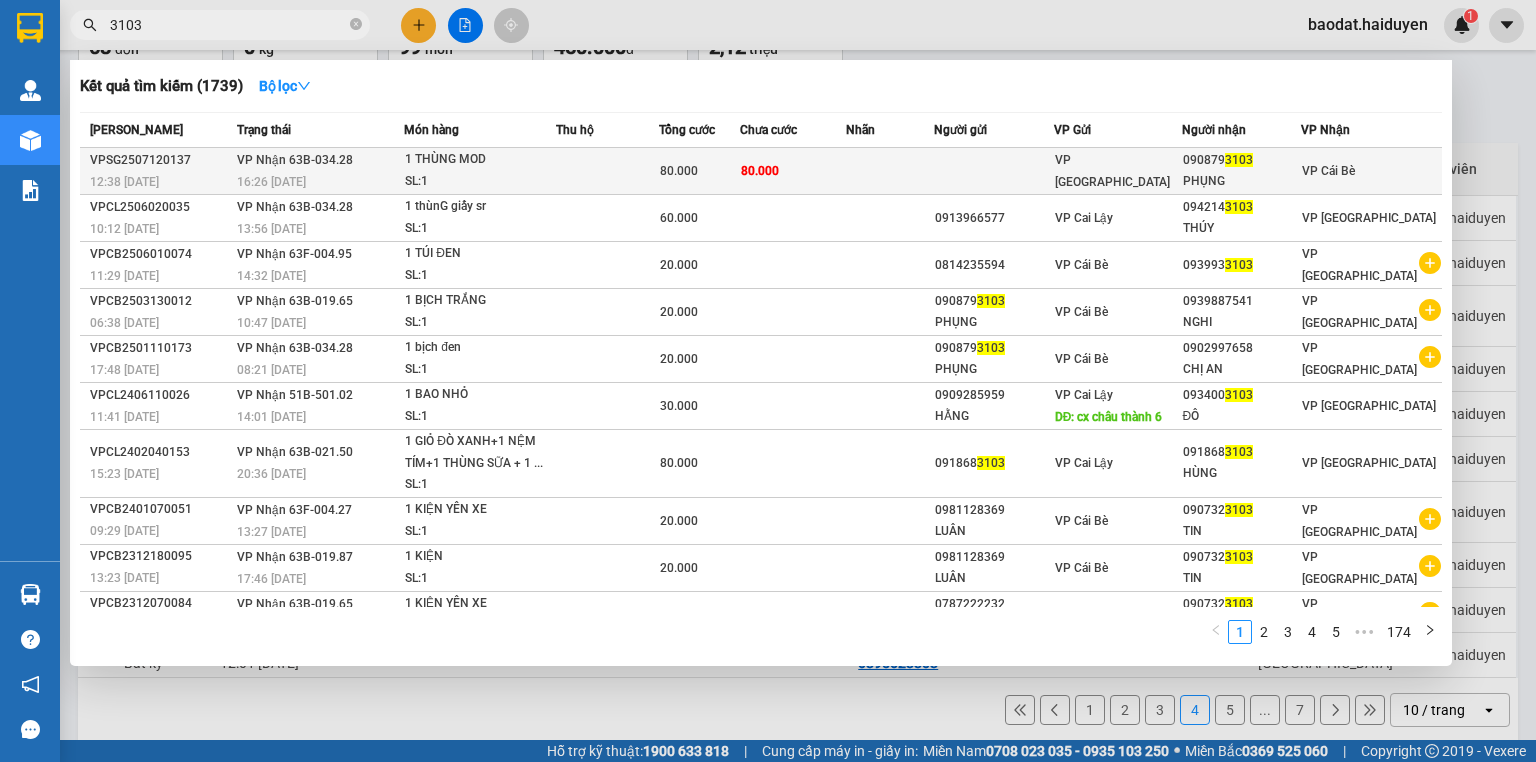 type on "3103" 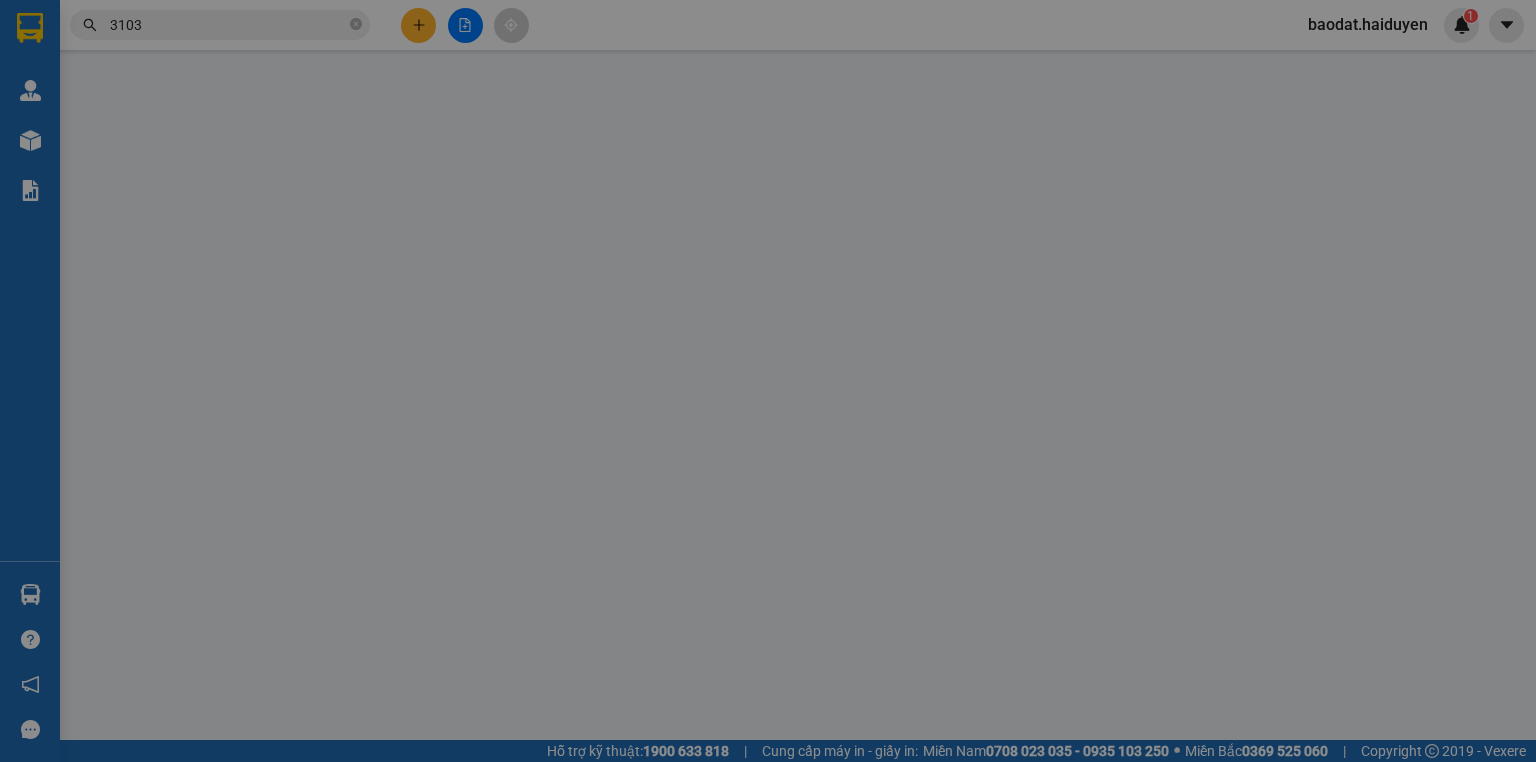 type on "0908793103" 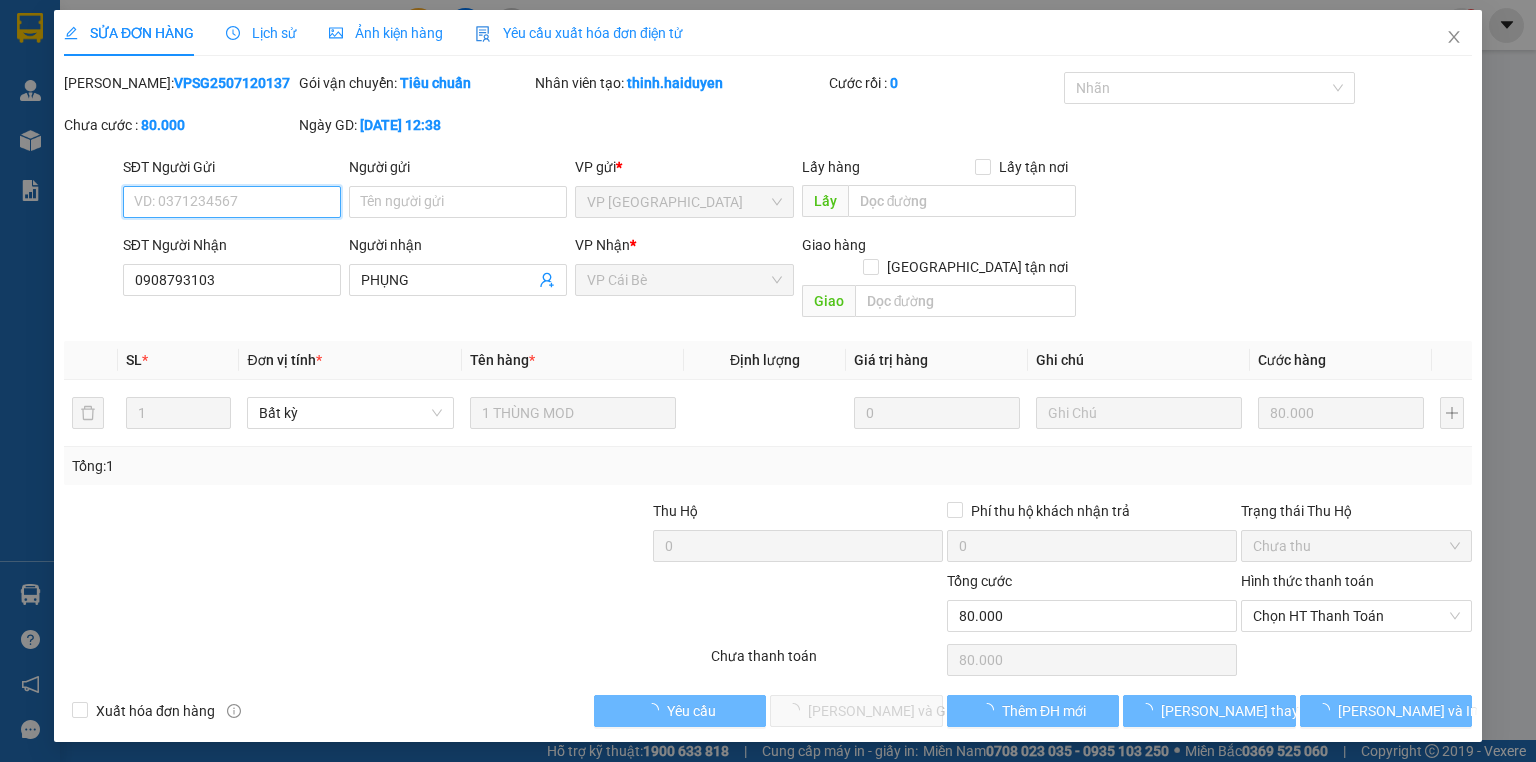 scroll, scrollTop: 0, scrollLeft: 0, axis: both 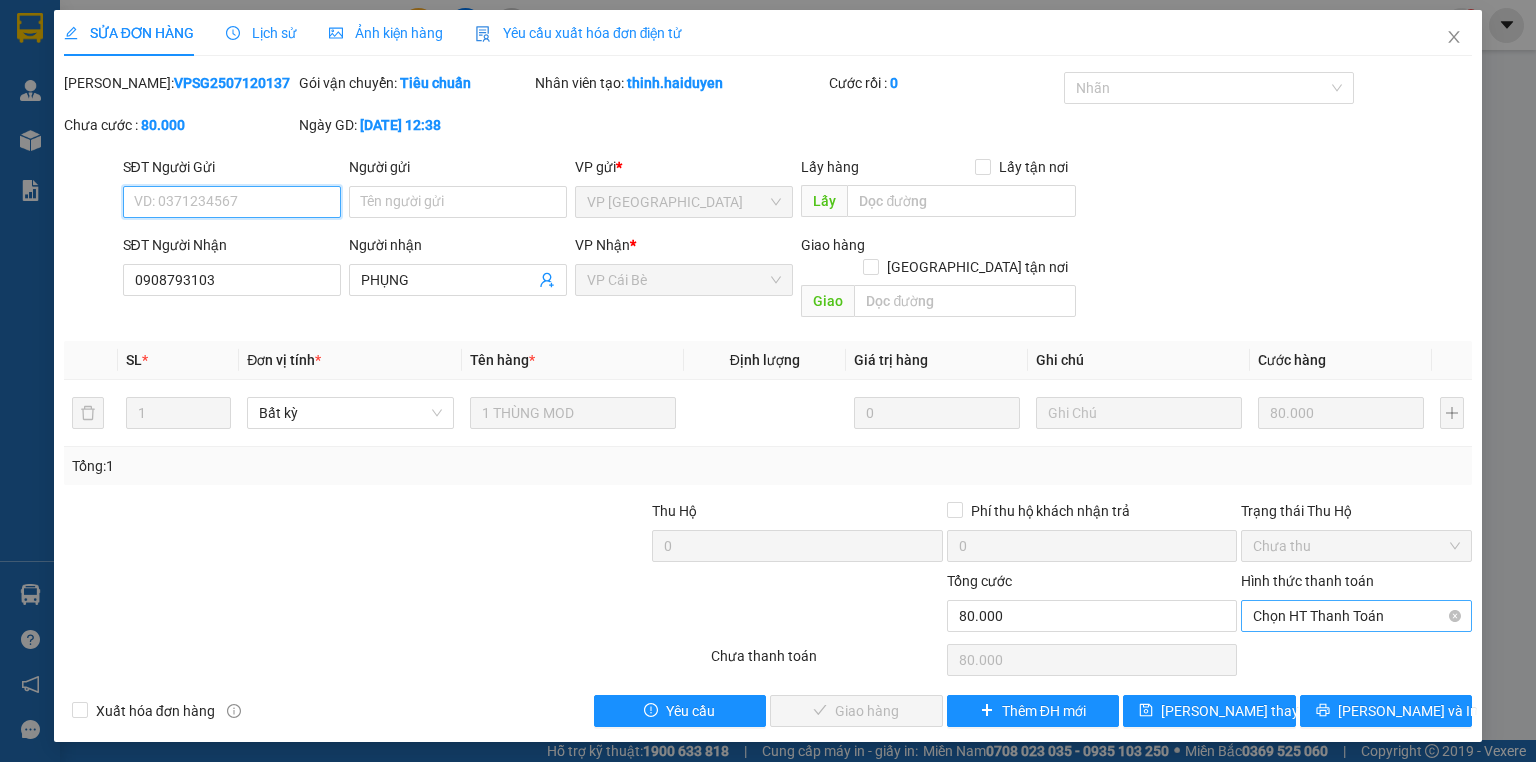 drag, startPoint x: 1260, startPoint y: 595, endPoint x: 1269, endPoint y: 601, distance: 10.816654 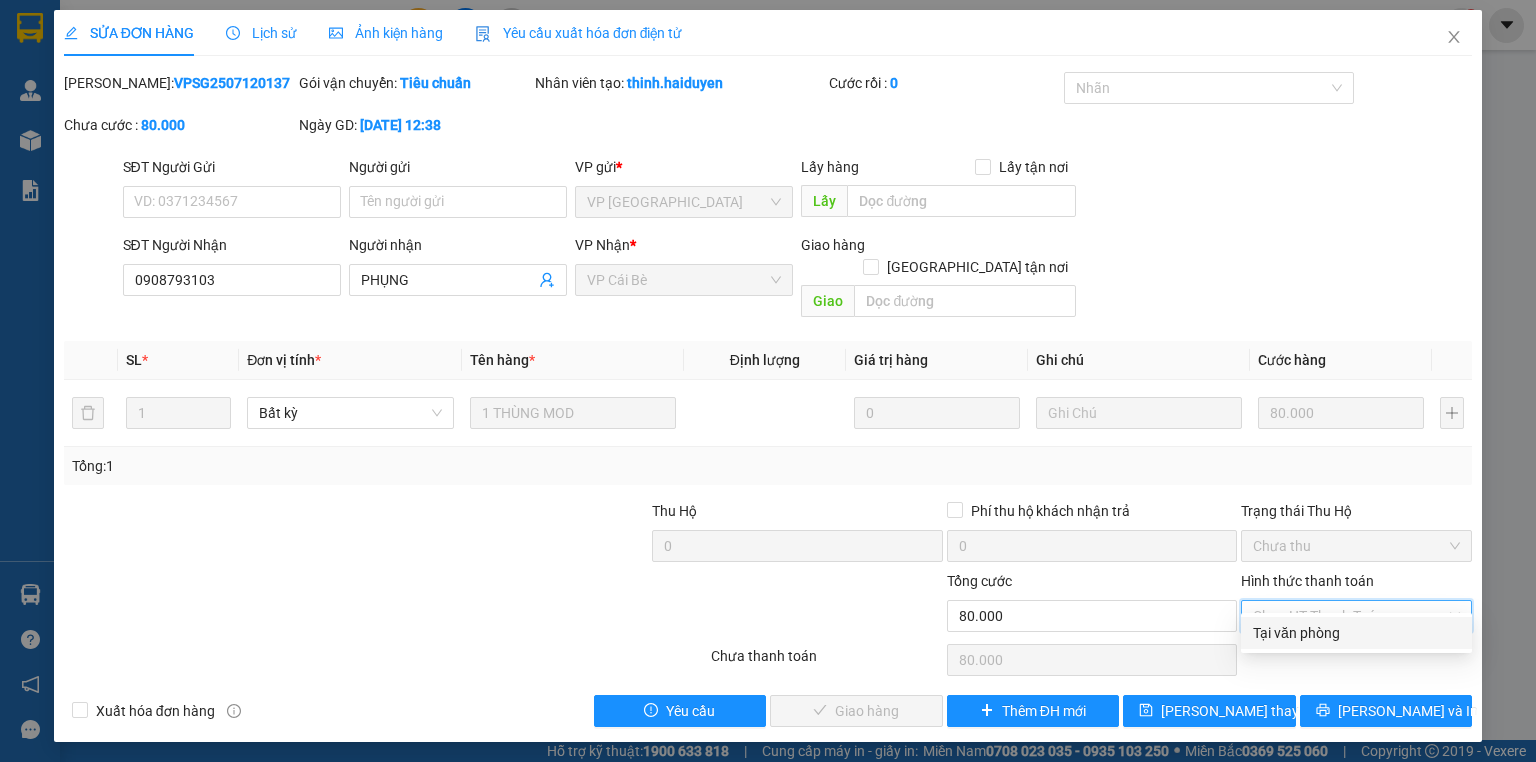 click on "Tại văn phòng" at bounding box center [1356, 633] 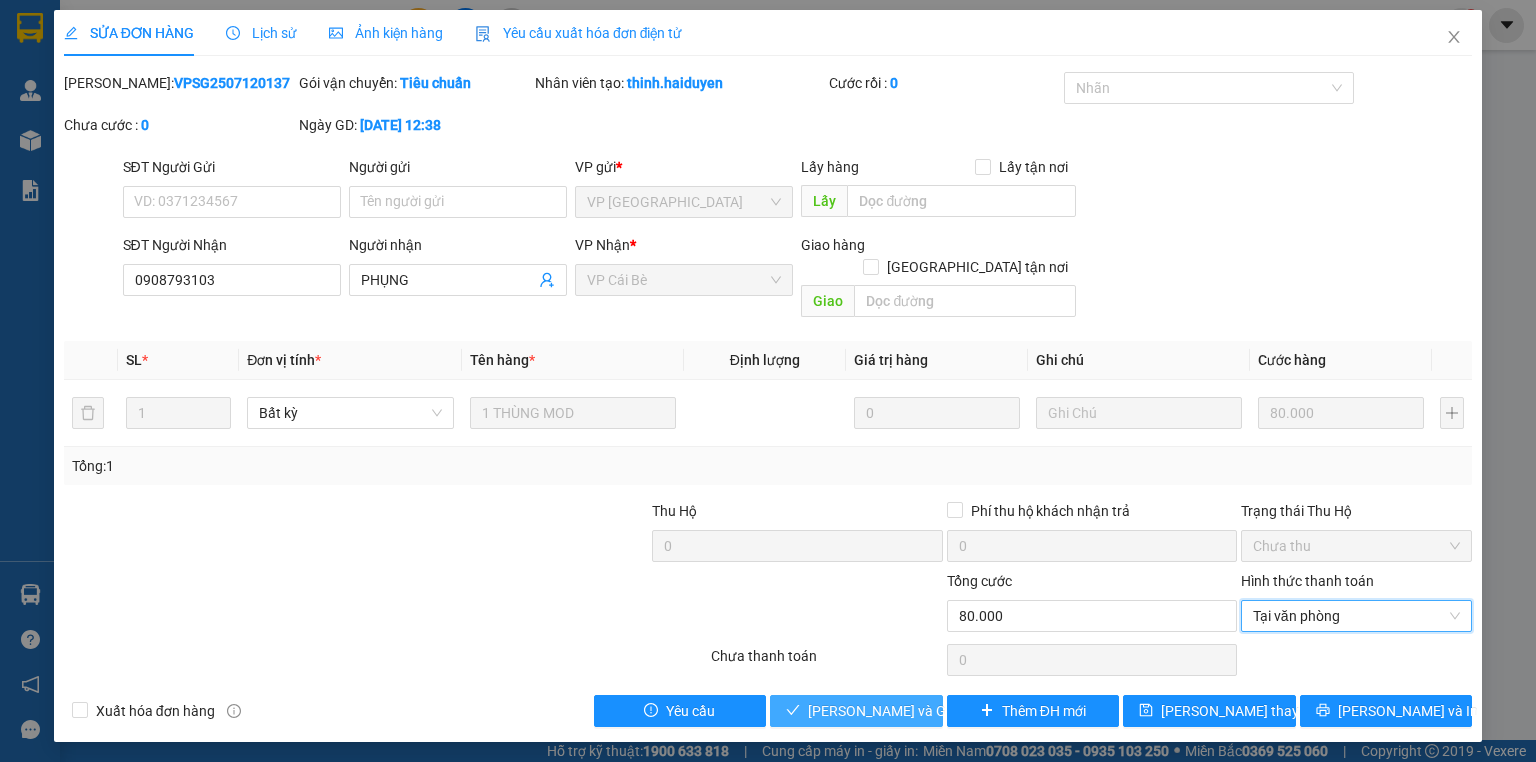 click on "[PERSON_NAME] và Giao hàng" at bounding box center (904, 711) 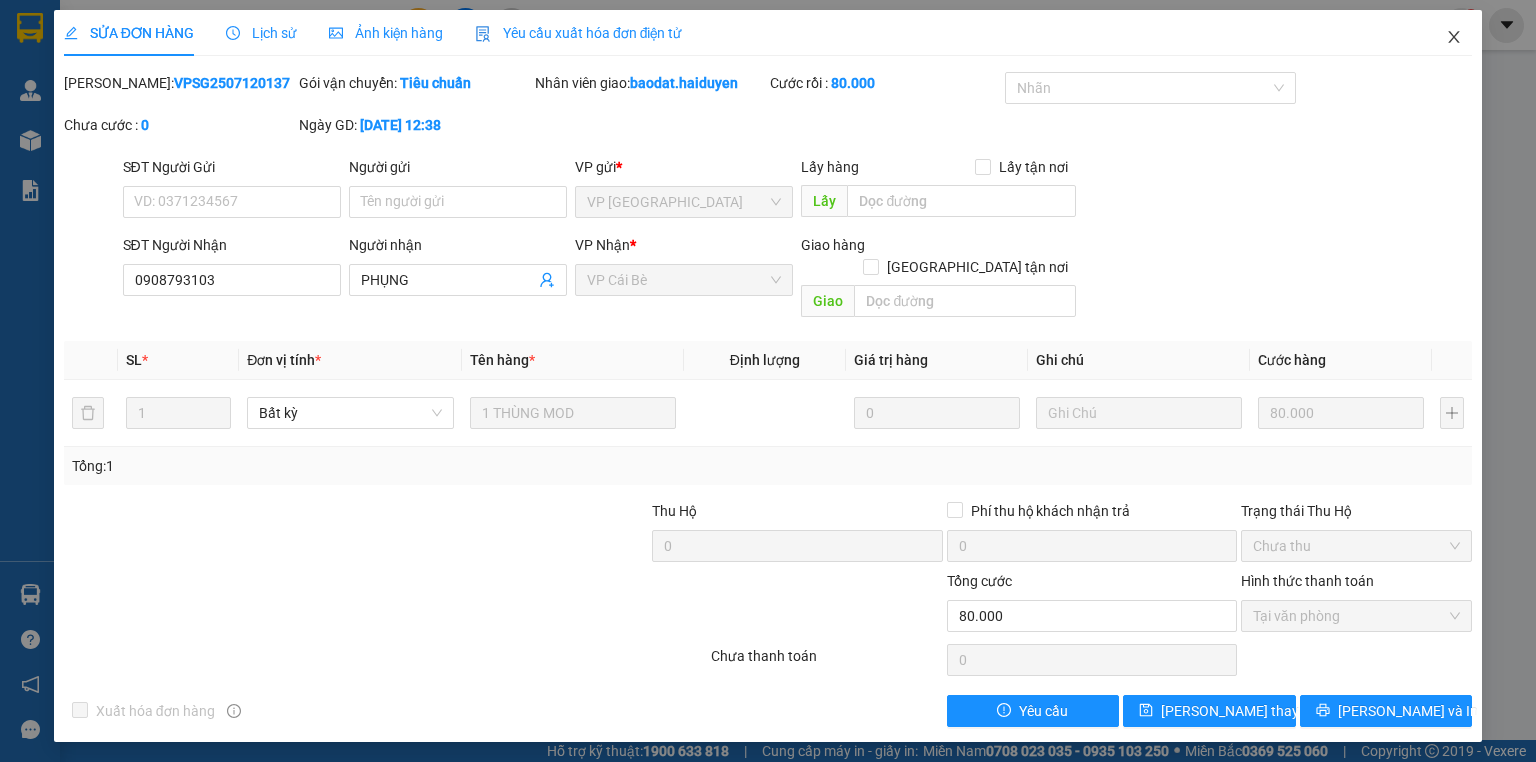 click at bounding box center (1454, 38) 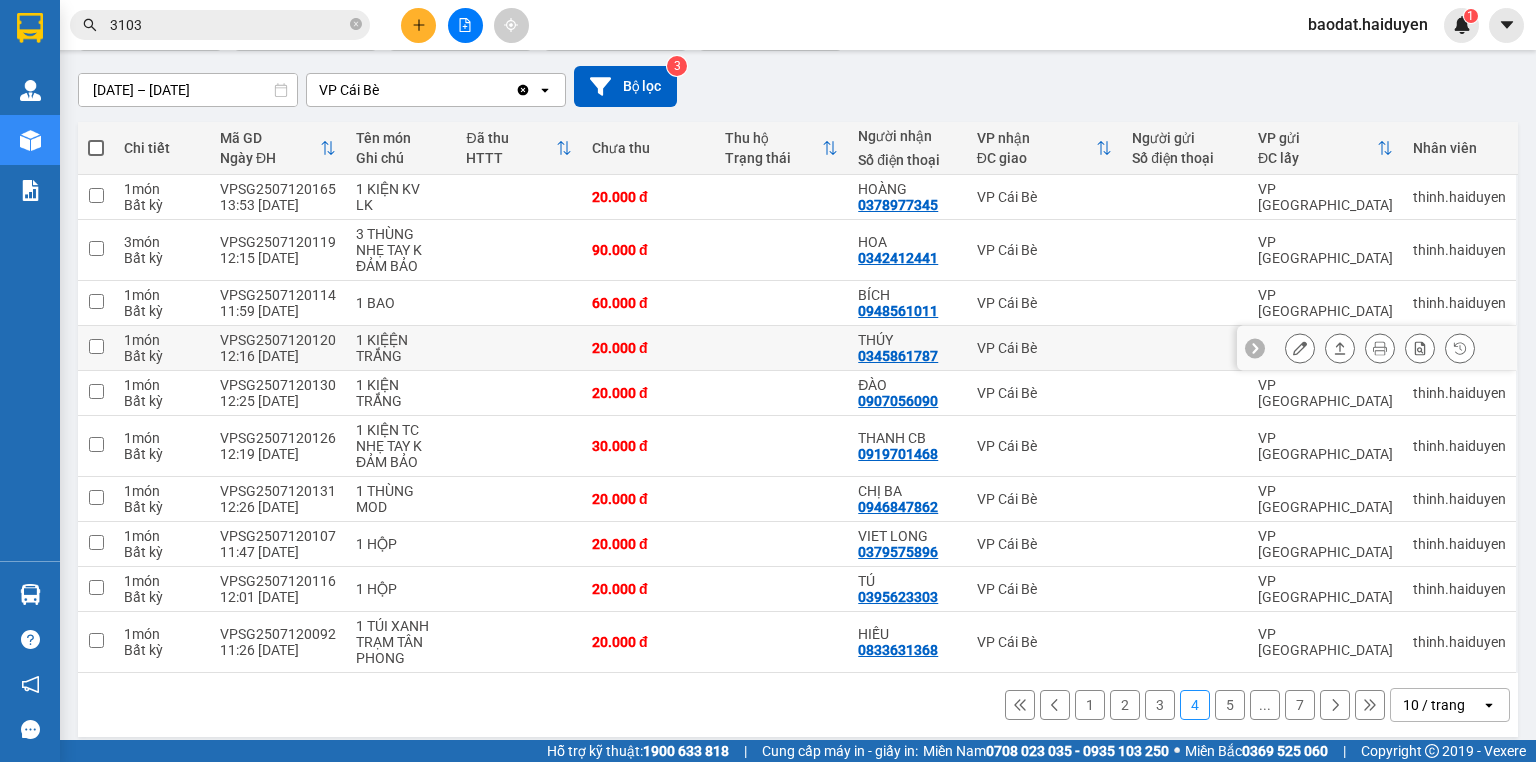 scroll, scrollTop: 171, scrollLeft: 0, axis: vertical 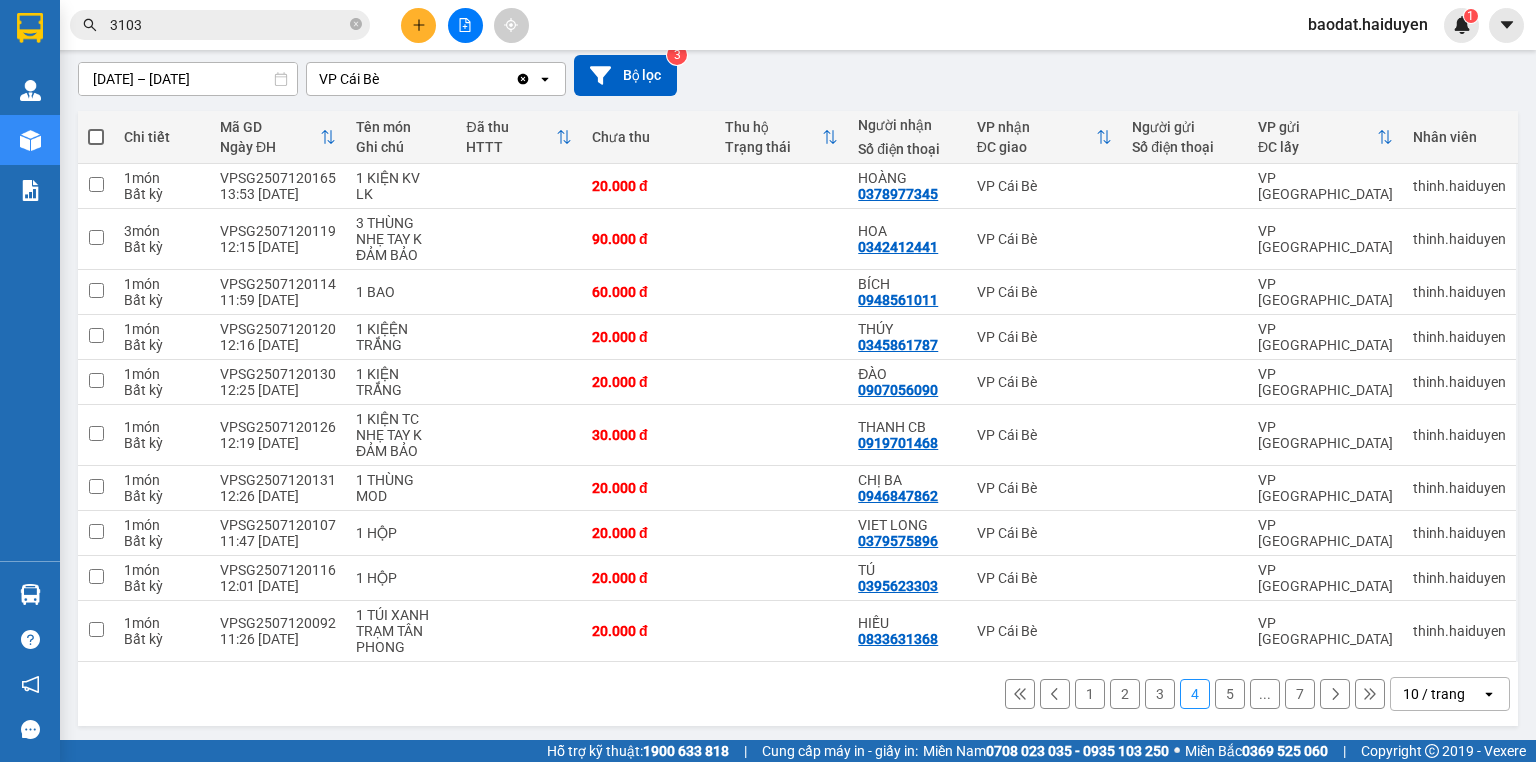 click 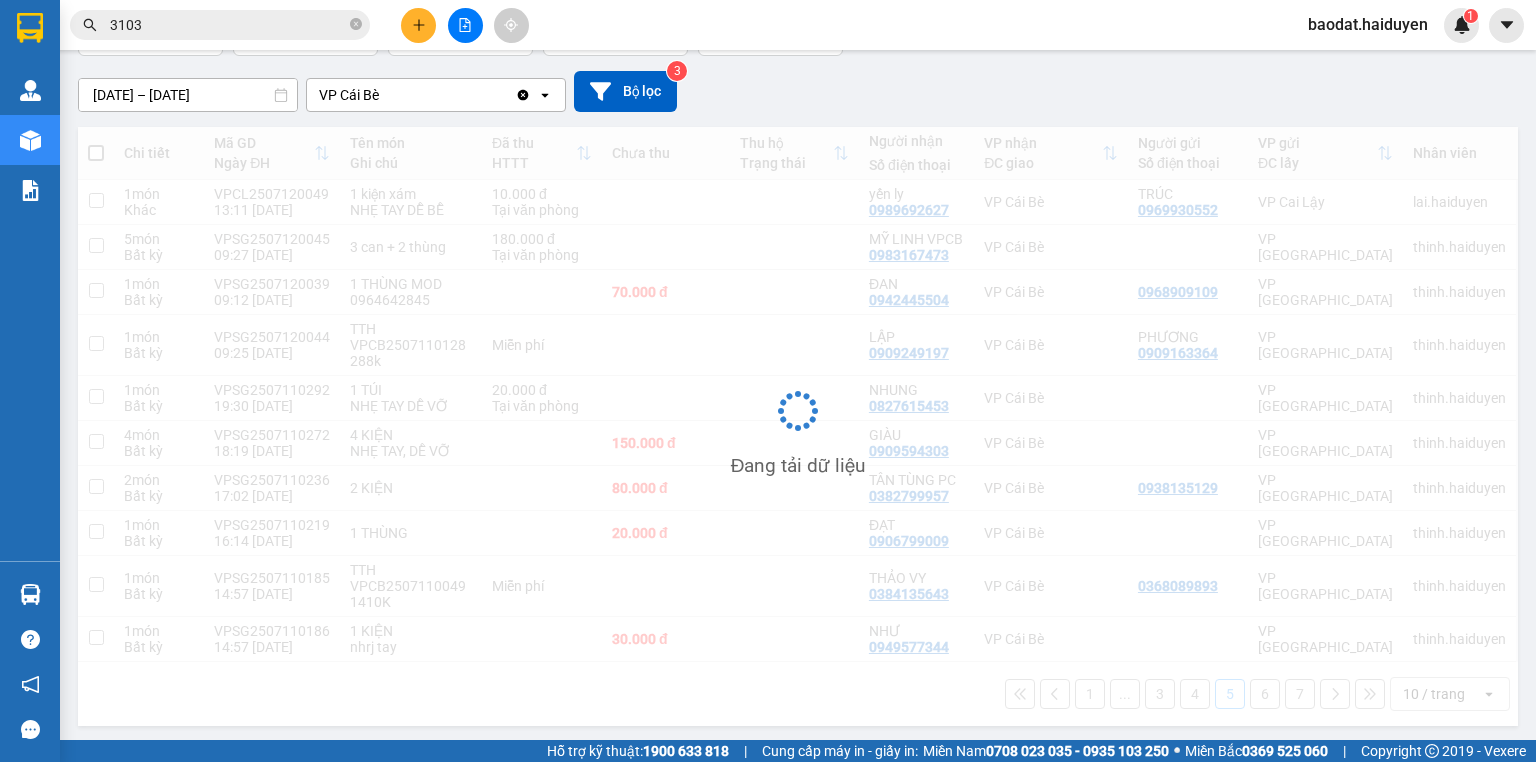 scroll, scrollTop: 155, scrollLeft: 0, axis: vertical 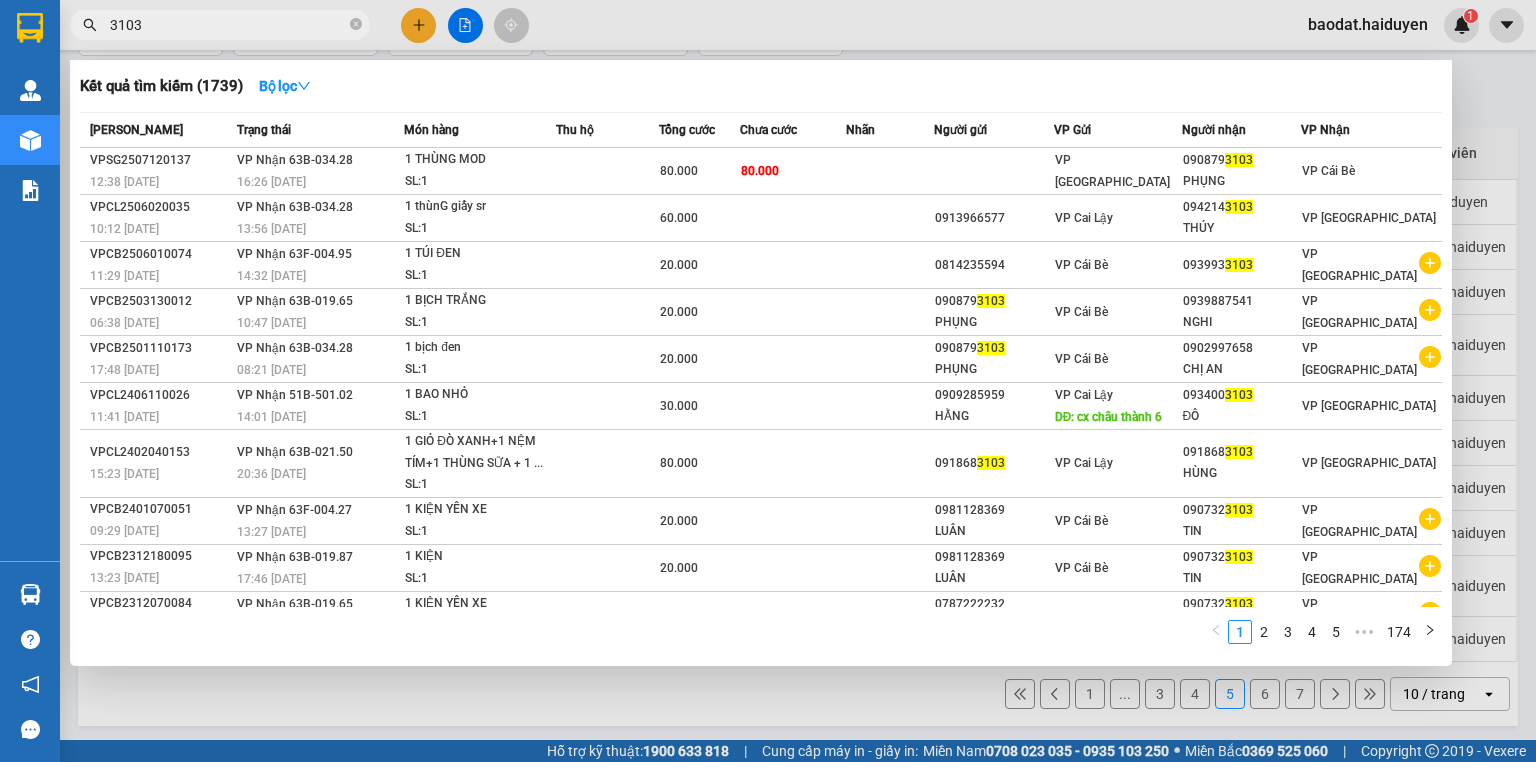click on "3103" at bounding box center (228, 25) 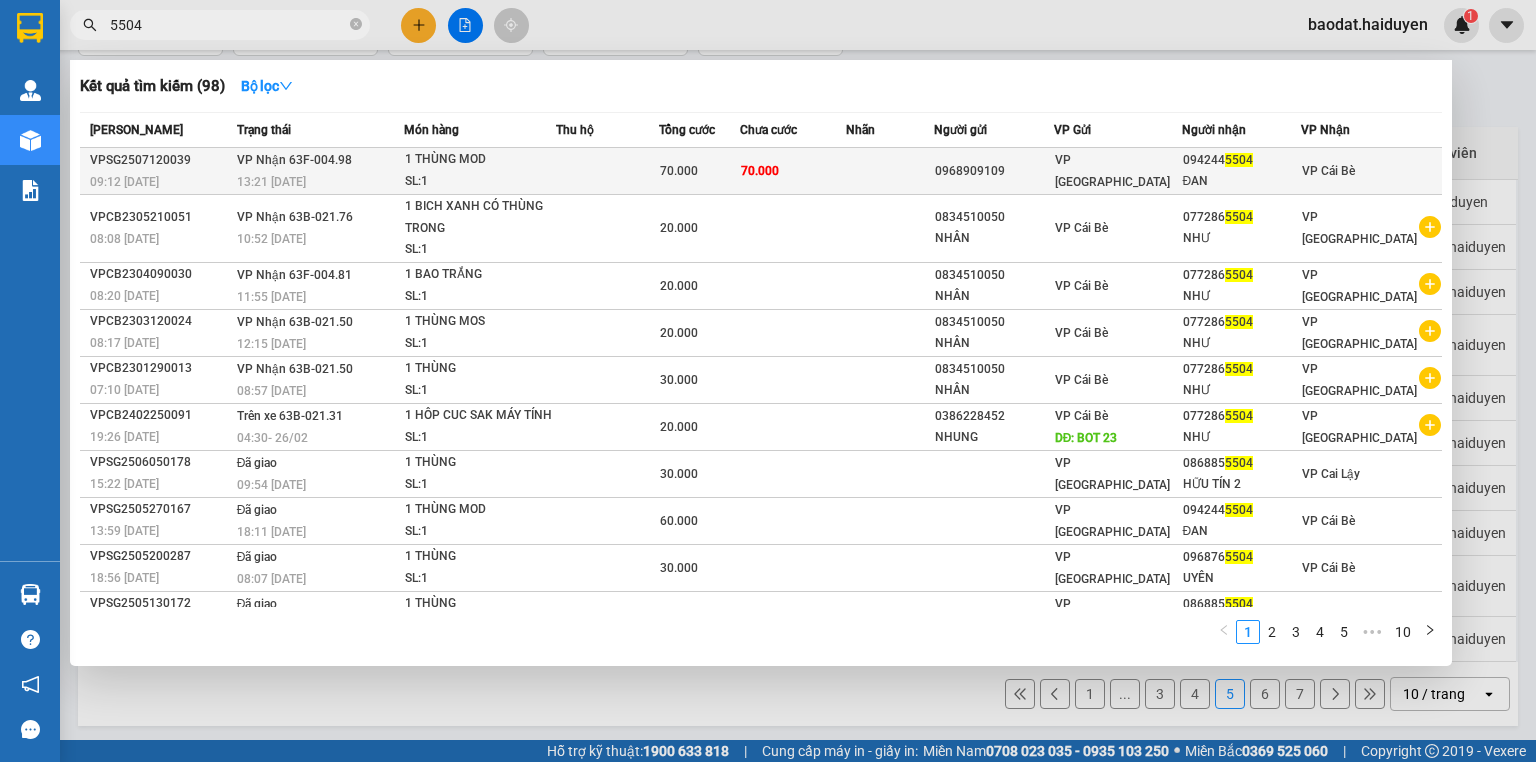 type on "5504" 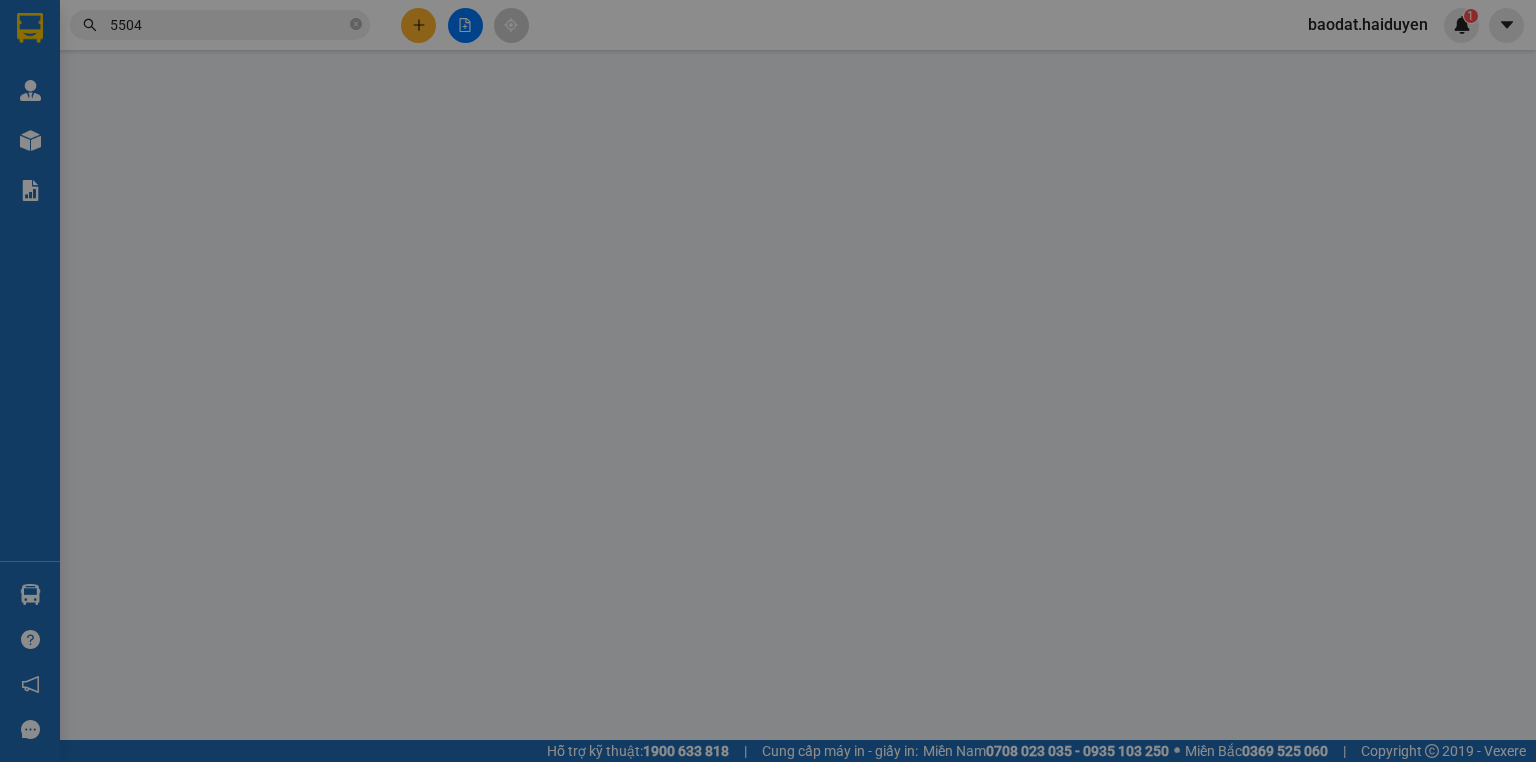 type on "0968909109" 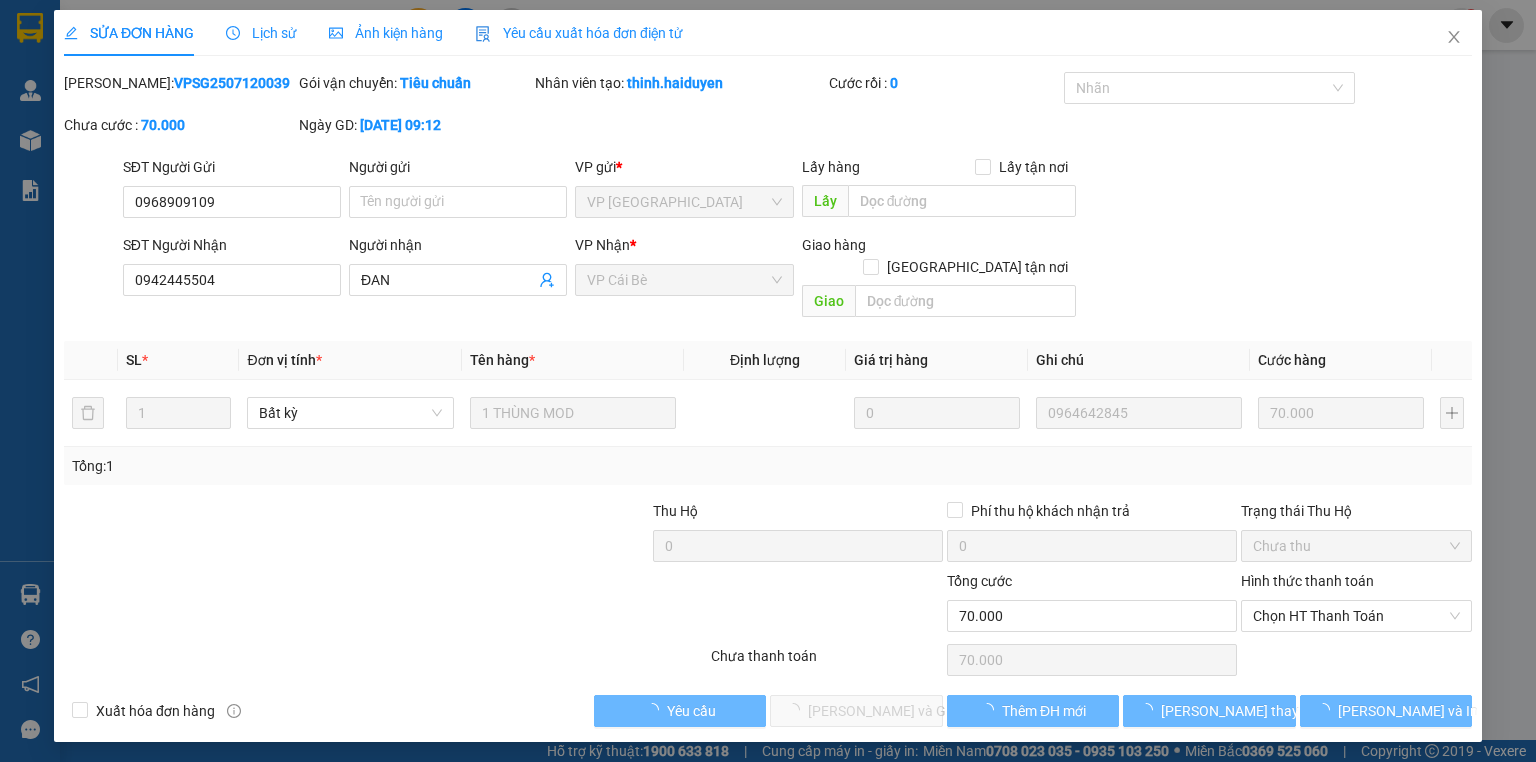 scroll, scrollTop: 0, scrollLeft: 0, axis: both 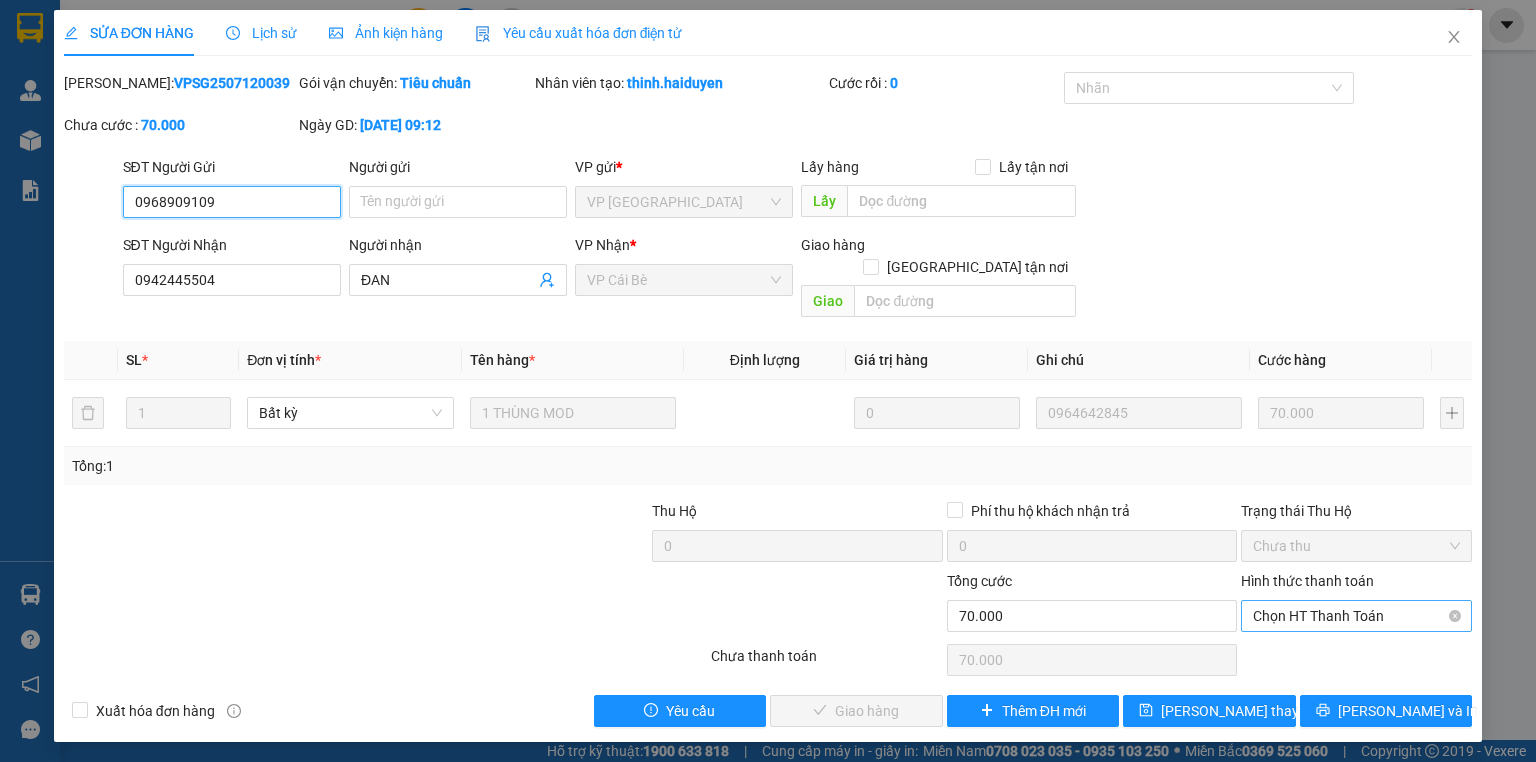 click on "Chọn HT Thanh Toán" at bounding box center [1356, 616] 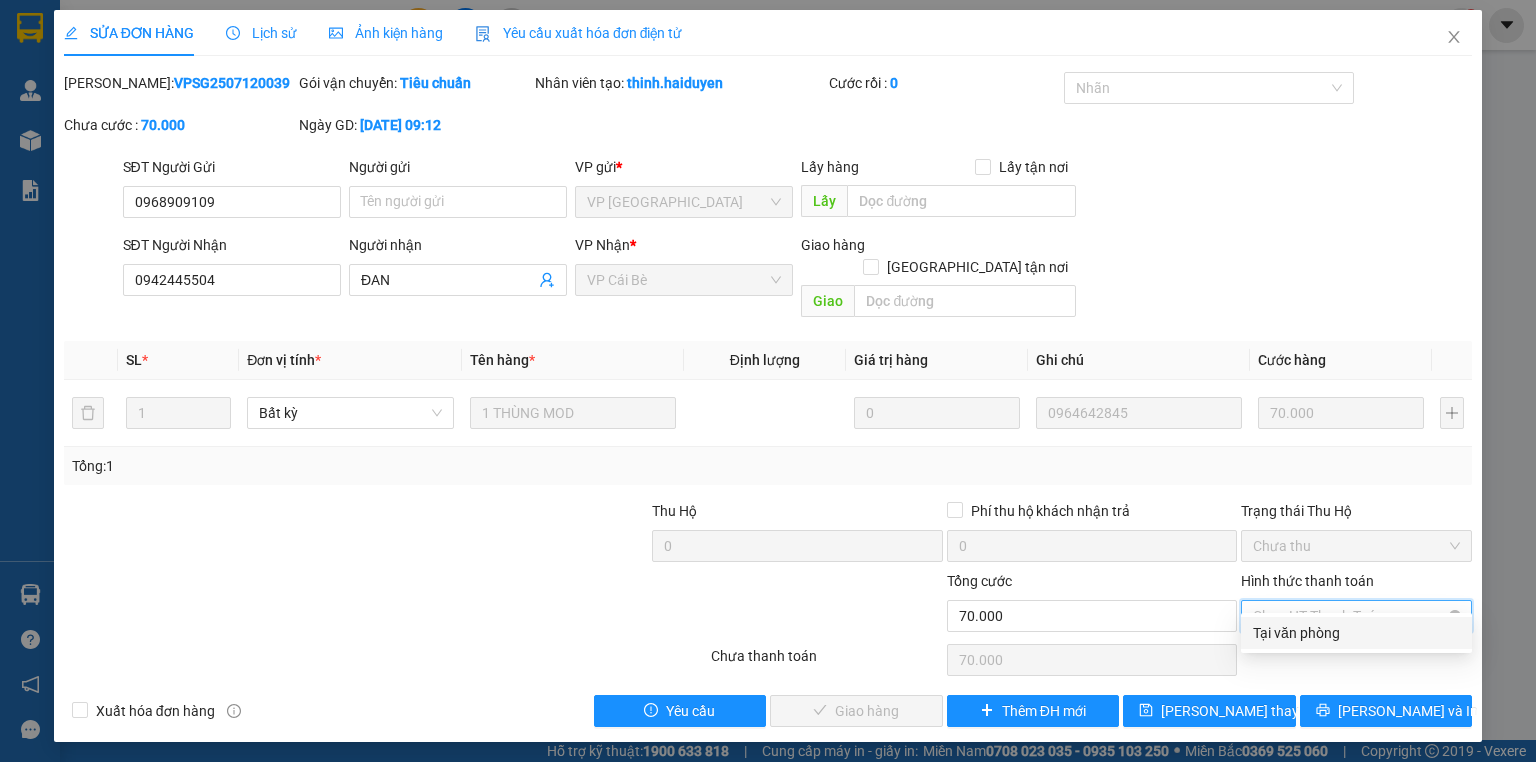 click on "Tại văn phòng" at bounding box center [1356, 633] 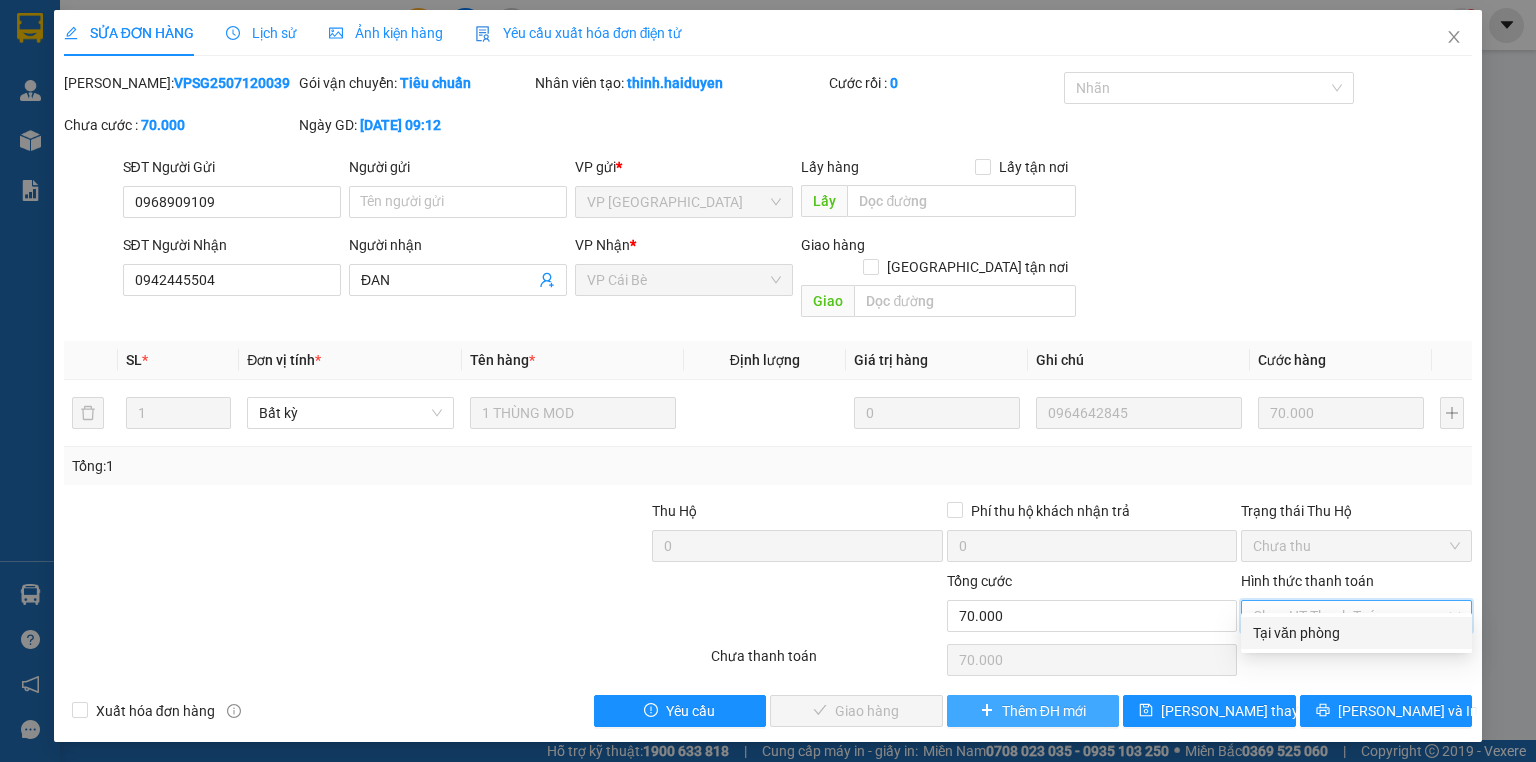 type on "0" 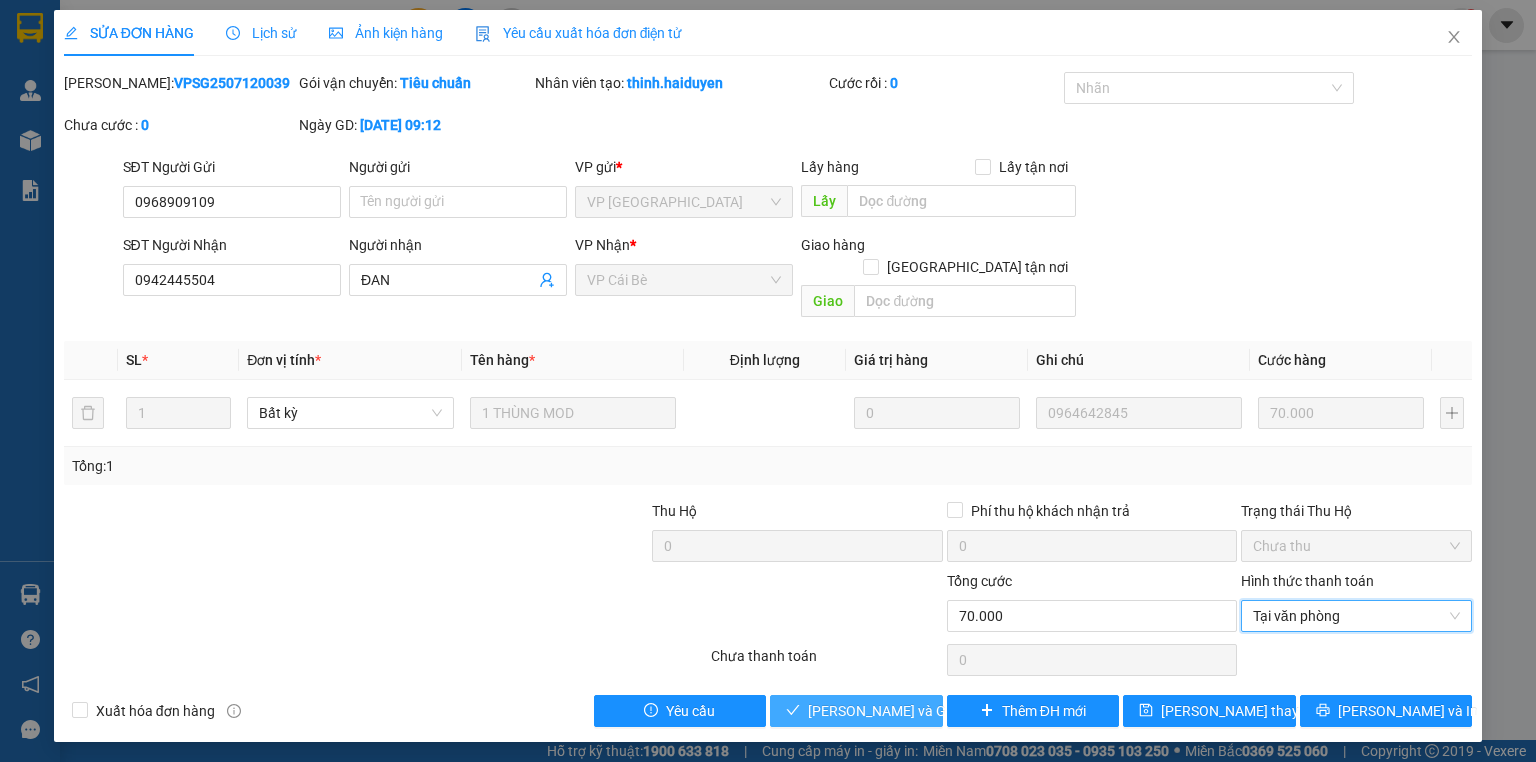 click on "[PERSON_NAME] và Giao hàng" at bounding box center (904, 711) 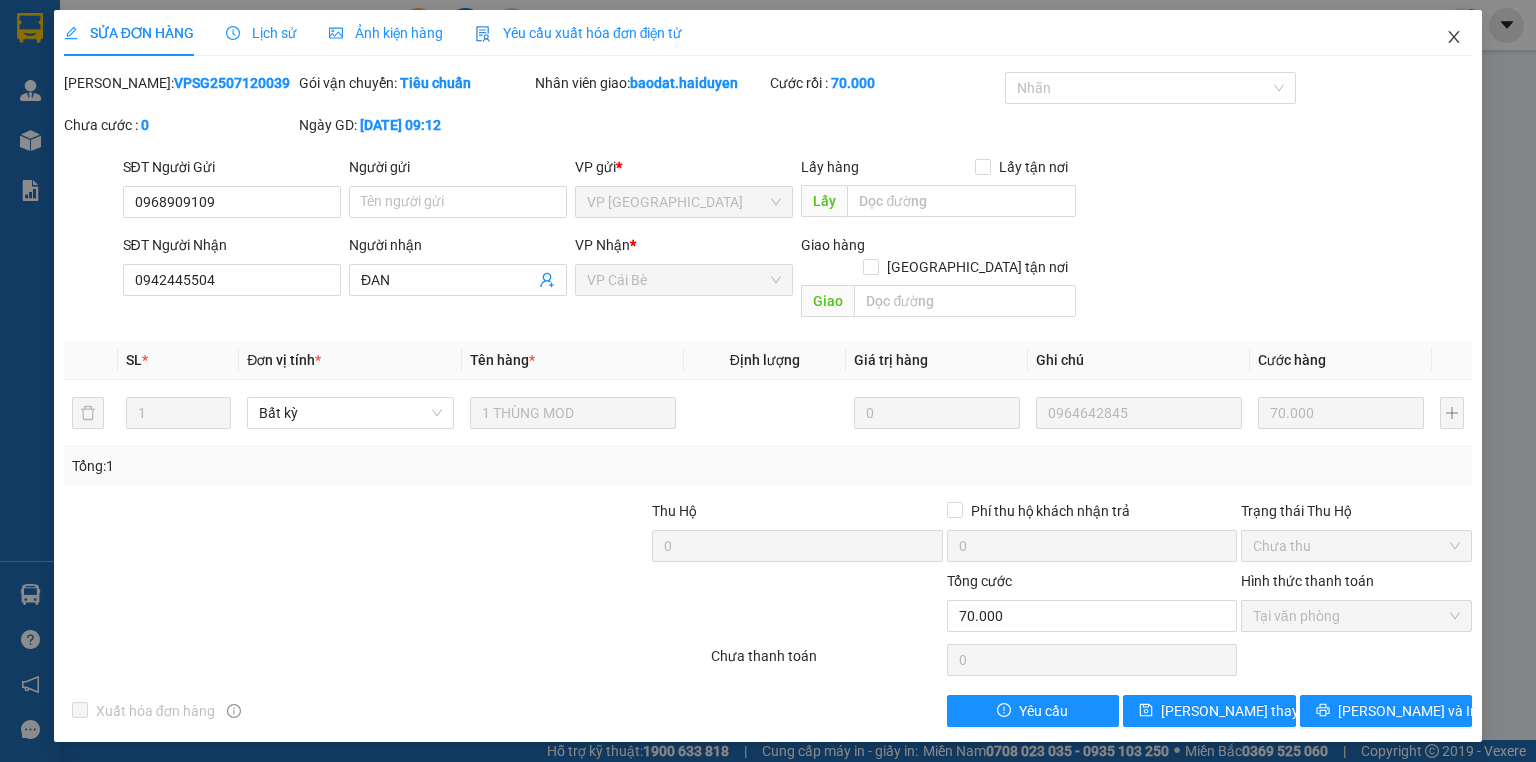 click 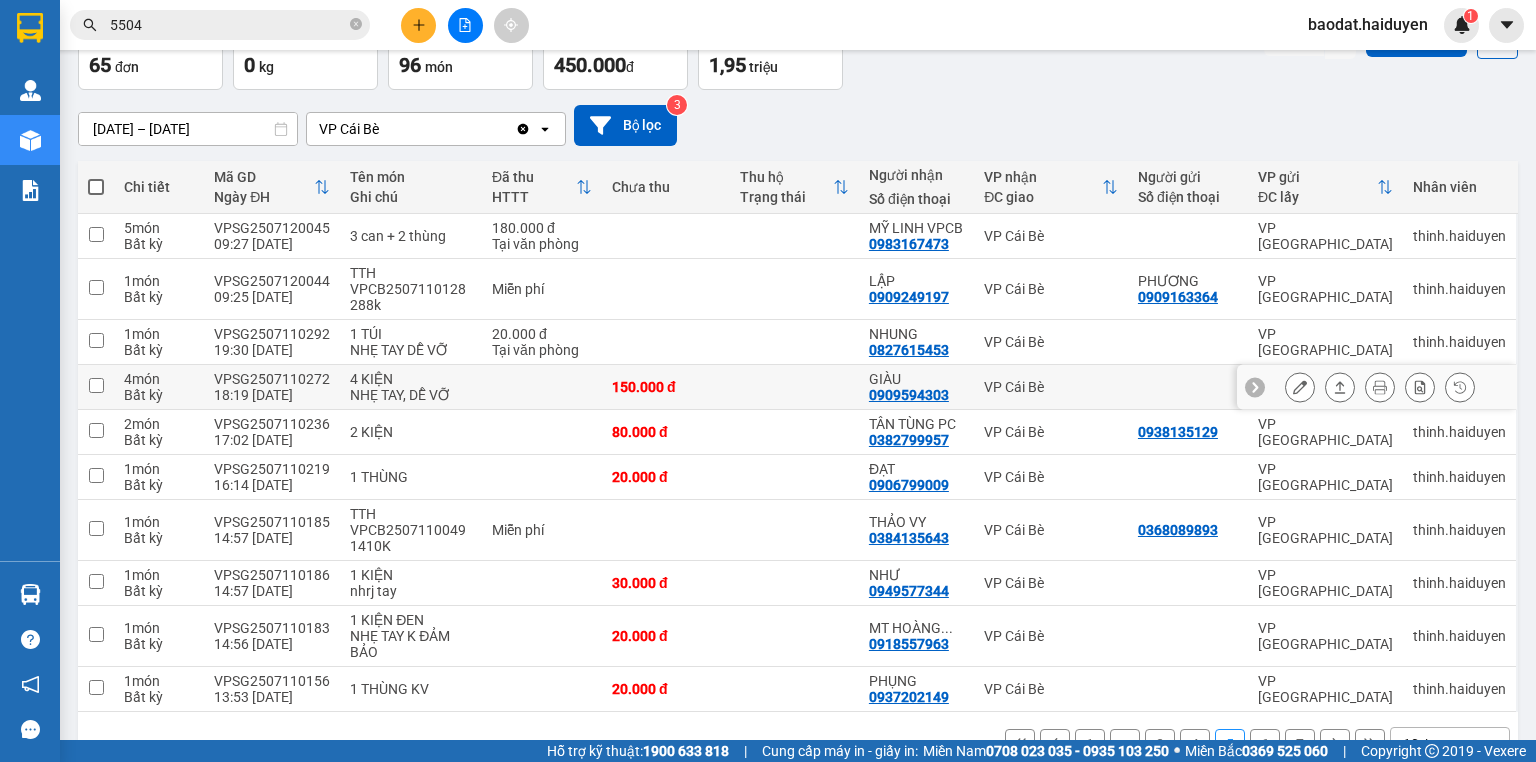 scroll, scrollTop: 171, scrollLeft: 0, axis: vertical 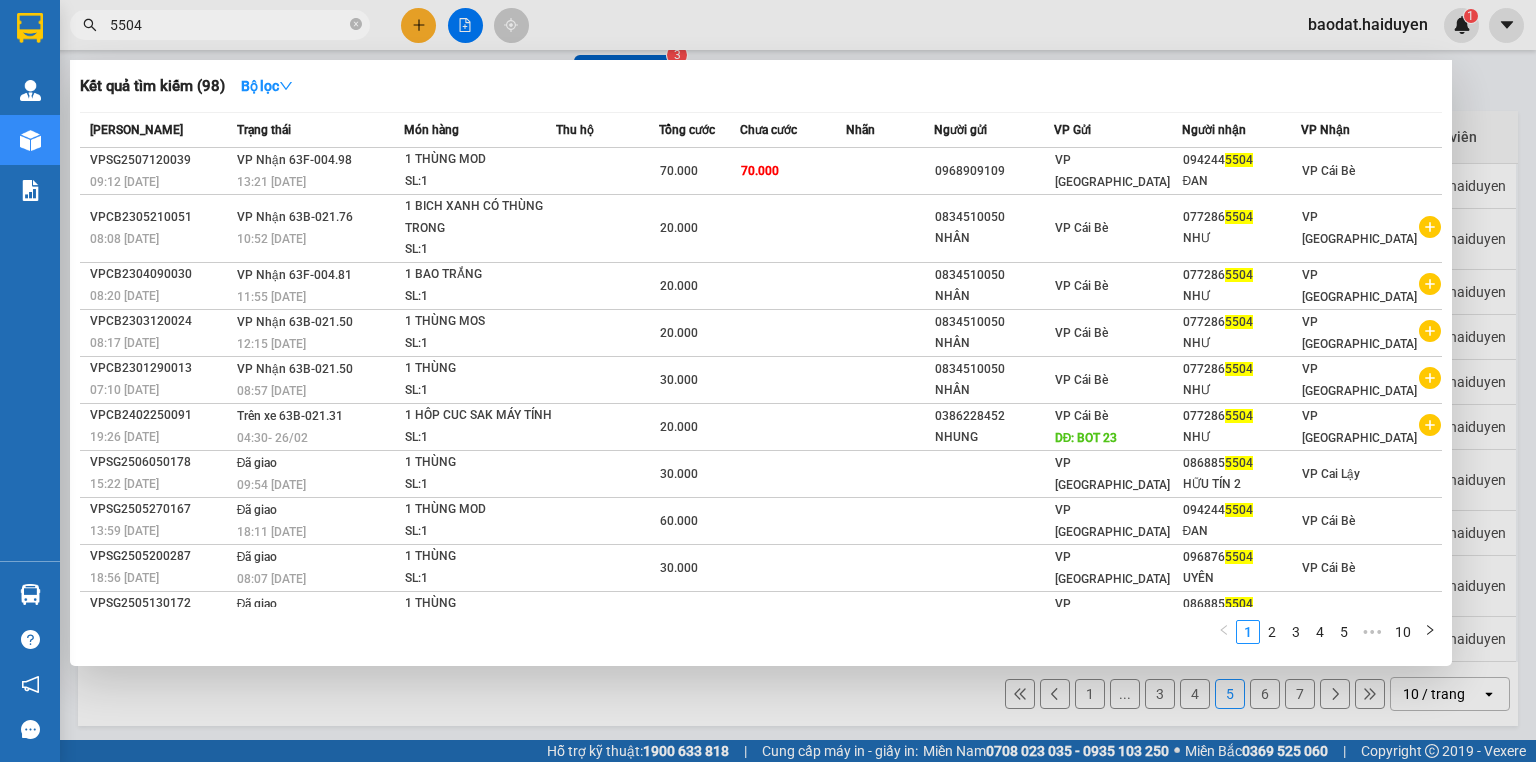 click on "5504" at bounding box center (228, 25) 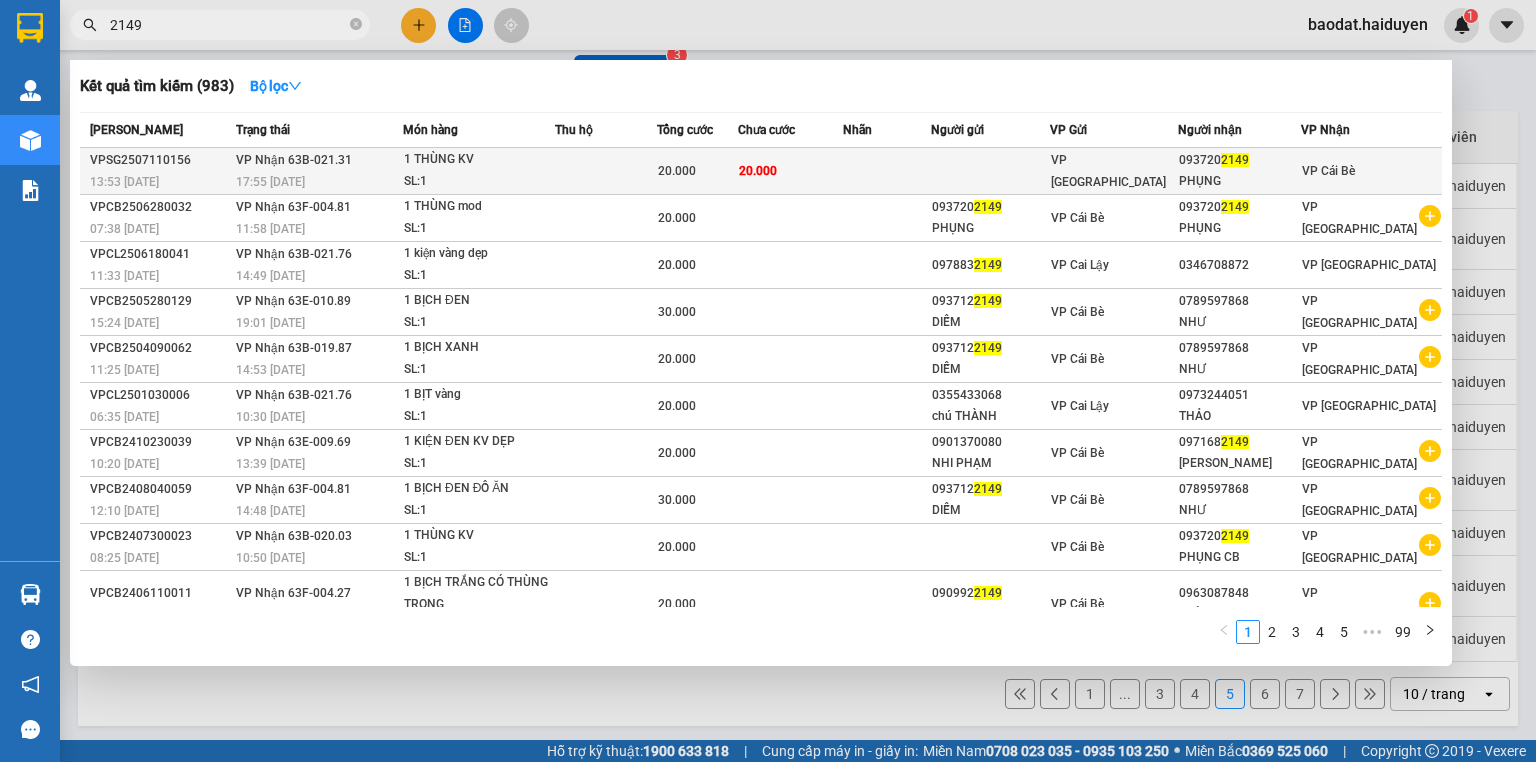 type on "2149" 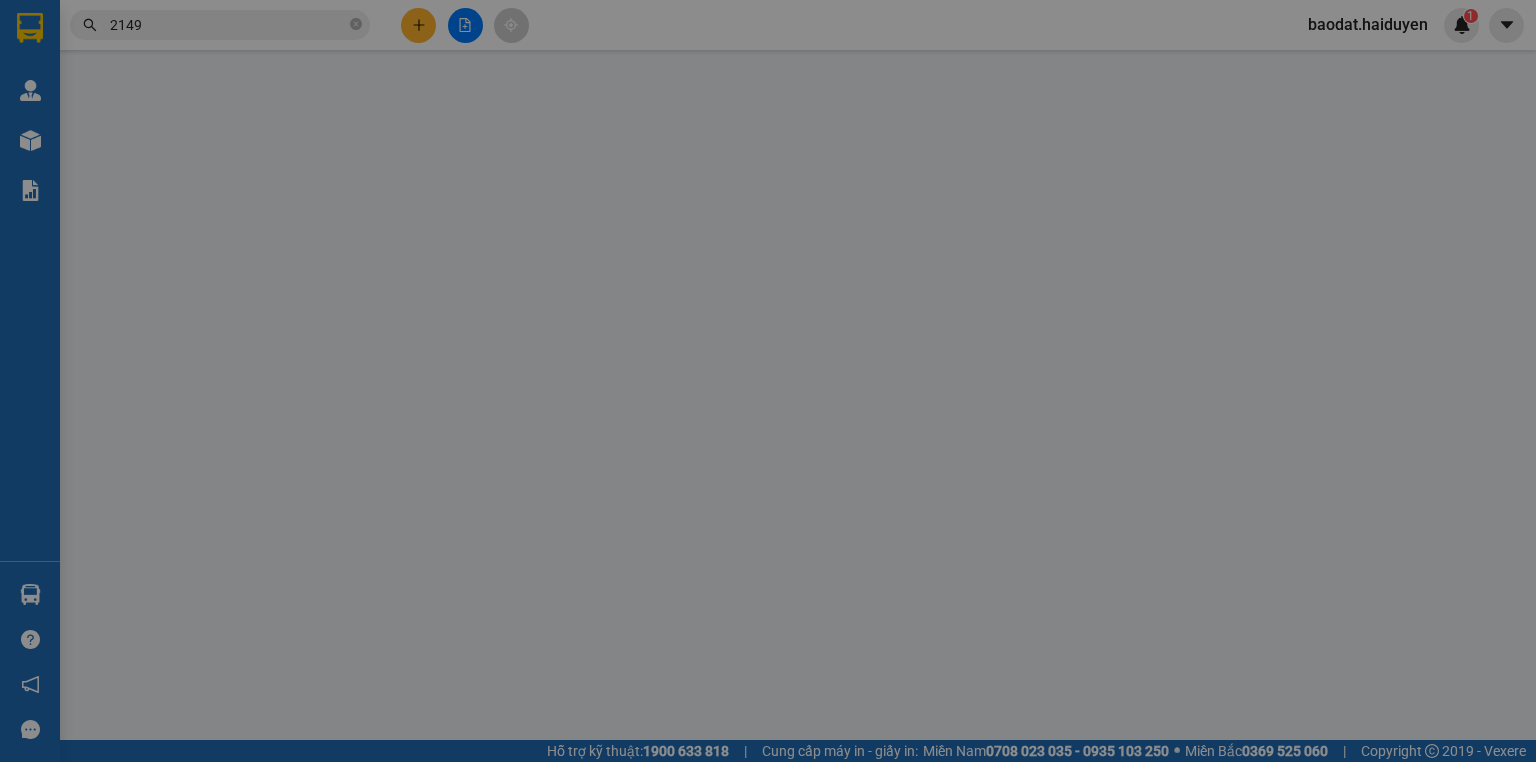 scroll, scrollTop: 0, scrollLeft: 0, axis: both 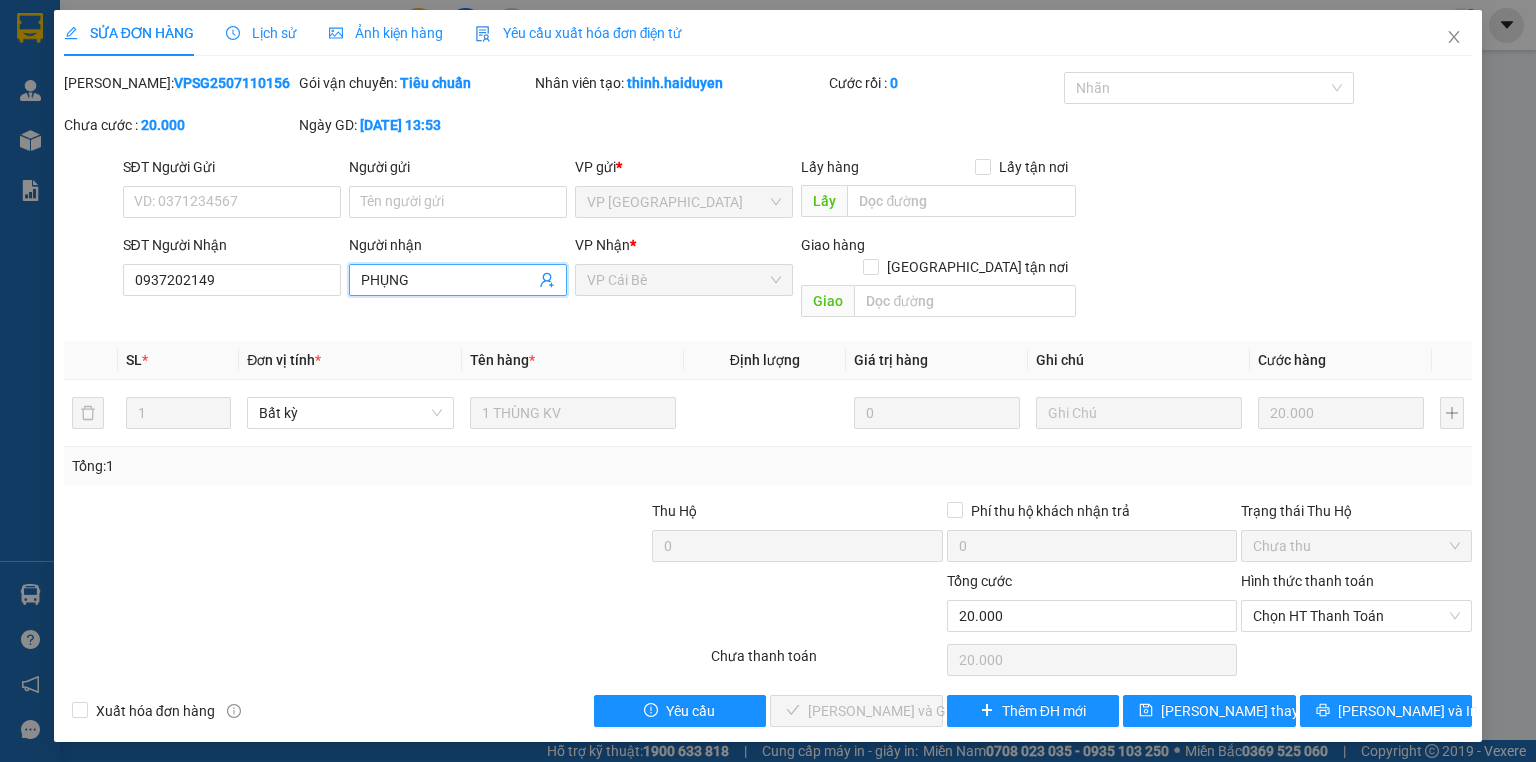 click on "PHỤNG" at bounding box center [448, 280] 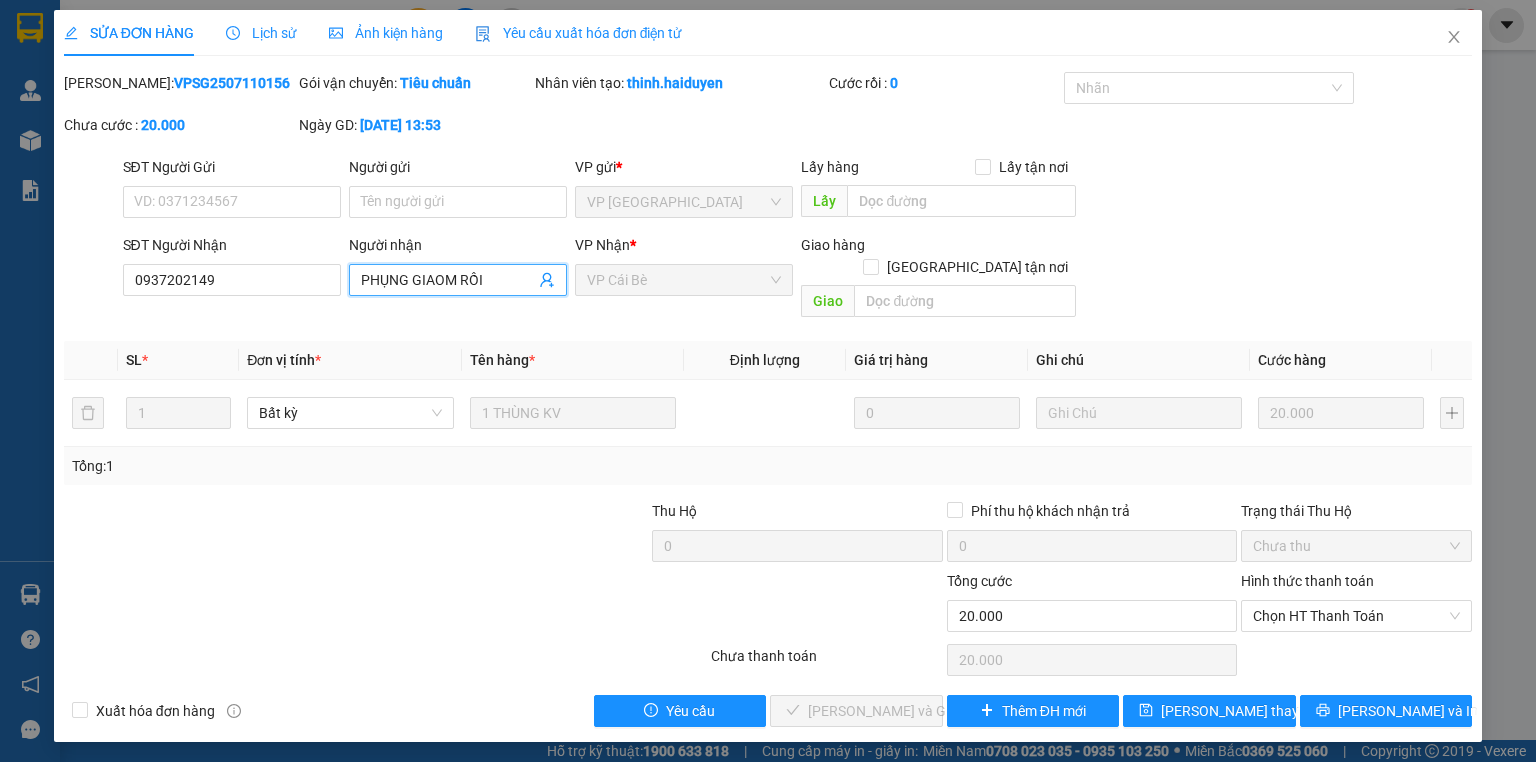 click on "PHỤNG GIAOM RỒI" at bounding box center (448, 280) 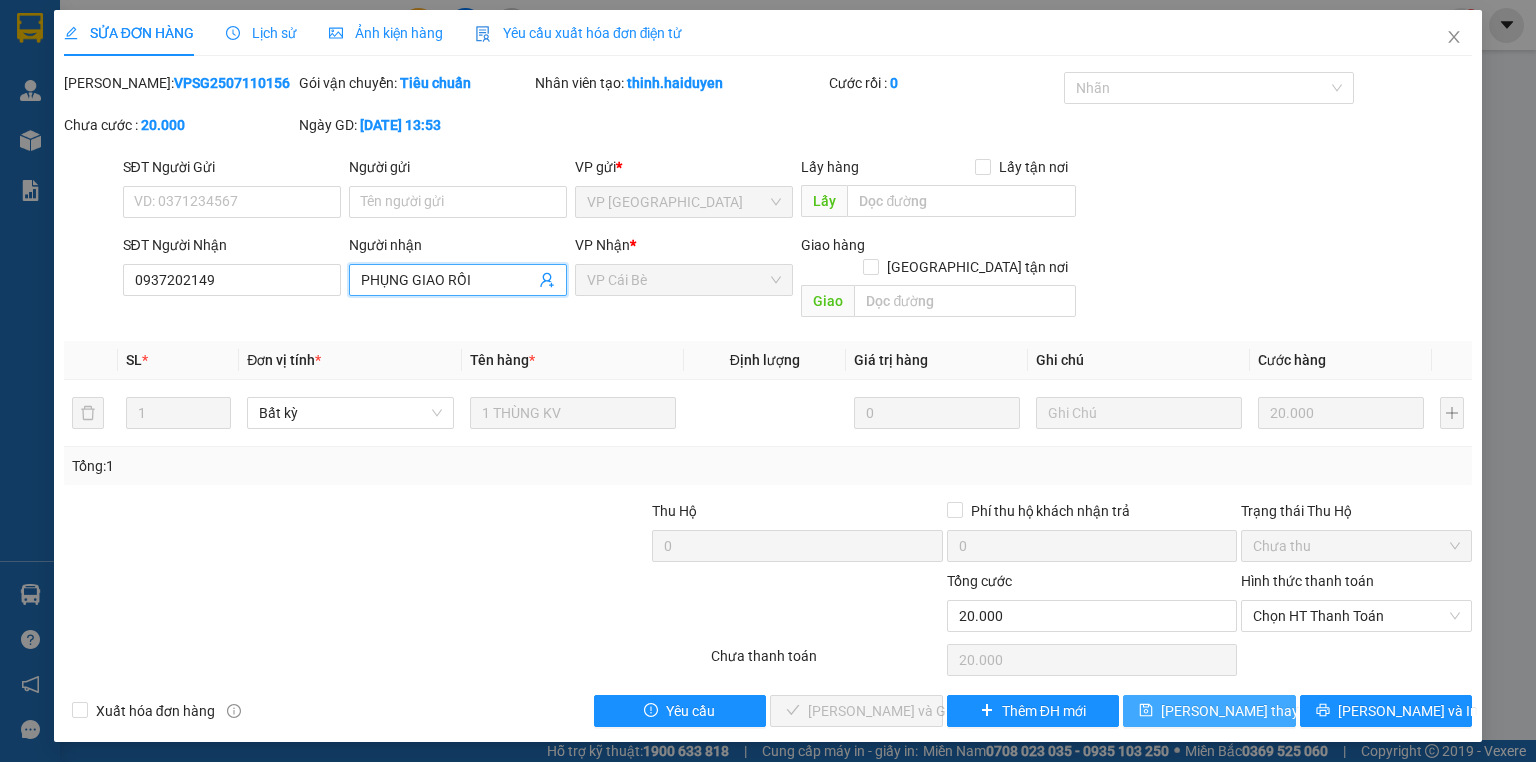 type on "PHỤNG GIAO RỒI" 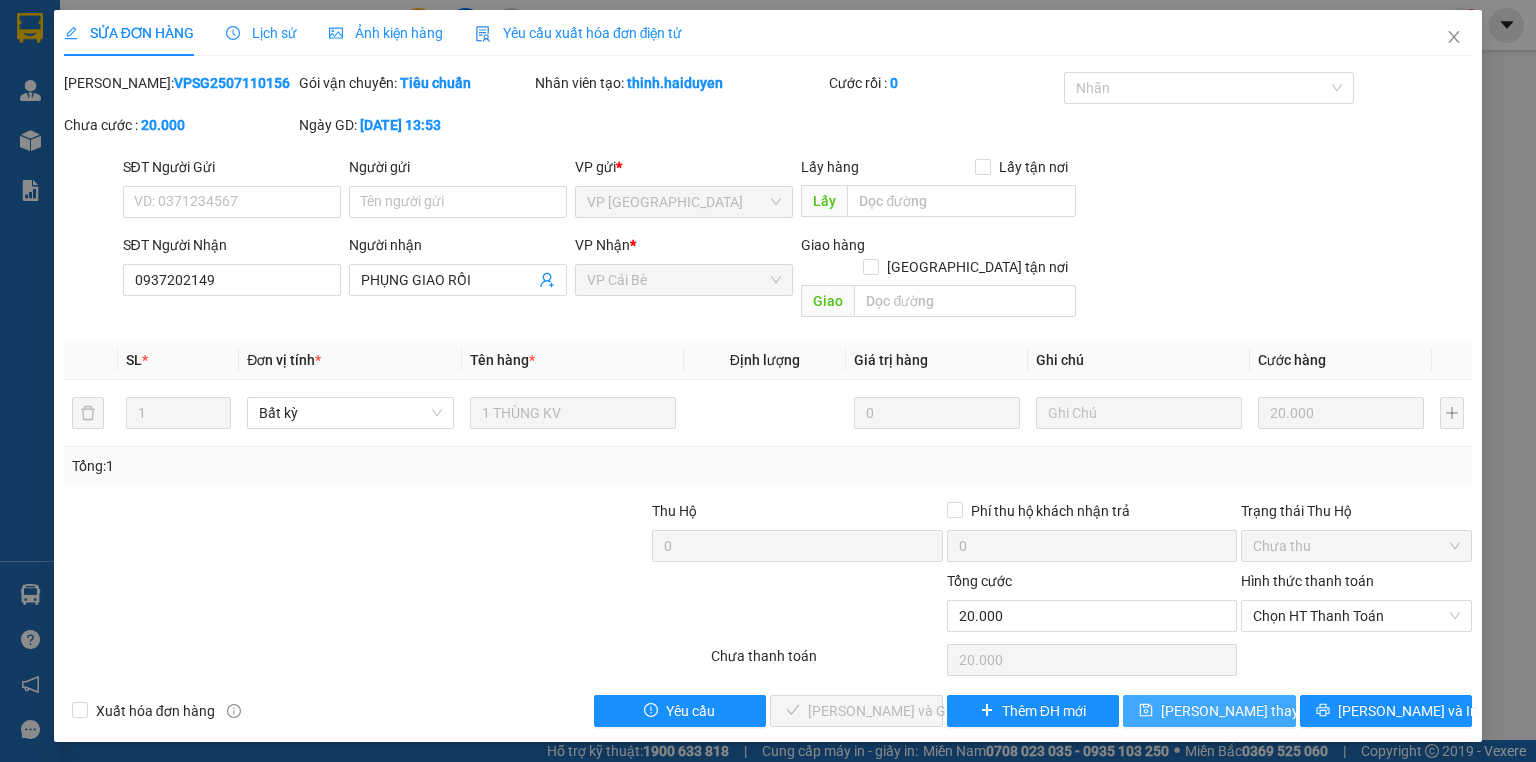 click on "[PERSON_NAME] thay đổi" at bounding box center [1241, 711] 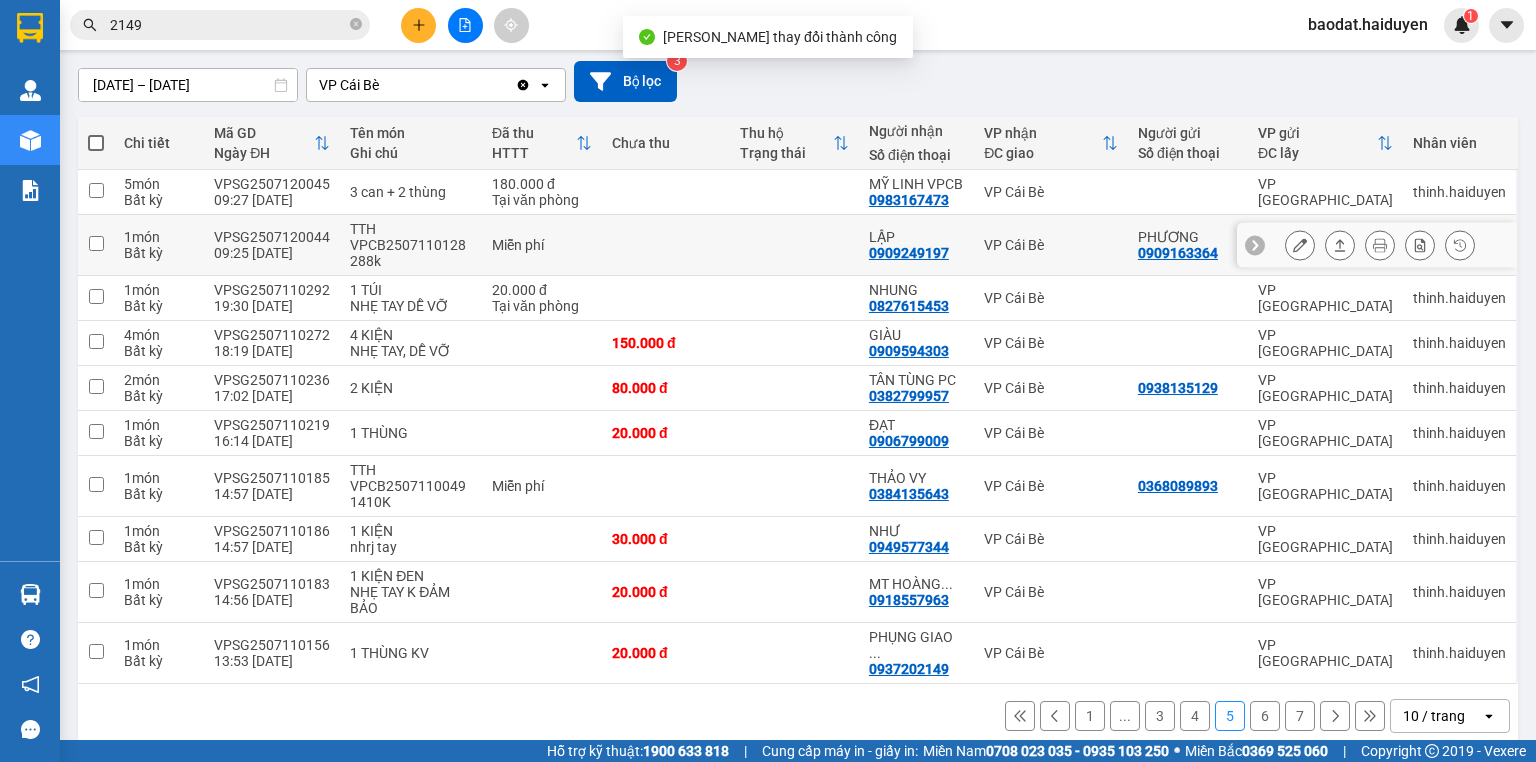 scroll, scrollTop: 171, scrollLeft: 0, axis: vertical 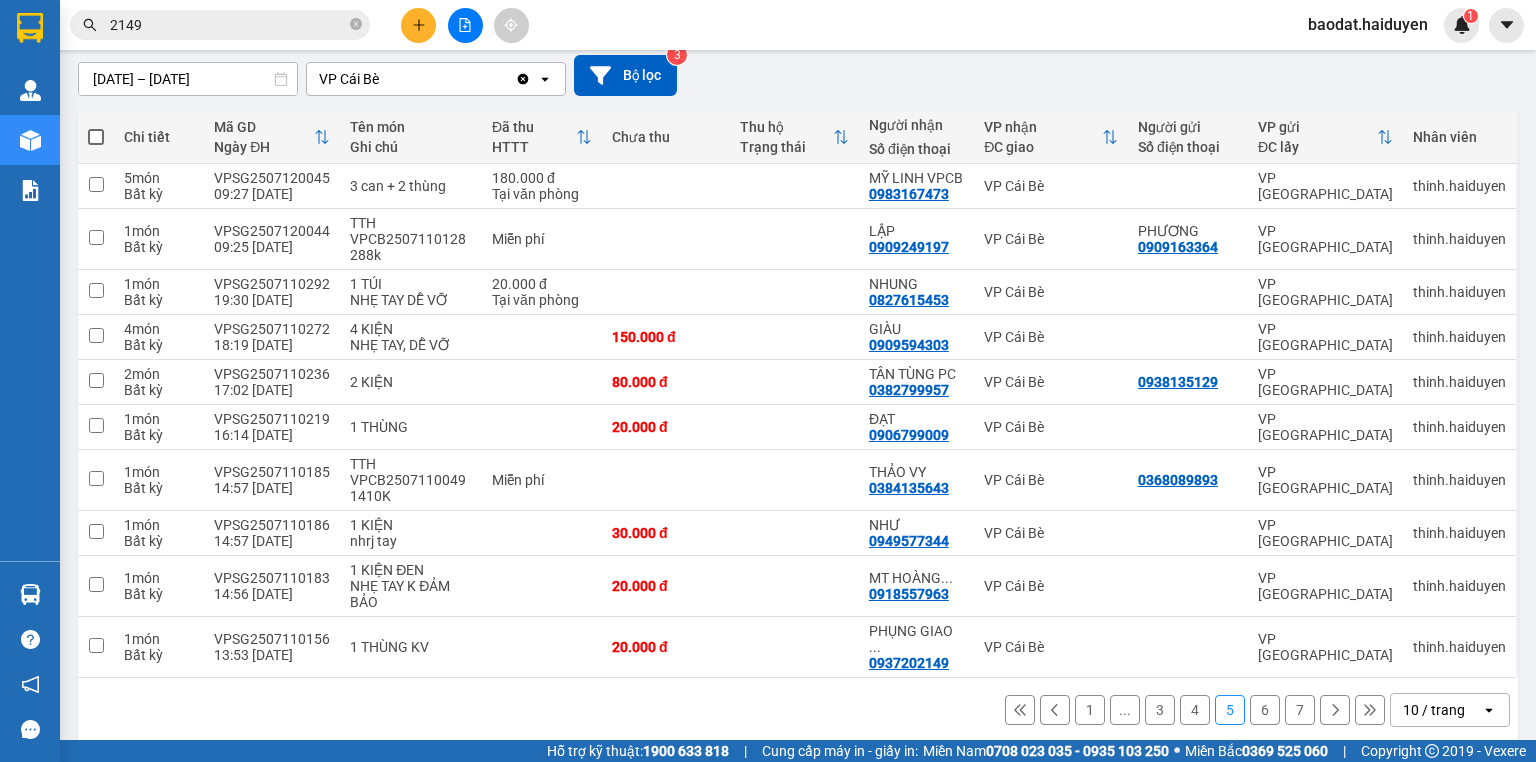 click at bounding box center [1335, 710] 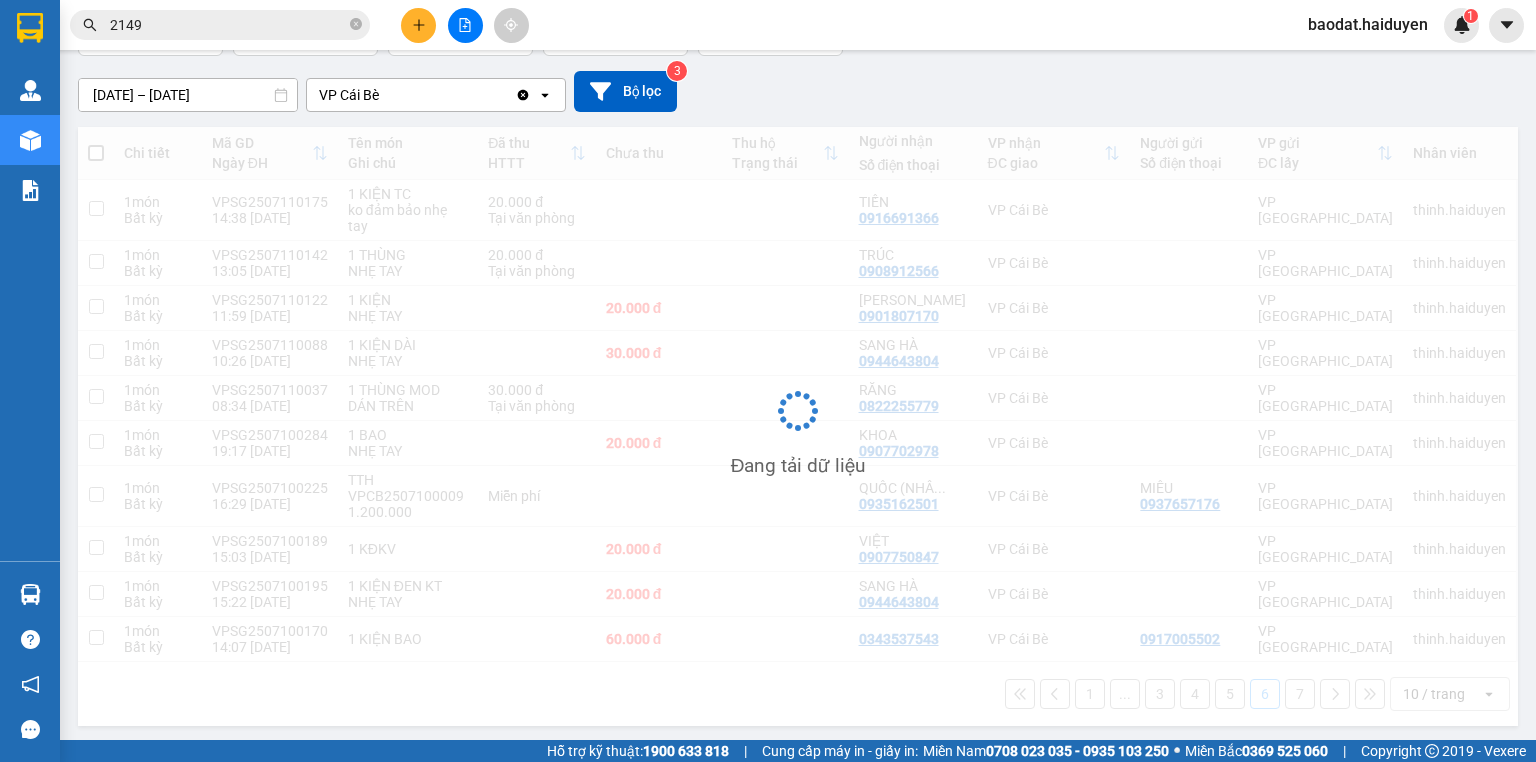 scroll, scrollTop: 155, scrollLeft: 0, axis: vertical 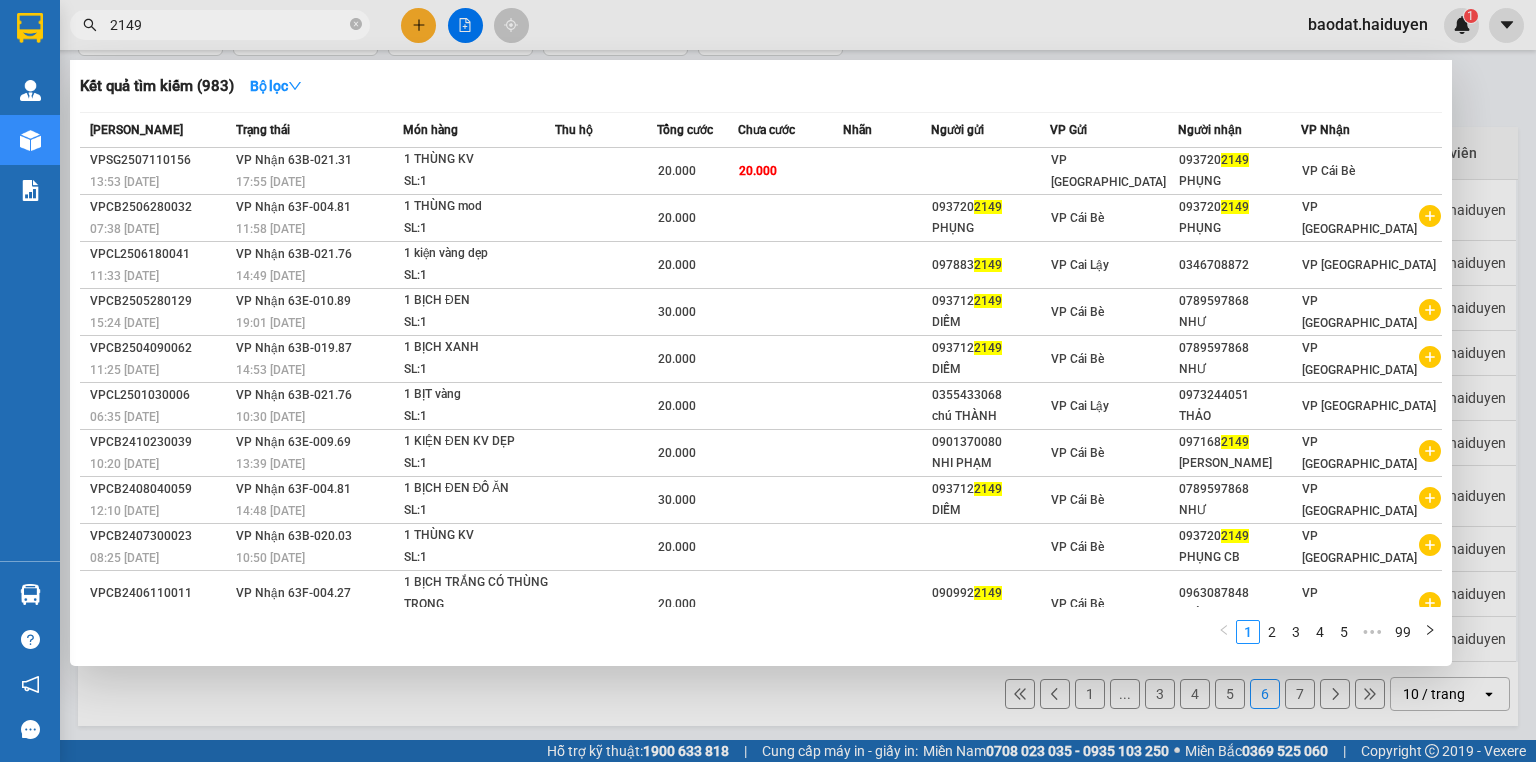 click on "2149" at bounding box center (228, 25) 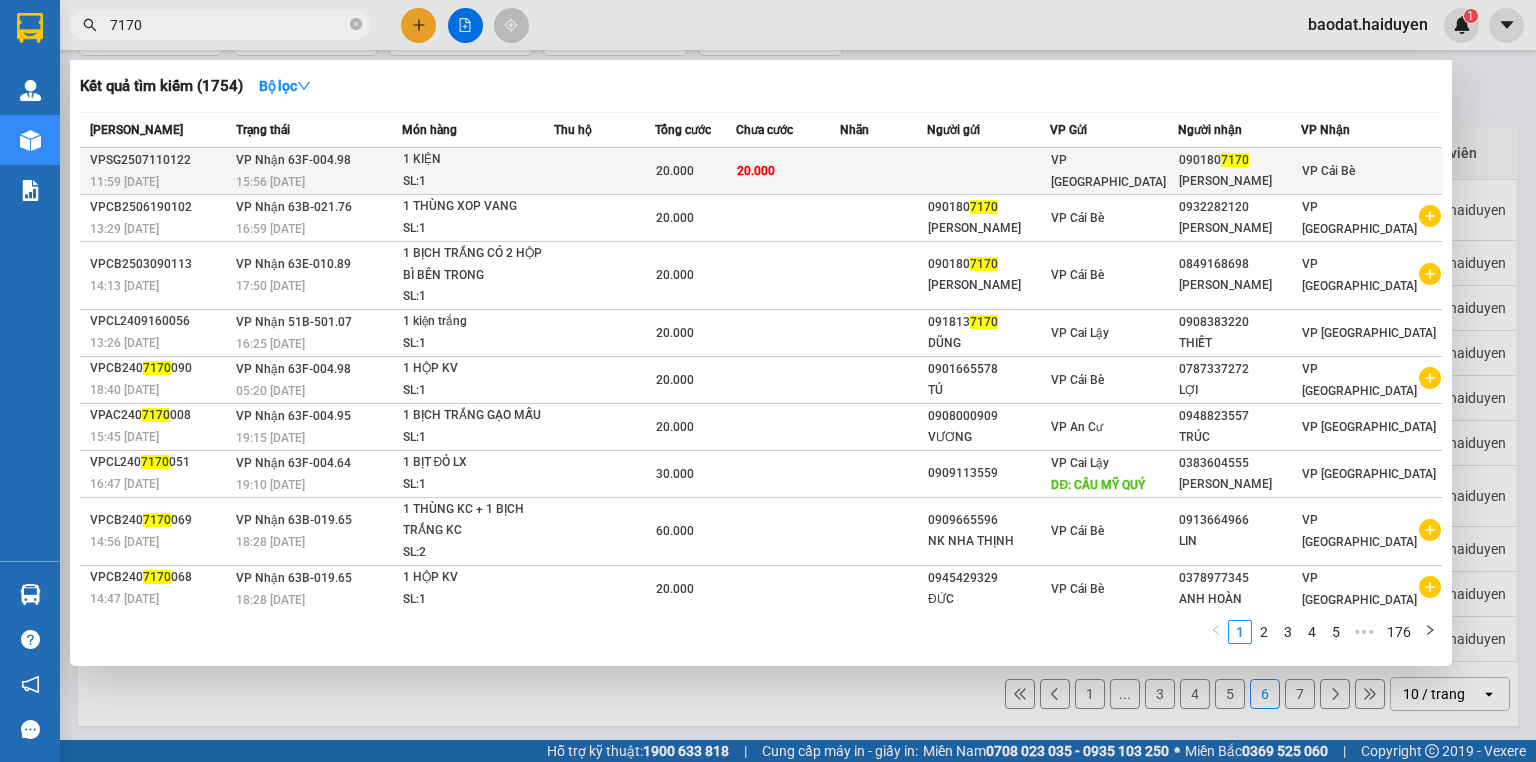 type on "7170" 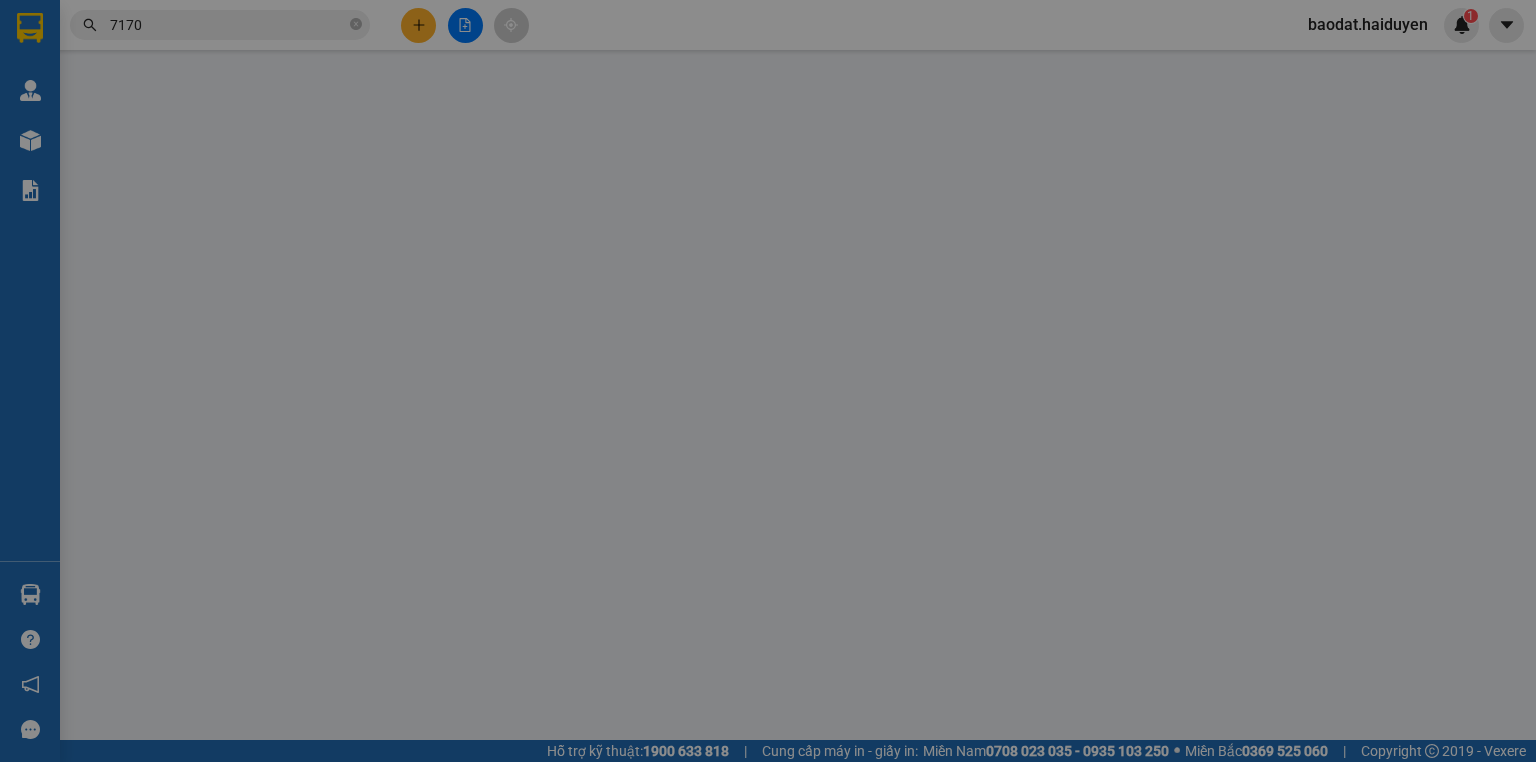 type on "0901807170" 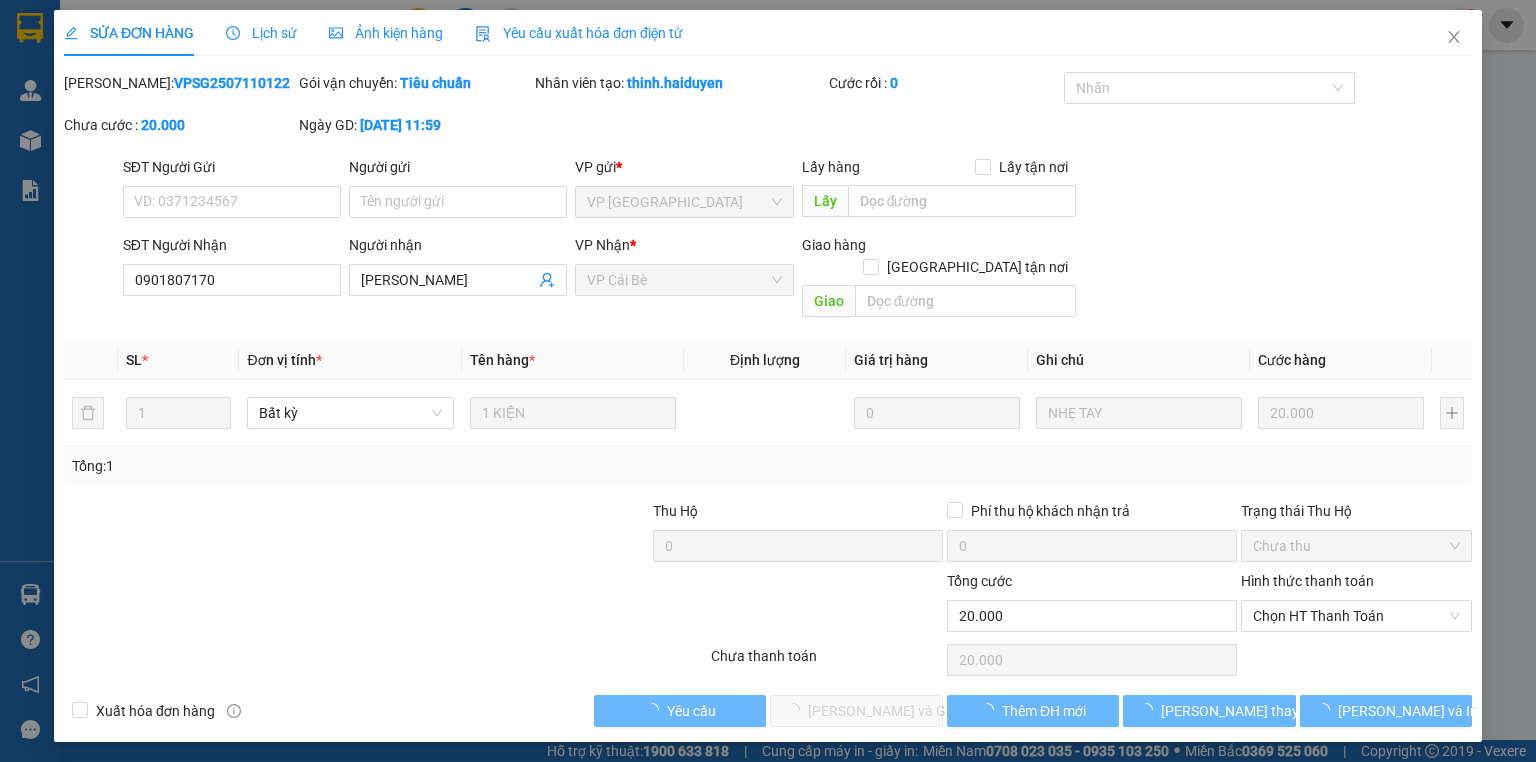 scroll, scrollTop: 0, scrollLeft: 0, axis: both 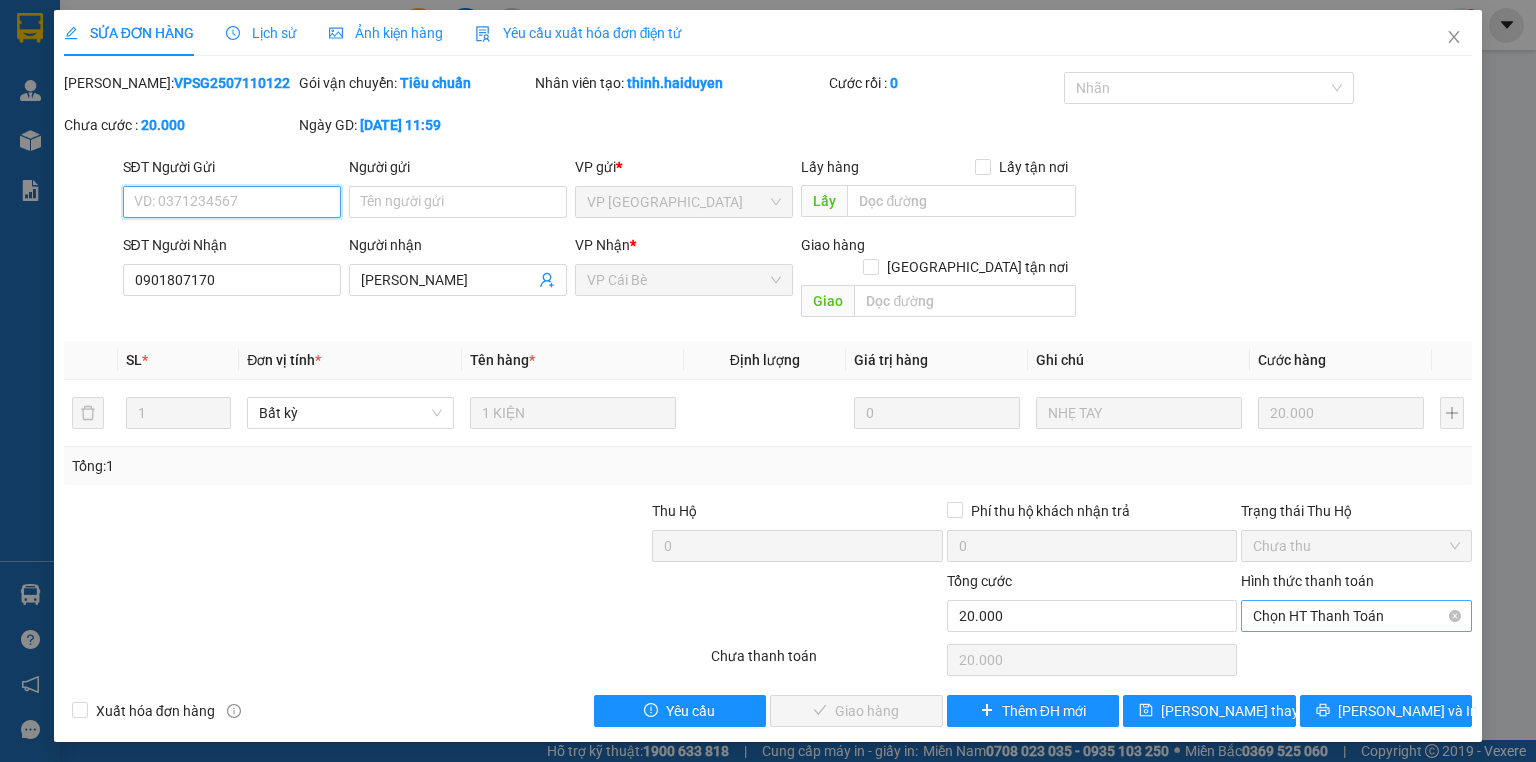 drag, startPoint x: 1259, startPoint y: 593, endPoint x: 1273, endPoint y: 610, distance: 22.022715 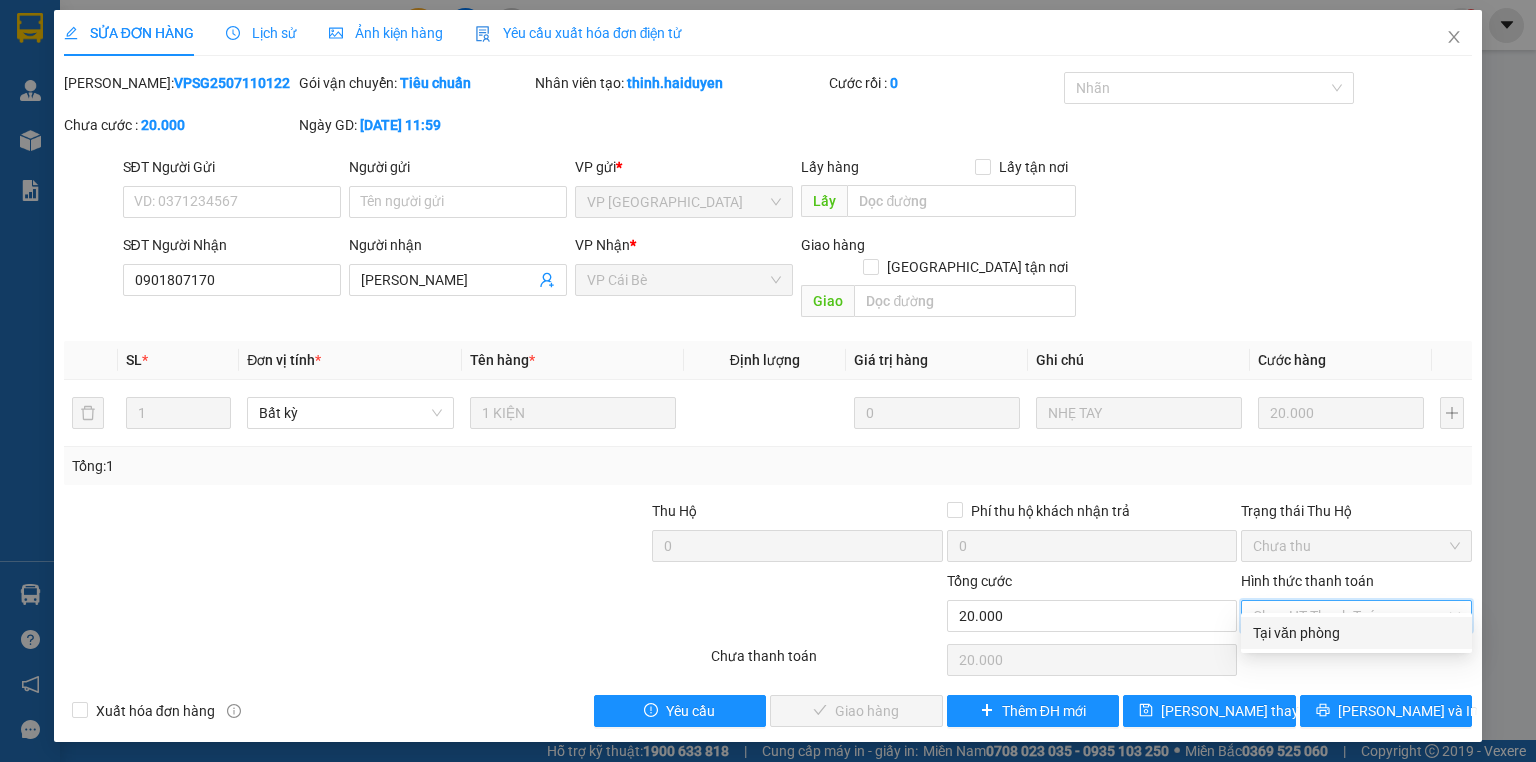 click on "Tại văn phòng" at bounding box center [1356, 633] 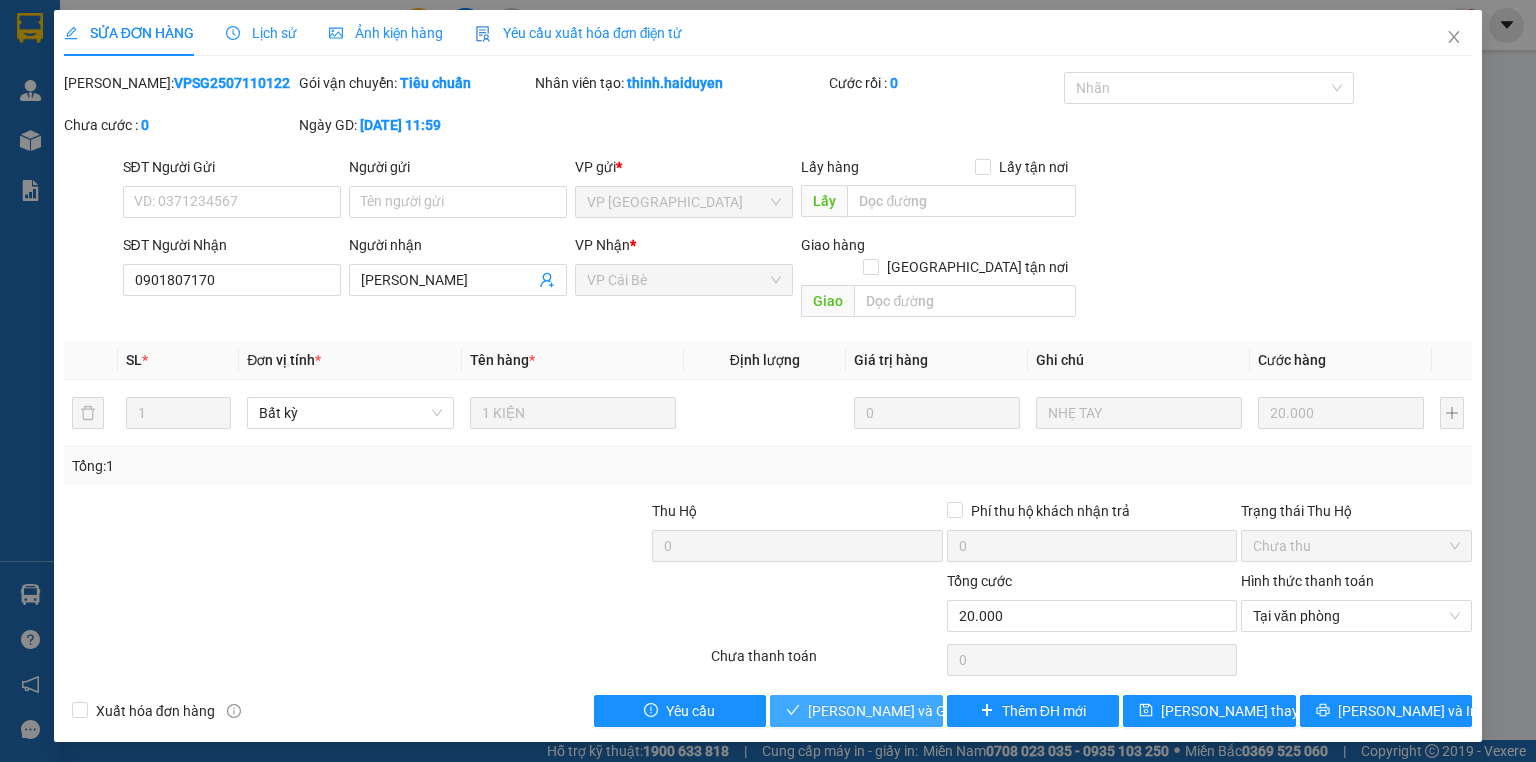 click on "[PERSON_NAME] và Giao hàng" at bounding box center (904, 711) 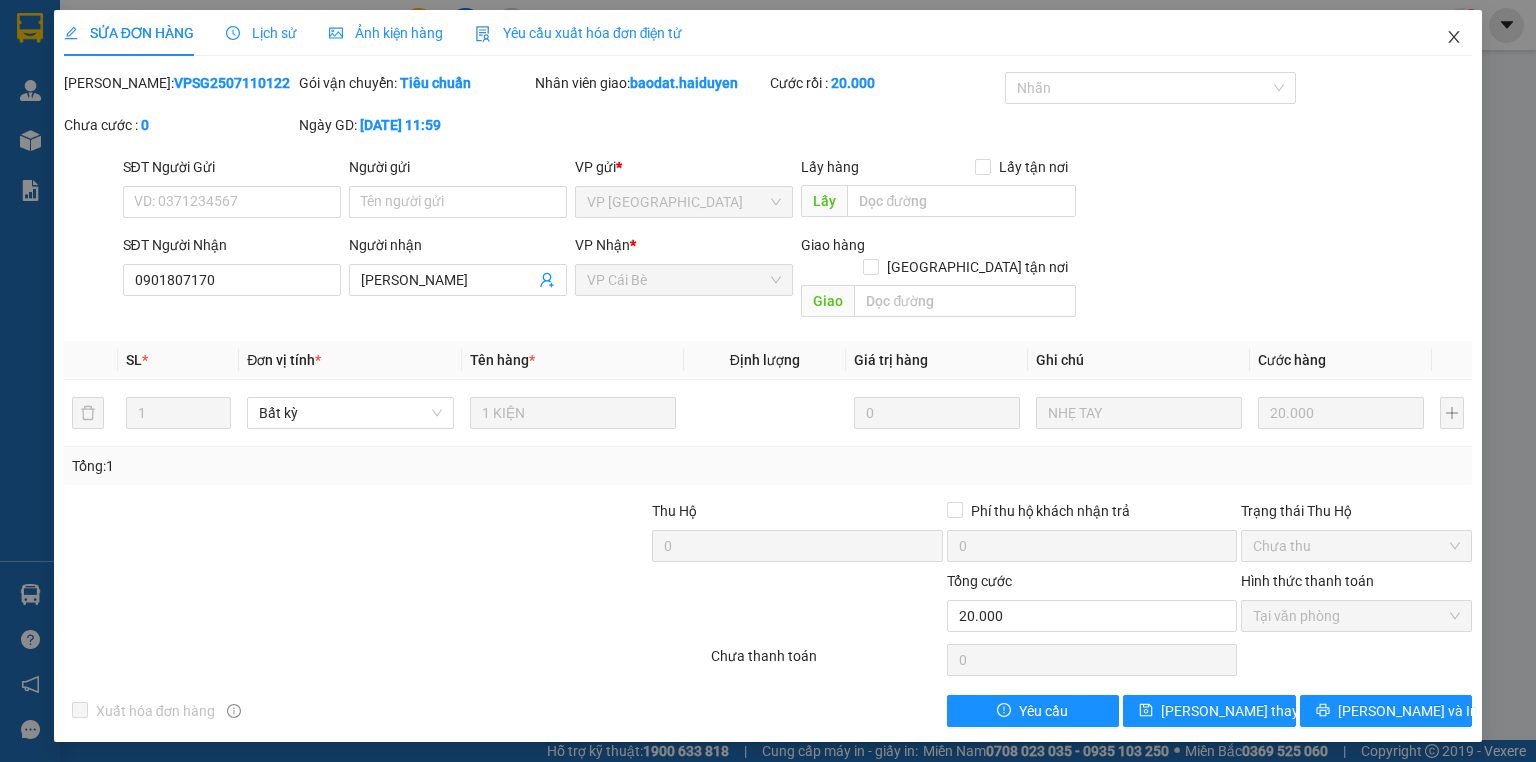 click 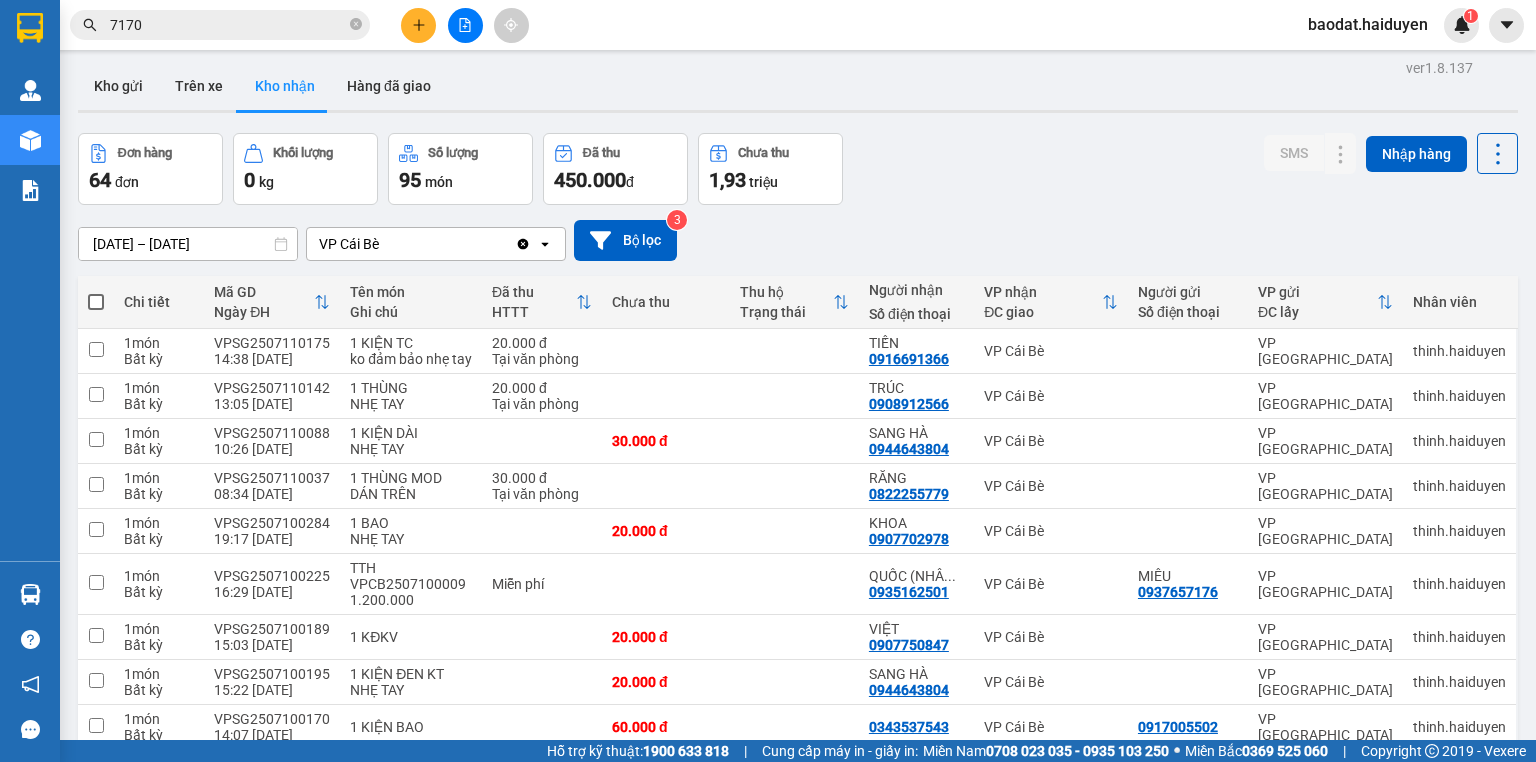 scroll, scrollTop: 0, scrollLeft: 0, axis: both 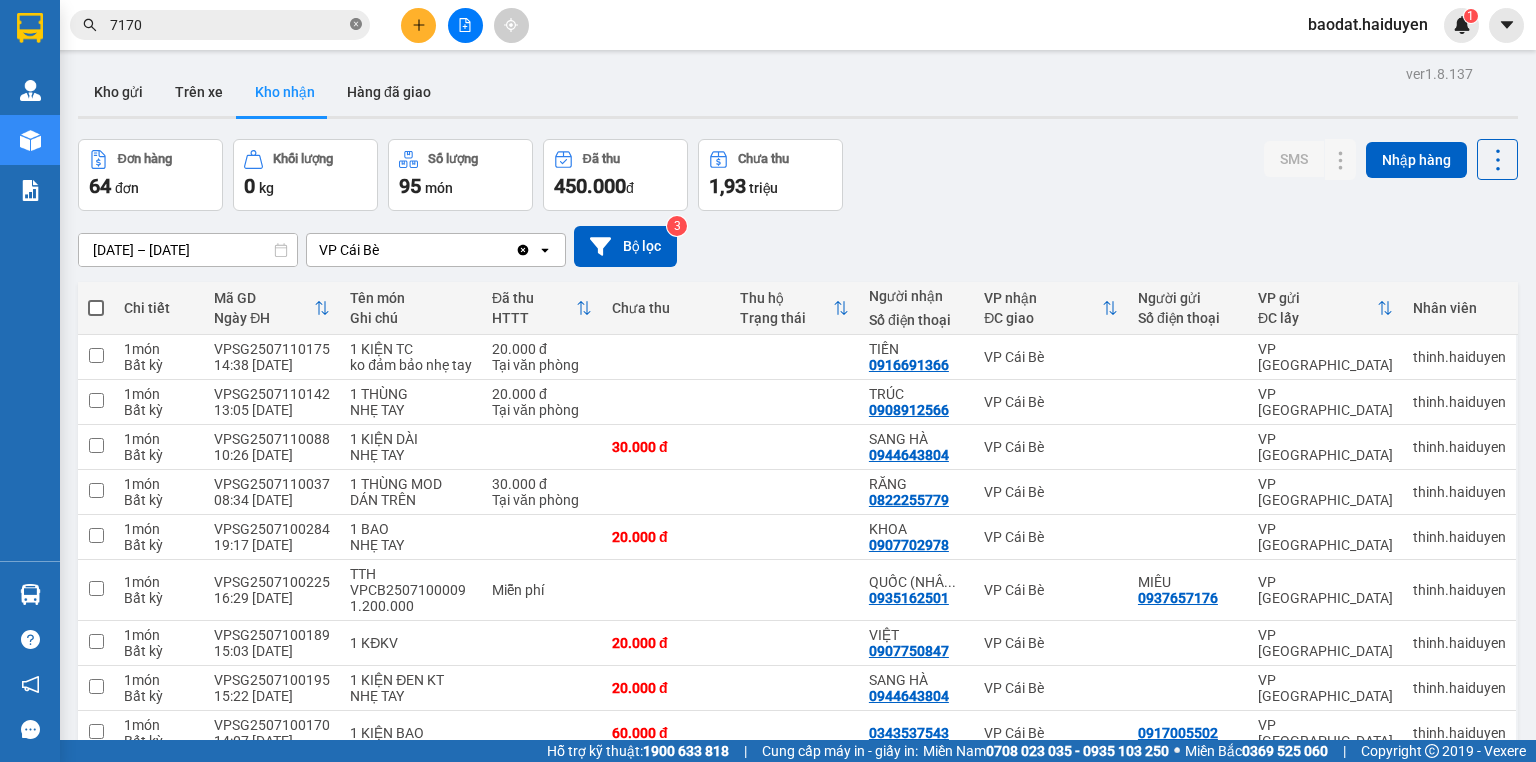 click 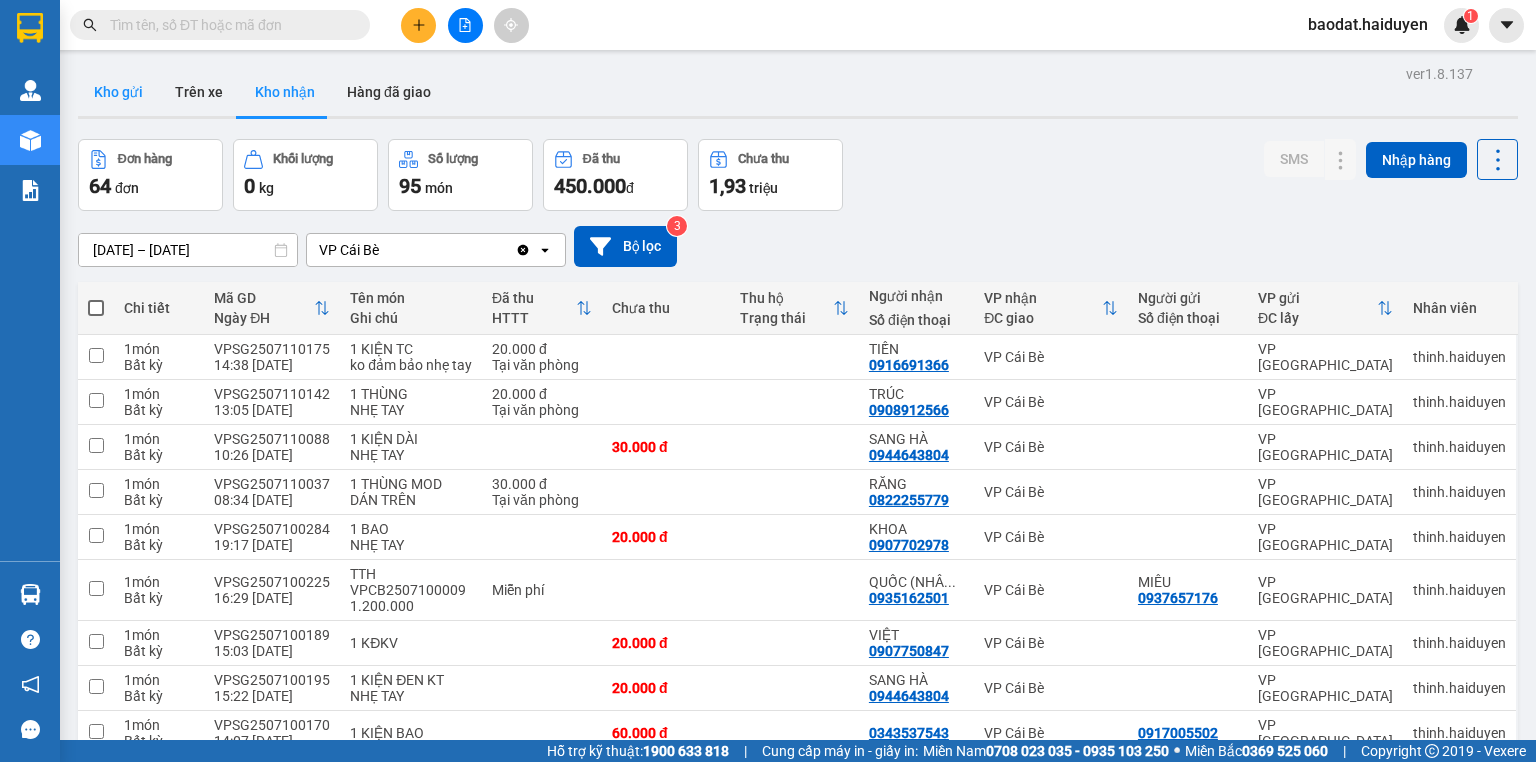 click on "Kho gửi" at bounding box center (118, 92) 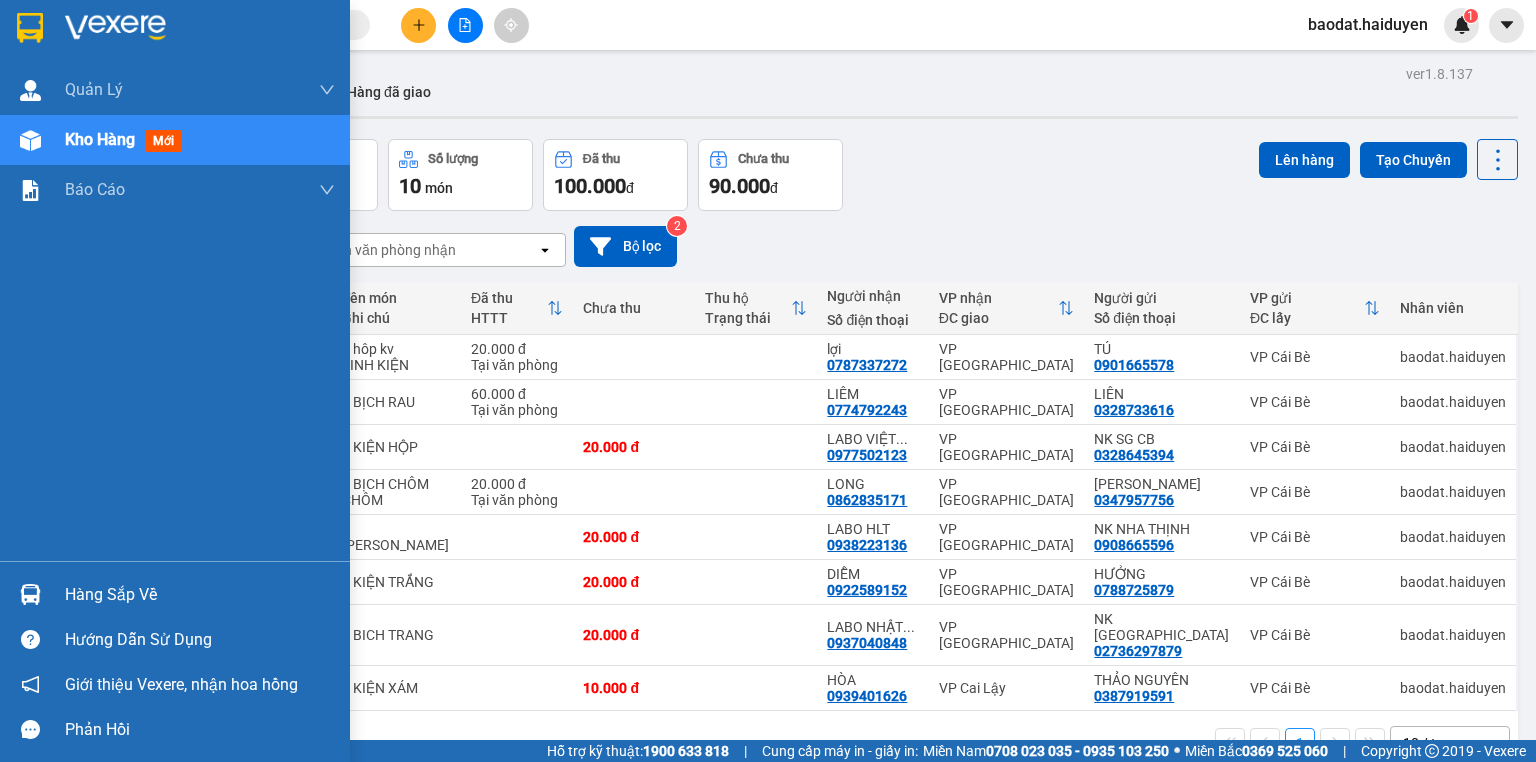 click on "Hàng sắp về" at bounding box center (200, 595) 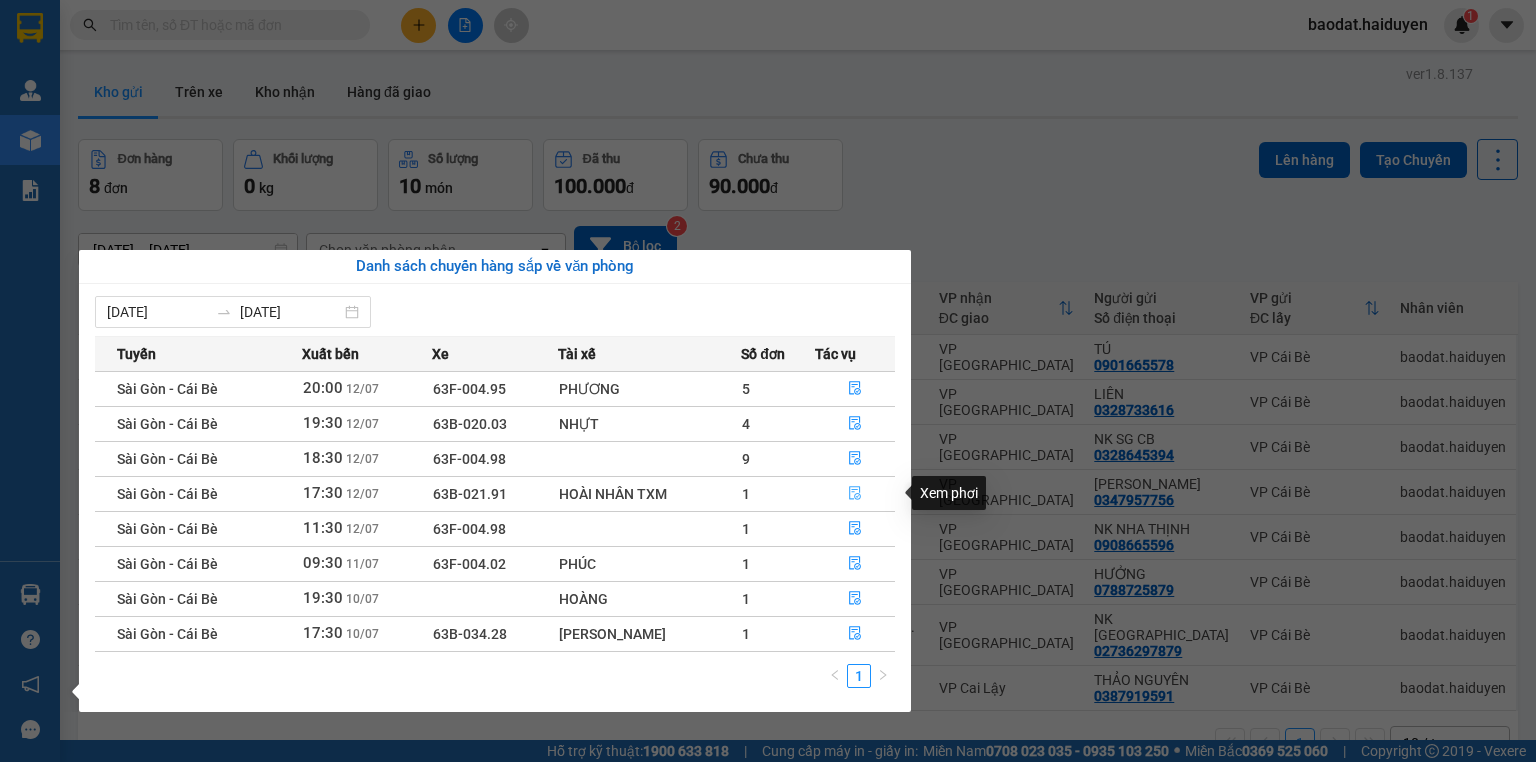 click 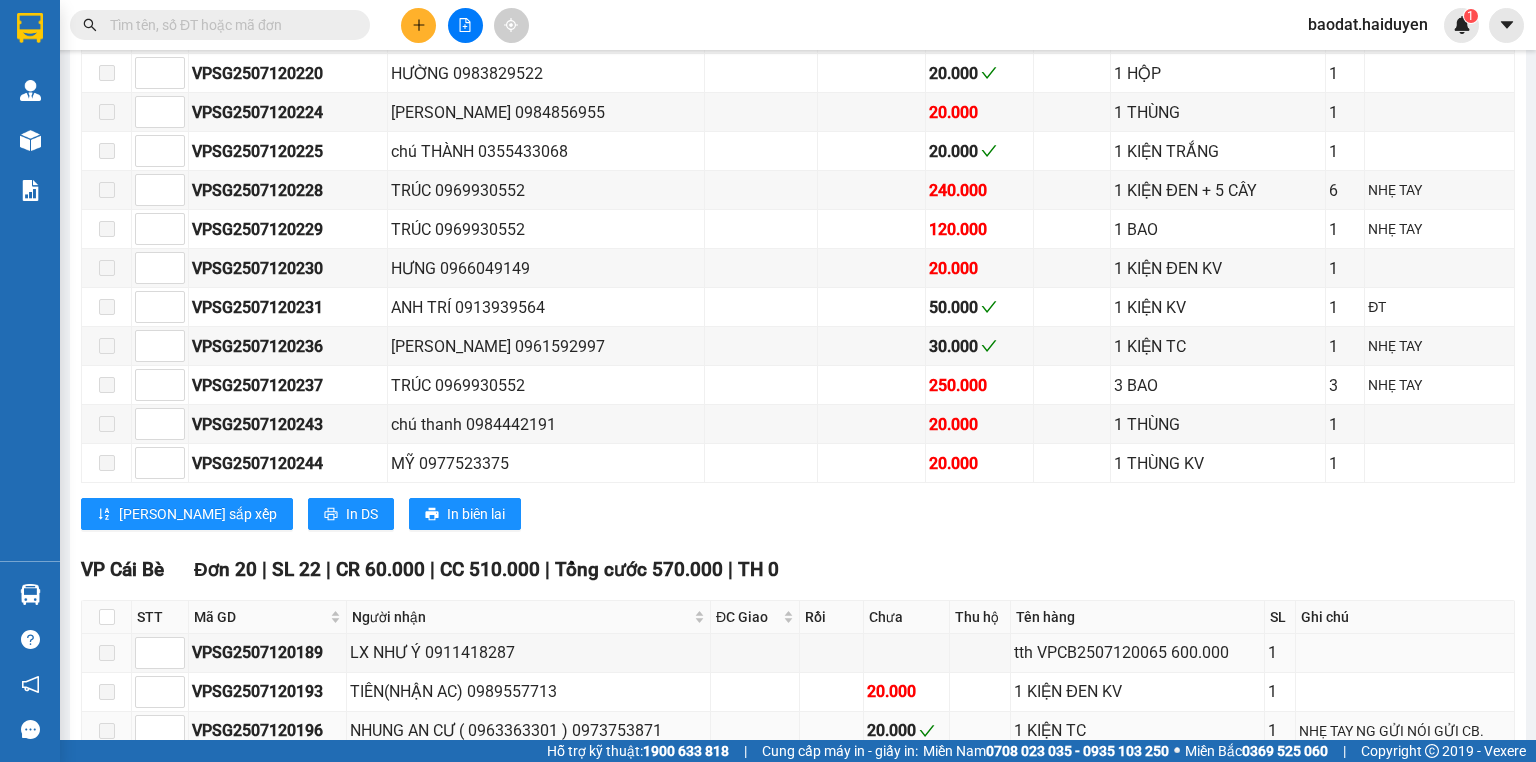 scroll, scrollTop: 1280, scrollLeft: 0, axis: vertical 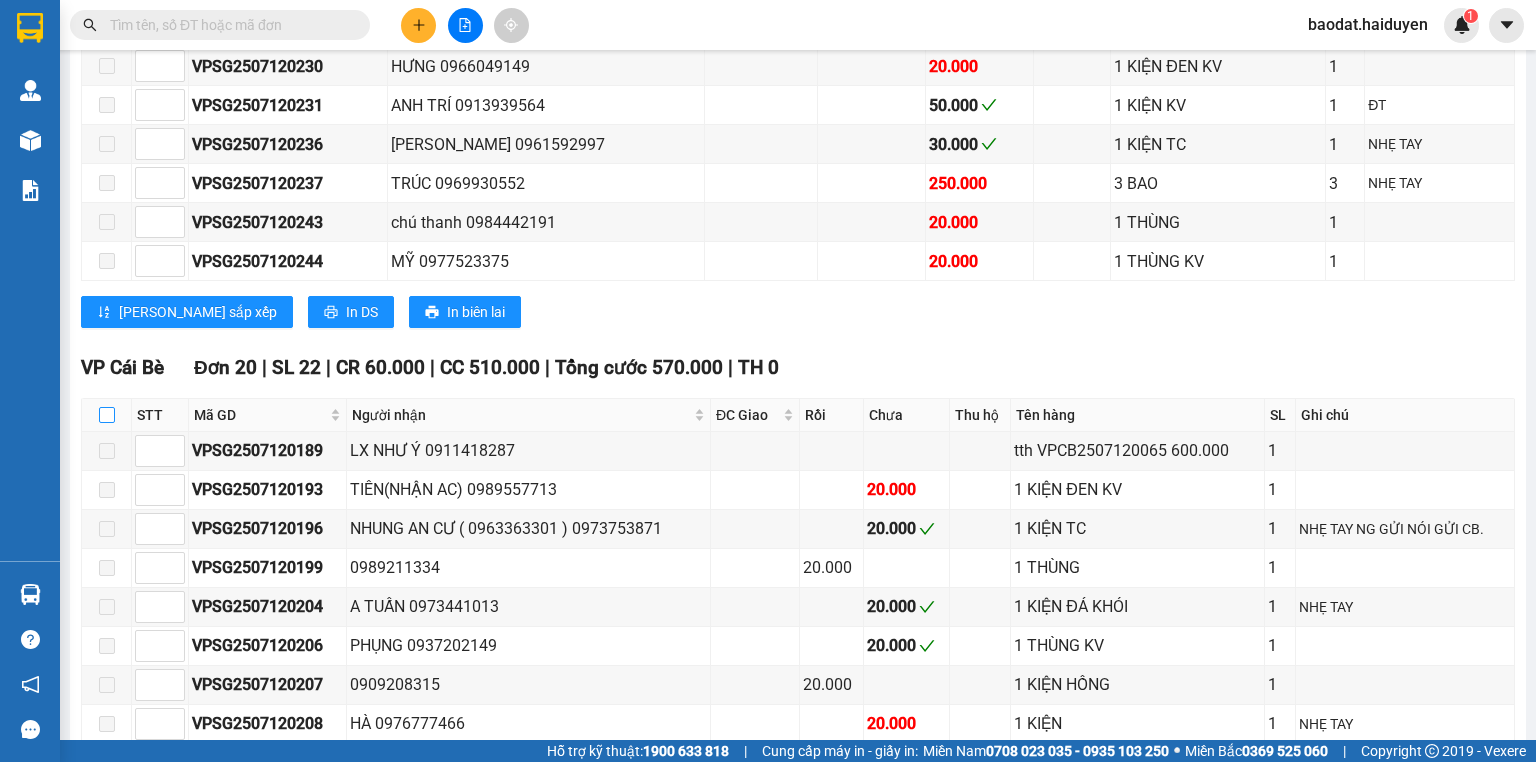 click at bounding box center (107, 415) 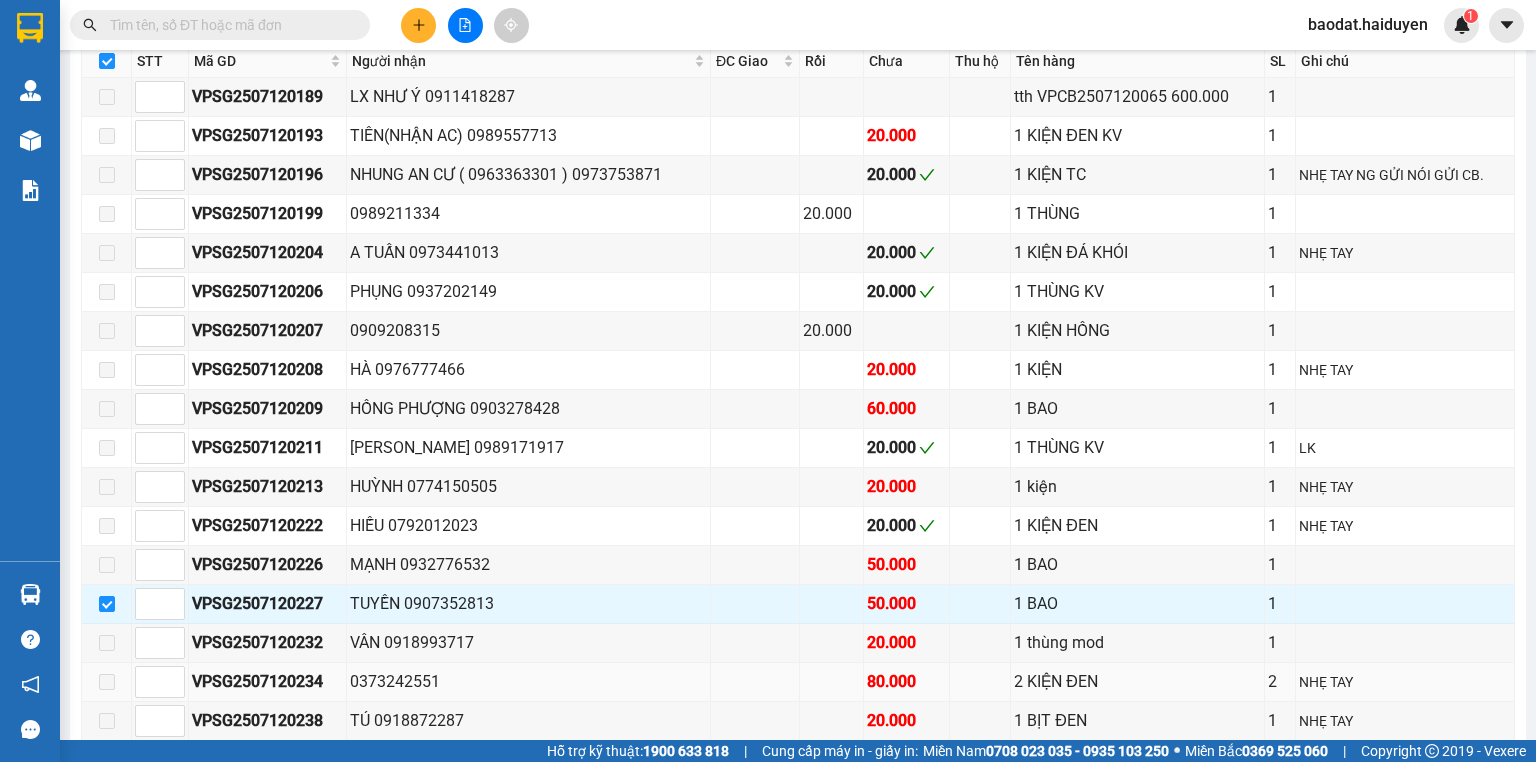 scroll, scrollTop: 2000, scrollLeft: 0, axis: vertical 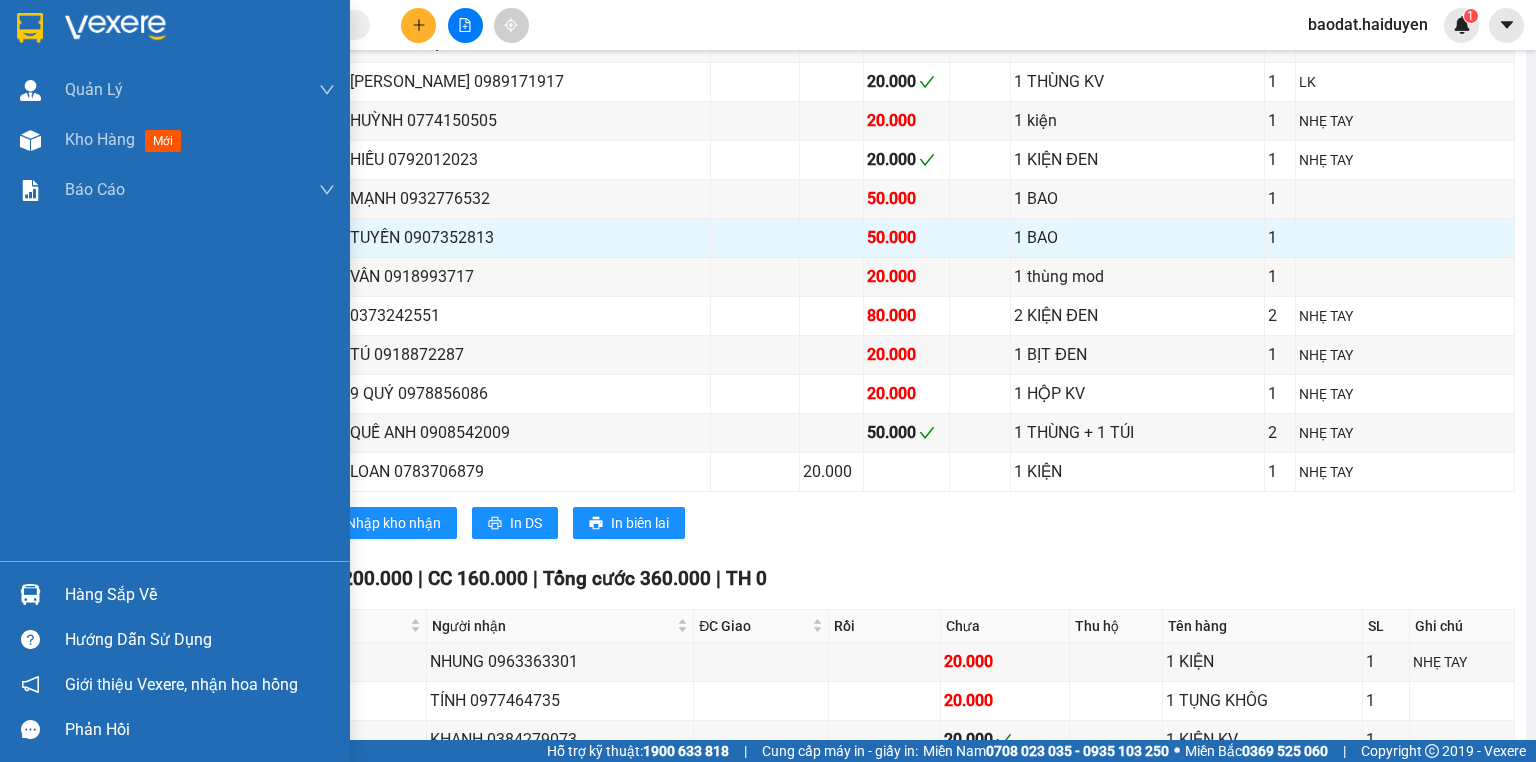 drag, startPoint x: 108, startPoint y: 608, endPoint x: 128, endPoint y: 574, distance: 39.446167 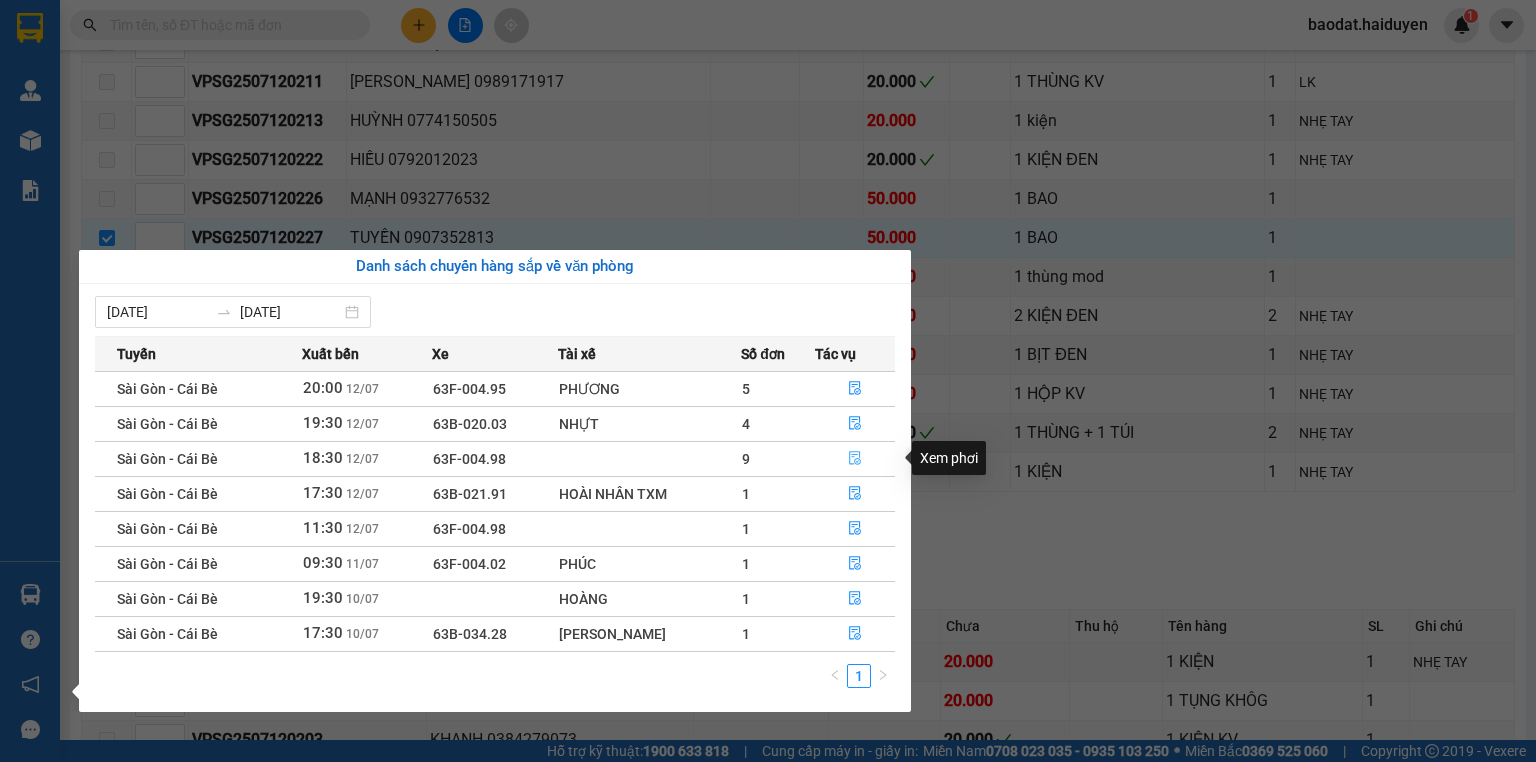 click at bounding box center [855, 459] 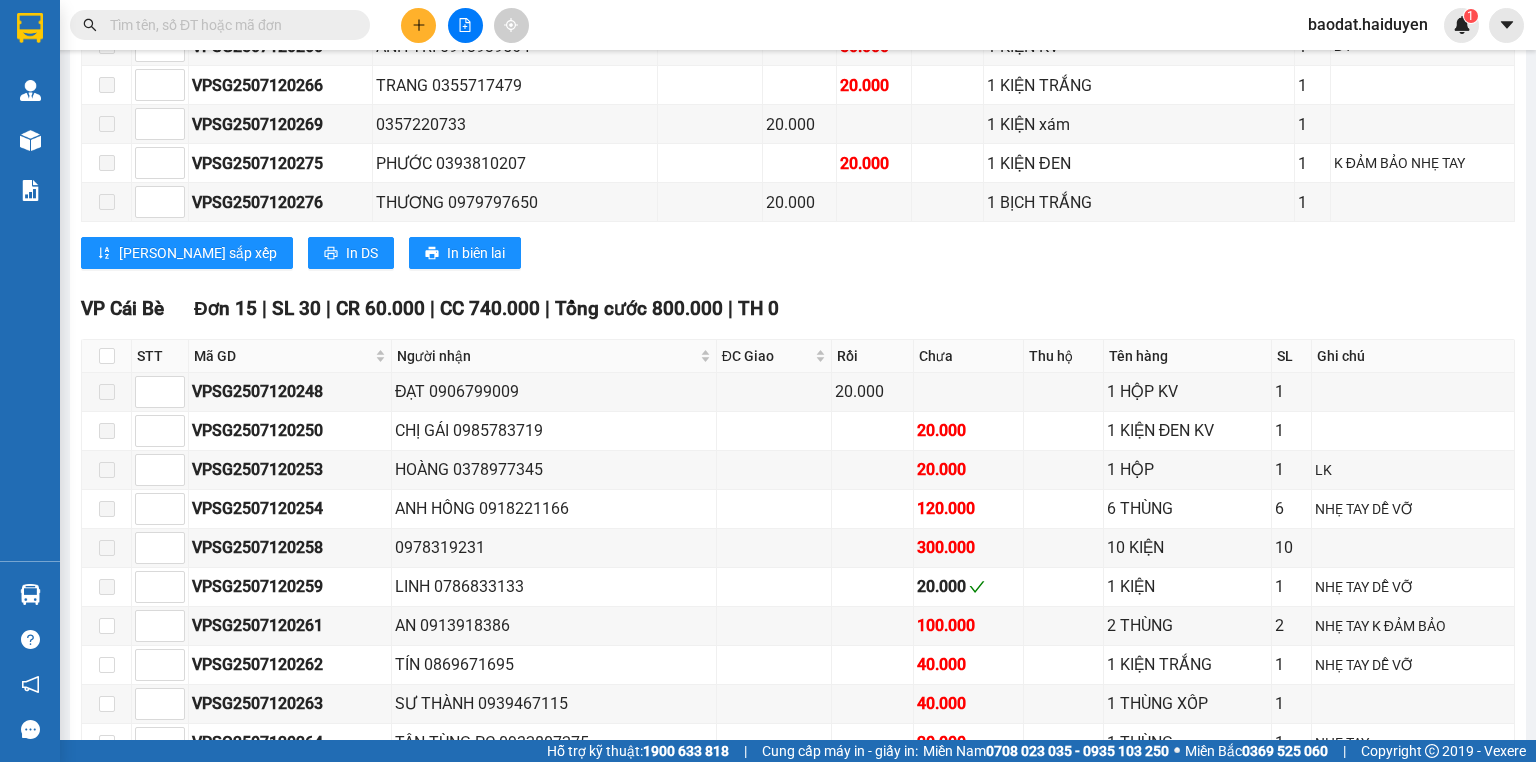 scroll, scrollTop: 831, scrollLeft: 0, axis: vertical 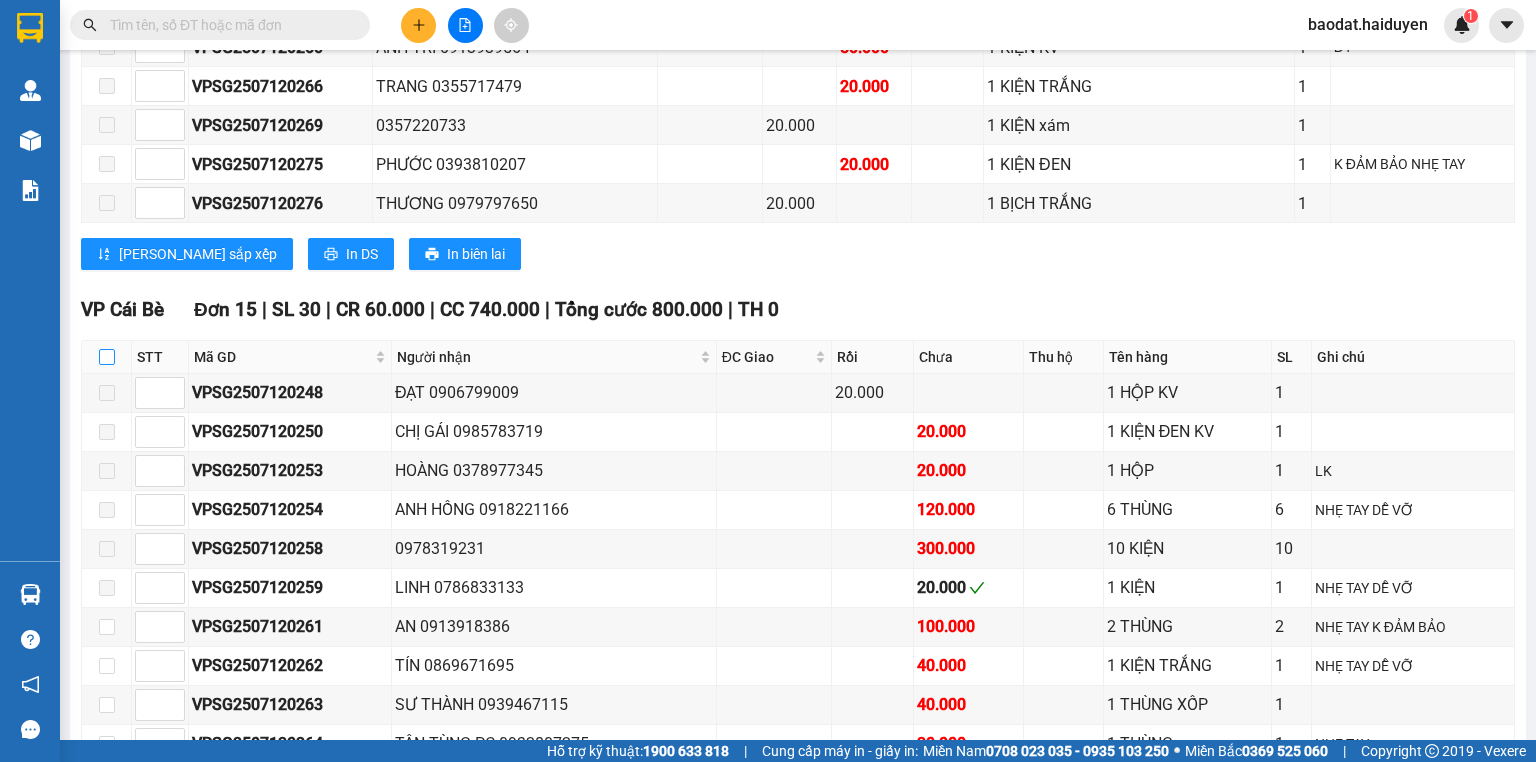 click at bounding box center [107, 357] 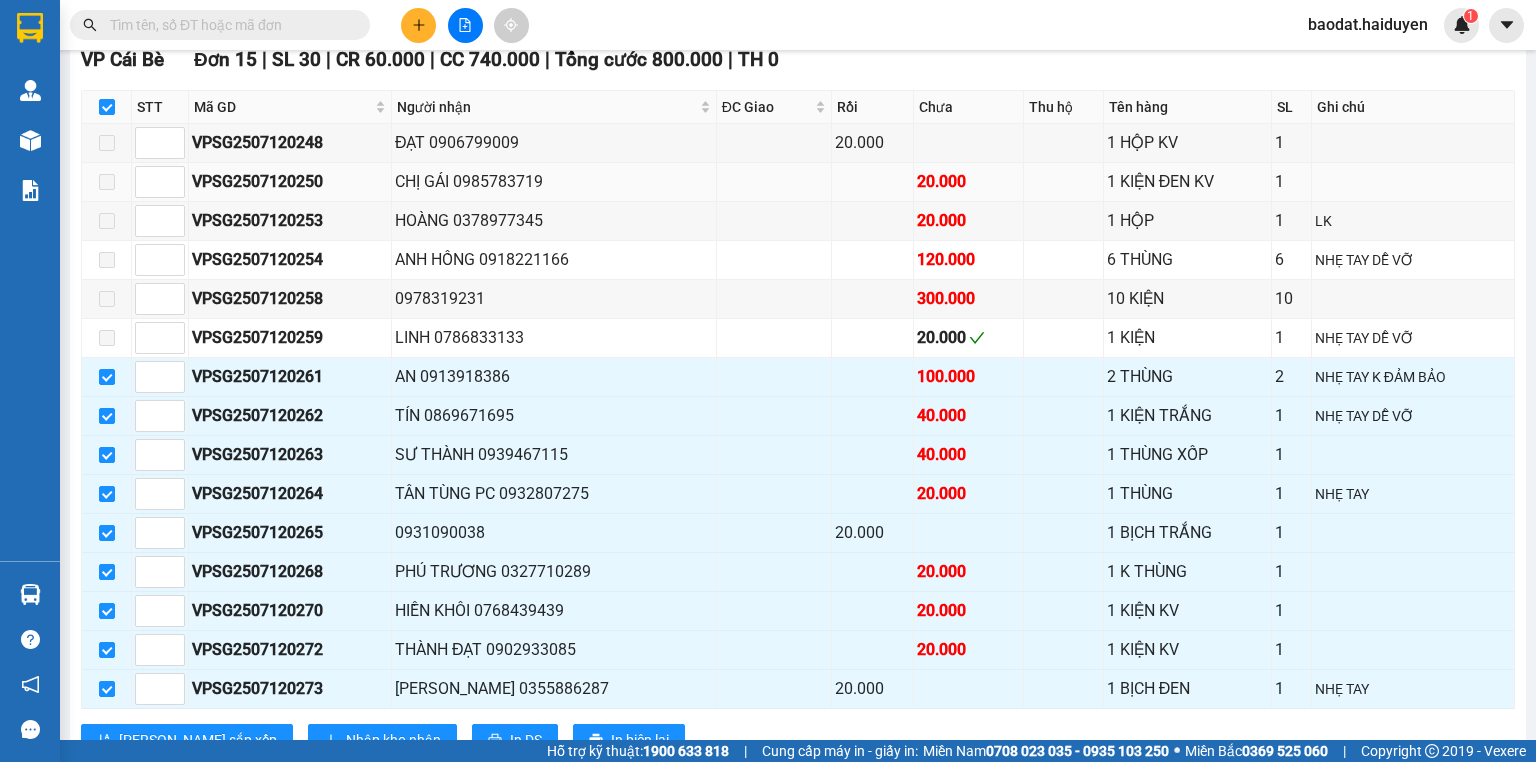 scroll, scrollTop: 1151, scrollLeft: 0, axis: vertical 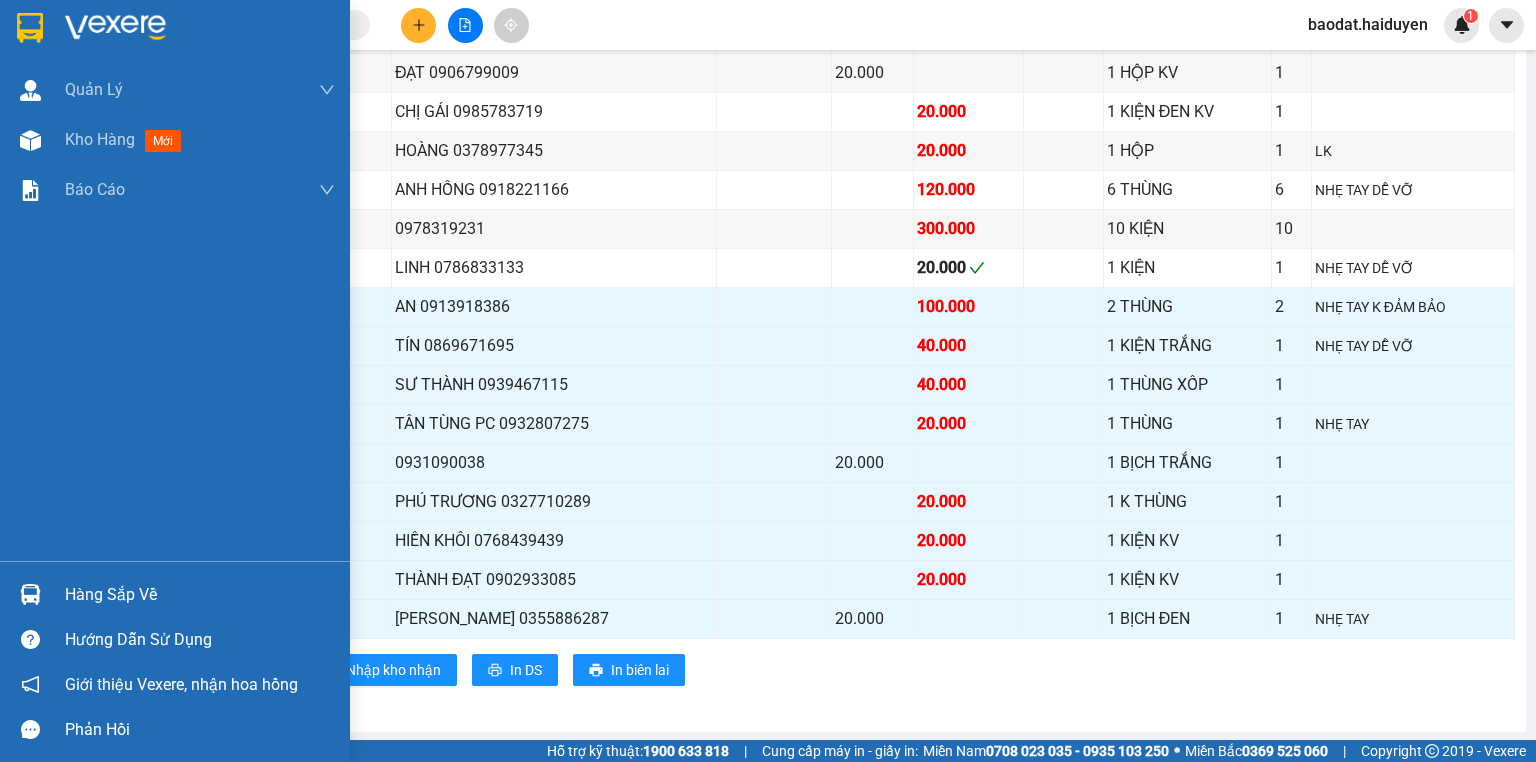 click on "Hàng sắp về" at bounding box center (200, 595) 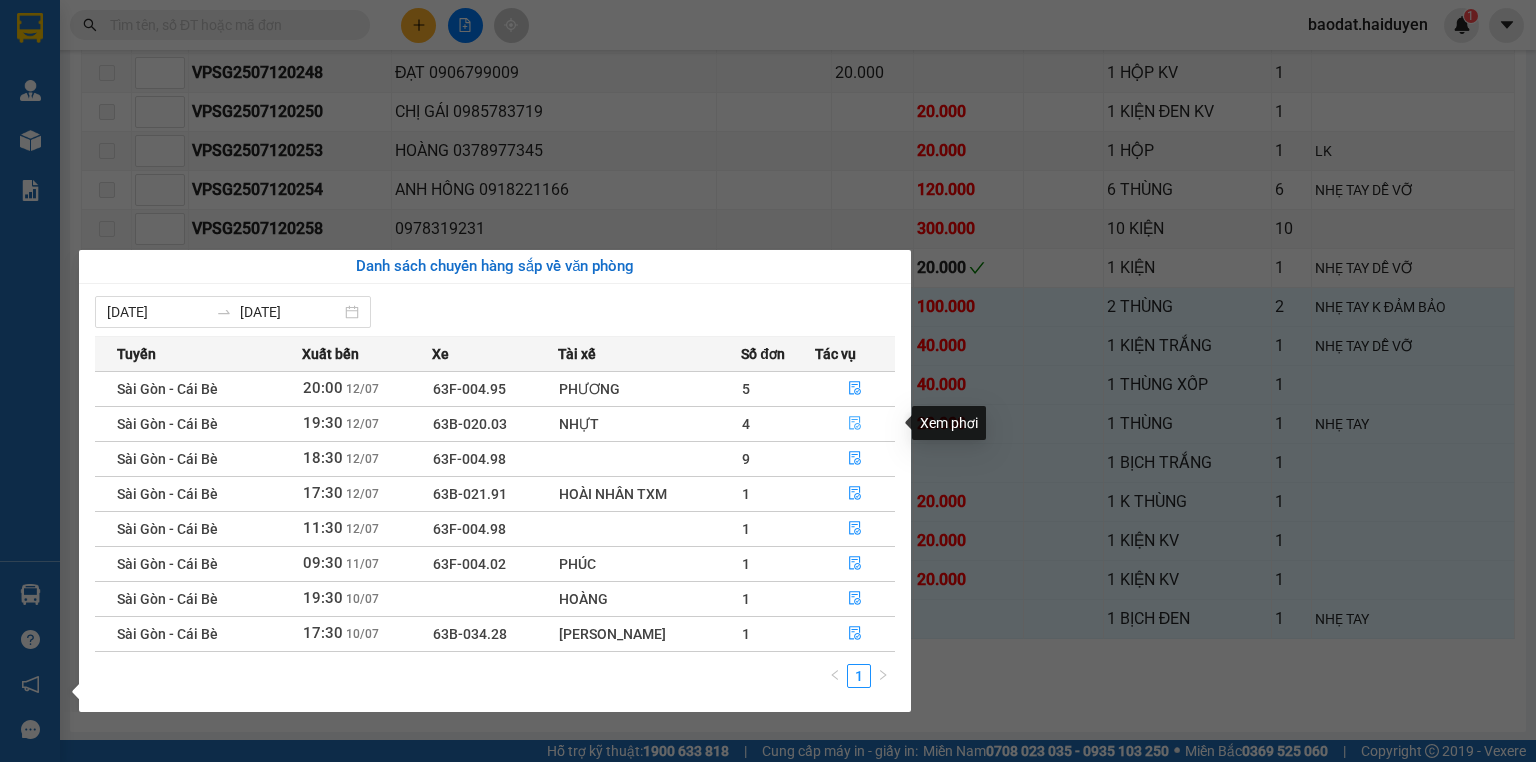 click 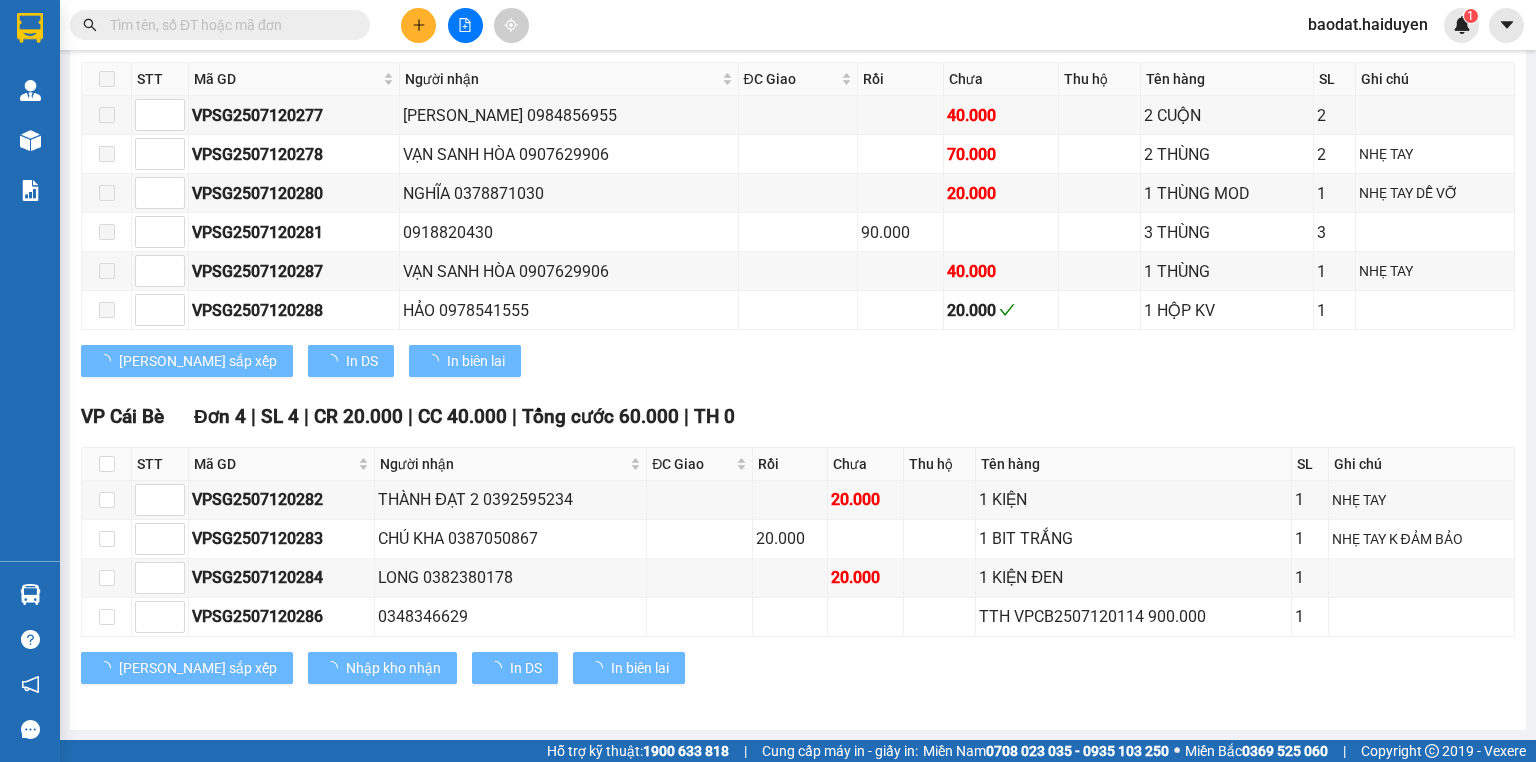 scroll, scrollTop: 690, scrollLeft: 0, axis: vertical 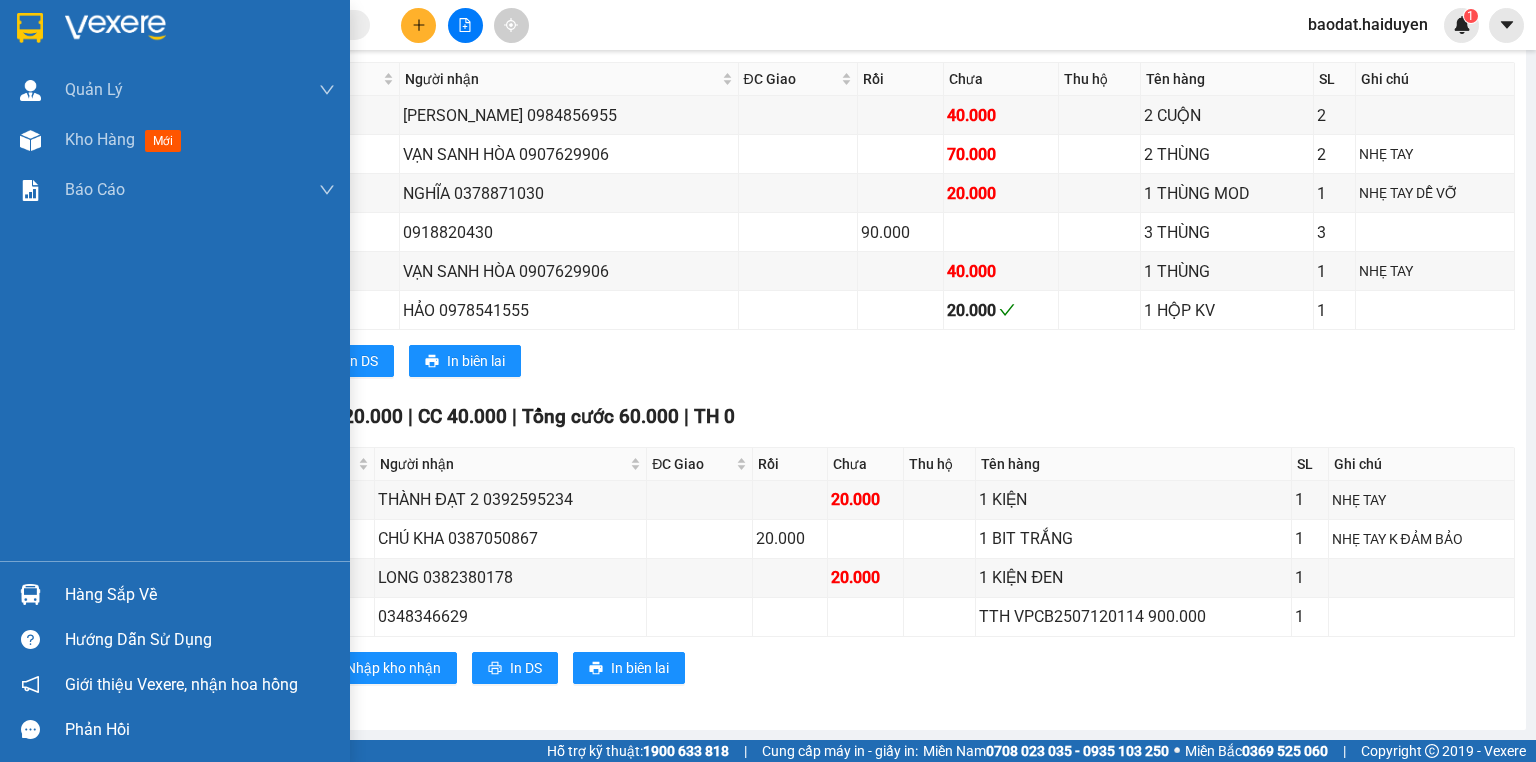 drag, startPoint x: 51, startPoint y: 597, endPoint x: 88, endPoint y: 596, distance: 37.01351 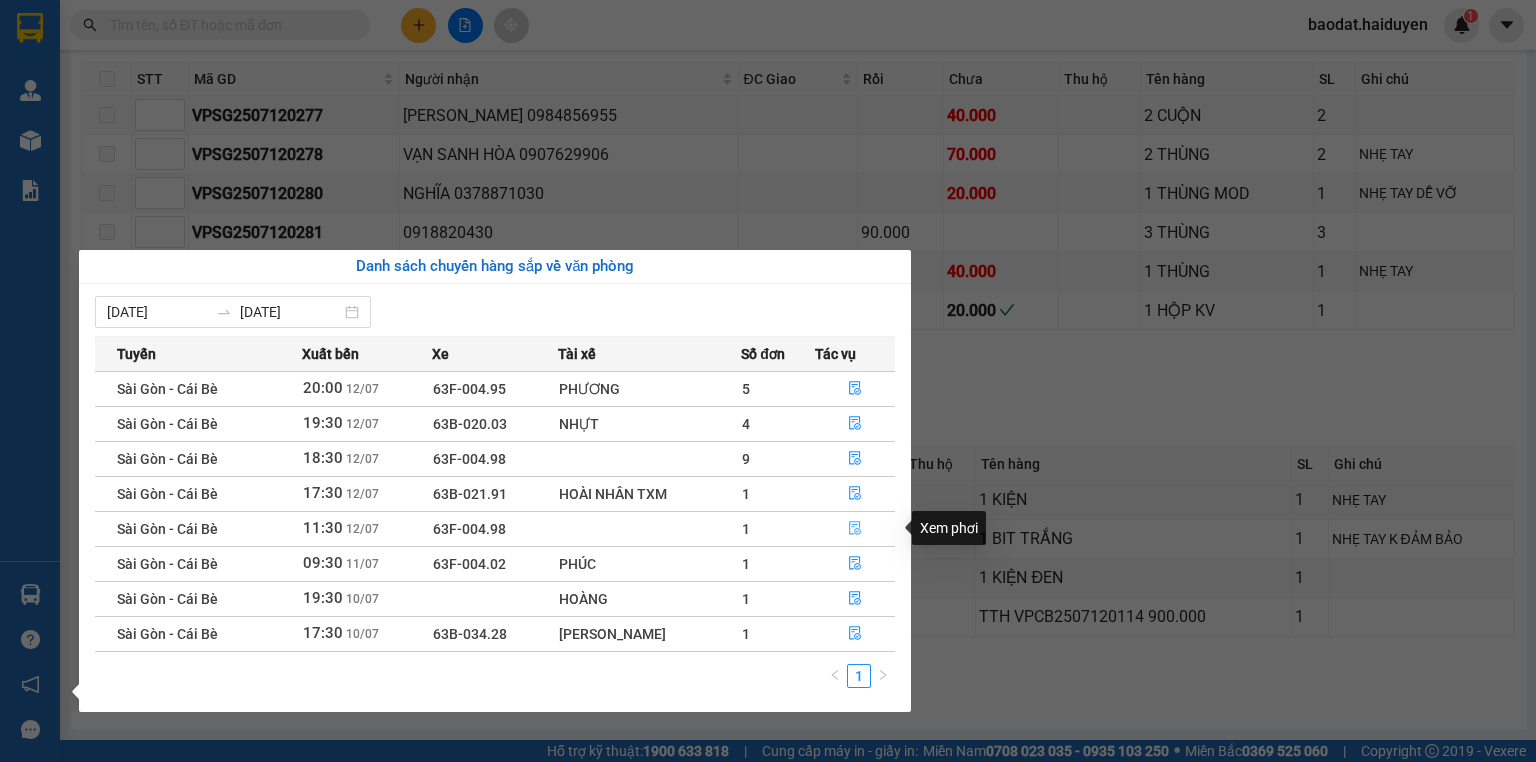 click 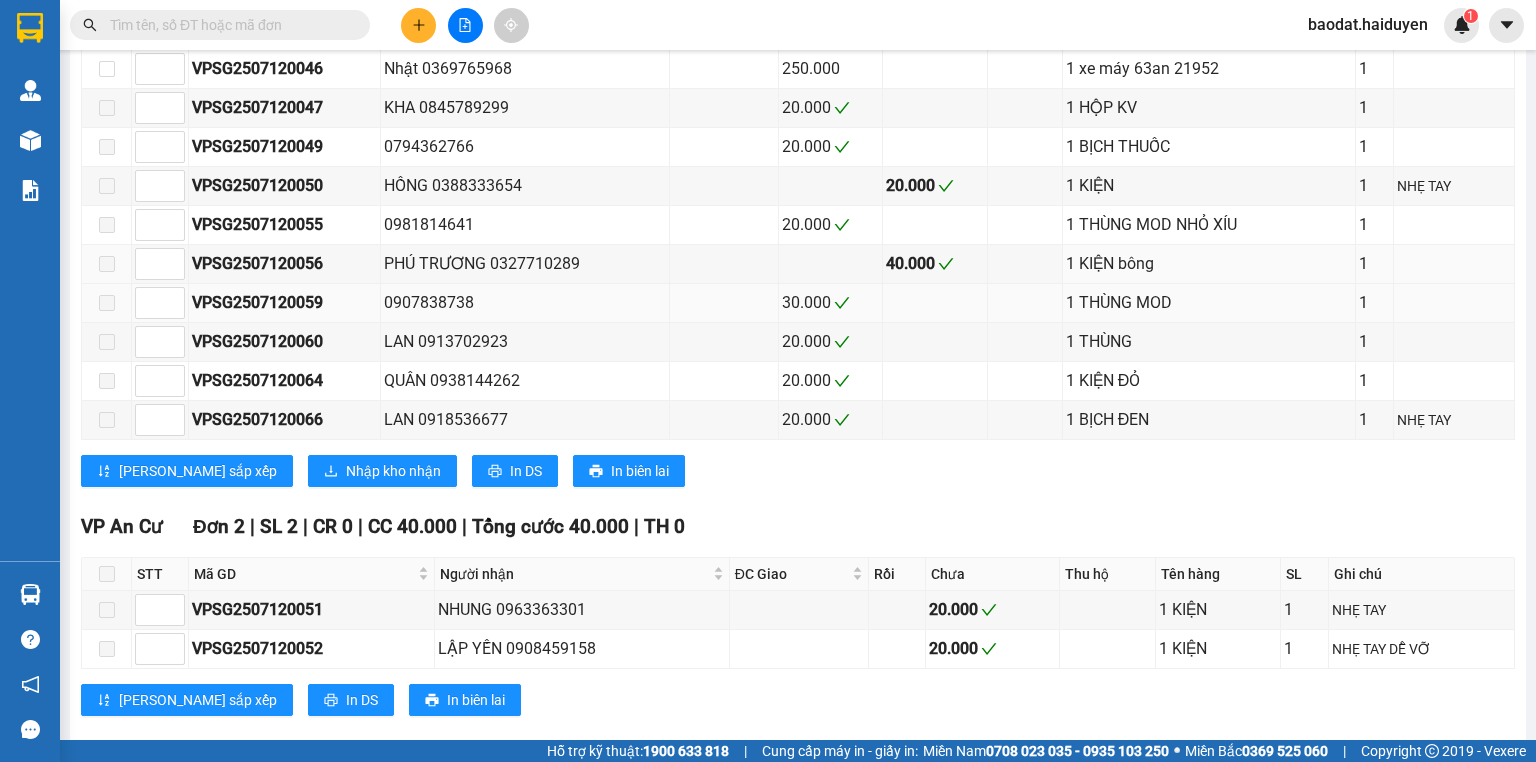 scroll, scrollTop: 1455, scrollLeft: 0, axis: vertical 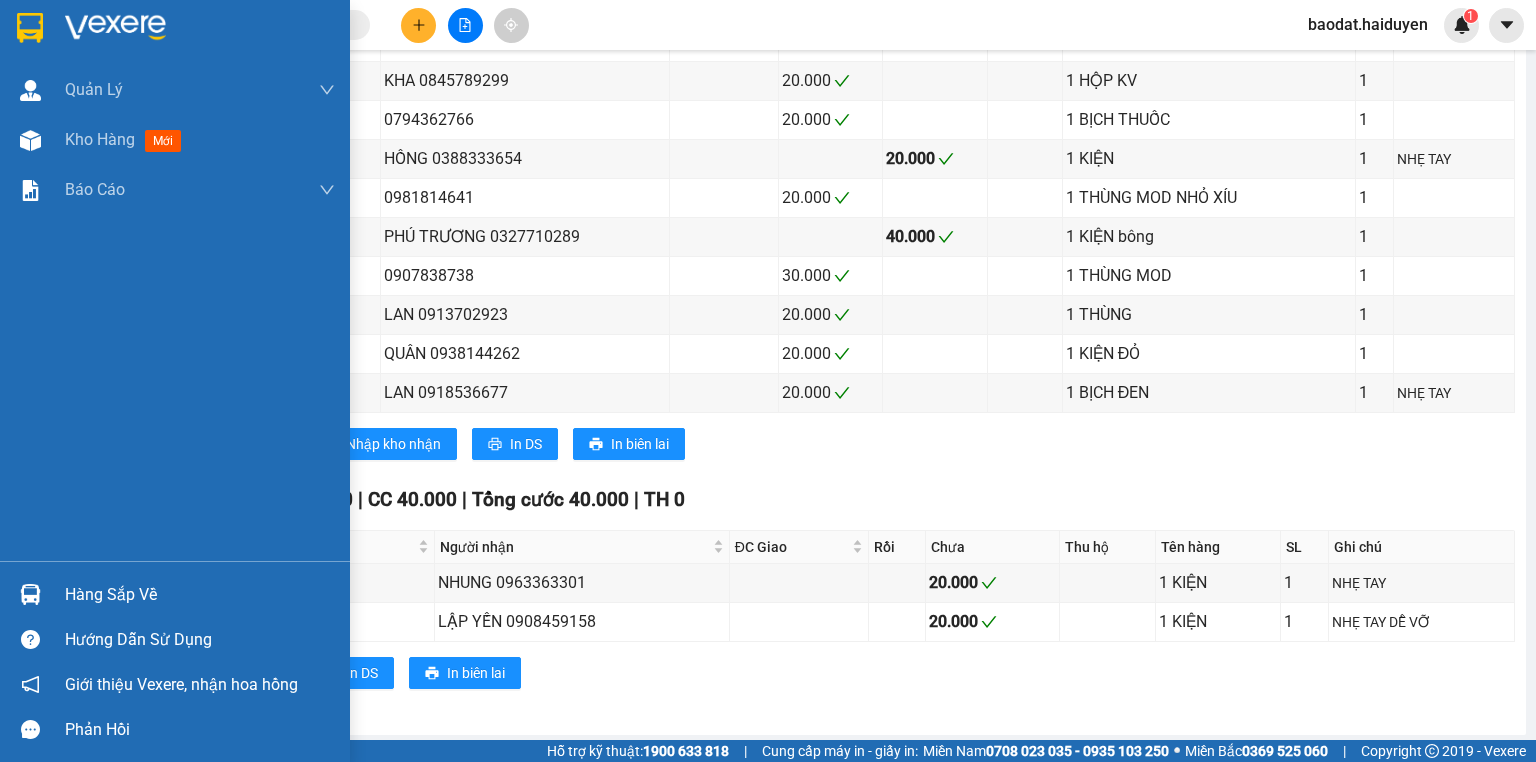 click at bounding box center [30, 594] 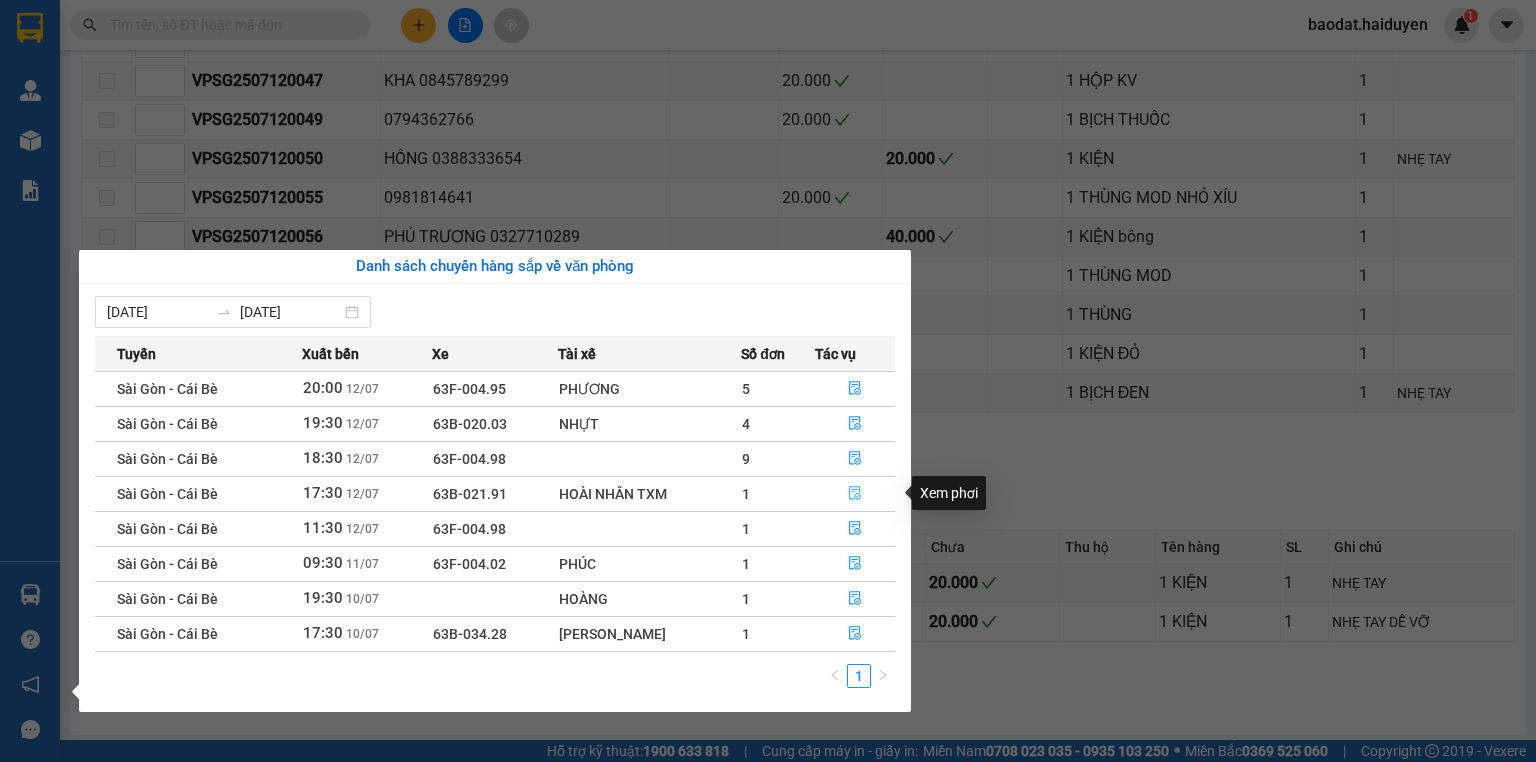 click at bounding box center [855, 494] 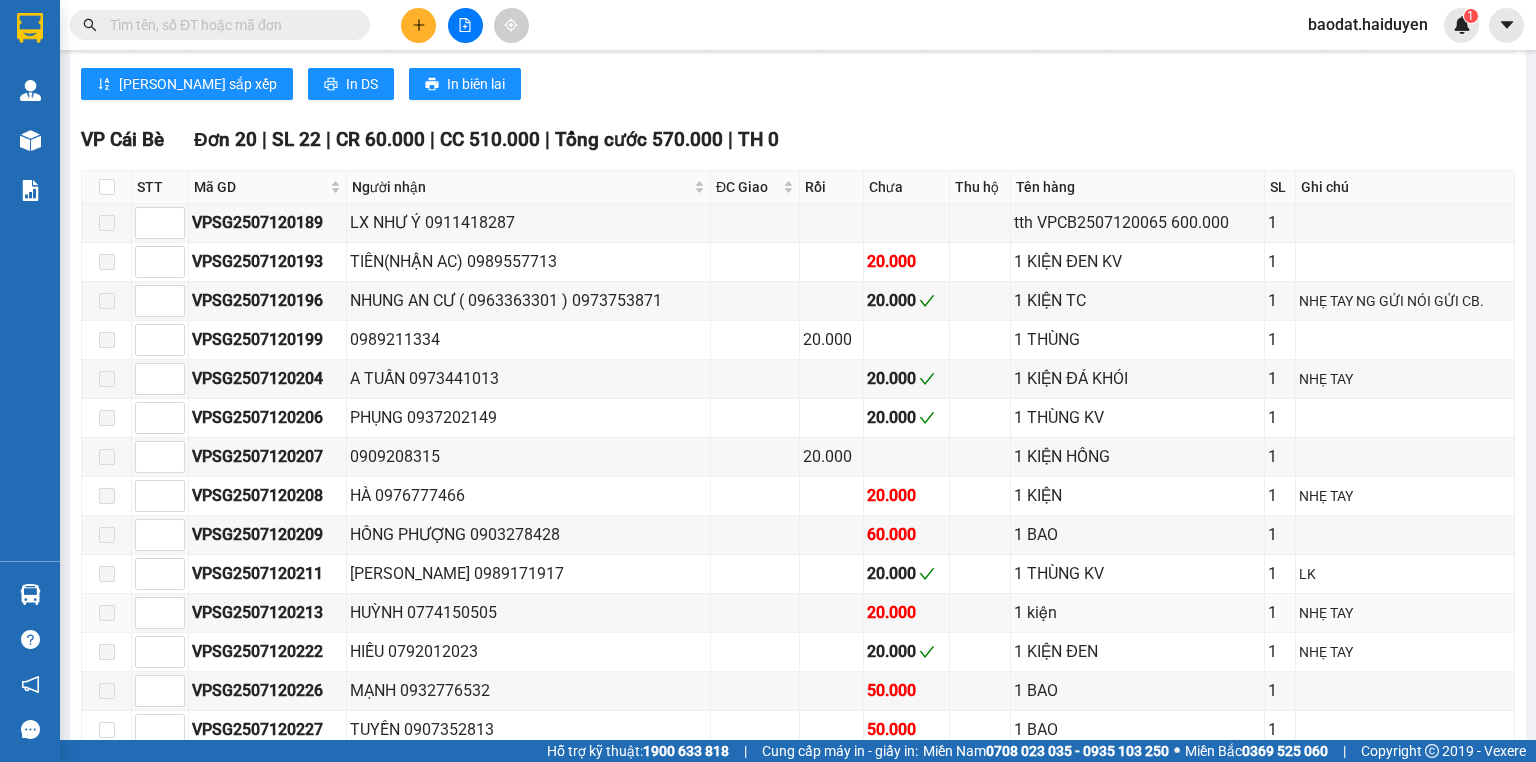 scroll, scrollTop: 1477, scrollLeft: 0, axis: vertical 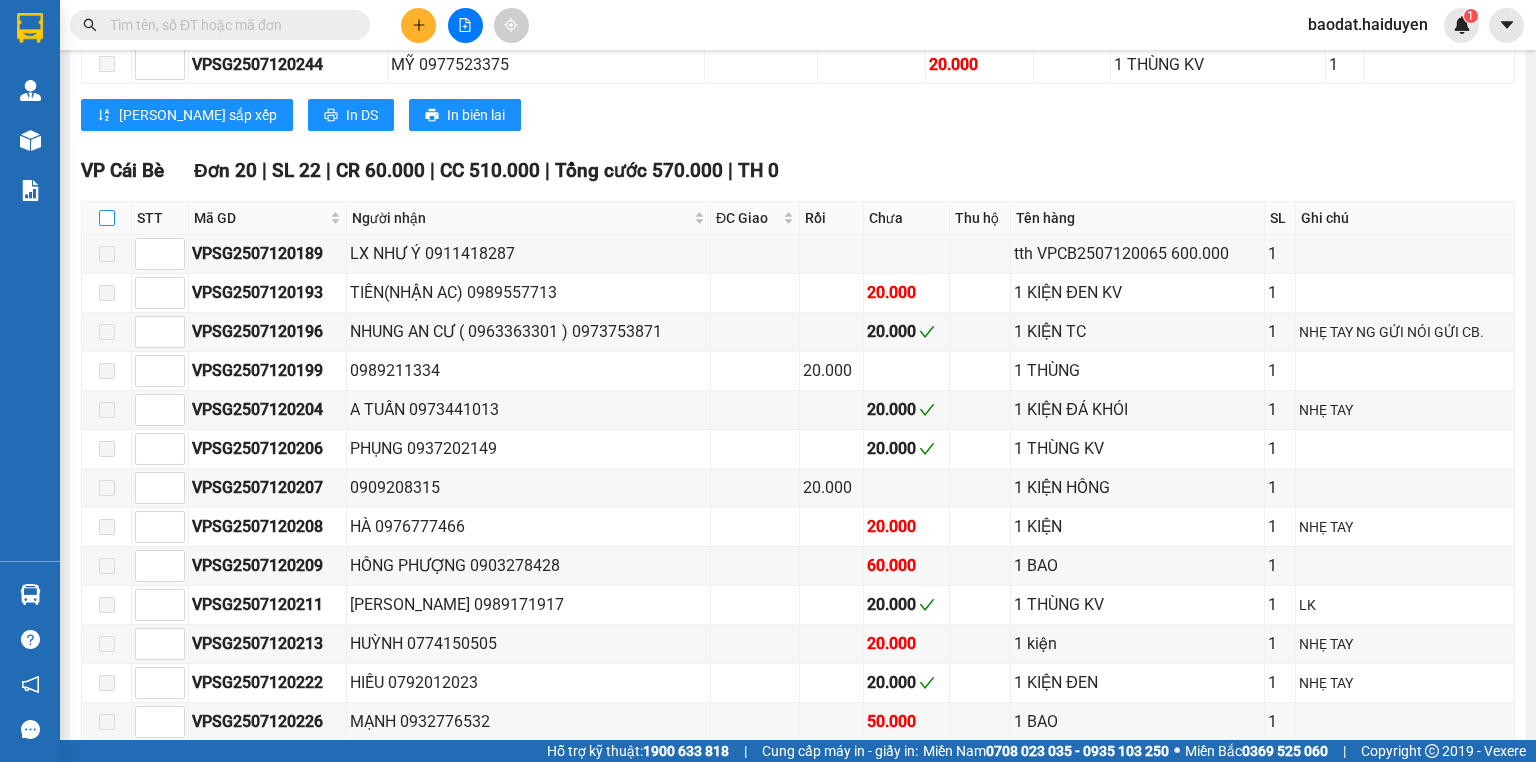 click at bounding box center [107, 218] 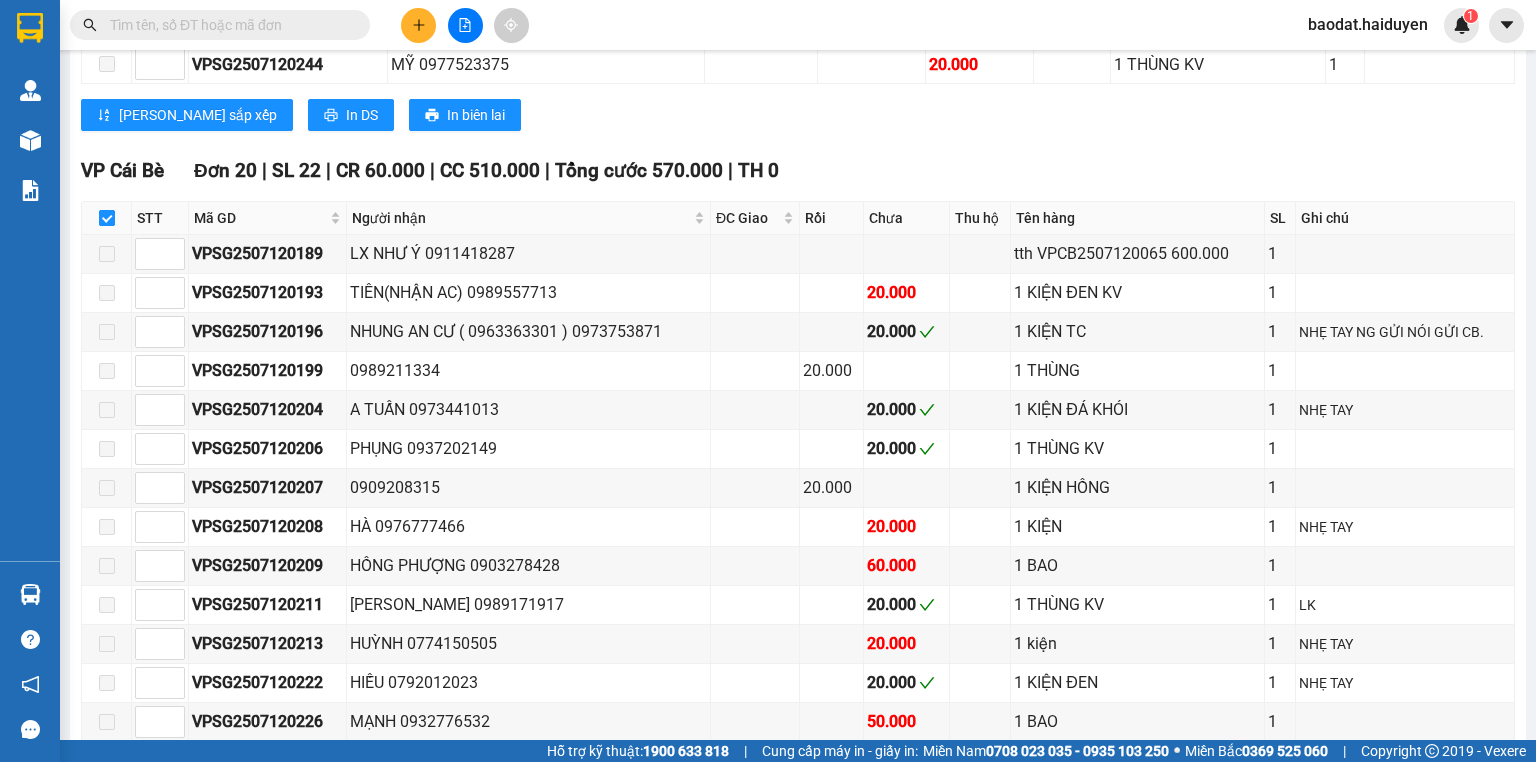 click at bounding box center [107, 218] 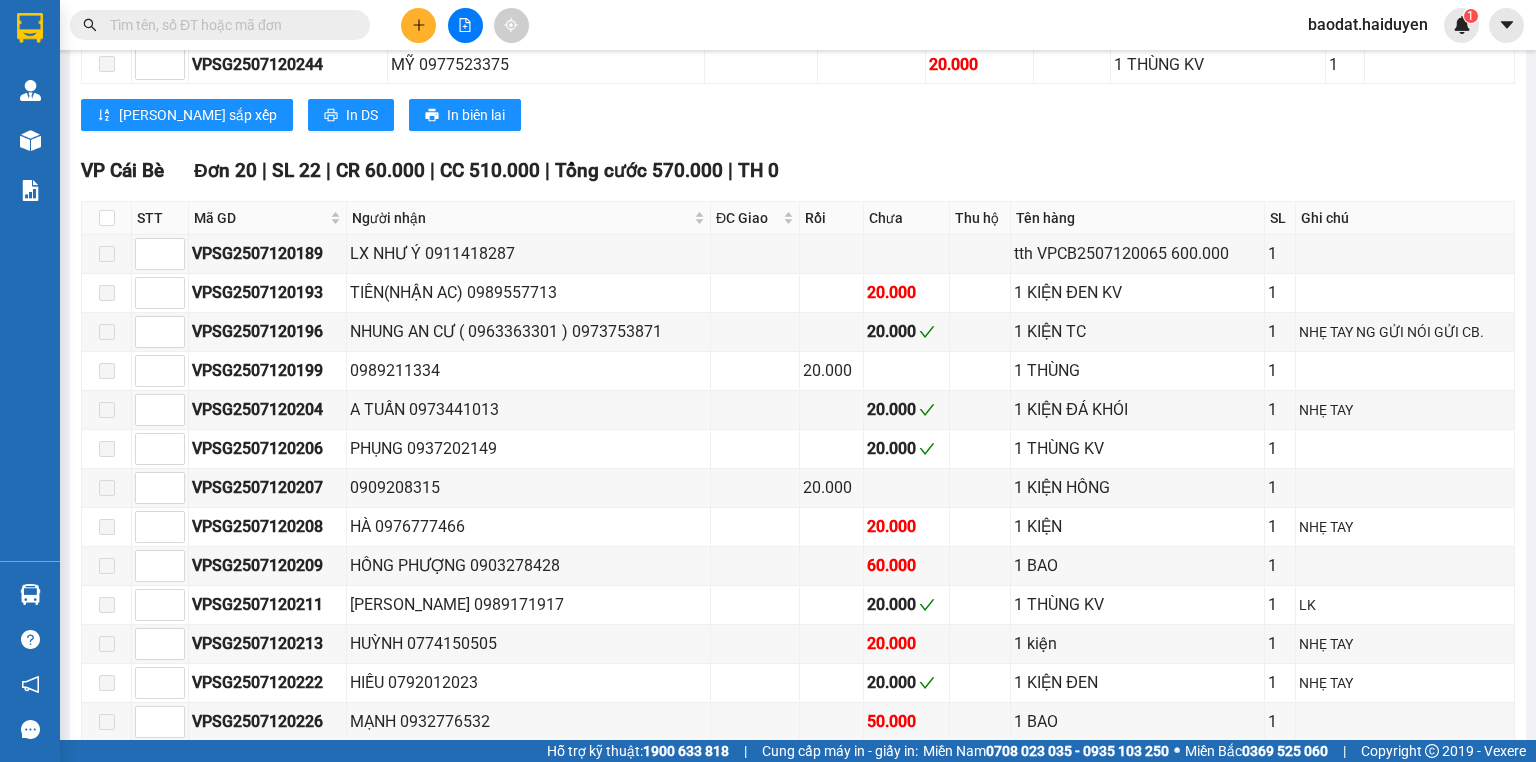 click at bounding box center [228, 25] 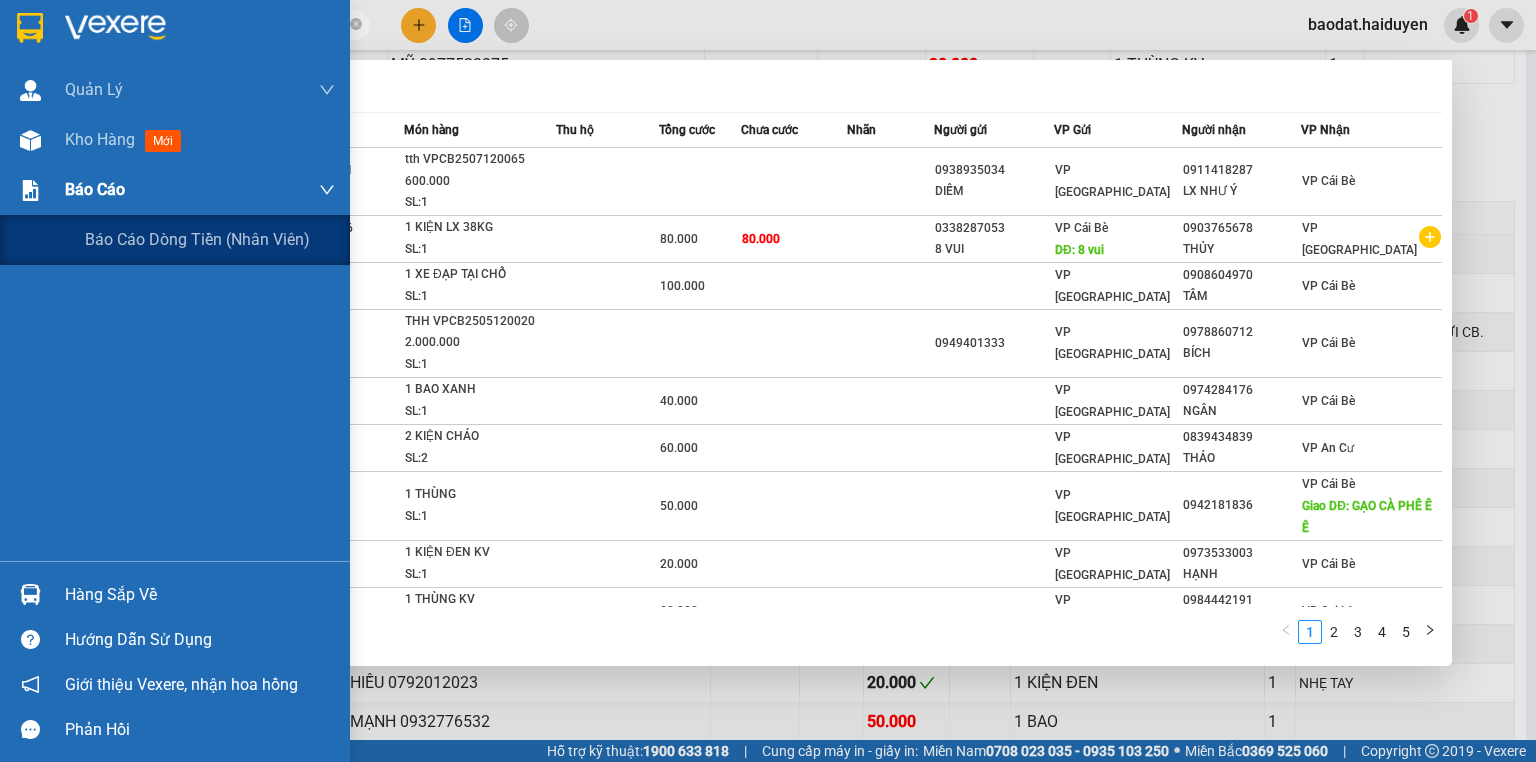 type on "120189" 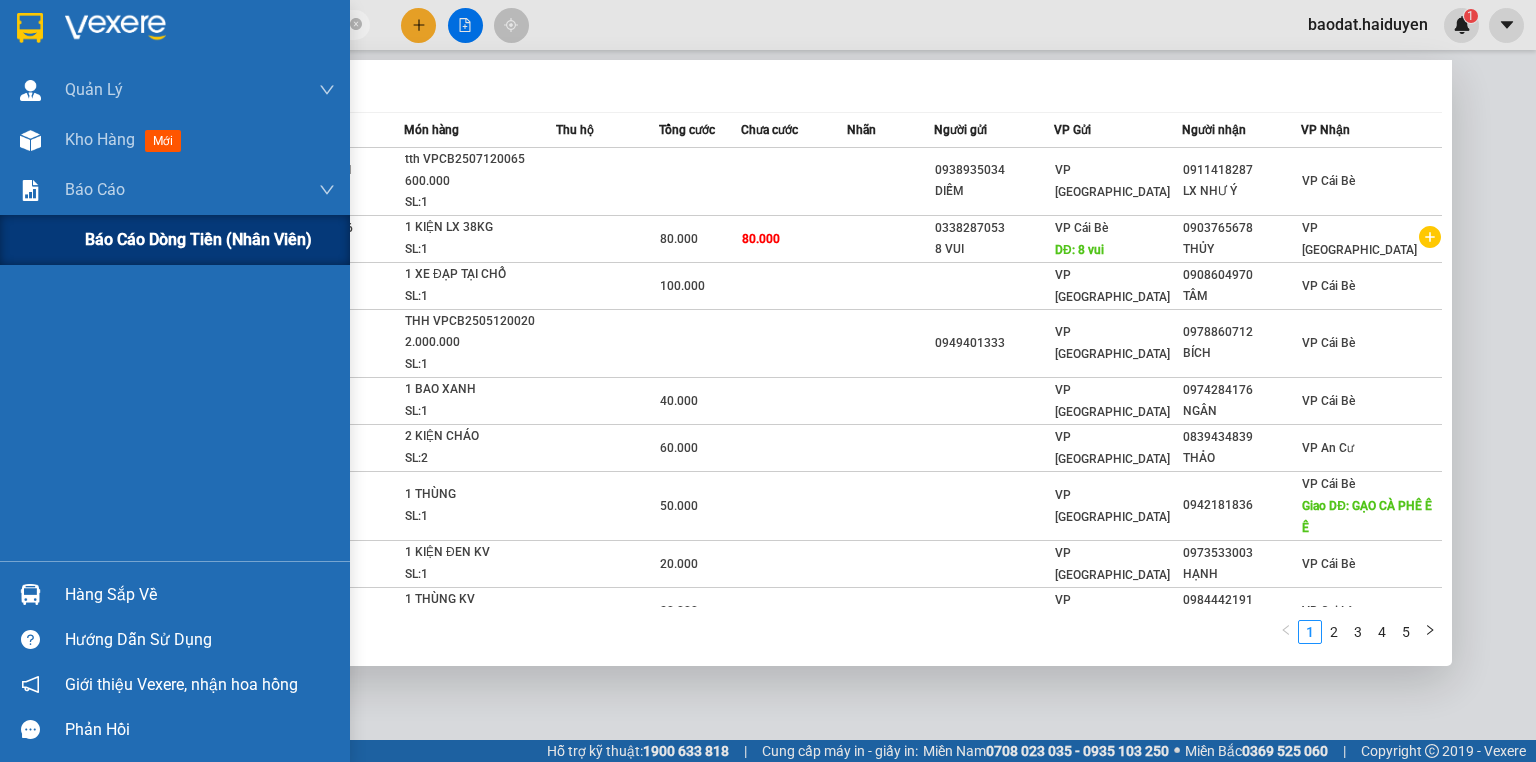 click on "Báo cáo dòng tiền (nhân viên)" at bounding box center (198, 239) 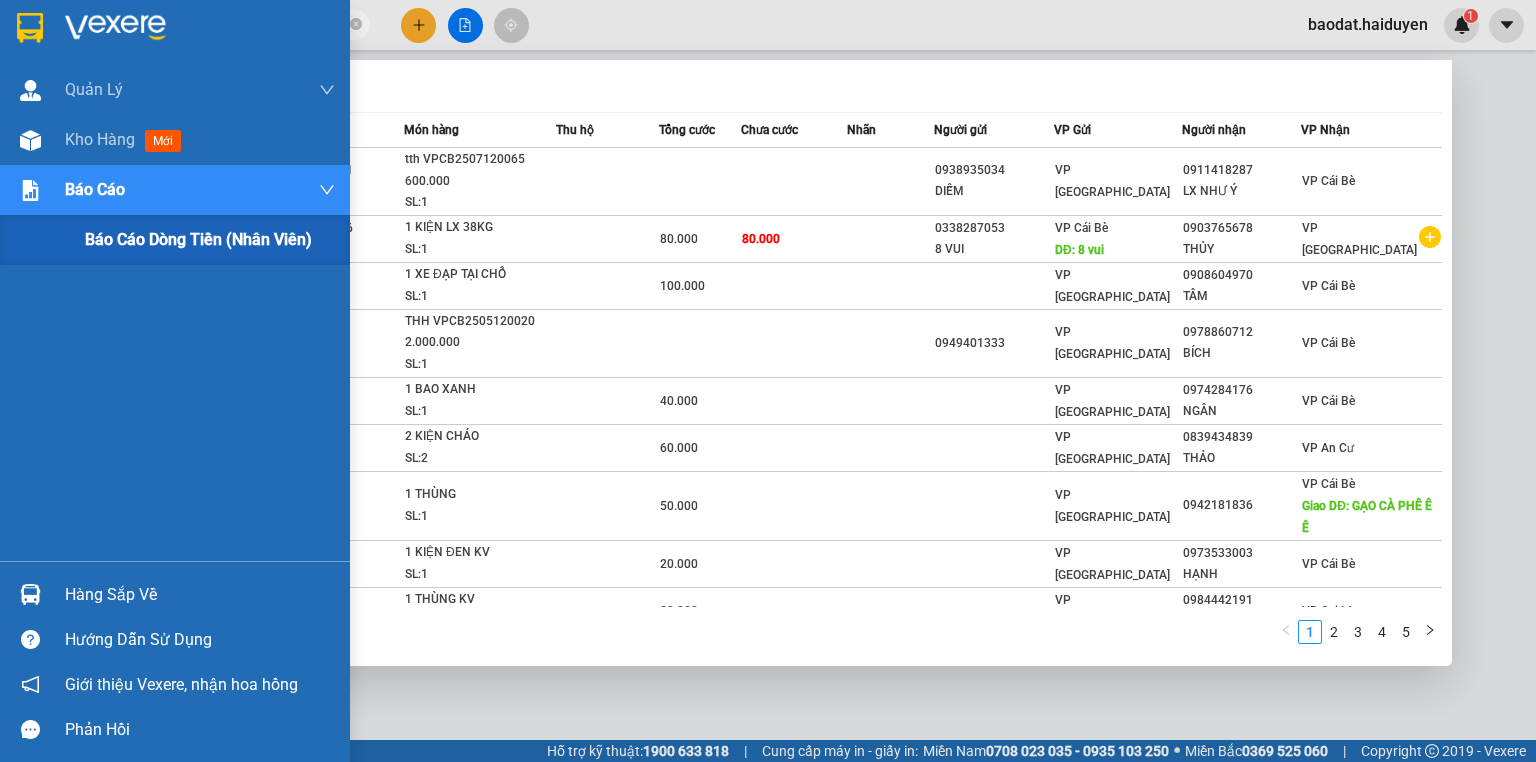 click on "Báo cáo dòng tiền (nhân viên)" at bounding box center (198, 239) 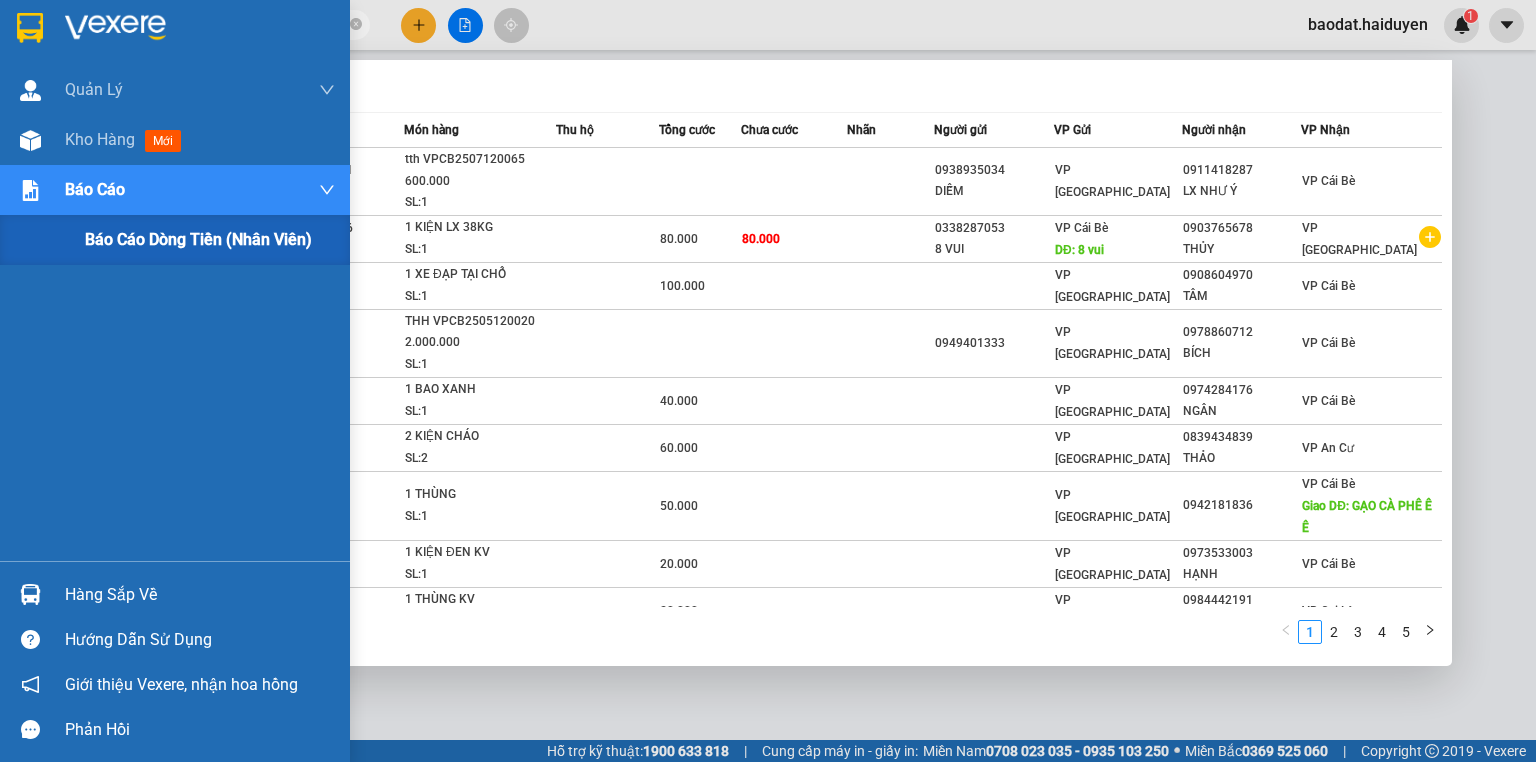 scroll, scrollTop: 229, scrollLeft: 0, axis: vertical 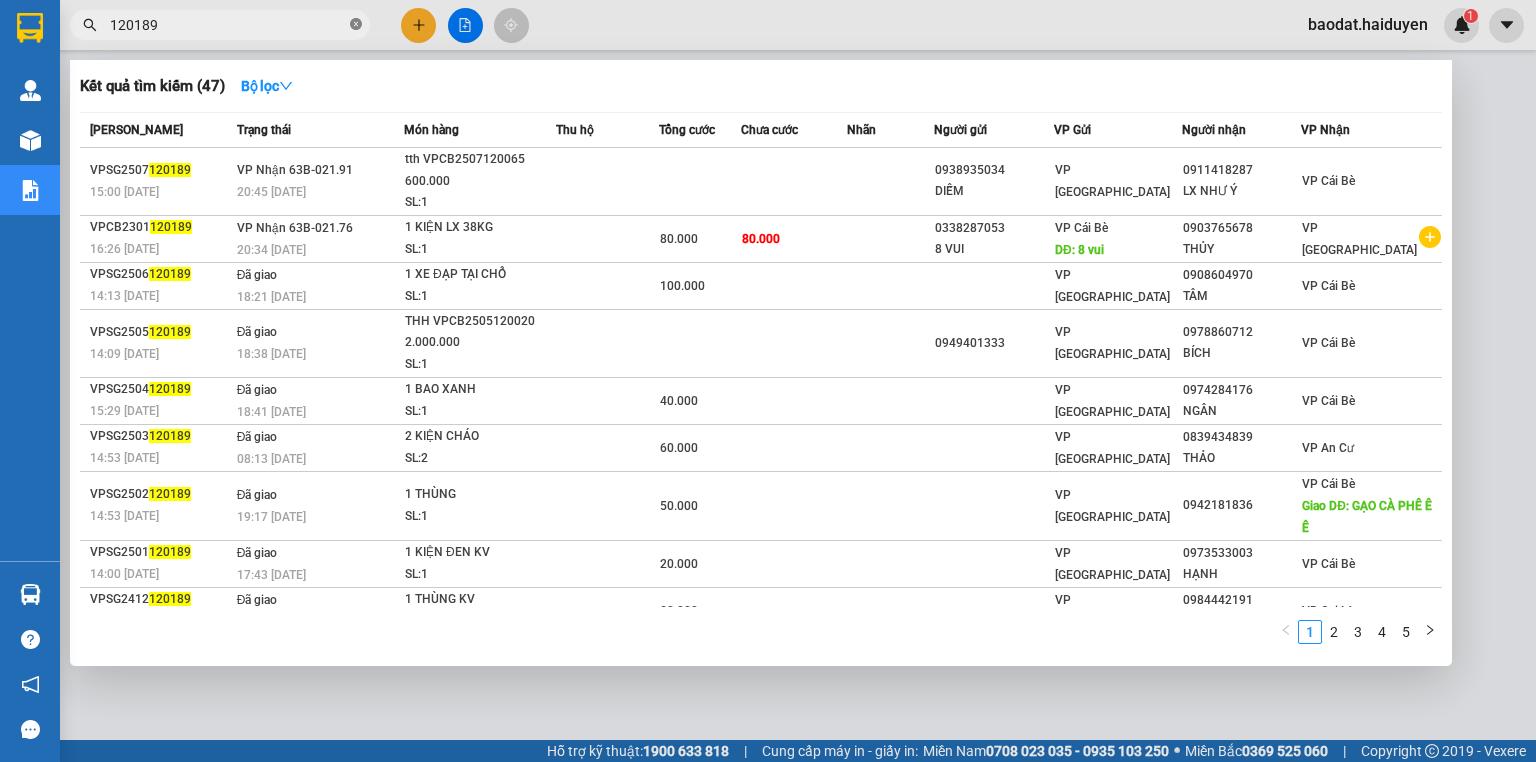 click 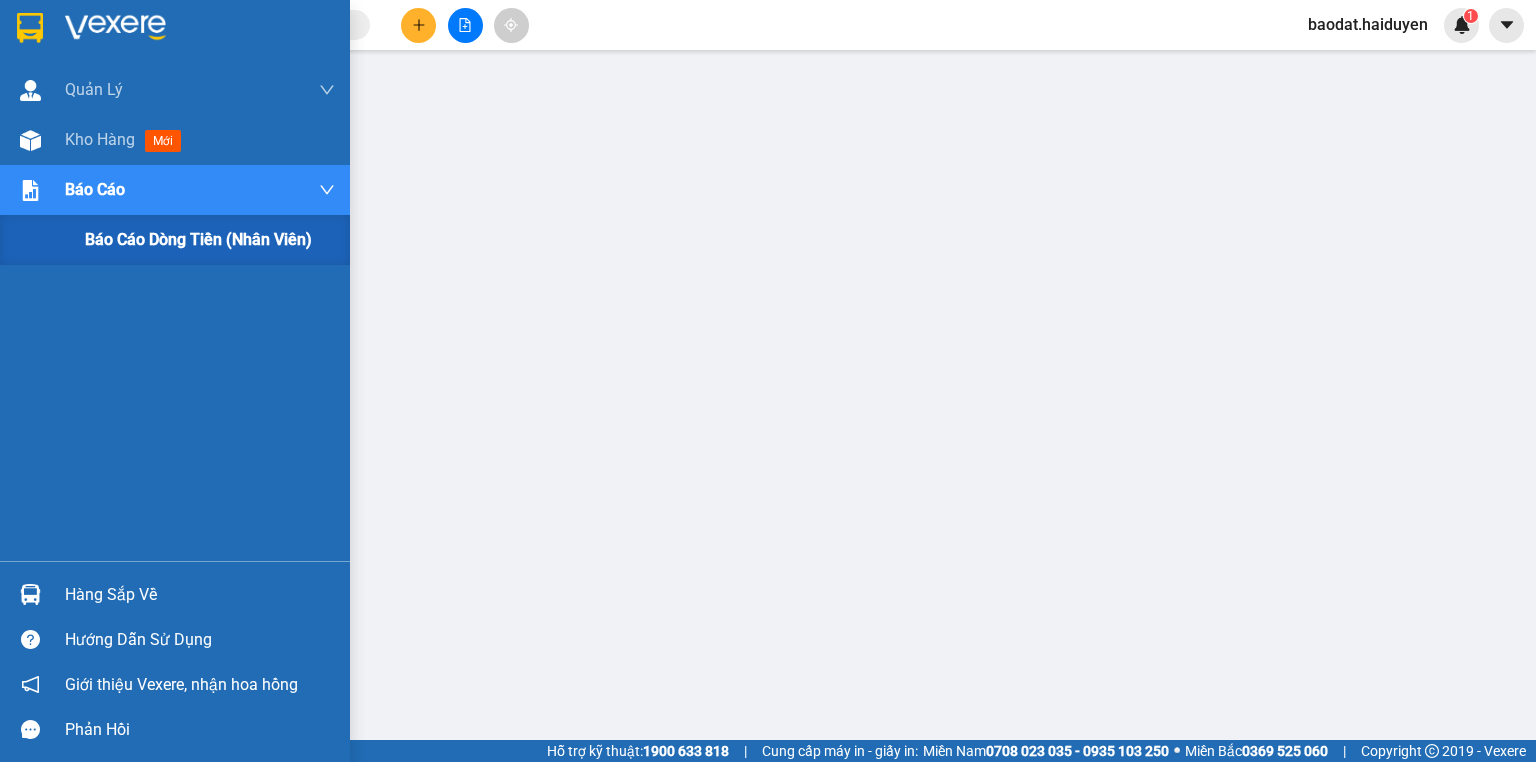 click on "Báo cáo dòng tiền (nhân viên)" at bounding box center [198, 239] 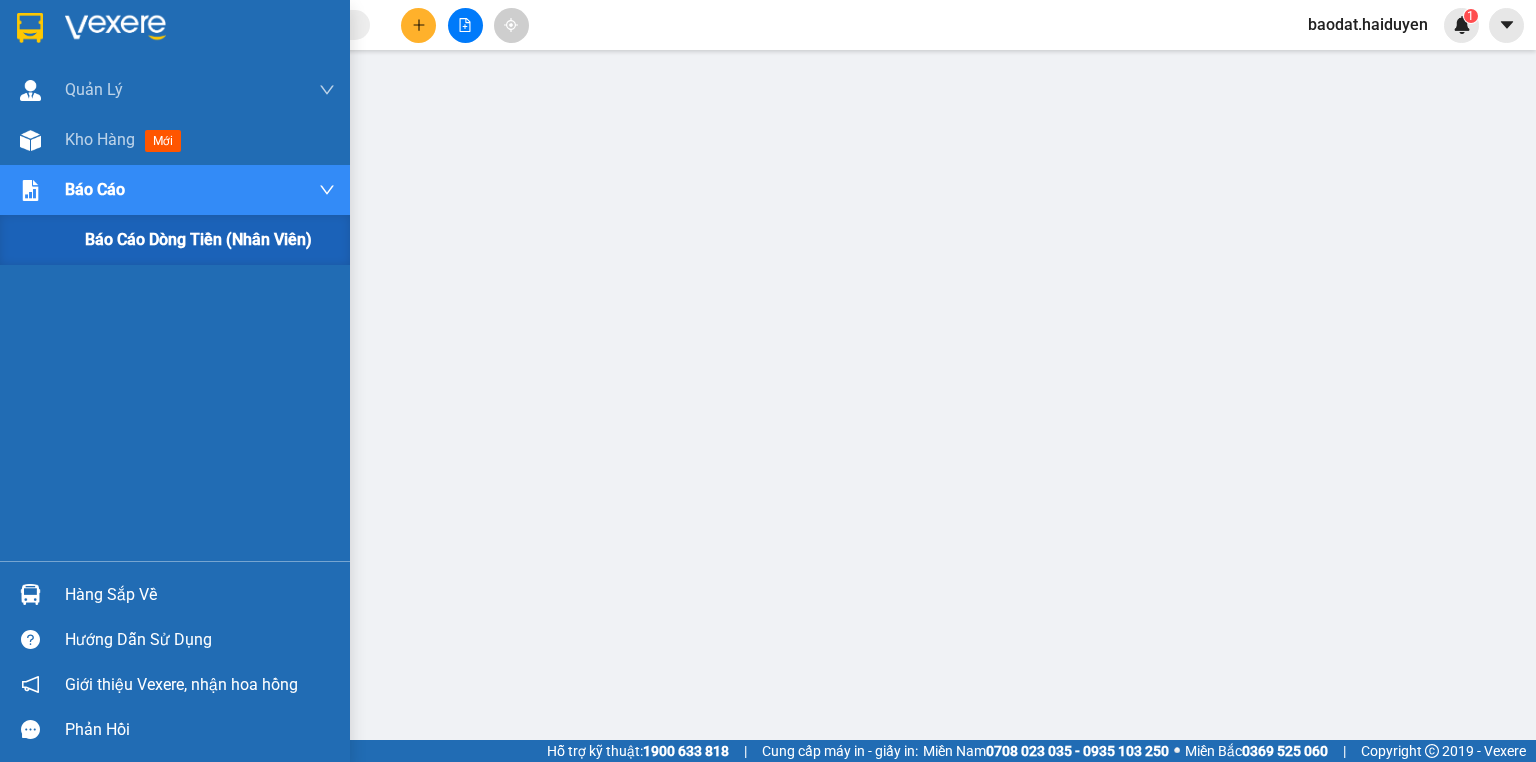 drag, startPoint x: 164, startPoint y: 234, endPoint x: 161, endPoint y: 211, distance: 23.194826 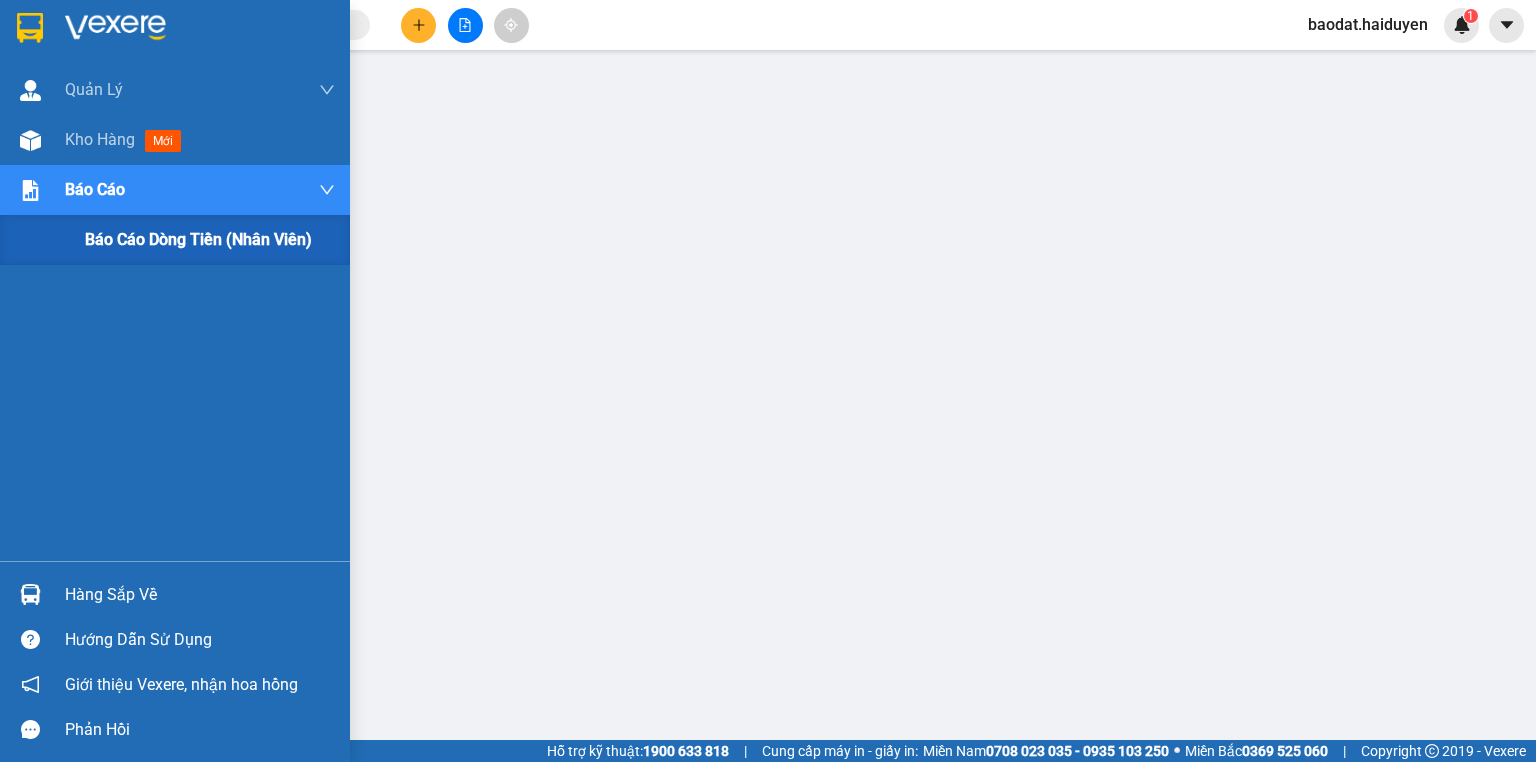 click on "Báo cáo dòng tiền (nhân viên)" at bounding box center (210, 240) 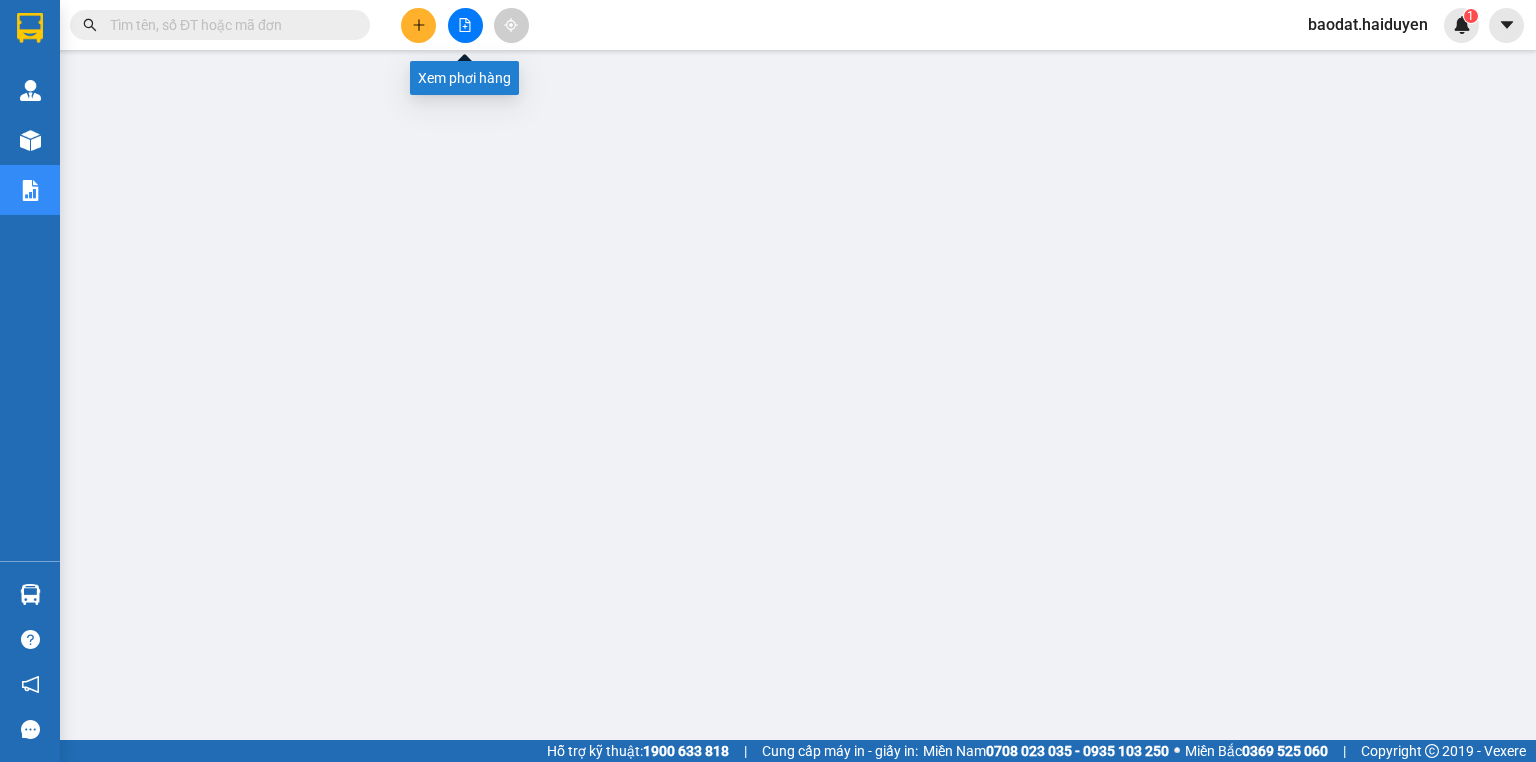 drag, startPoint x: 465, startPoint y: 20, endPoint x: 471, endPoint y: 56, distance: 36.496574 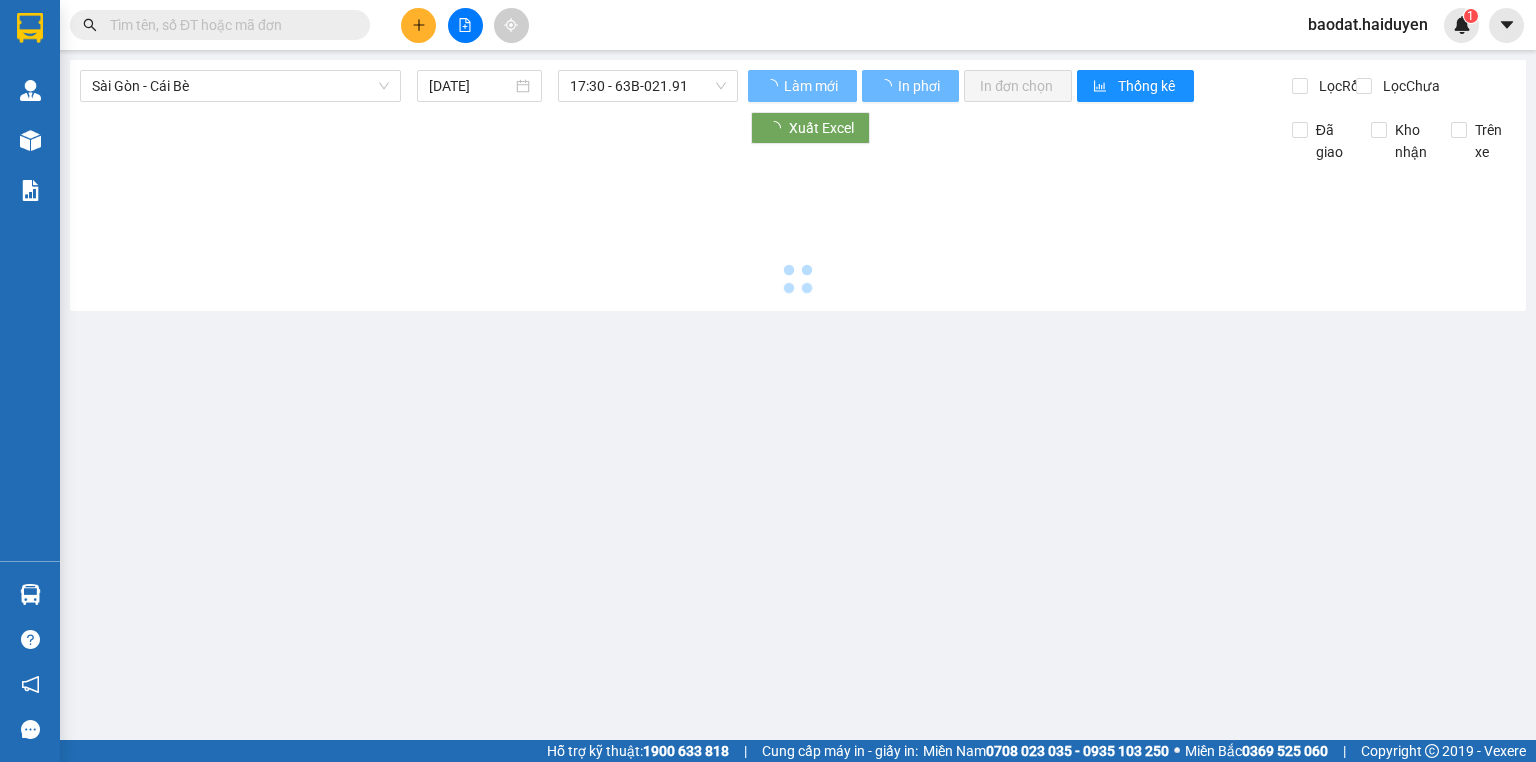 scroll, scrollTop: 0, scrollLeft: 0, axis: both 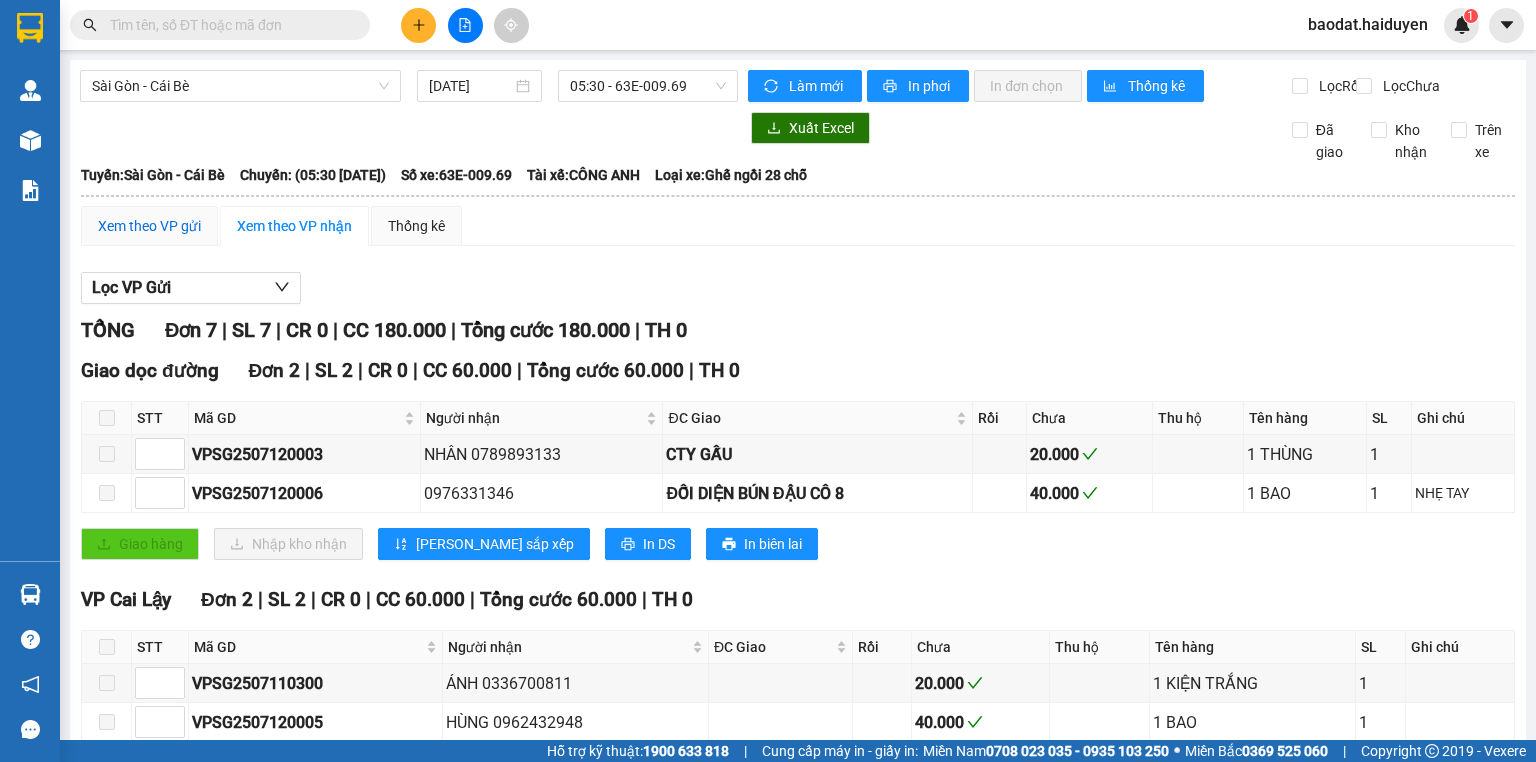 drag, startPoint x: 189, startPoint y: 238, endPoint x: 259, endPoint y: 188, distance: 86.023254 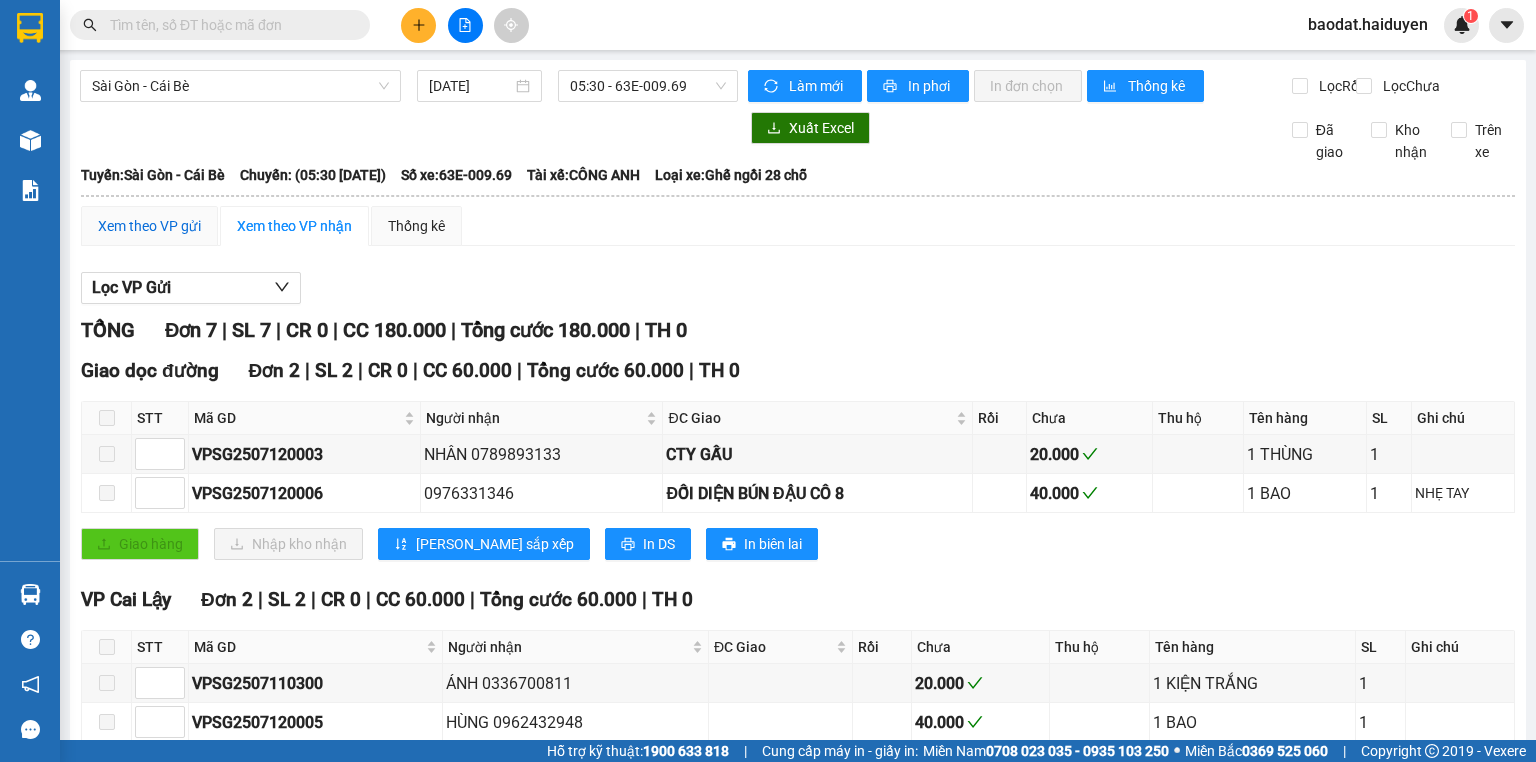 click on "Xem theo VP gửi" at bounding box center [149, 226] 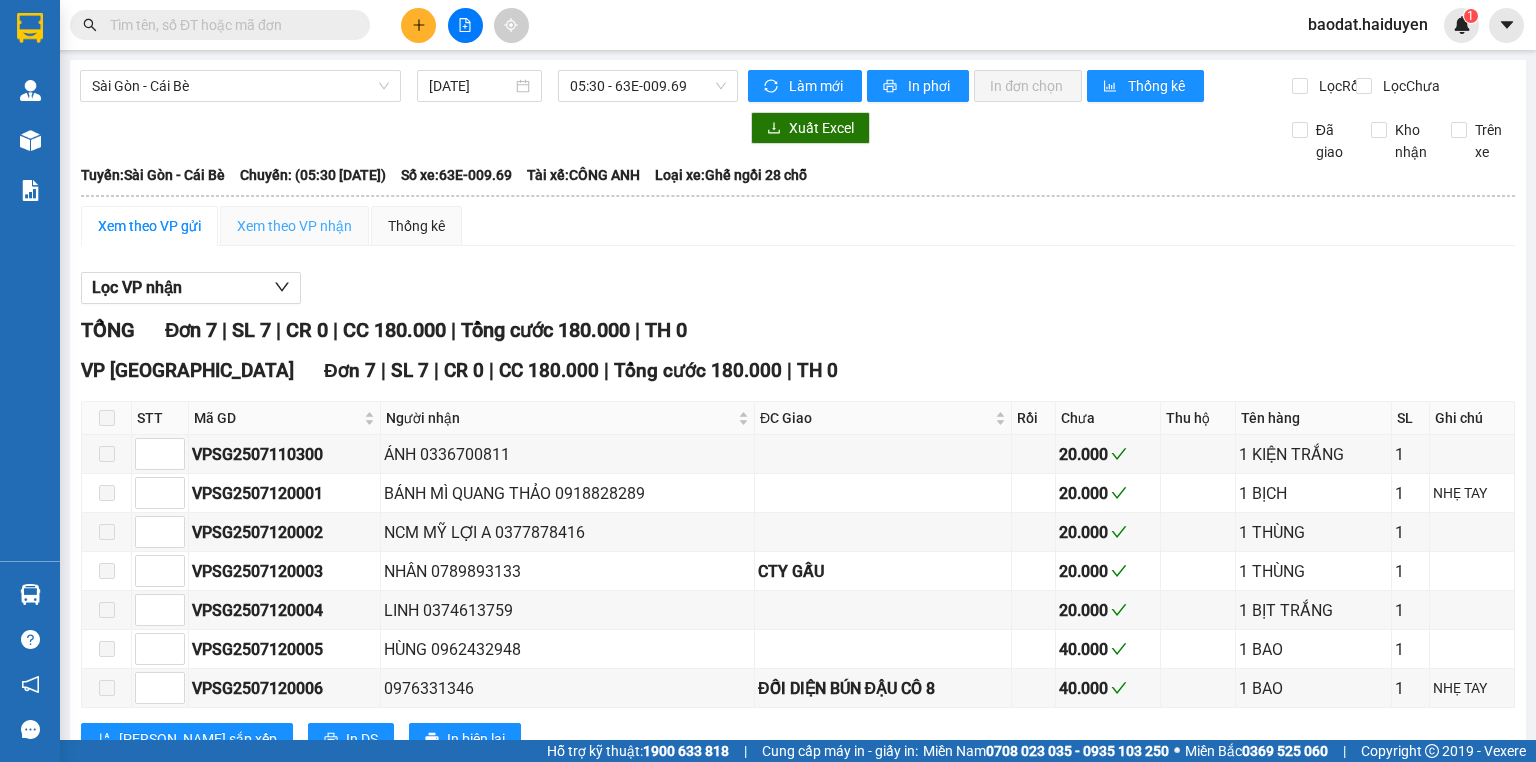 click on "Xem theo VP nhận" at bounding box center (294, 226) 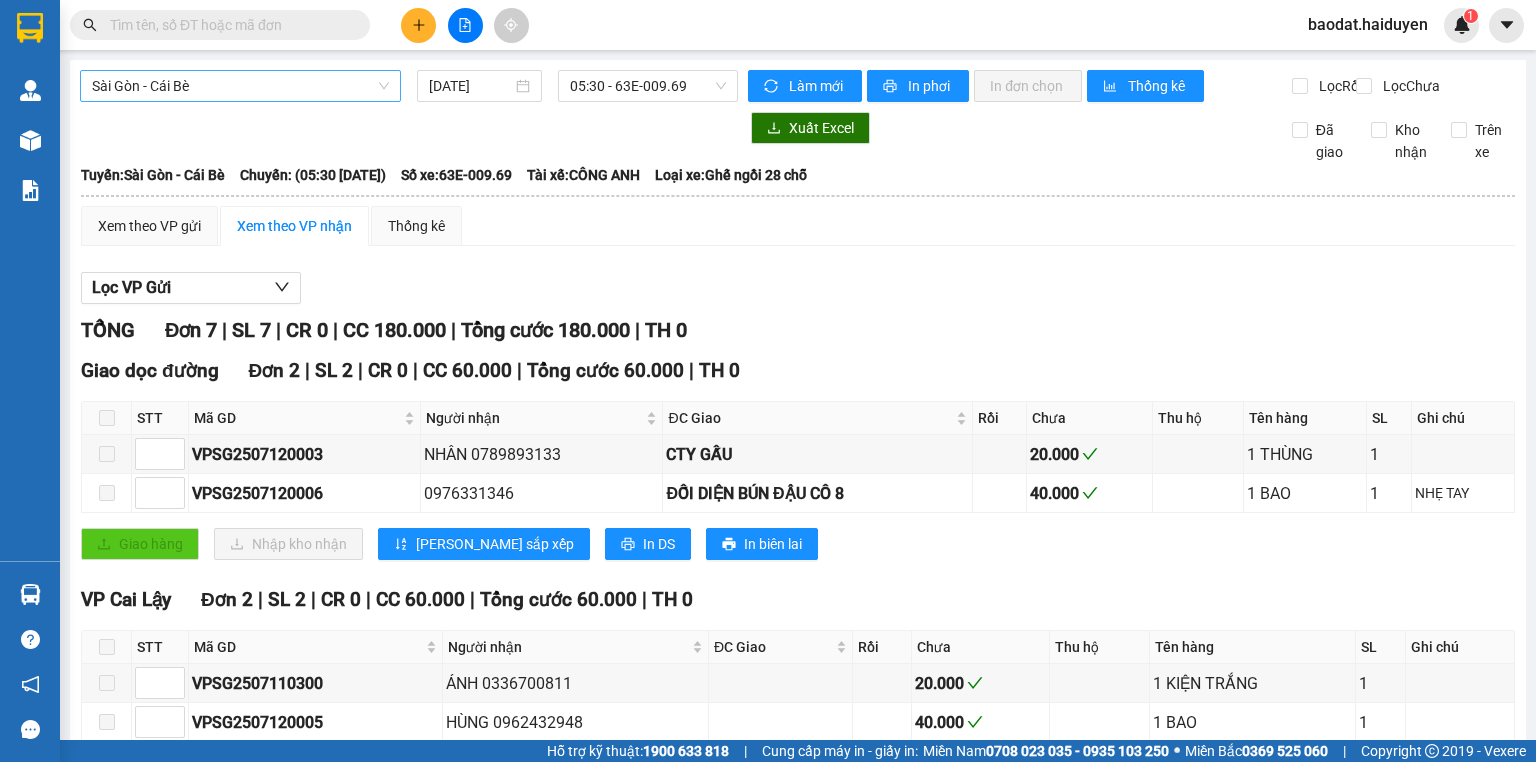 click on "Sài Gòn - Cái Bè" at bounding box center [240, 86] 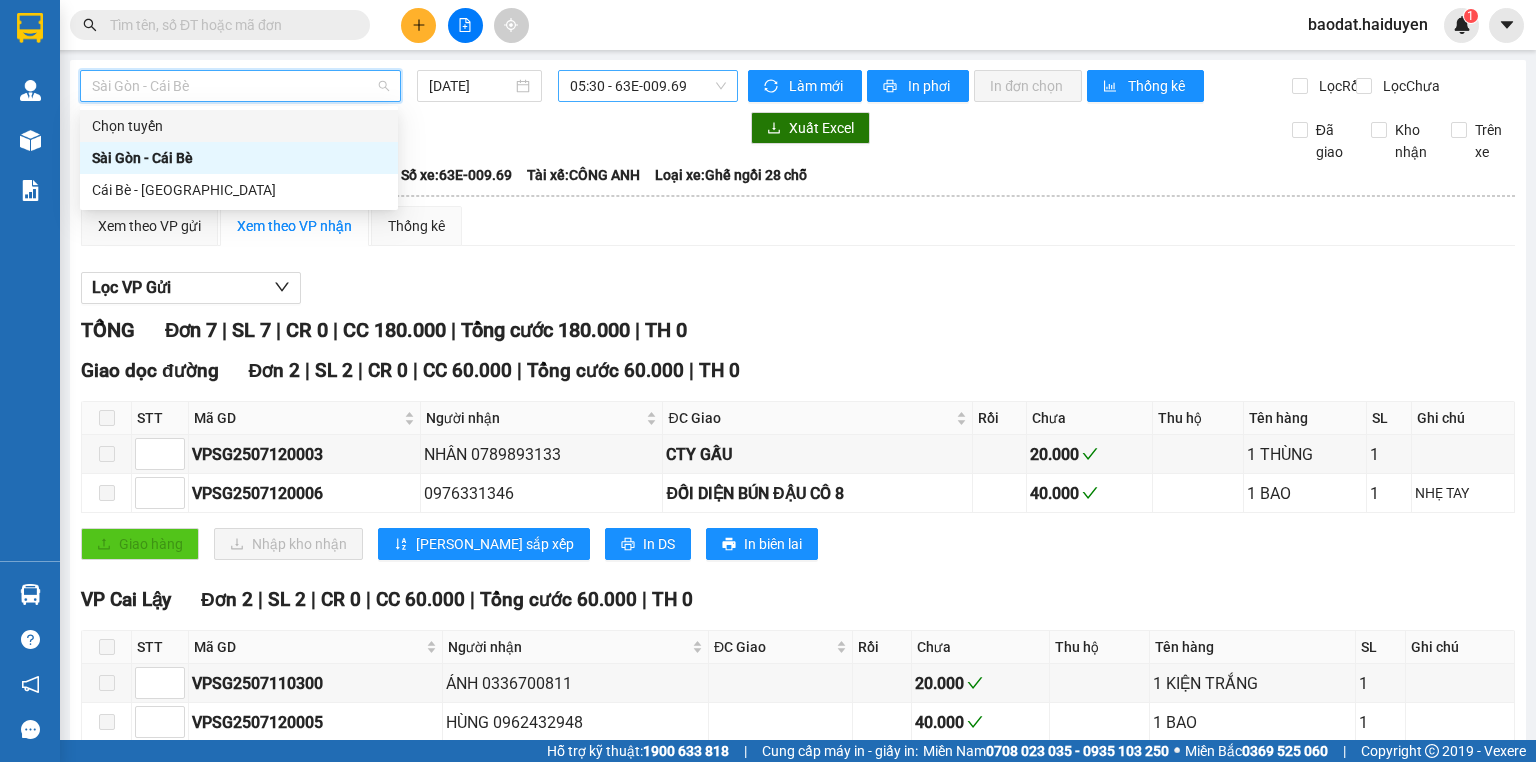 click on "05:30     - 63E-009.69" at bounding box center [648, 86] 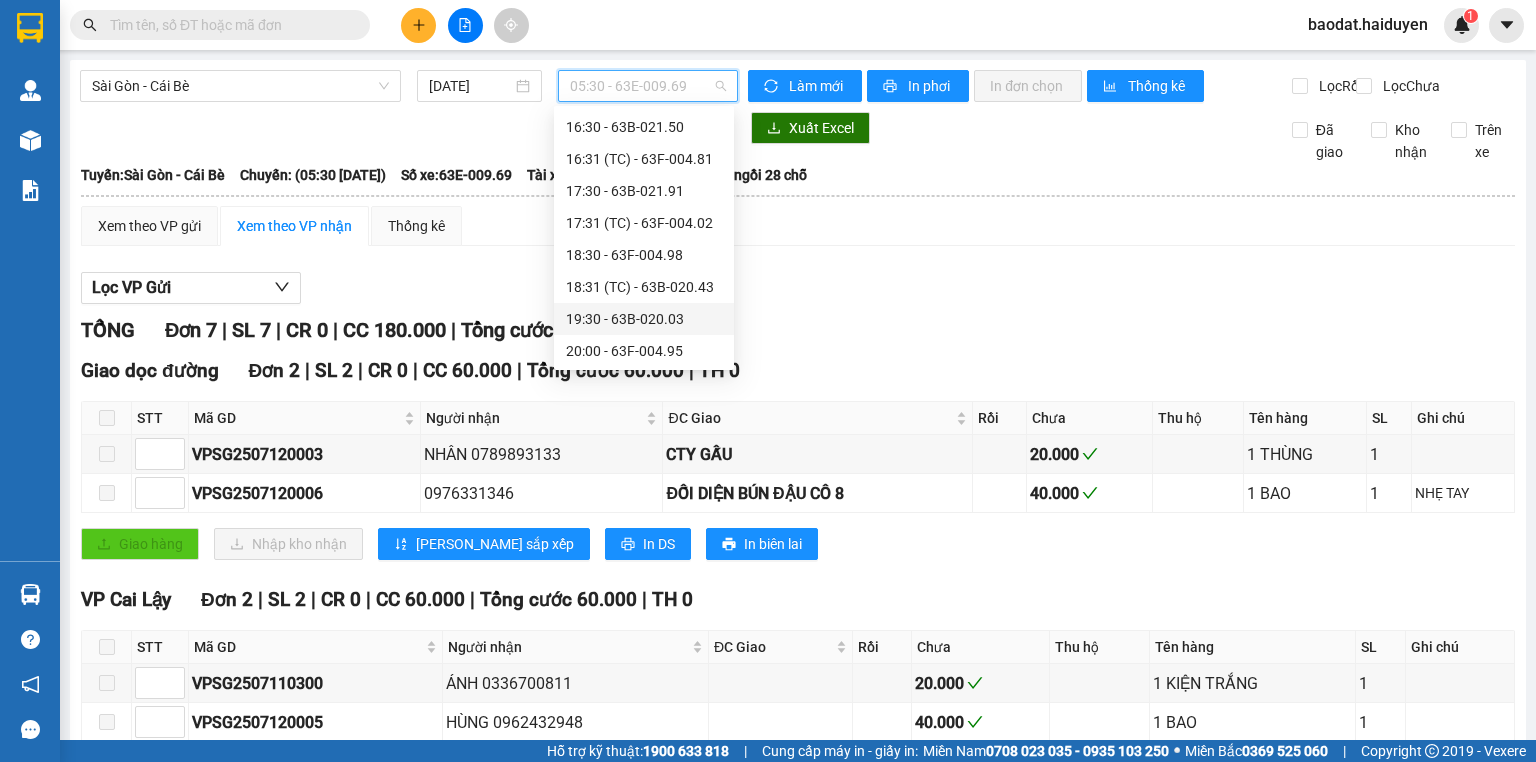 scroll, scrollTop: 736, scrollLeft: 0, axis: vertical 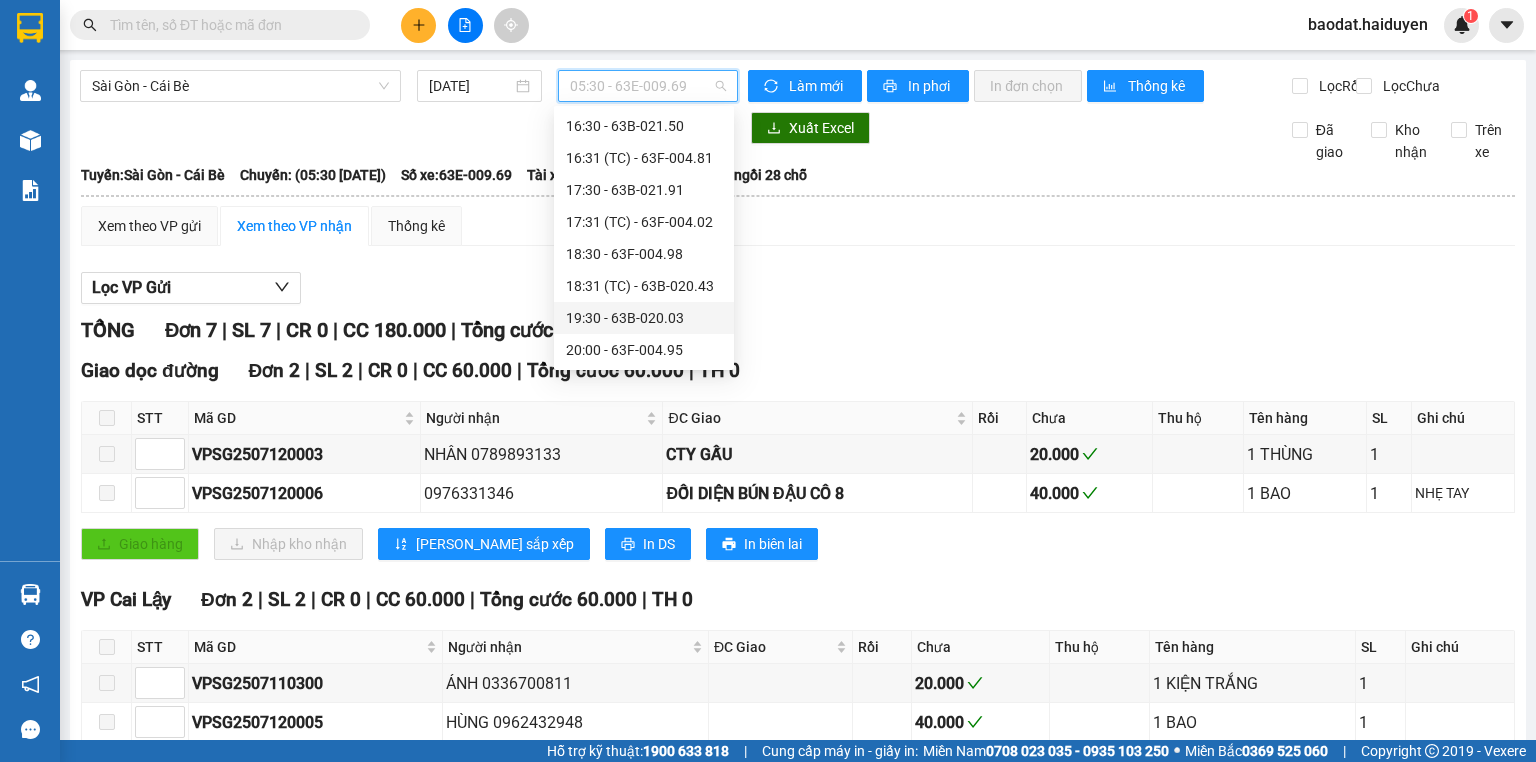 click on "19:30     - 63B-020.03" at bounding box center (644, 318) 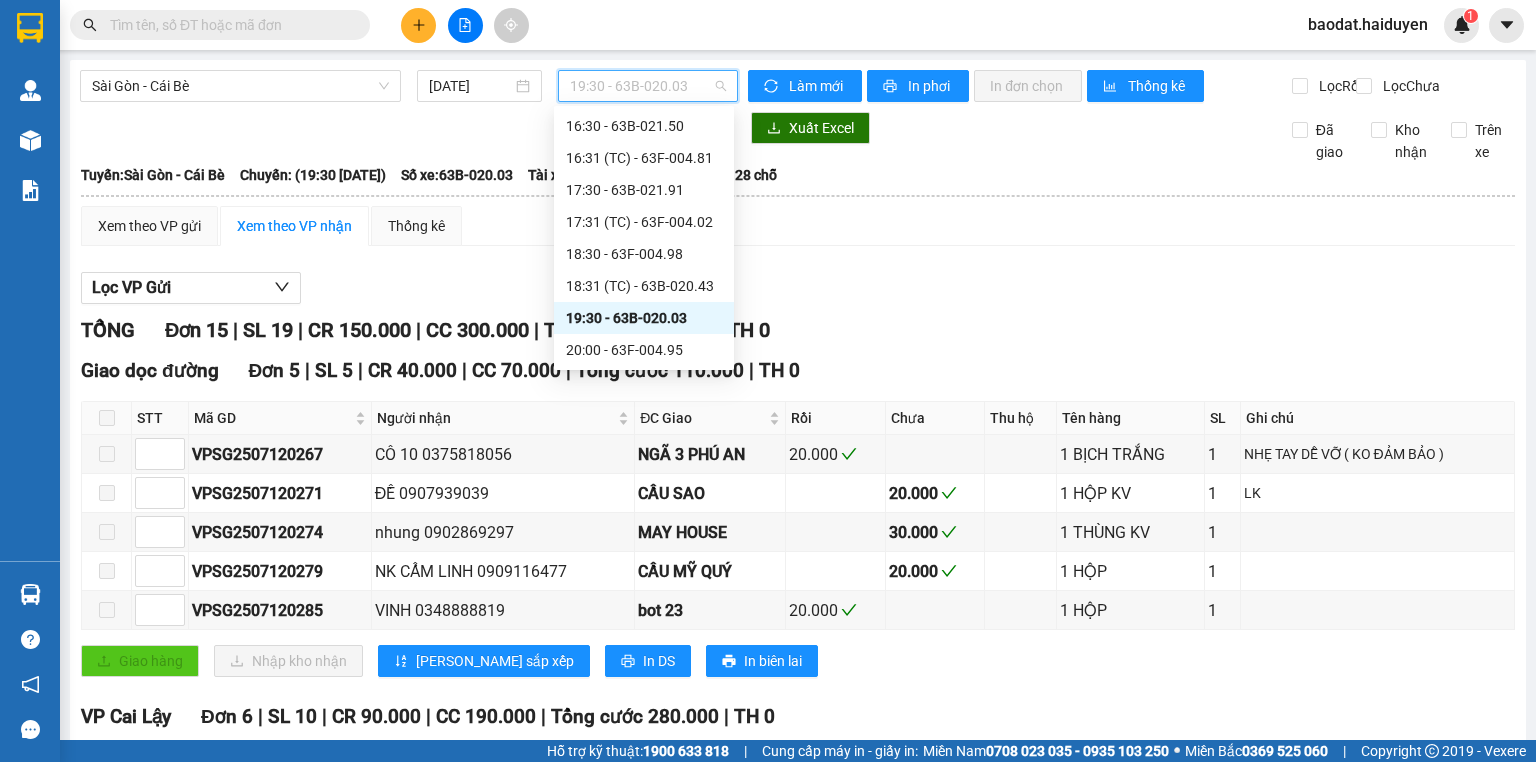 click on "19:30     - 63B-020.03" at bounding box center (648, 86) 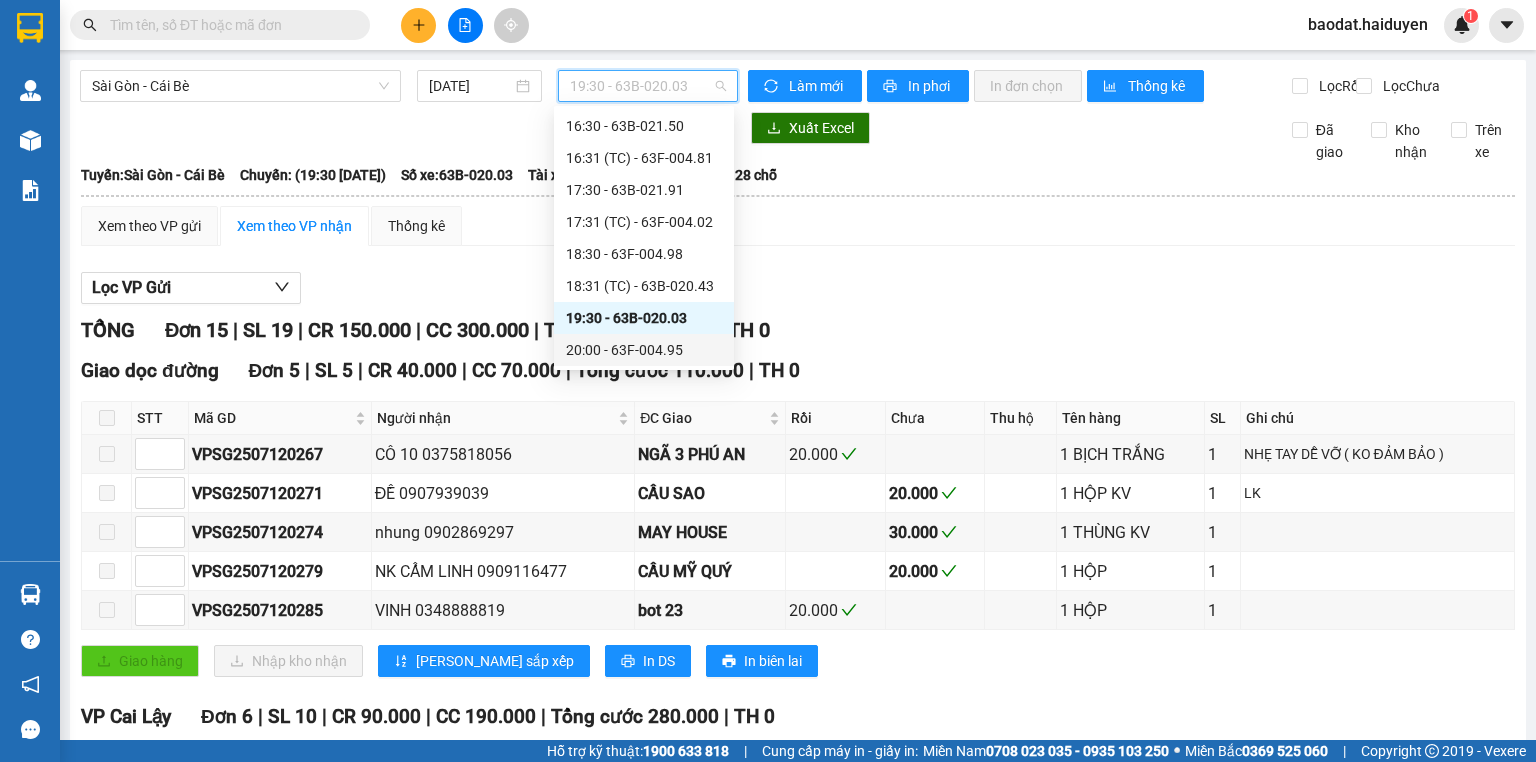 click on "20:00     - 63F-004.95" at bounding box center (644, 350) 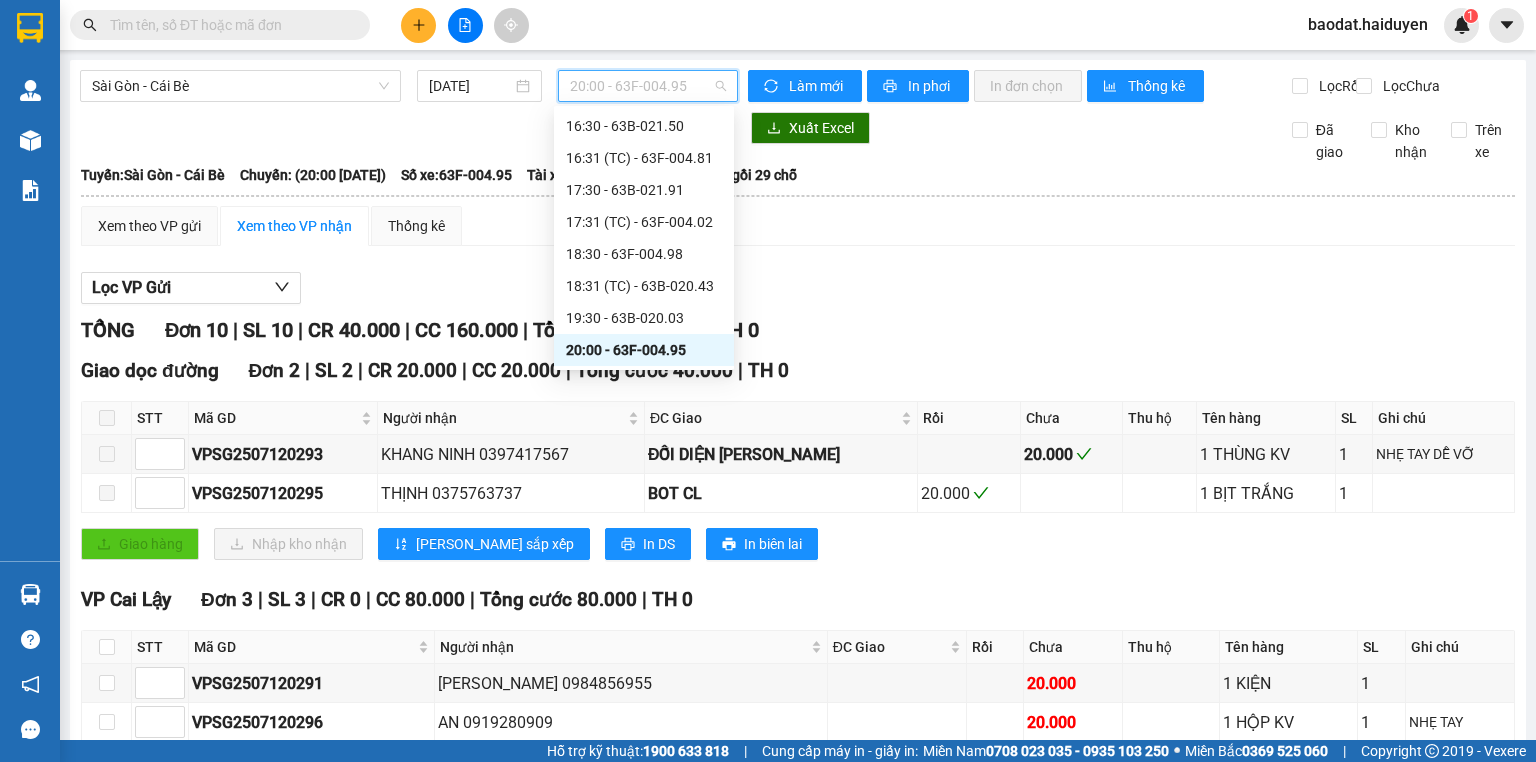 click on "20:00     - 63F-004.95" at bounding box center [648, 86] 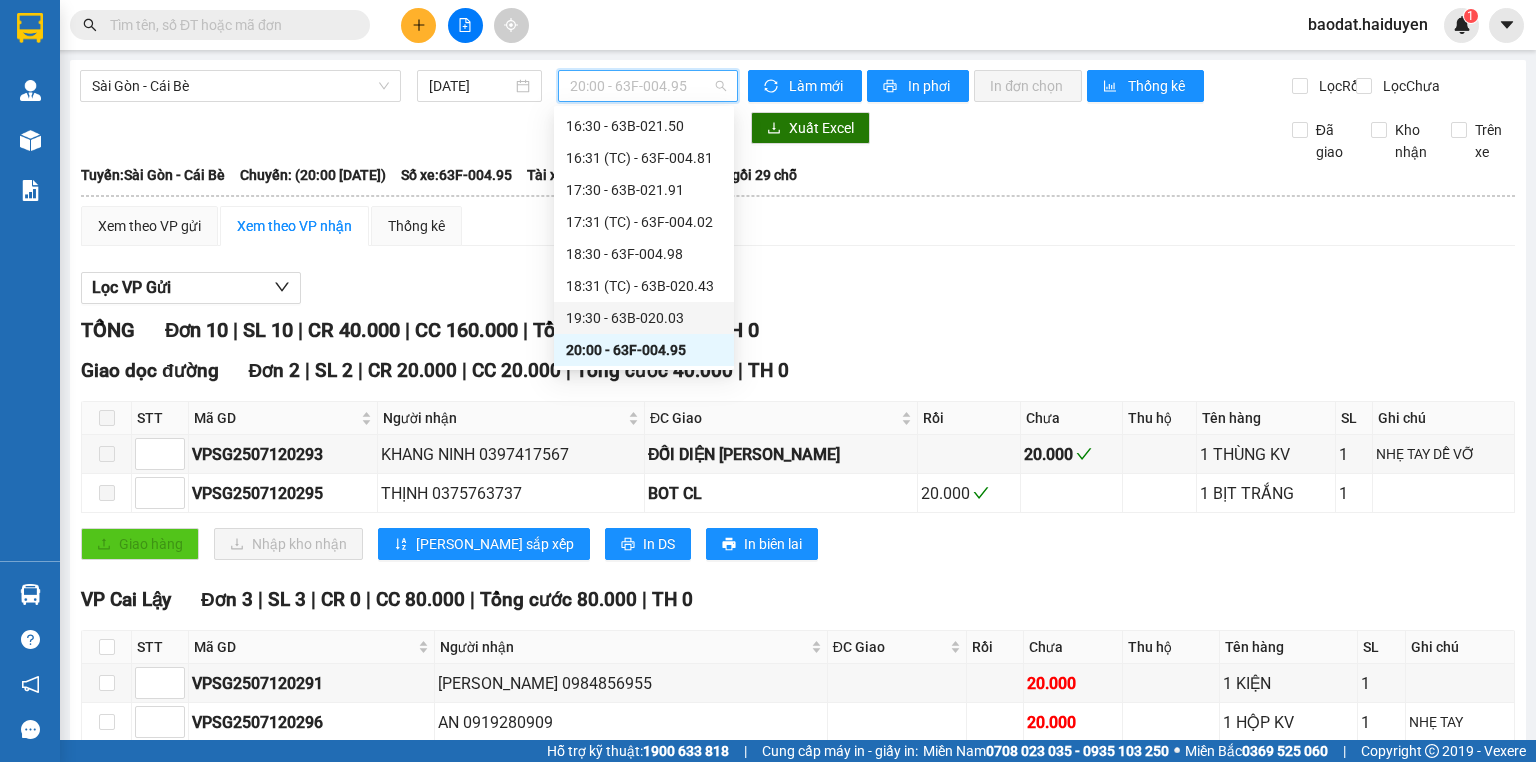 click on "19:30     - 63B-020.03" at bounding box center [644, 318] 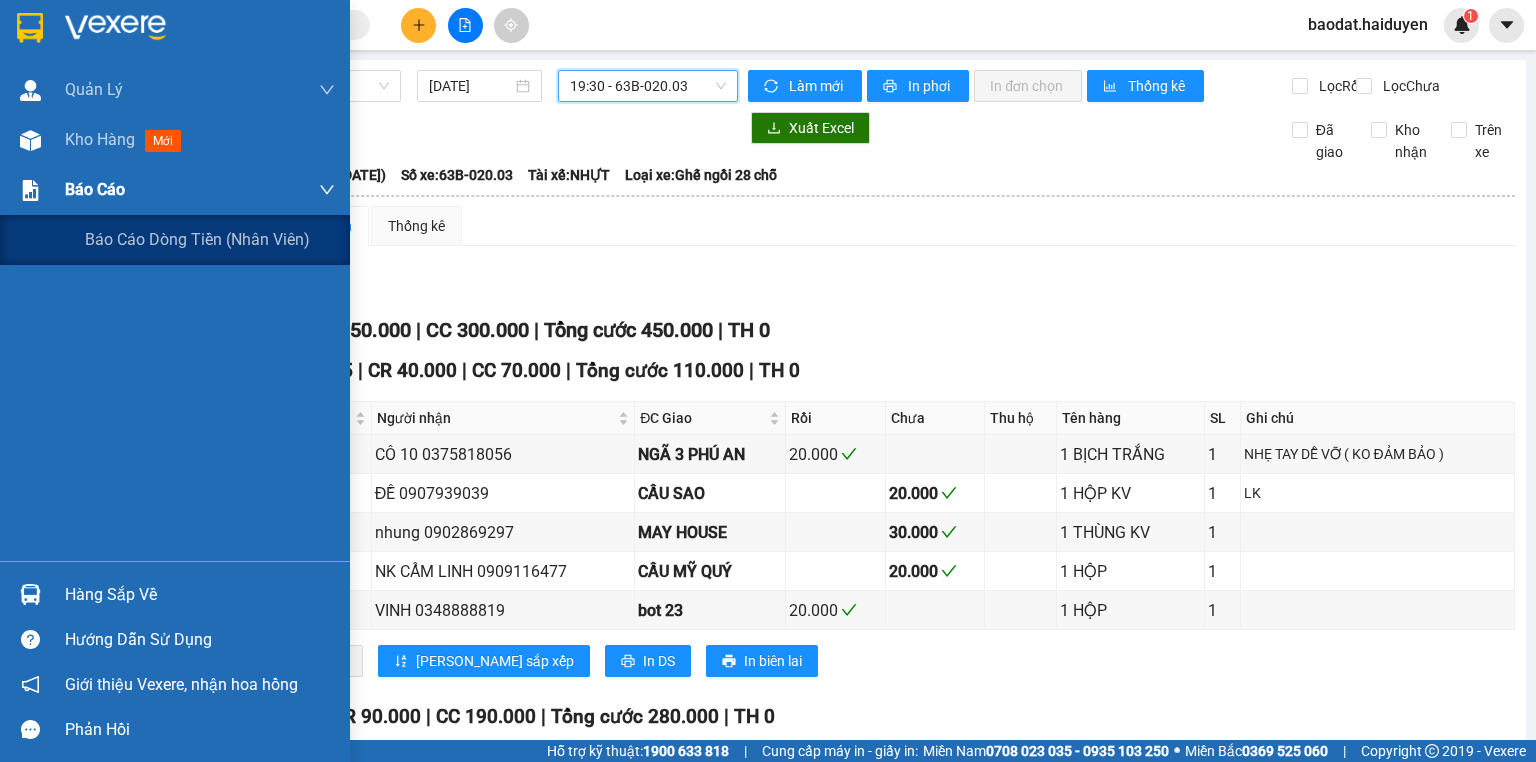 click on "Báo cáo" at bounding box center [200, 190] 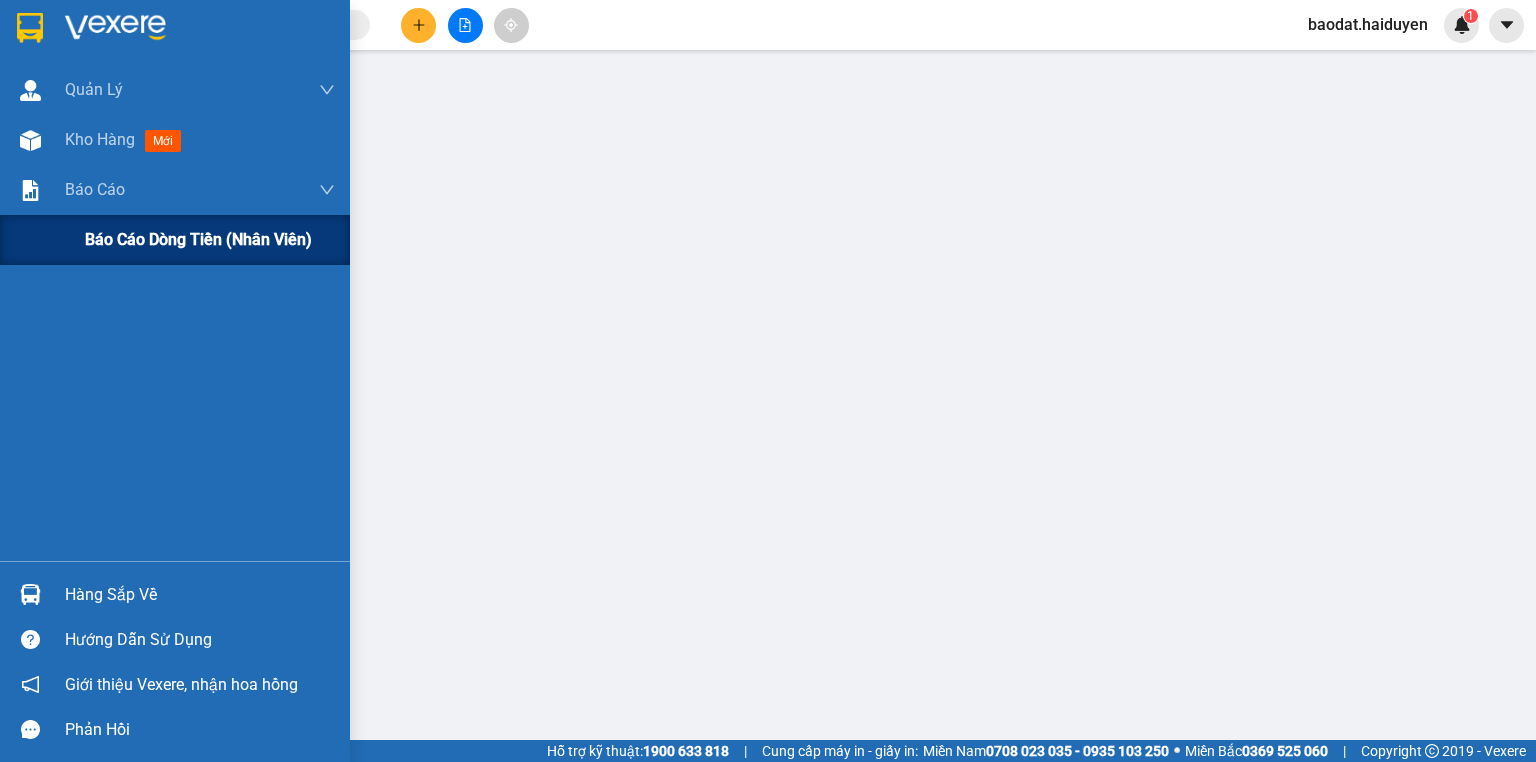 click on "Báo cáo dòng tiền (nhân viên)" at bounding box center (198, 239) 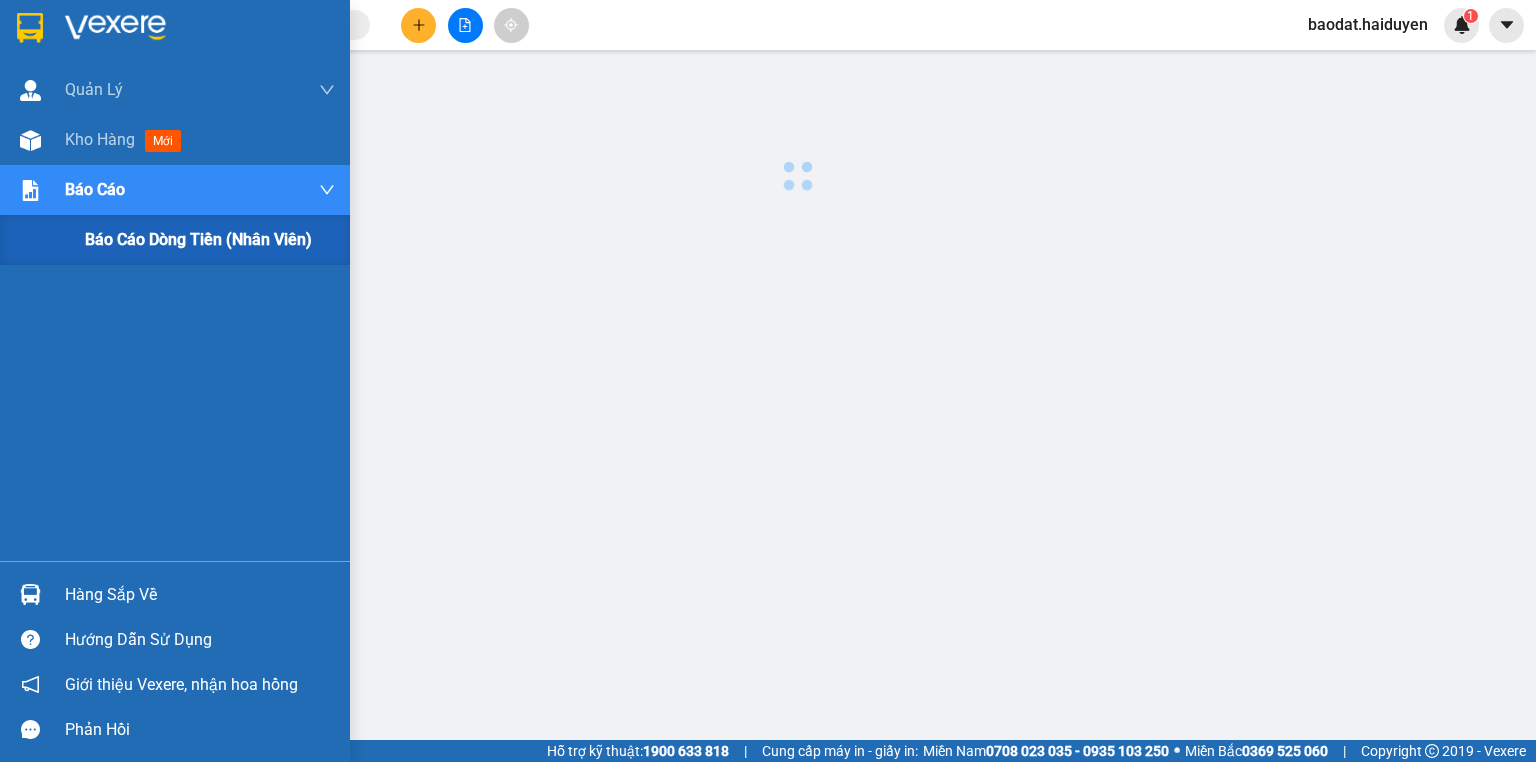 click on "Báo cáo dòng tiền (nhân viên)" at bounding box center [198, 239] 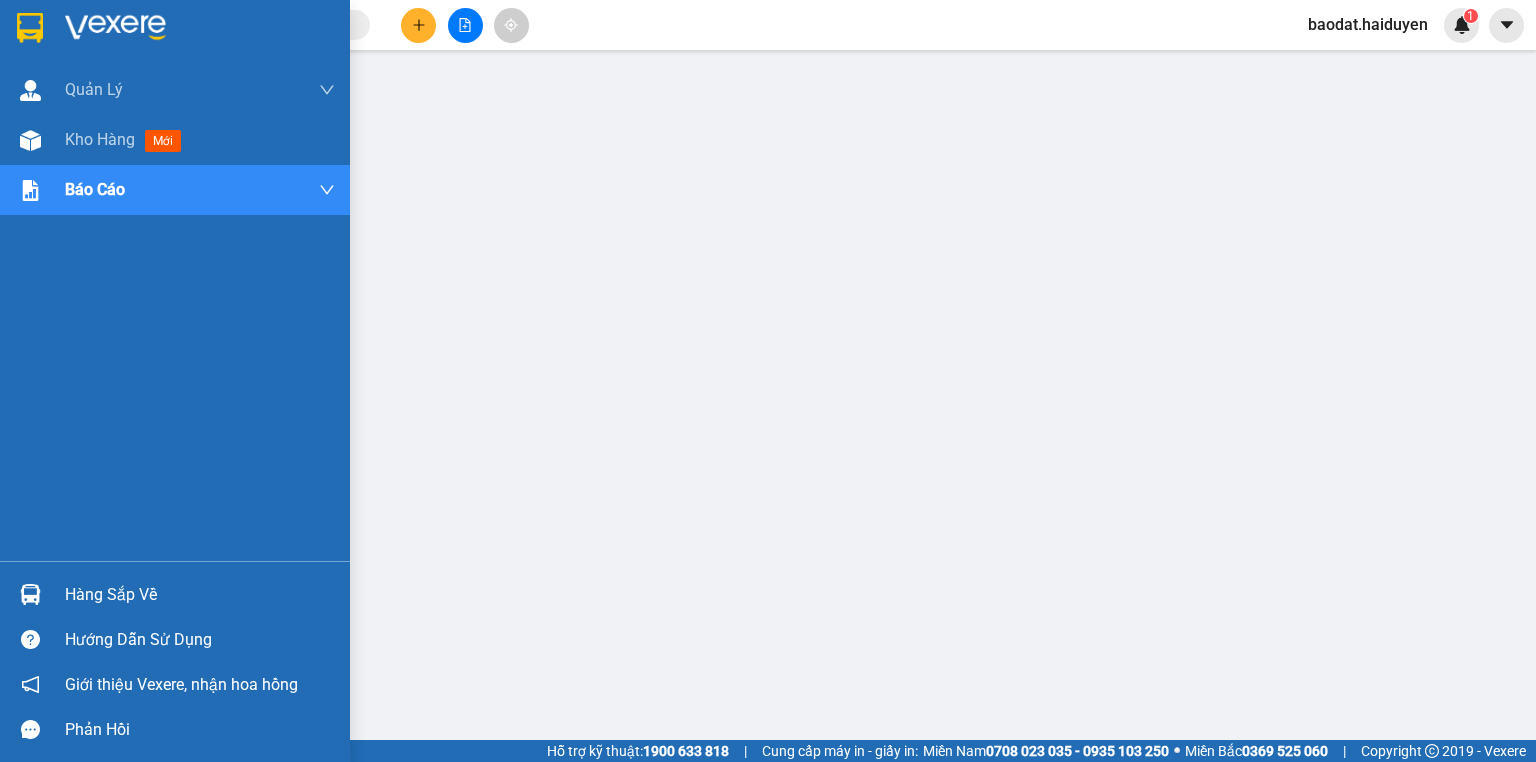 click on "Hướng dẫn sử dụng" at bounding box center (175, 639) 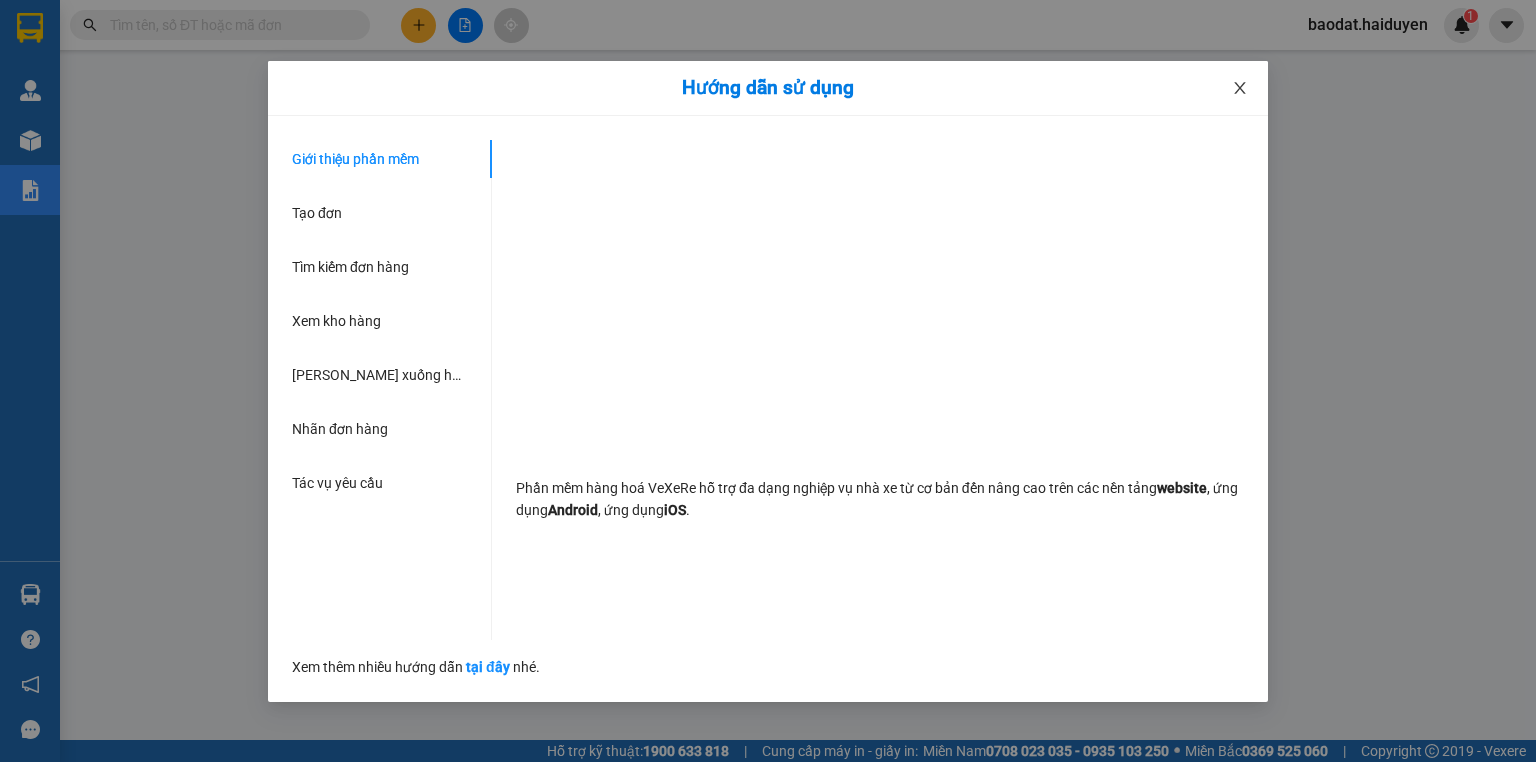 click 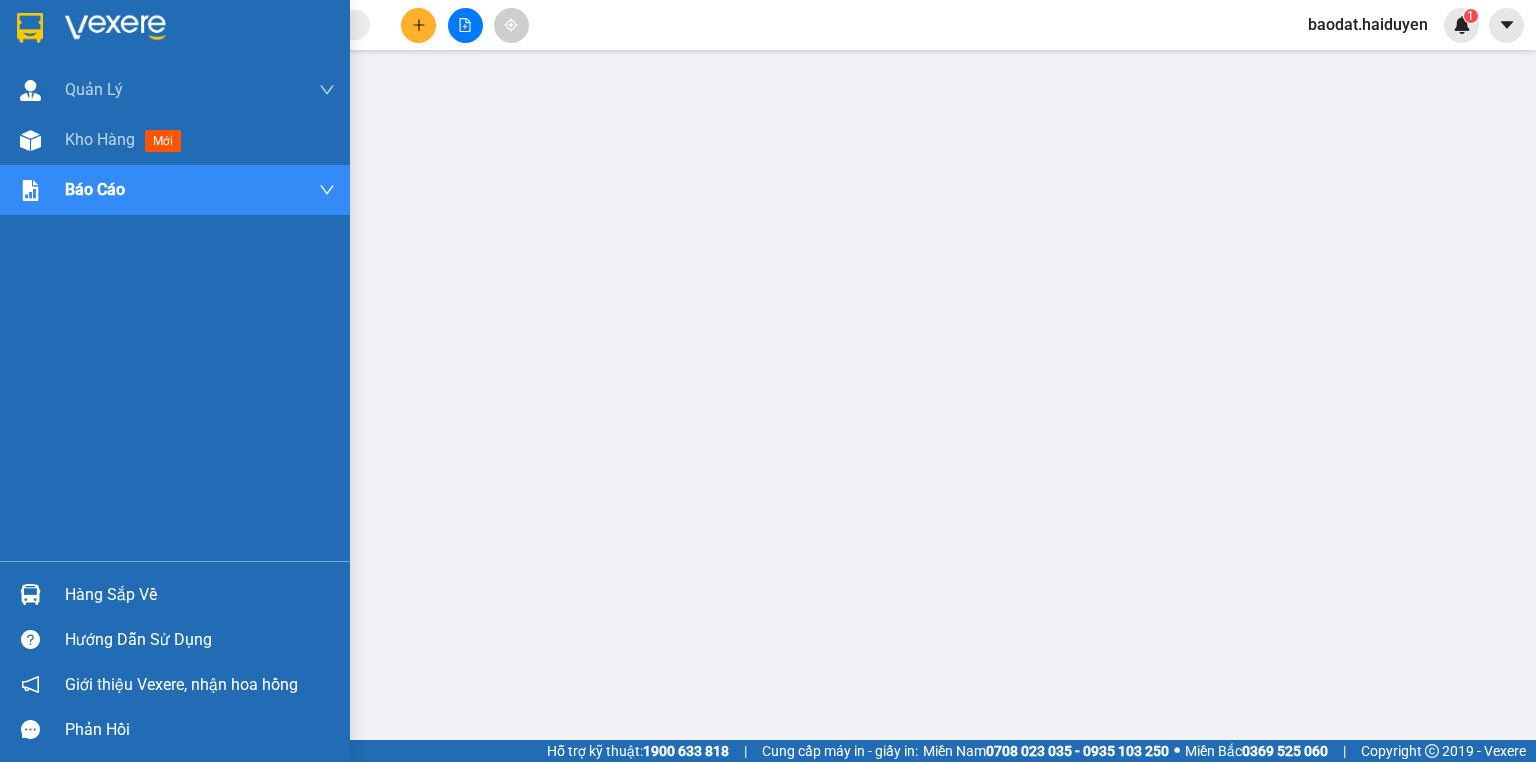 click on "Hàng sắp về" at bounding box center (200, 595) 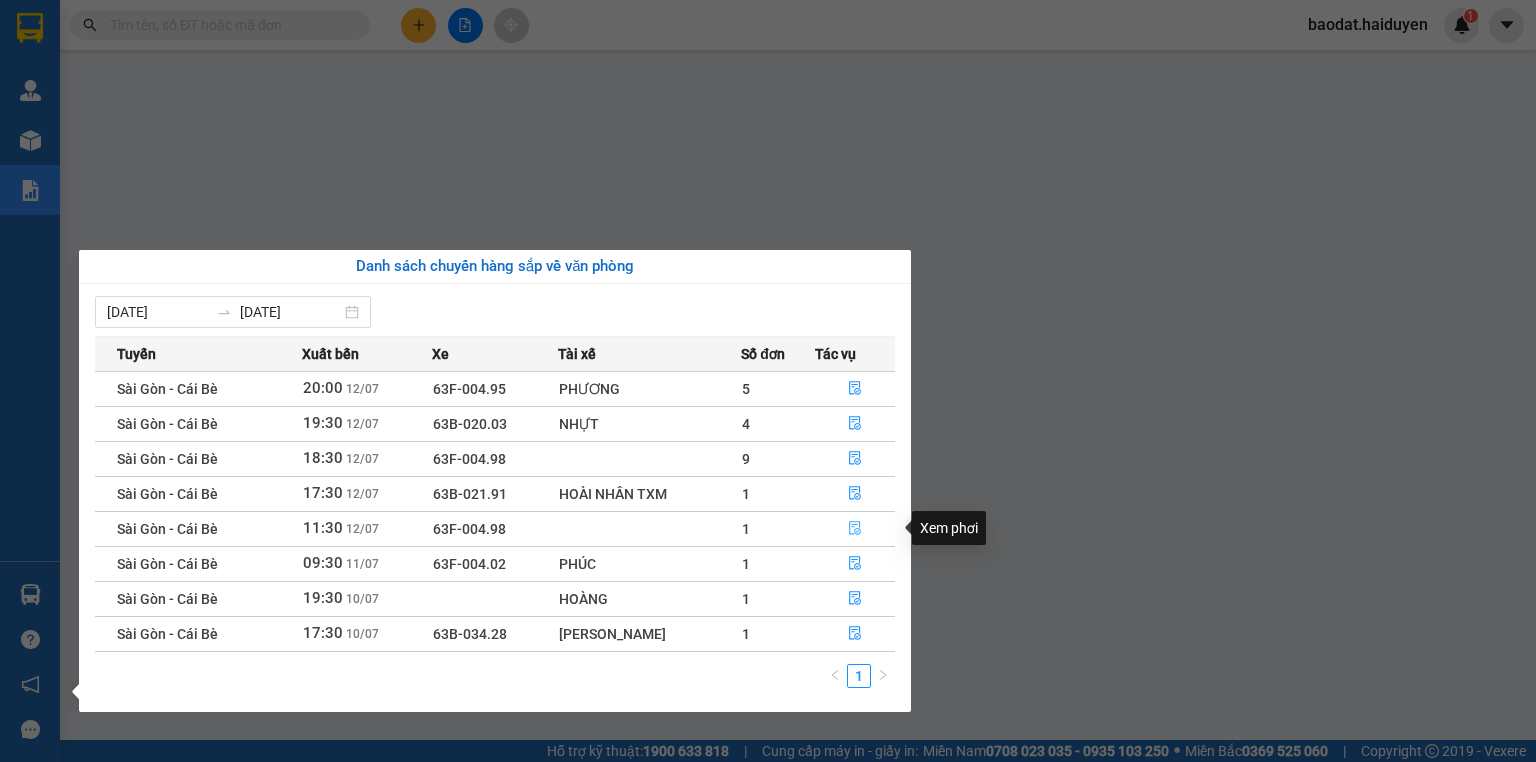 click 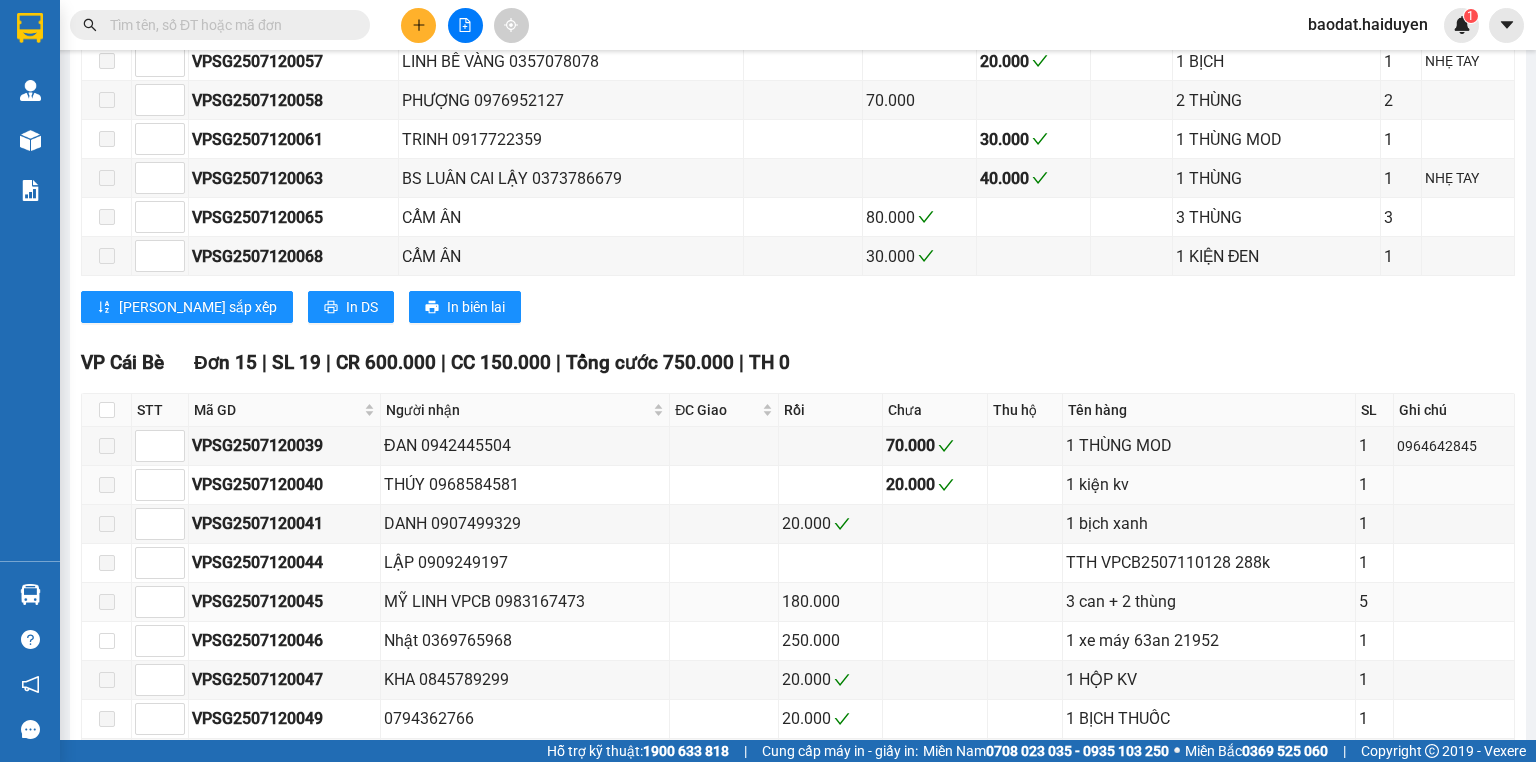 scroll, scrollTop: 1040, scrollLeft: 0, axis: vertical 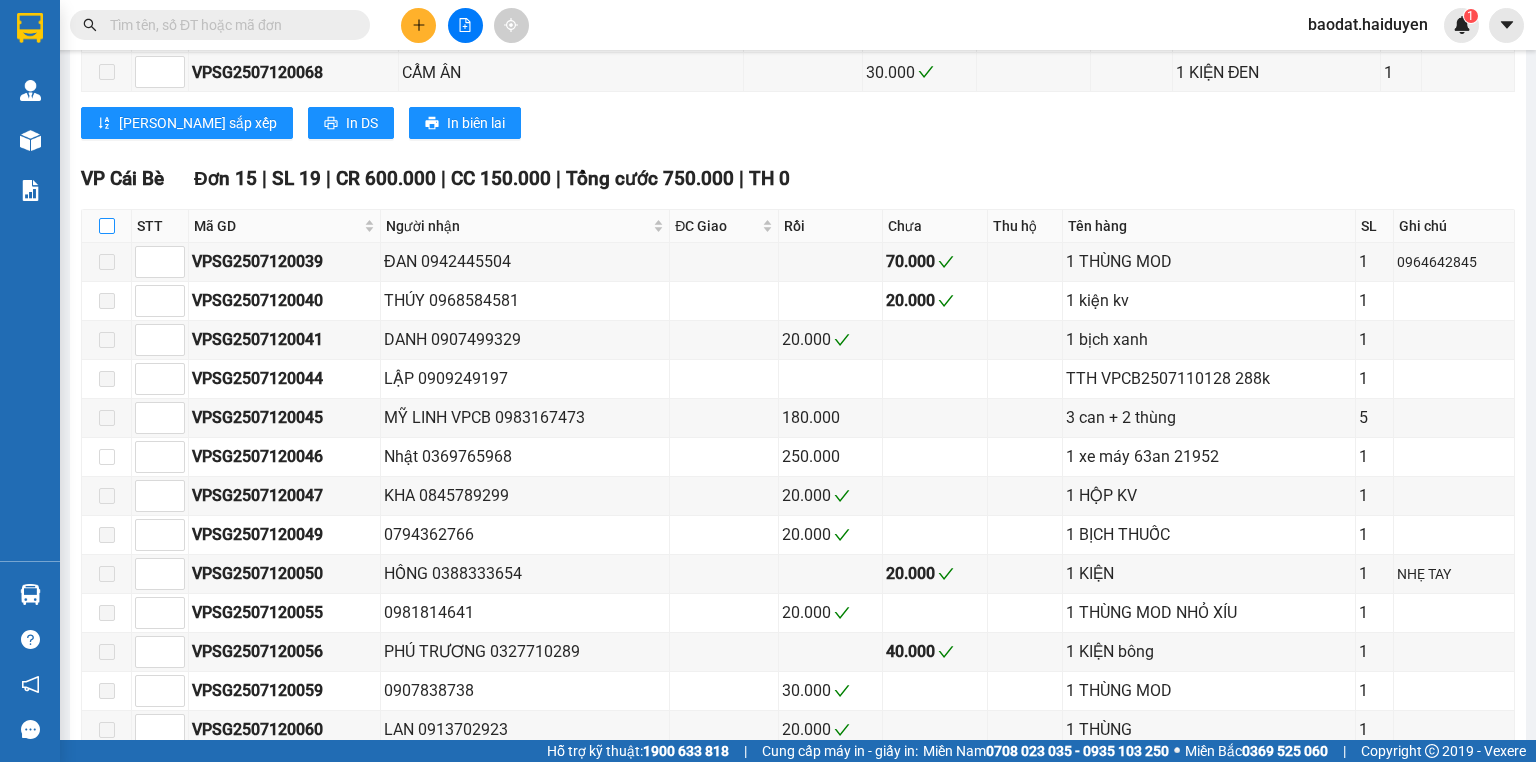 click at bounding box center [107, 226] 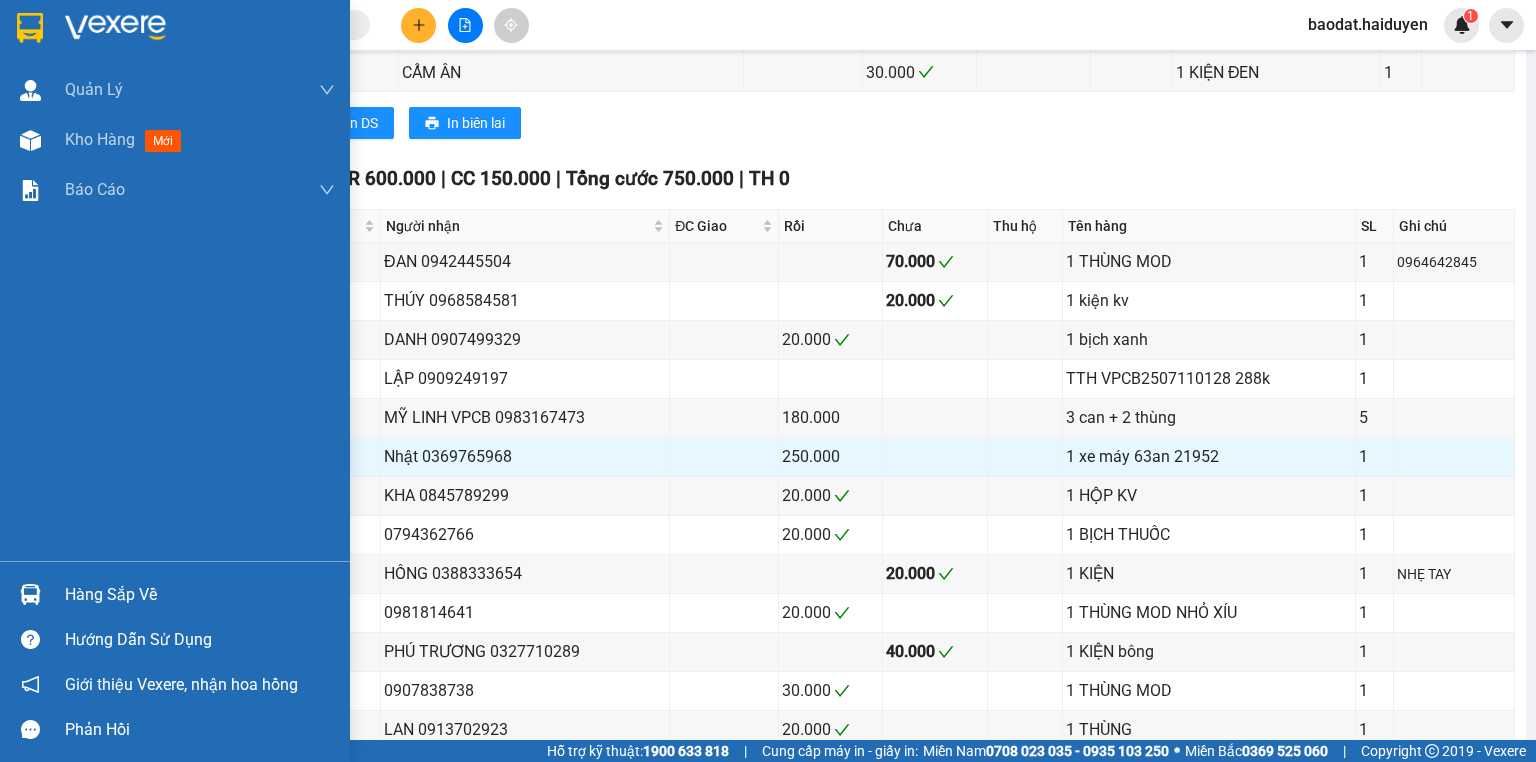 drag, startPoint x: 173, startPoint y: 602, endPoint x: 210, endPoint y: 597, distance: 37.336308 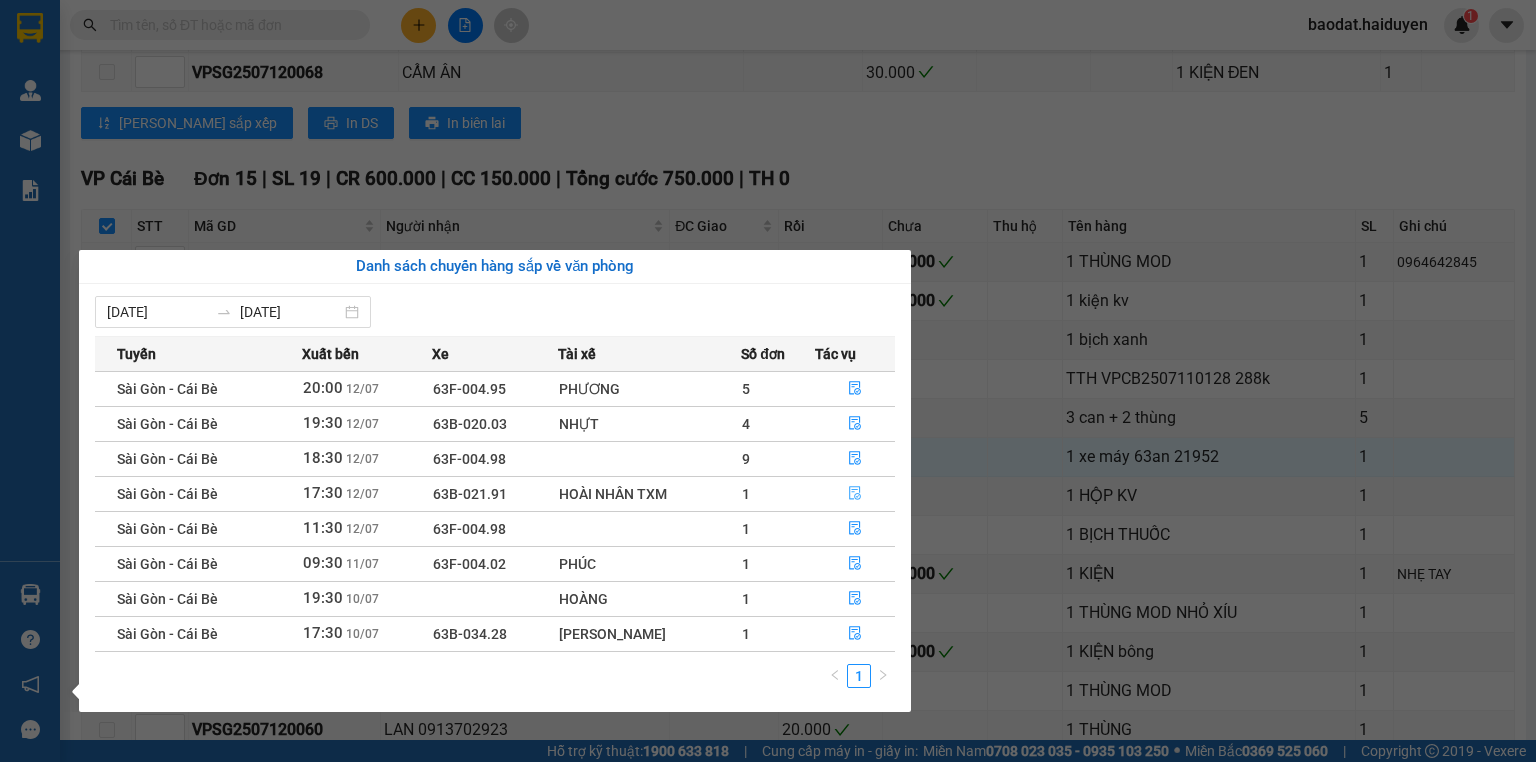 click 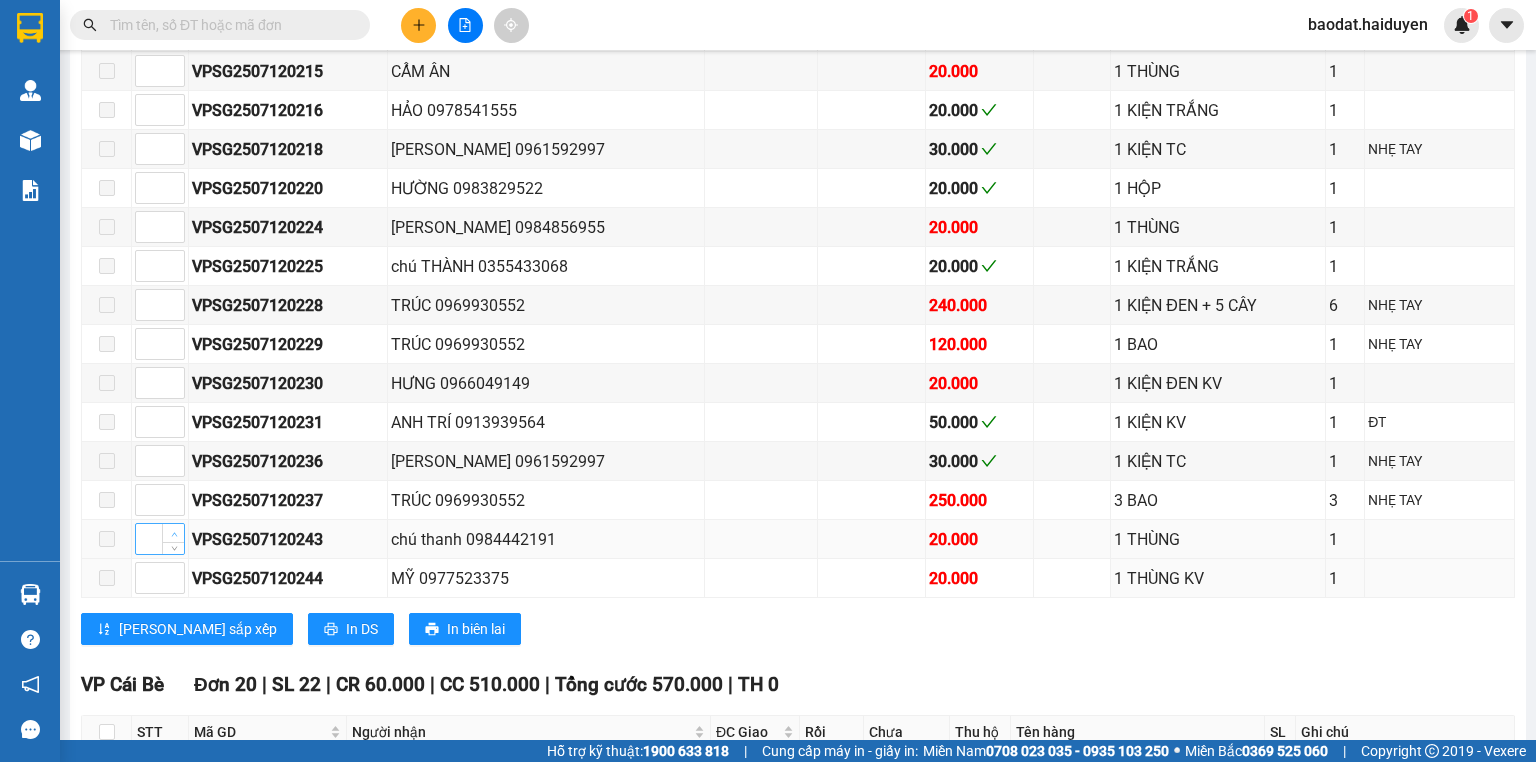 scroll, scrollTop: 1283, scrollLeft: 0, axis: vertical 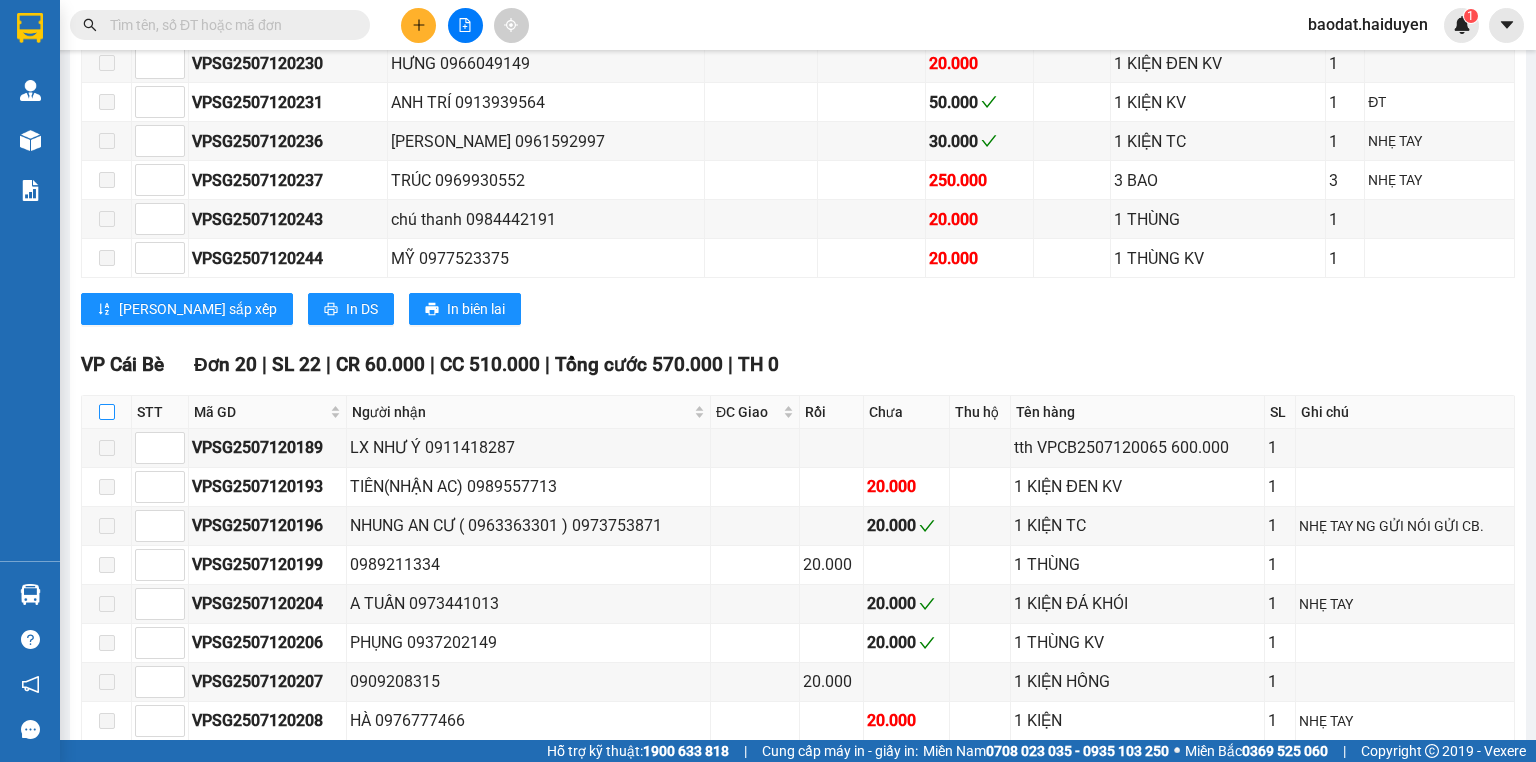 drag, startPoint x: 99, startPoint y: 414, endPoint x: 150, endPoint y: 415, distance: 51.009804 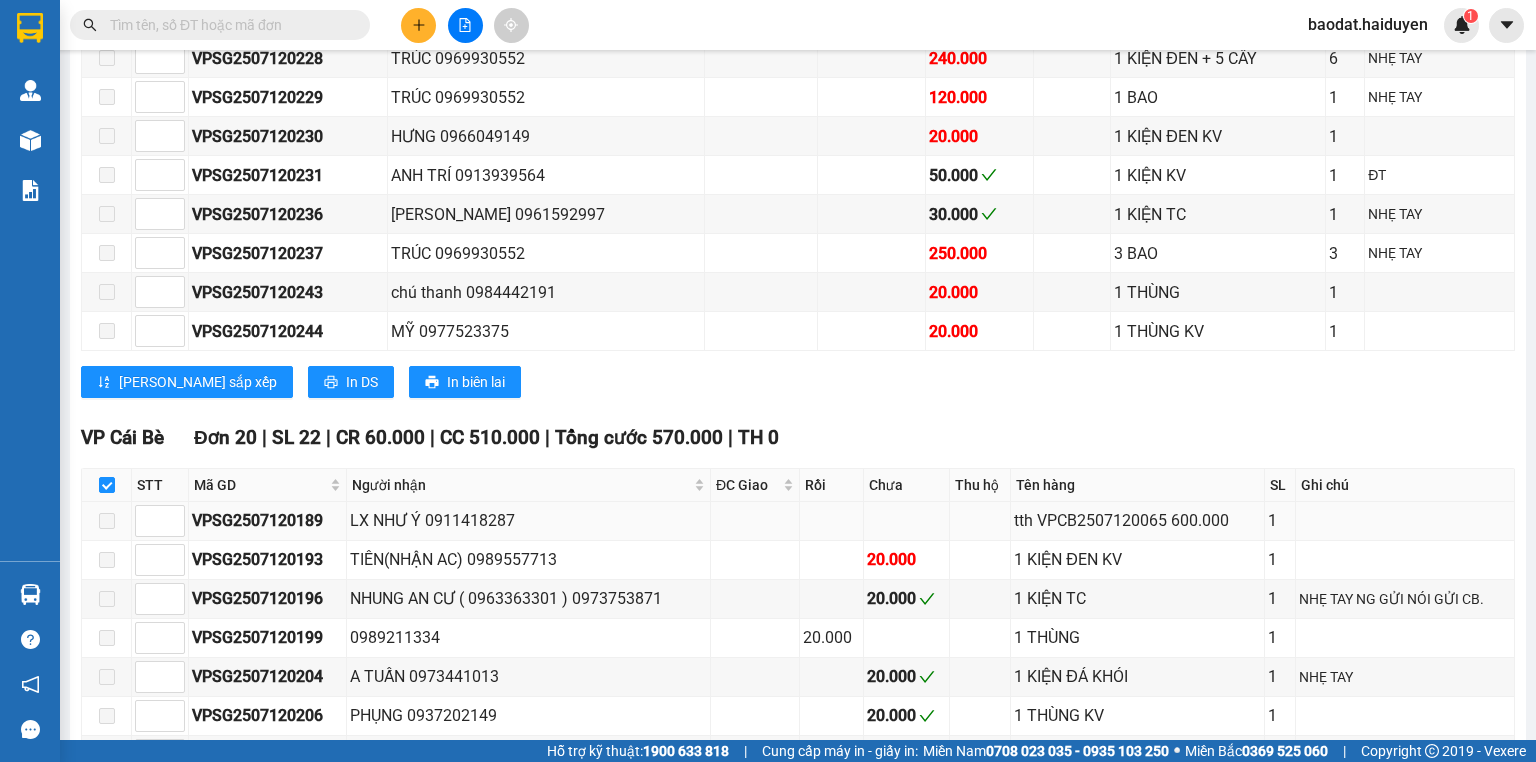scroll, scrollTop: 1203, scrollLeft: 0, axis: vertical 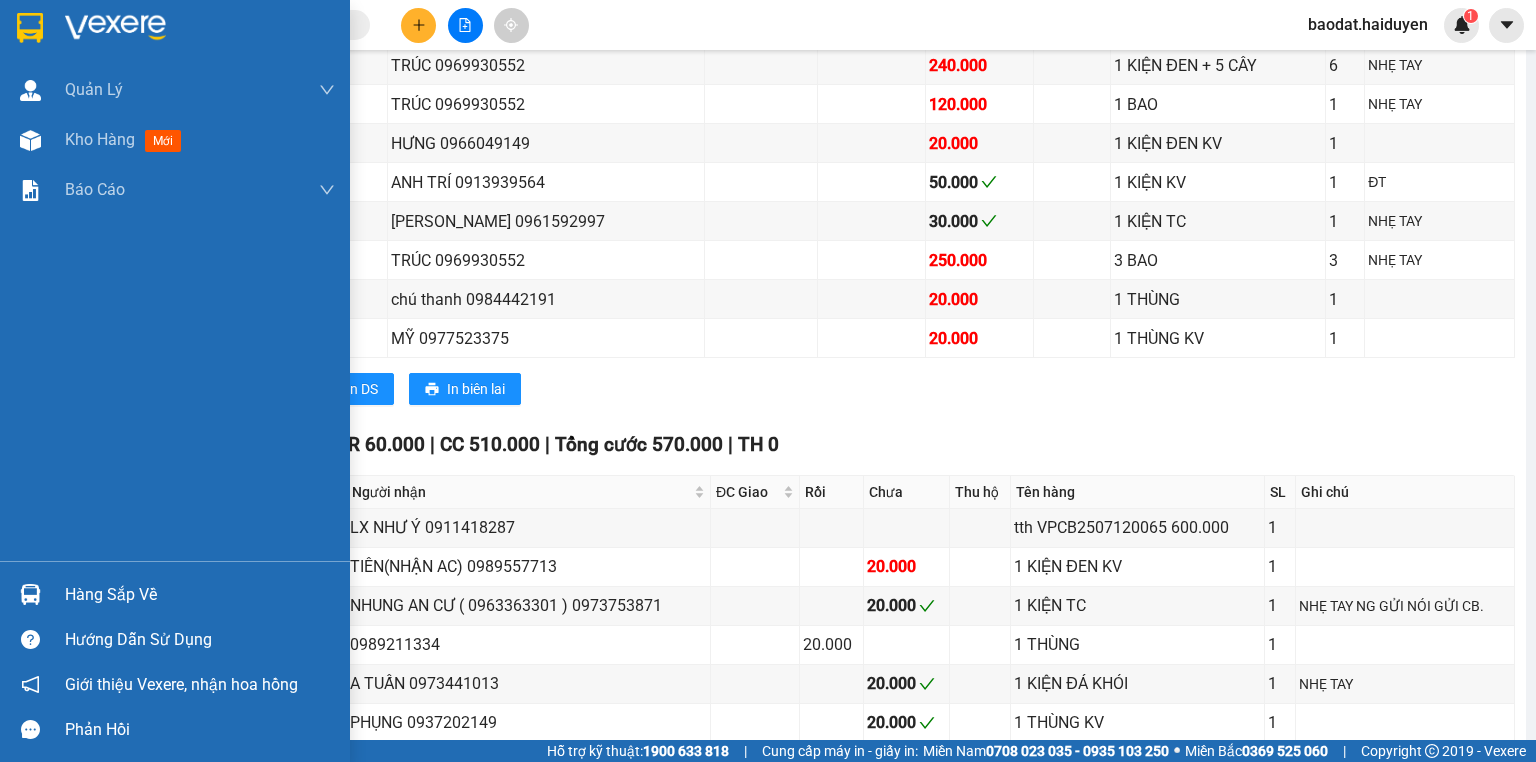 click on "Hàng sắp về" at bounding box center (175, 594) 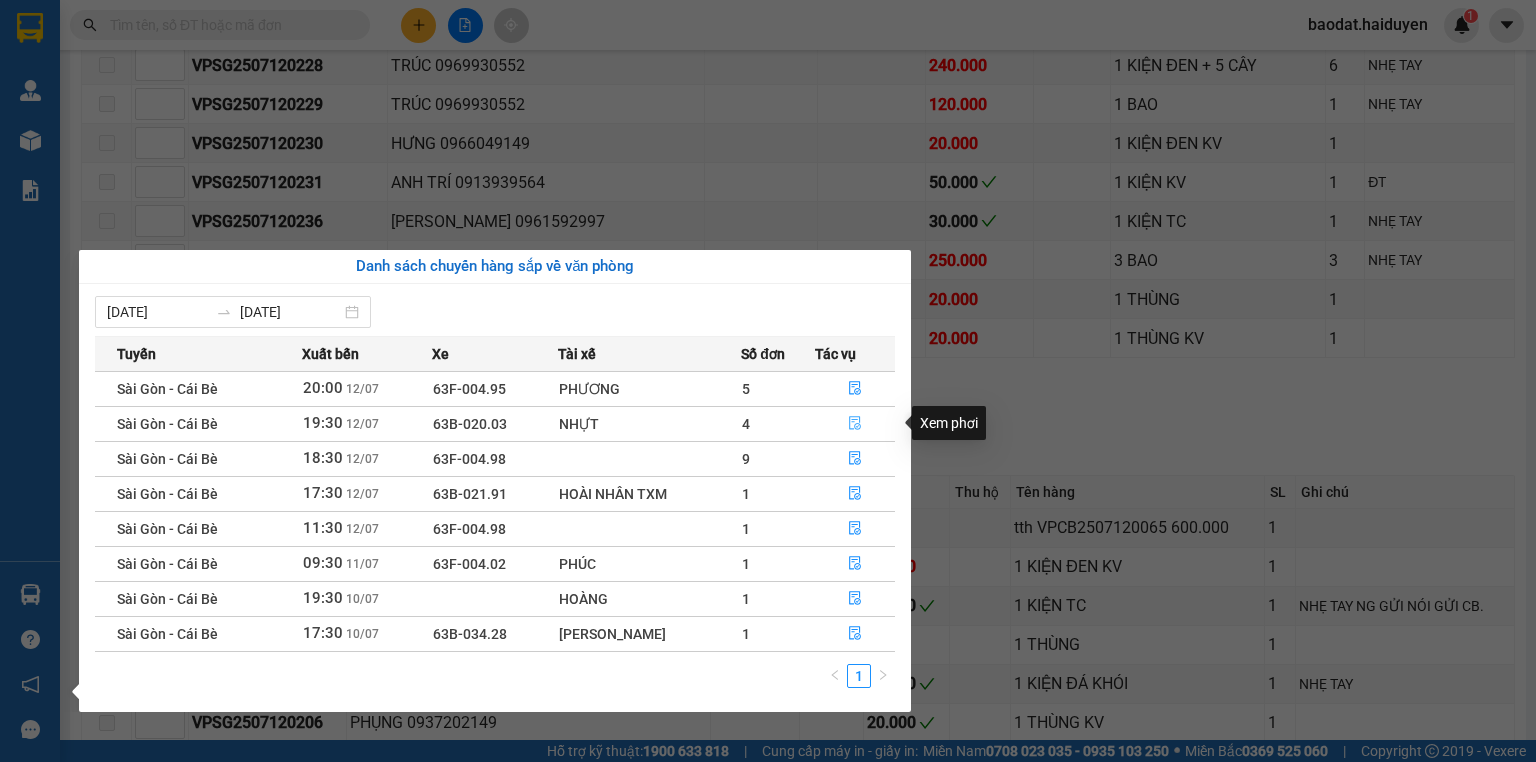 click 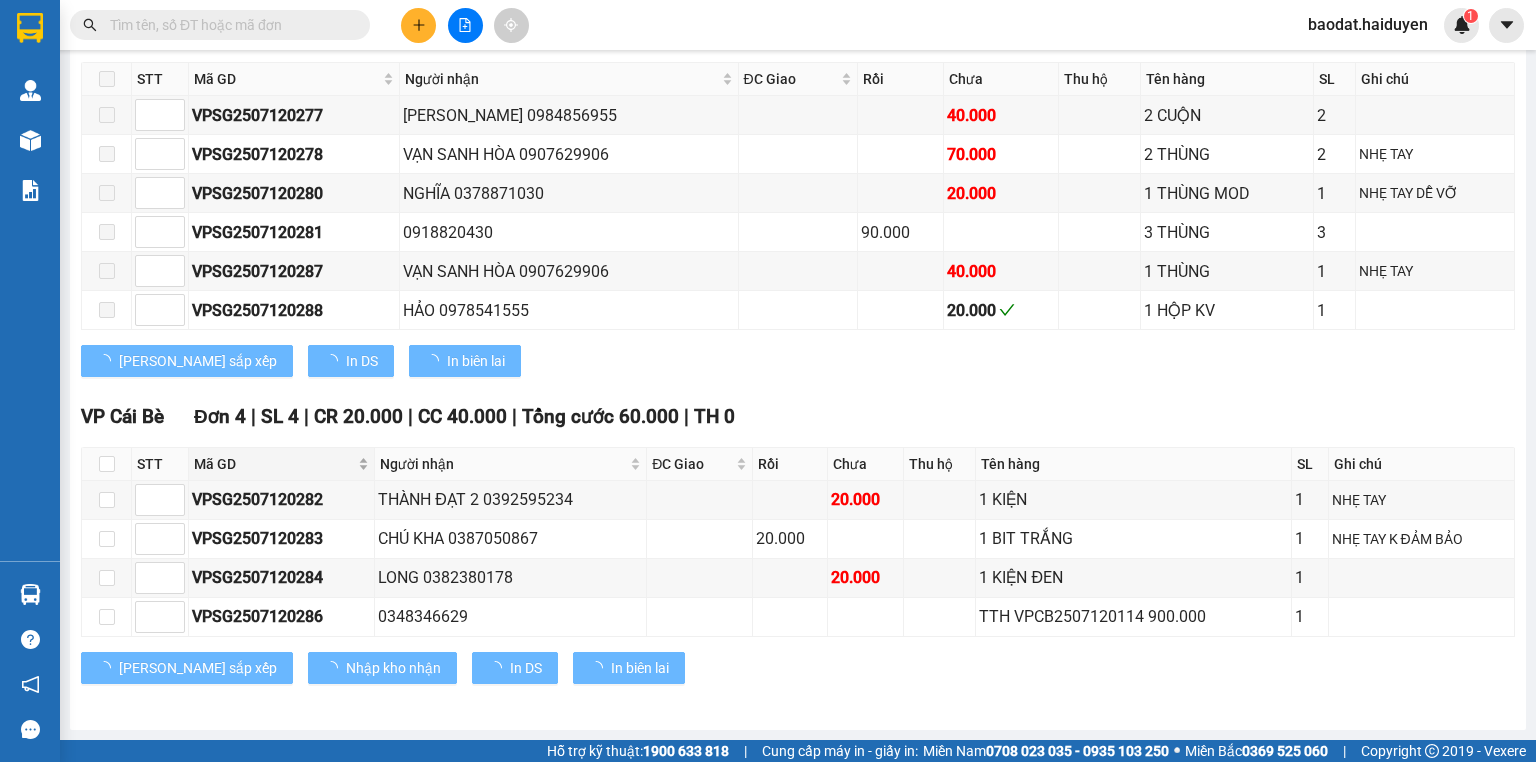 scroll, scrollTop: 690, scrollLeft: 0, axis: vertical 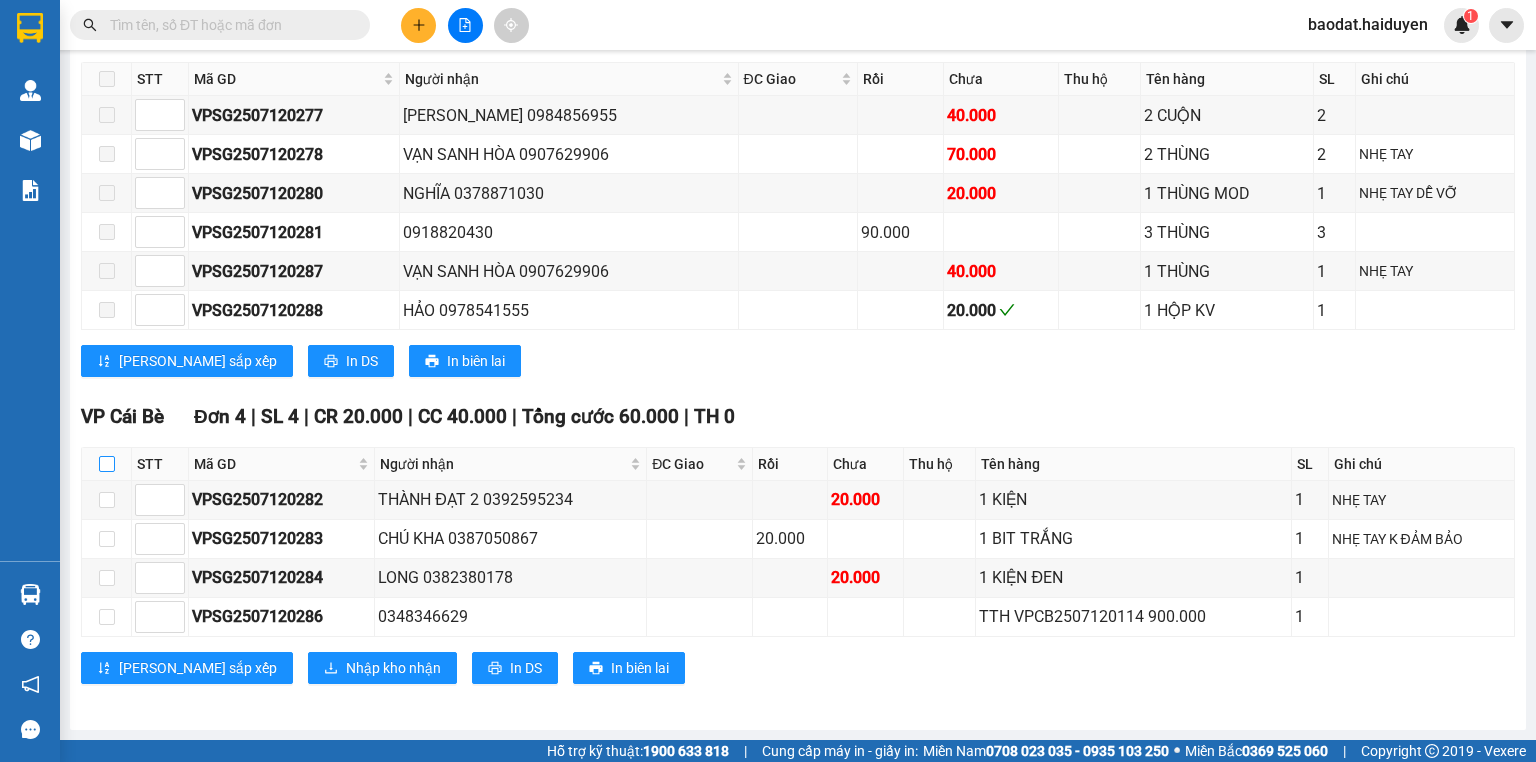 click at bounding box center (107, 464) 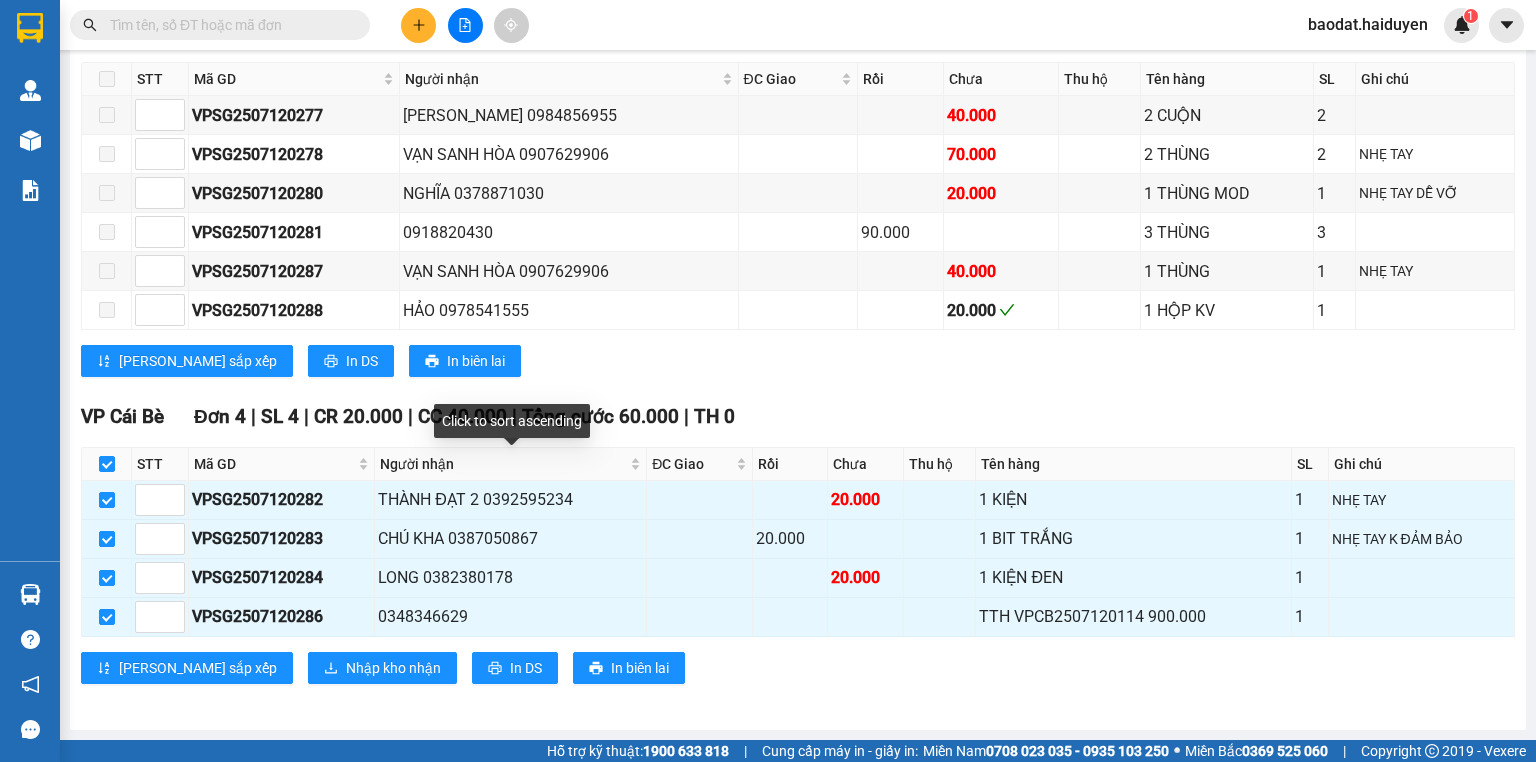 click on "TỔNG Đơn   15 | SL   19 | CR   150.000 | CC   300.000 | Tổng cước   450.000 | TH   0 Giao dọc đường Đơn   5 | SL   5 | CR   40.000 | CC   70.000 | Tổng cước   110.000 | TH   0 STT Mã GD Người nhận ĐC Giao Rồi Chưa Thu hộ Tên hàng SL Ghi chú Ký nhận                         VPSG2507120267 CÔ 10 0375818056 NGÃ 3 PHÚ AN 20.000 1 BỊCH TRẮNG 1 NHẸ TAY DỄ VỠ ( KO ĐẢM BẢO ) VPSG2507120271 ĐỀ 0907939039 CẦU SAO 20.000 1 HỘP KV 1 LK  VPSG2507120274 nhung  0902869297 MAY HOUSE 30.000 1 THÙNG KV 1 VPSG2507120279 NK CẨM LINH 0909116477 CẦU MỸ QUÝ 20.000 1 HỘP 1 VPSG2507120285 VINH 0348888819 bot 23 20.000 1 HỘP  1 Giao hàng Nhập kho nhận Lưu sắp xếp In DS In biên lai Hải Duyên   0939993285   97B [PERSON_NAME], P.9 PHƠI HÀNG VP Cái Bè  -  21:52 [DATE] Tuyến:  [GEOGRAPHIC_DATA] - Cái Bè Chuyến:   (19:30 [DATE]) Tài xế:  NHỰT   Số xe:  63B-020.03   Loại xe:  Ghế ngồi 28 chỗ  STT Mã GD" at bounding box center (798, 169) 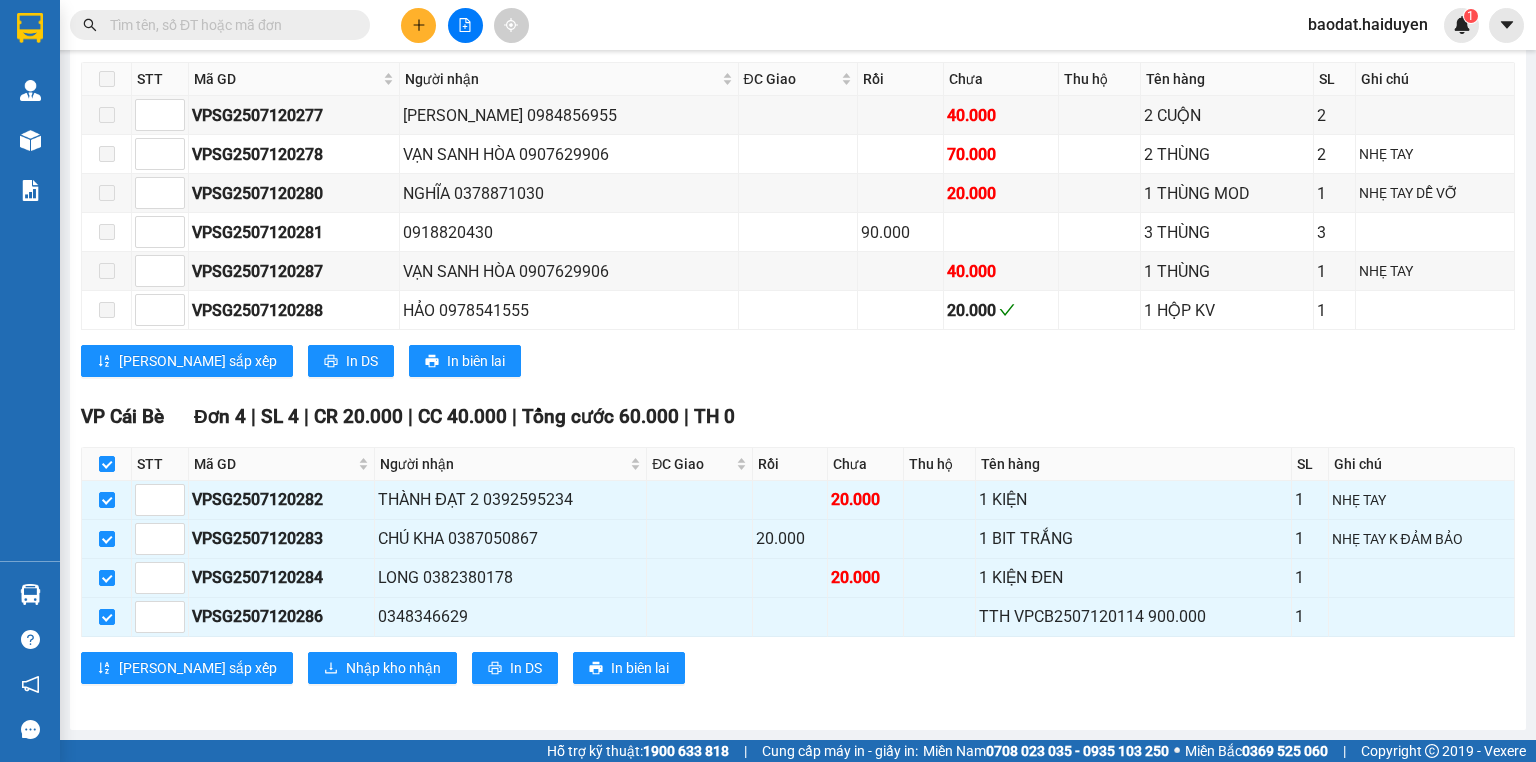 click on "VP Cai Lậy Đơn   6 | SL   10 | CR   90.000 | CC   190.000 | Tổng cước   280.000 | TH   0 STT Mã GD Người nhận ĐC Giao Rồi Chưa Thu hộ Tên hàng SL Ghi chú Ký nhận                         VPSG2507120277 HÙNG OSAMA 0984856955 40.000 2 CUỘN  2 VPSG2507120278 [GEOGRAPHIC_DATA] 0907629906 70.000 2 THÙNG  2 NHẸ TAY VPSG2507120280 NGHĨA 0378871030 20.000 1 THÙNG MOD 1 NHẸ TAY DỄ VỠ VPSG2507120281  0918820430 90.000 3 THÙNG  3 VPSG2507120287 [GEOGRAPHIC_DATA] 0907629906 40.000 1 THÙNG  1 NHẸ TAY VPSG2507120288 HẢO 0978541555 20.000 1 HỘP KV 1 Lưu sắp xếp In DS In biên lai Hải Duyên   0939993285   97B [PERSON_NAME], P.9 PHƠI HÀNG VP Cái Bè  -  21:52 [DATE] [GEOGRAPHIC_DATA]:  [GEOGRAPHIC_DATA] - Cái Bè Chuyến:   (19:30 [DATE]) Tài xế:  NHỰT   Số xe:  63B-020.03   Loại xe:  Ghế ngồi 28 chỗ  STT Mã GD Người nhận ĐC Giao Rồi Chưa Thu hộ Tên hàng SL Ghi chú Ký nhận VP Cai Lậy Đơn   6 | SL   10 | CR   90.000 |" at bounding box center [798, 204] 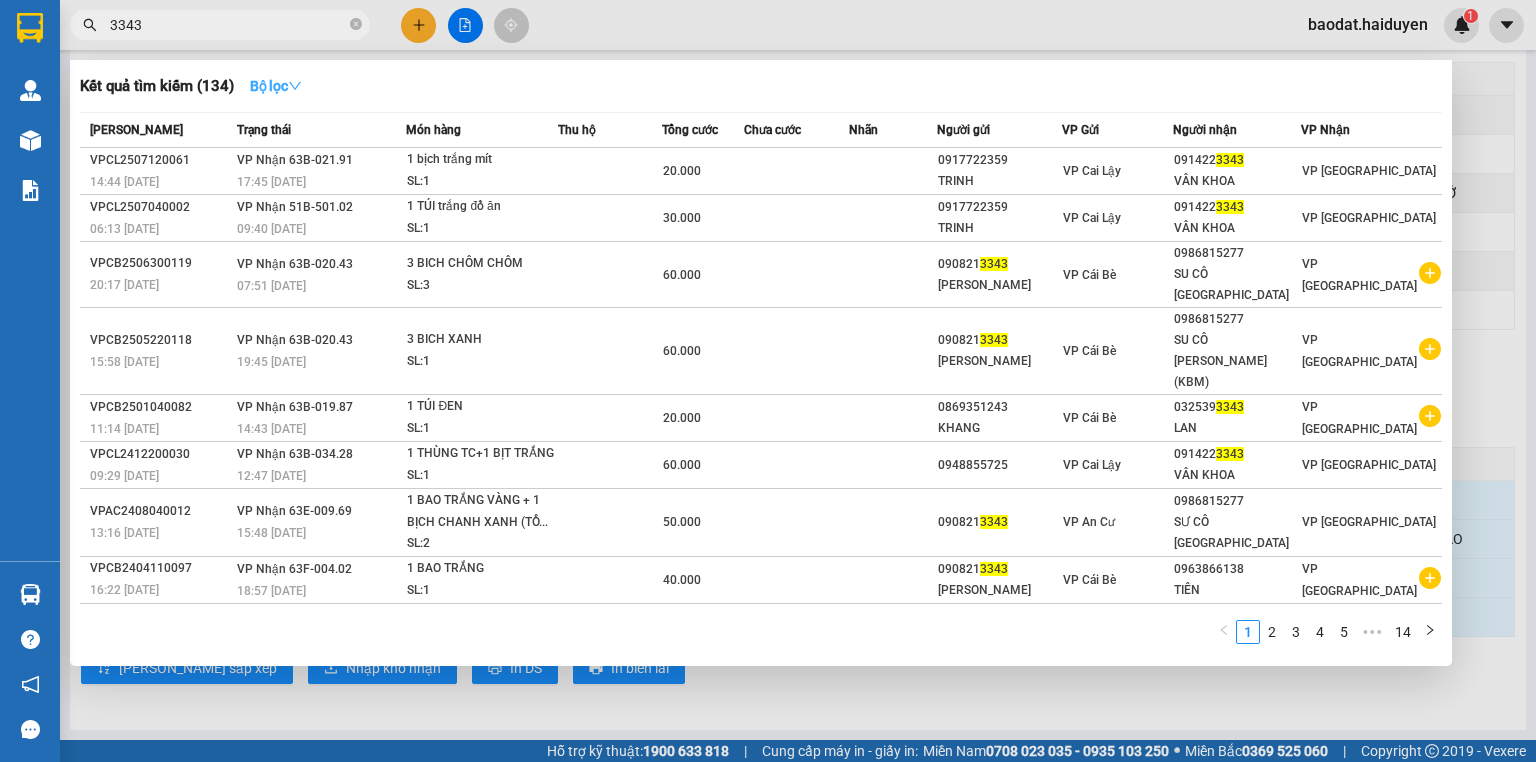 type on "3343" 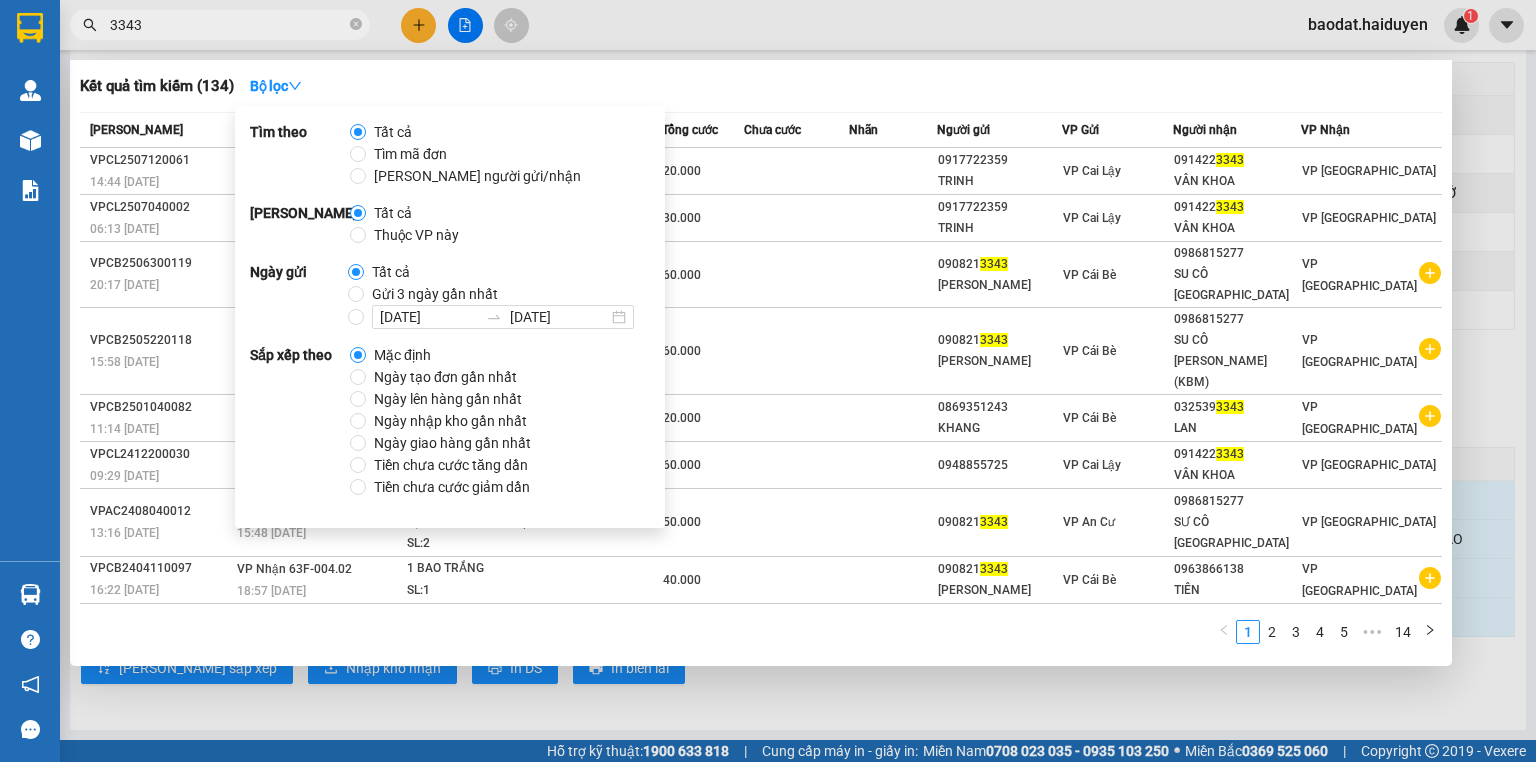 click on "Gửi 3 ngày gần nhất" at bounding box center [435, 294] 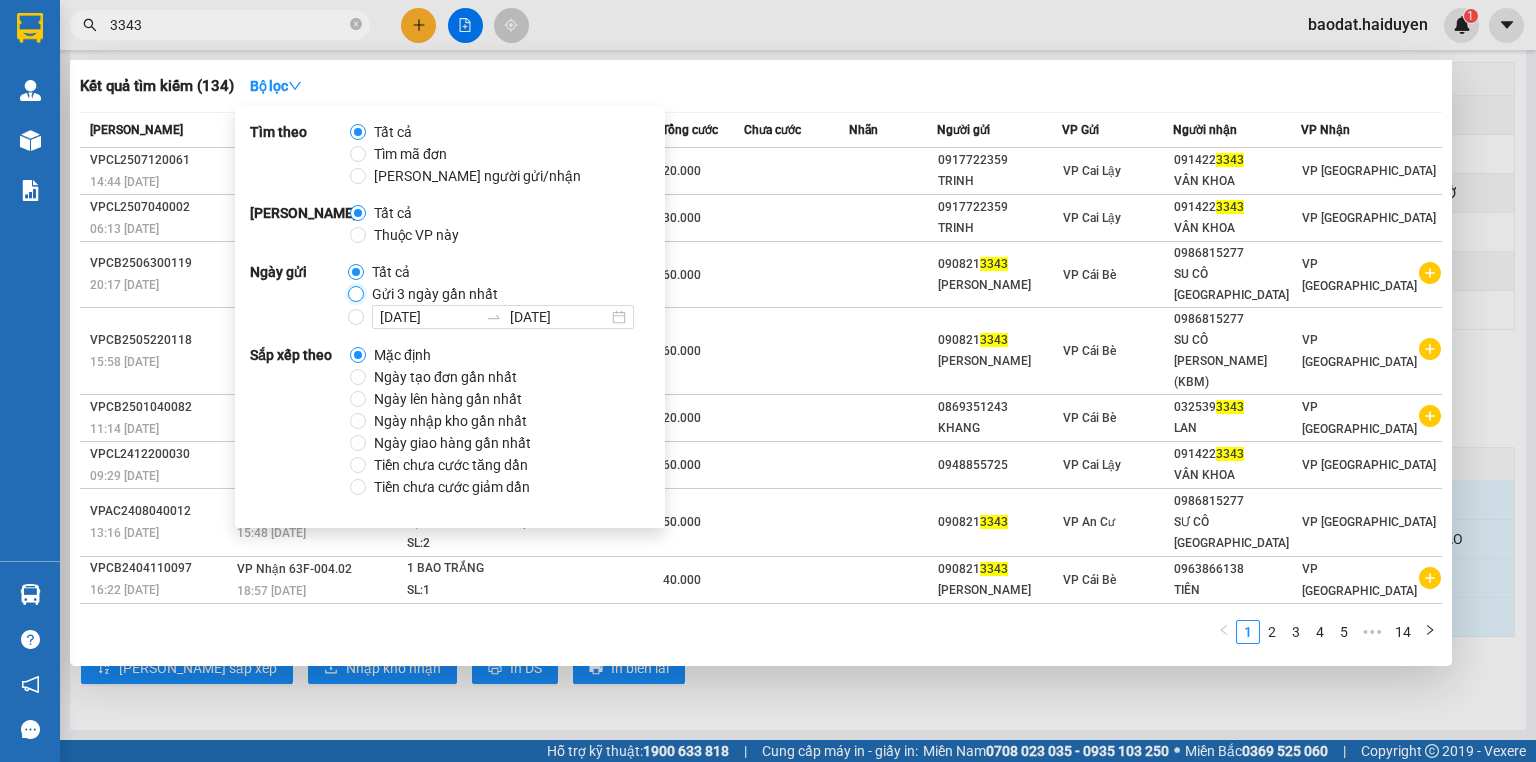 click on "Gửi 3 ngày gần nhất" at bounding box center [356, 294] 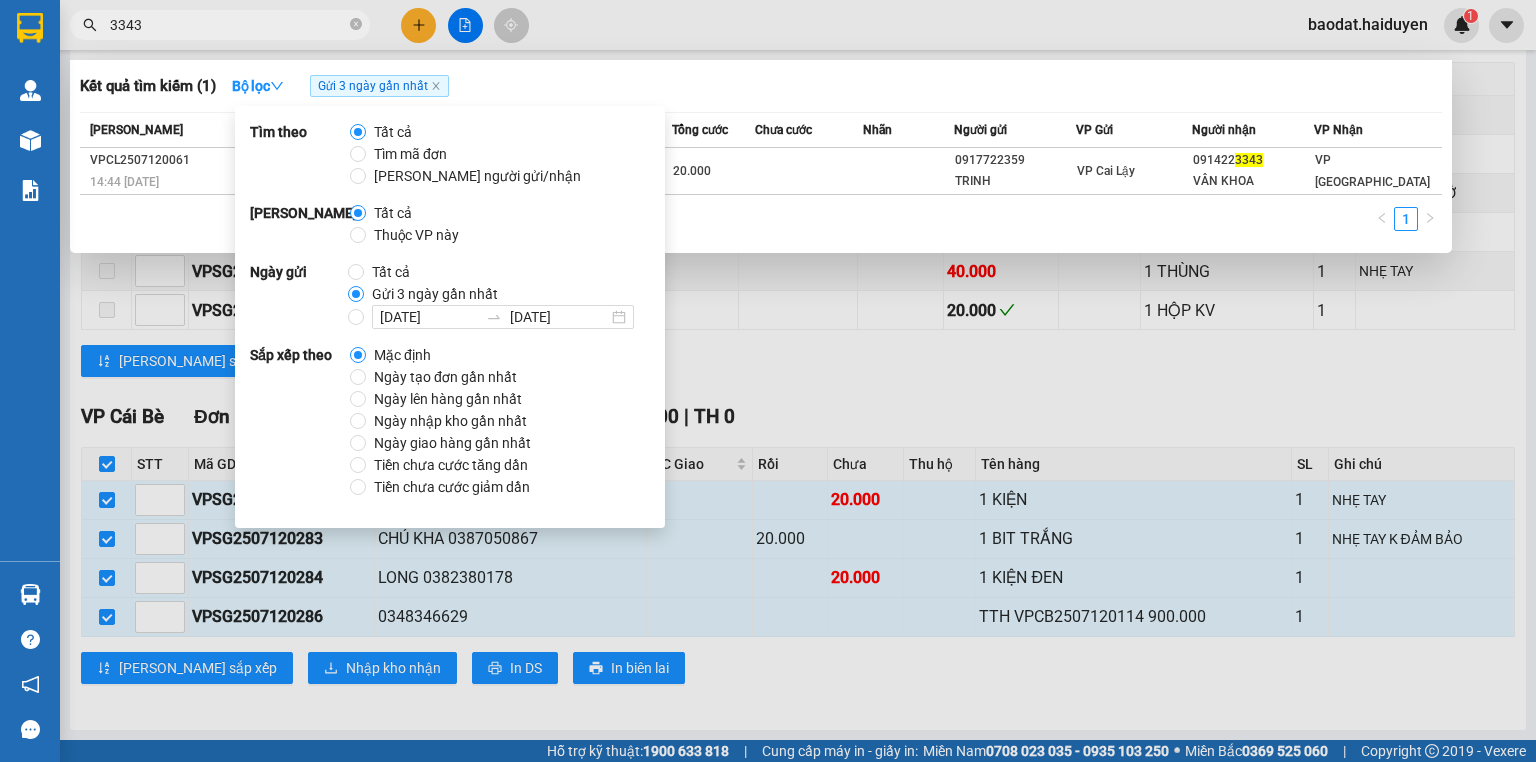 click on "Kết quả tìm kiếm ( 1 )  Bộ lọc  Gửi 3 ngày gần nhất" at bounding box center (761, 86) 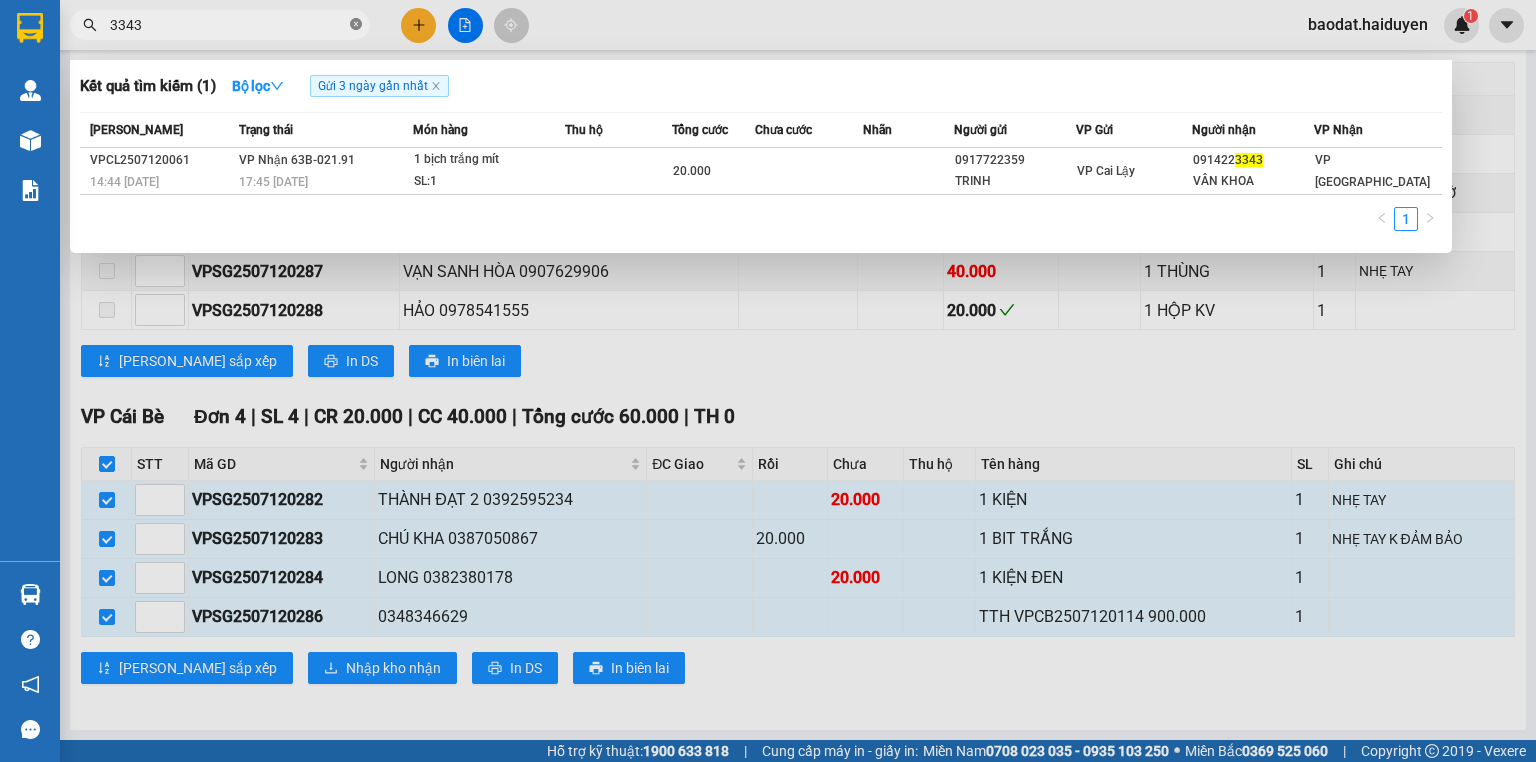 click 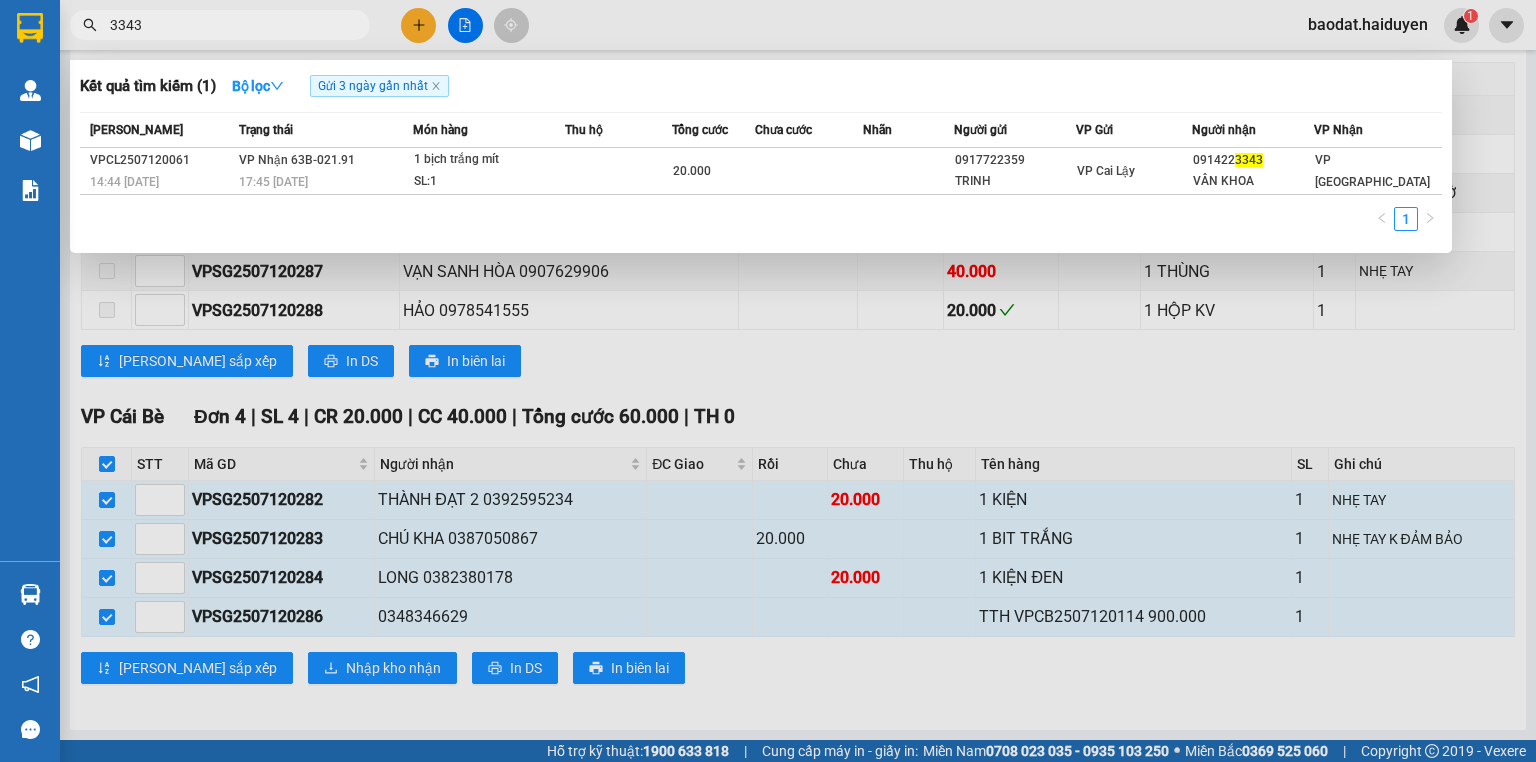 type 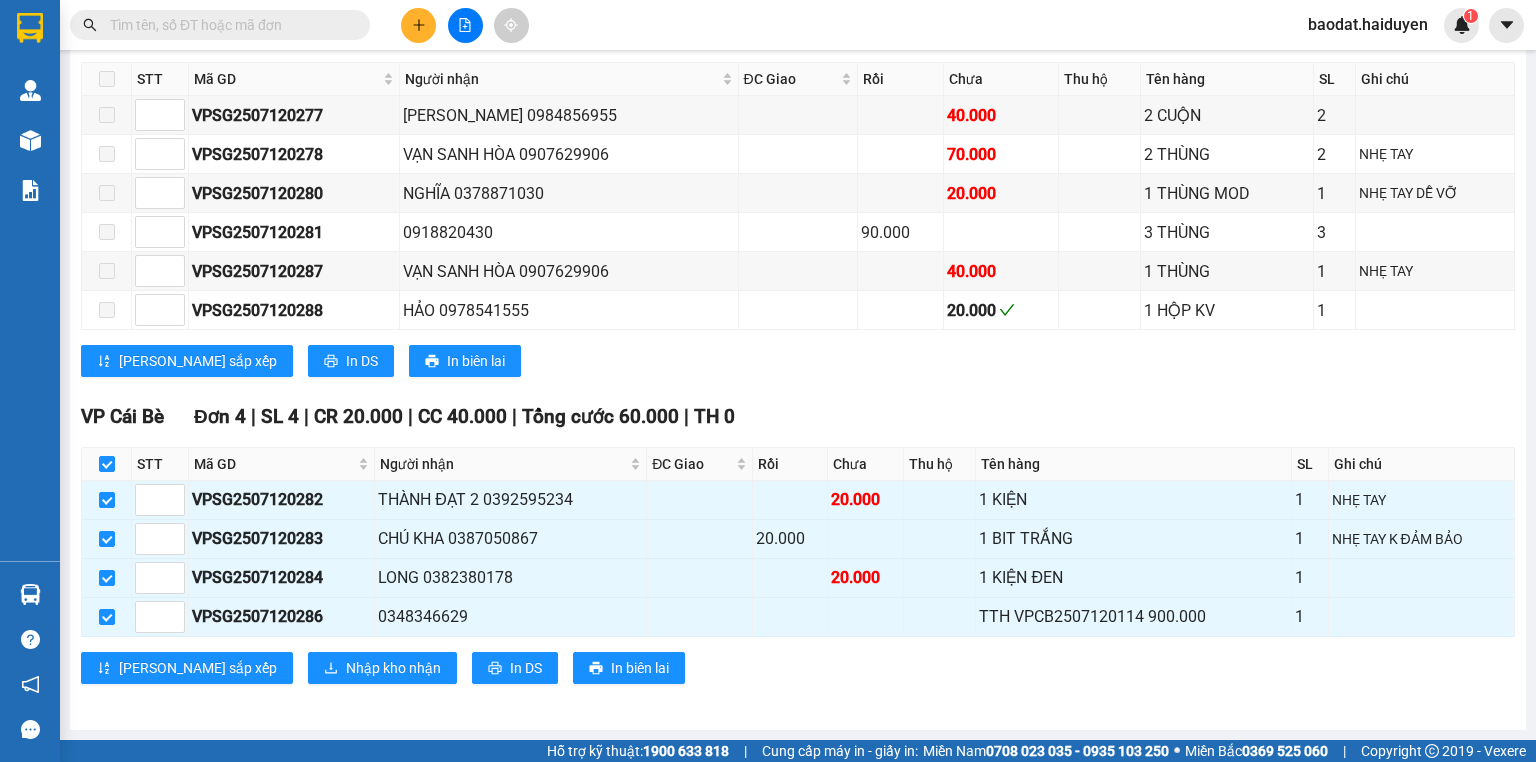 click on "[PERSON_NAME] sắp xếp In DS In biên lai" at bounding box center (798, 361) 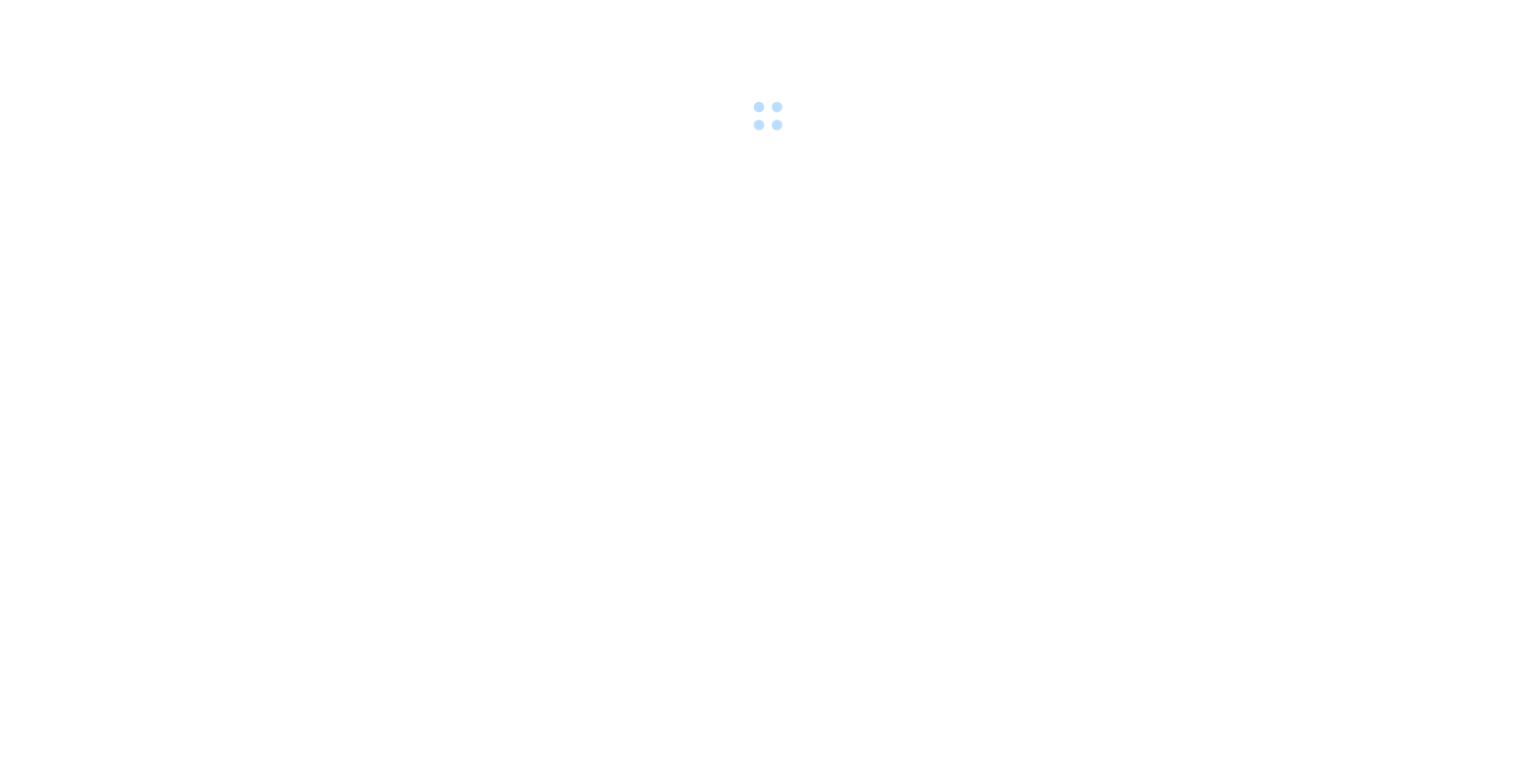 scroll, scrollTop: 0, scrollLeft: 0, axis: both 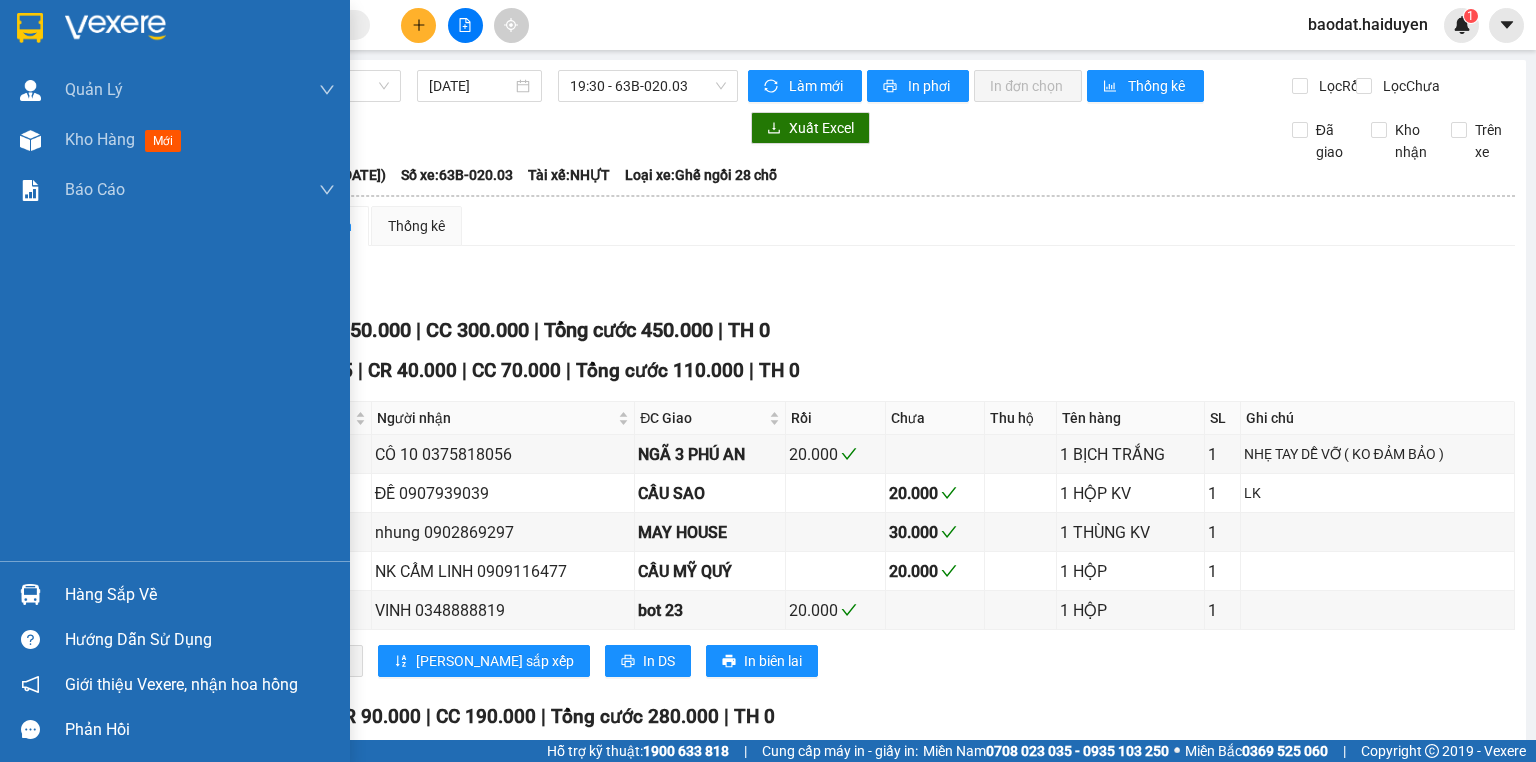 drag, startPoint x: 120, startPoint y: 601, endPoint x: 120, endPoint y: 575, distance: 26 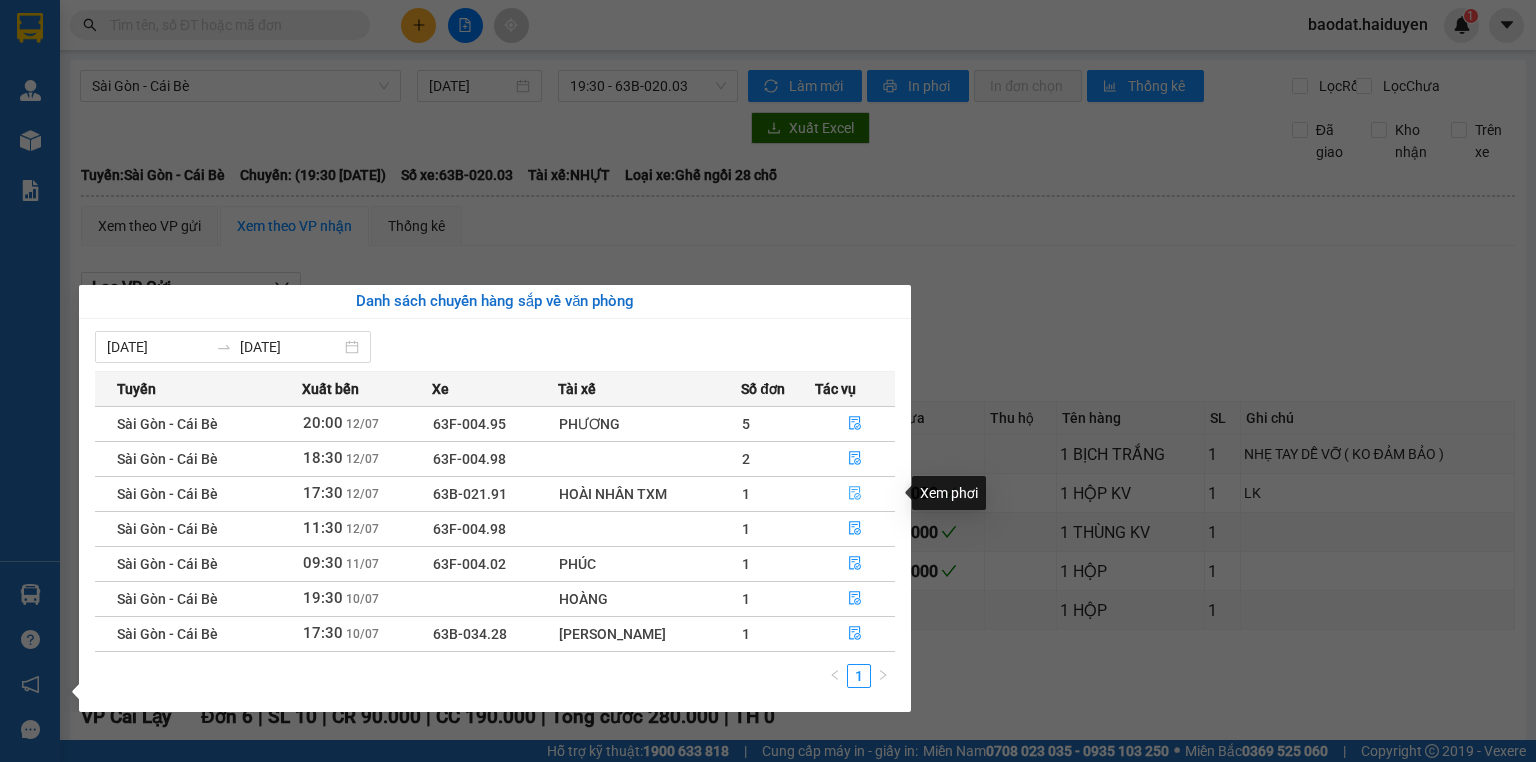 drag, startPoint x: 851, startPoint y: 497, endPoint x: 855, endPoint y: 483, distance: 14.56022 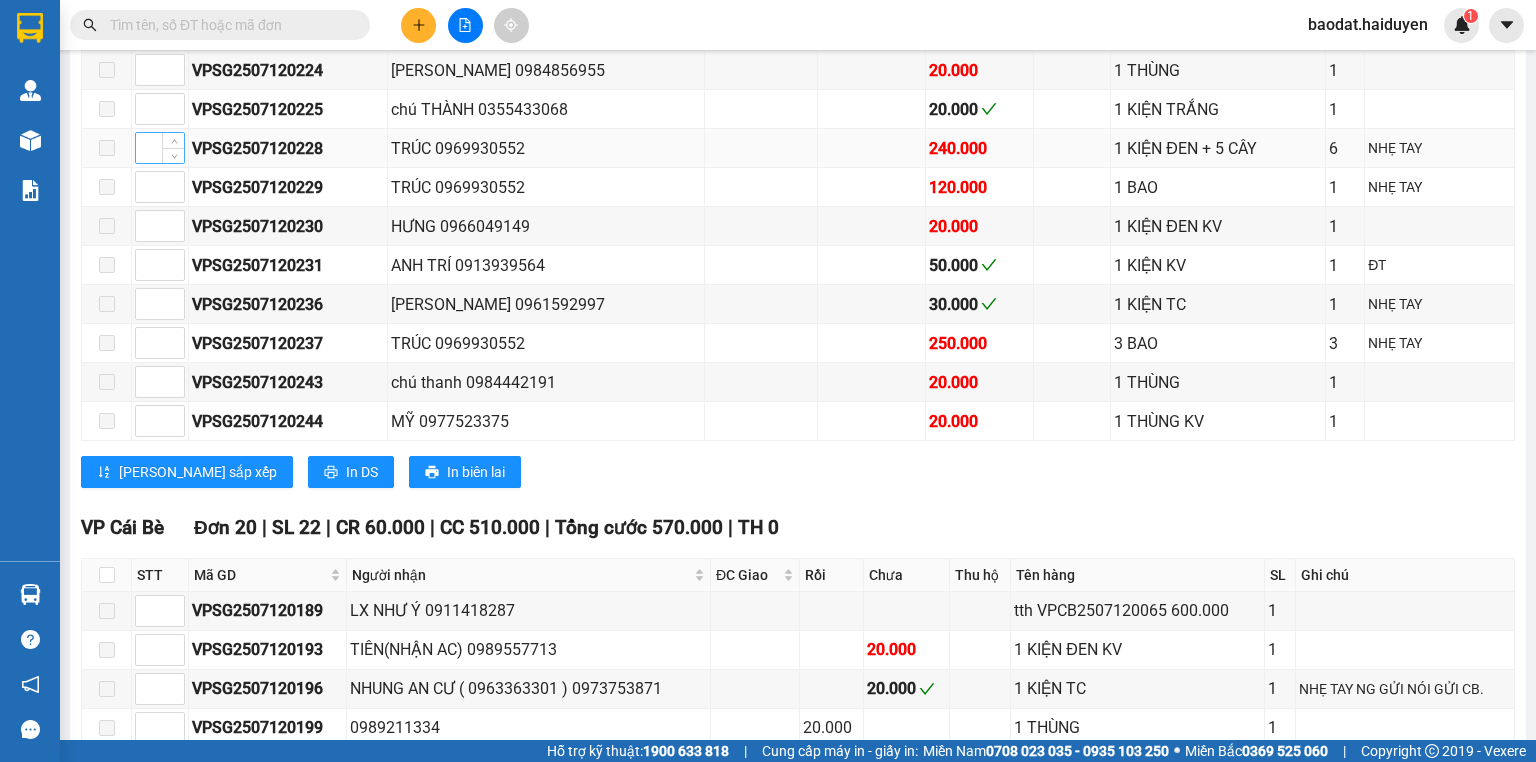 scroll, scrollTop: 1440, scrollLeft: 0, axis: vertical 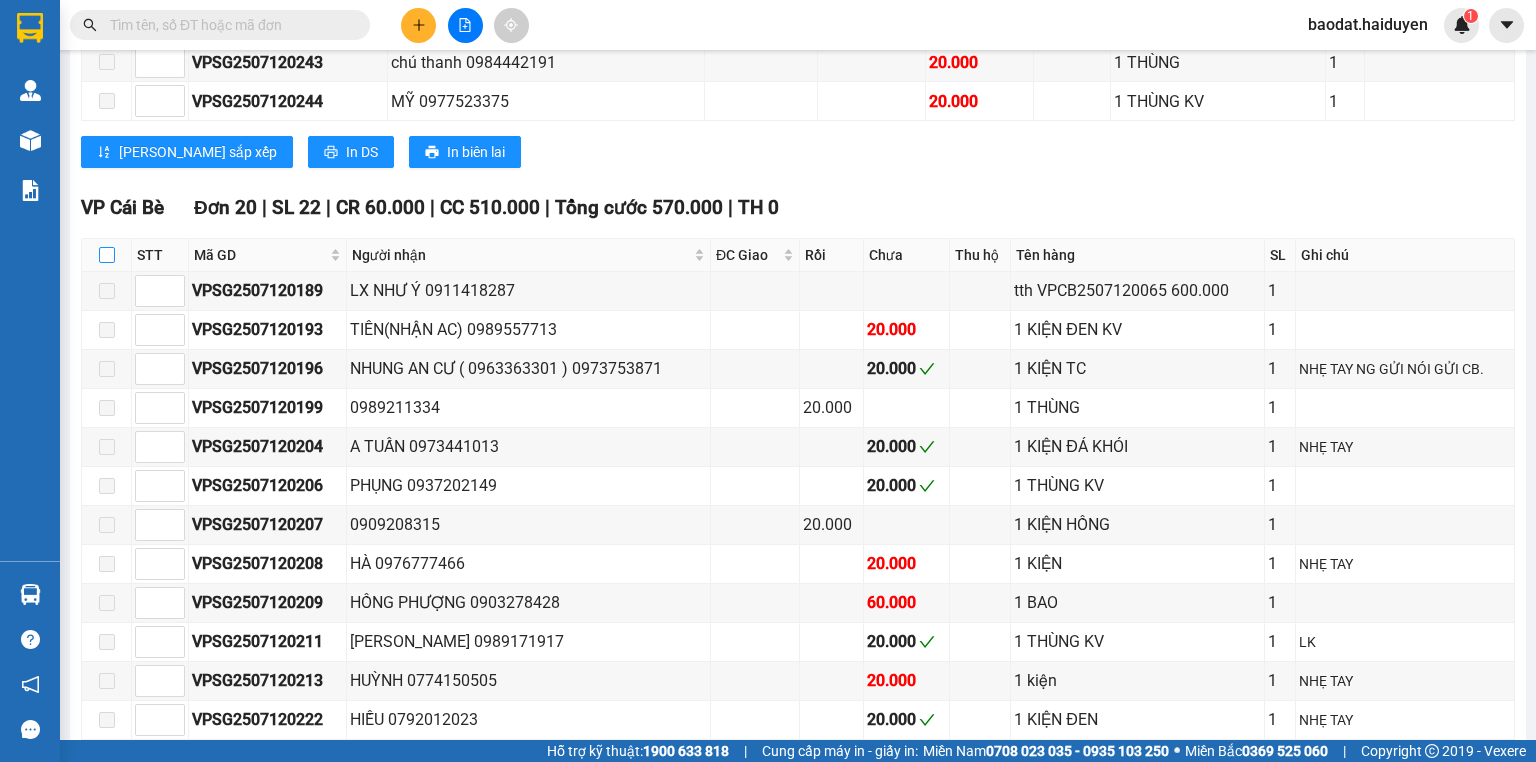click at bounding box center [107, 255] 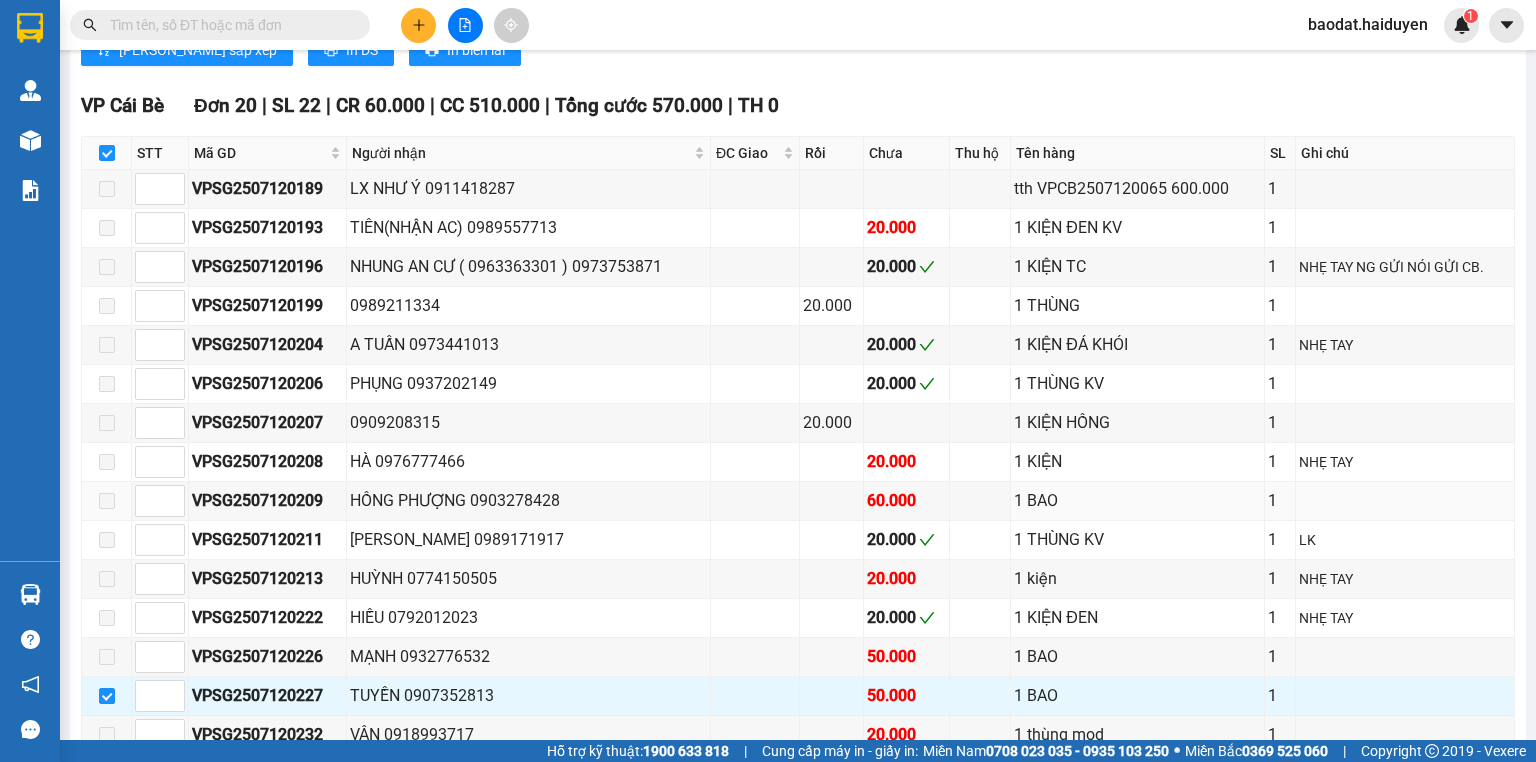 scroll, scrollTop: 1360, scrollLeft: 0, axis: vertical 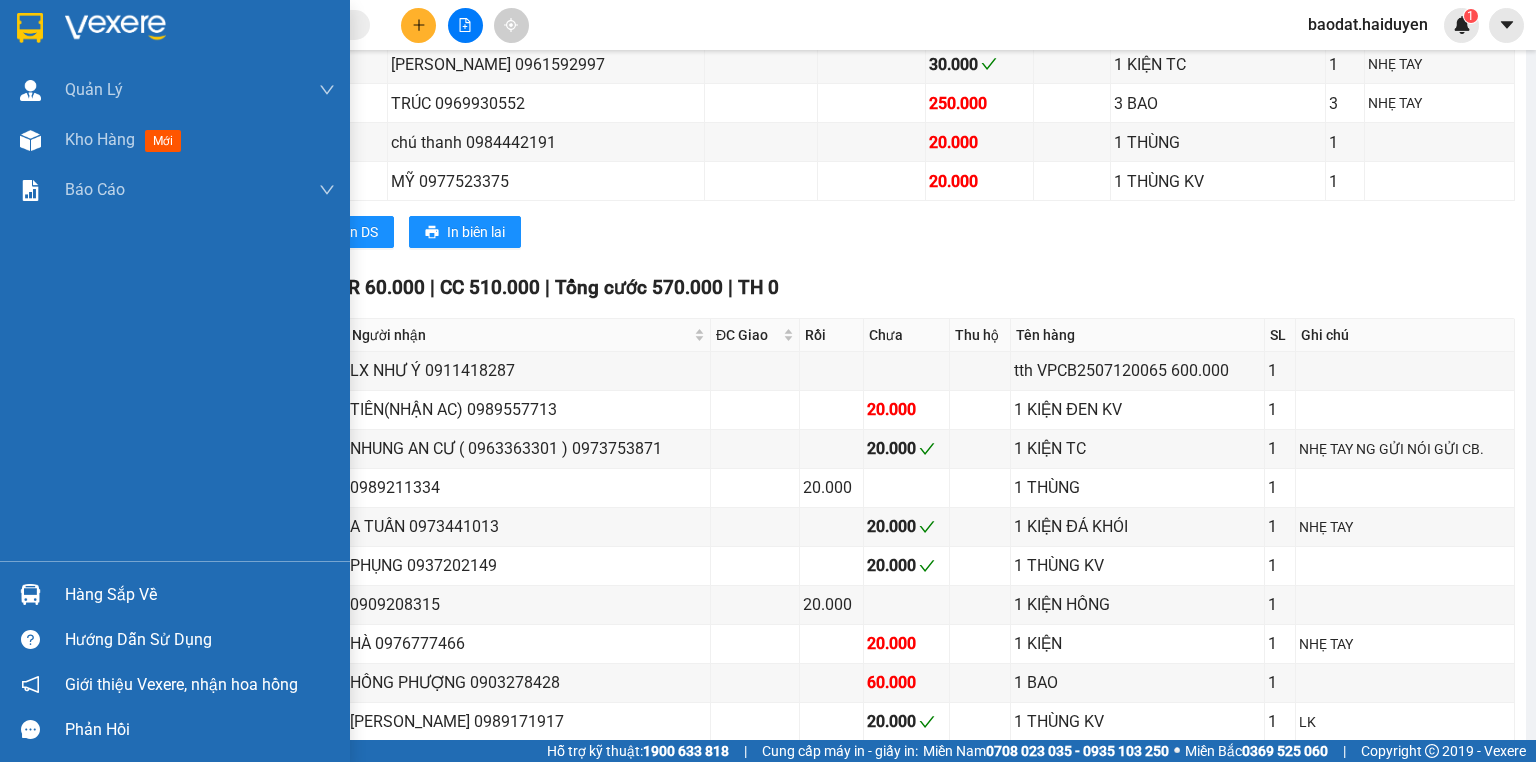 click on "Hàng sắp về" at bounding box center (175, 594) 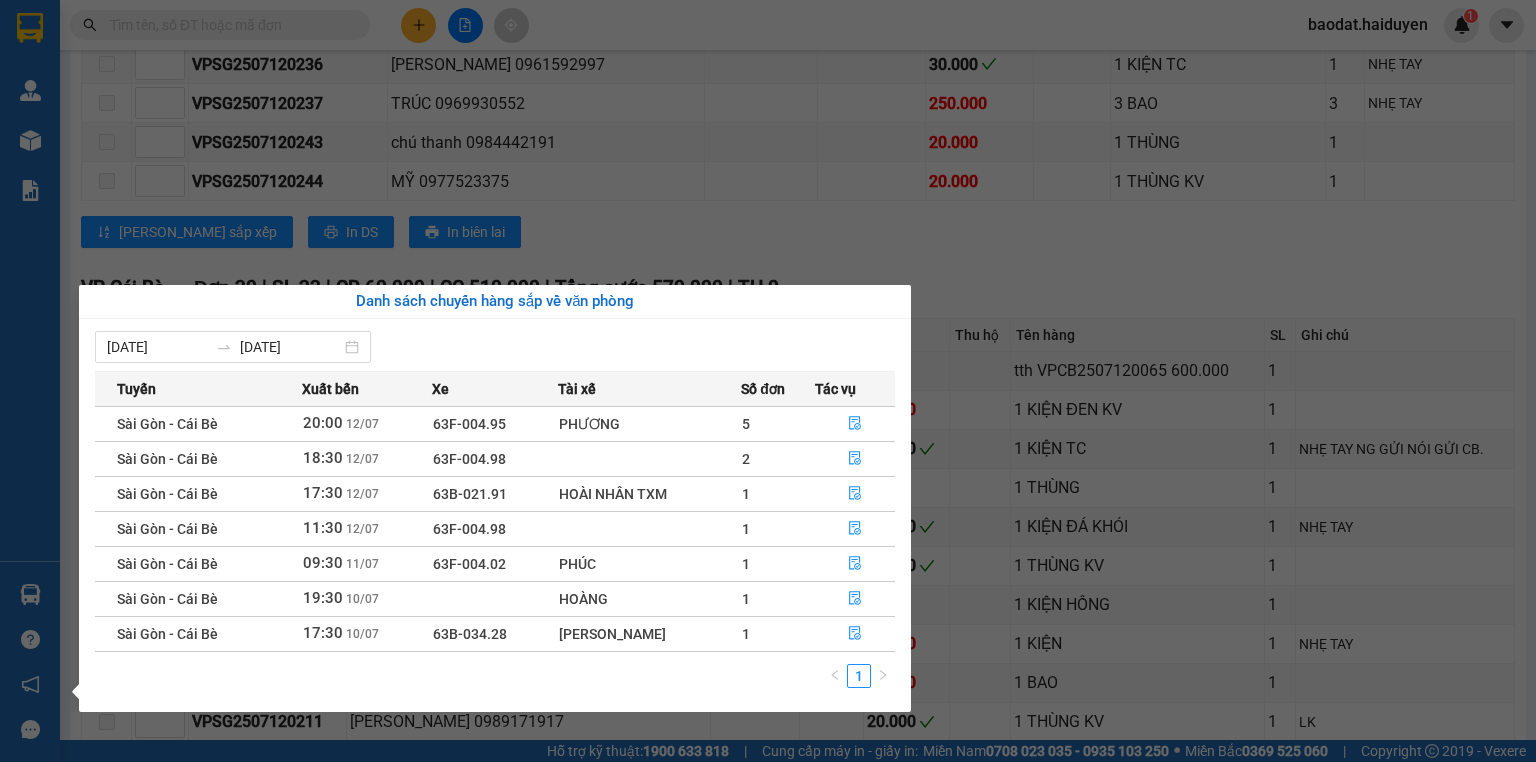 drag, startPoint x: 85, startPoint y: 588, endPoint x: 138, endPoint y: 561, distance: 59.48109 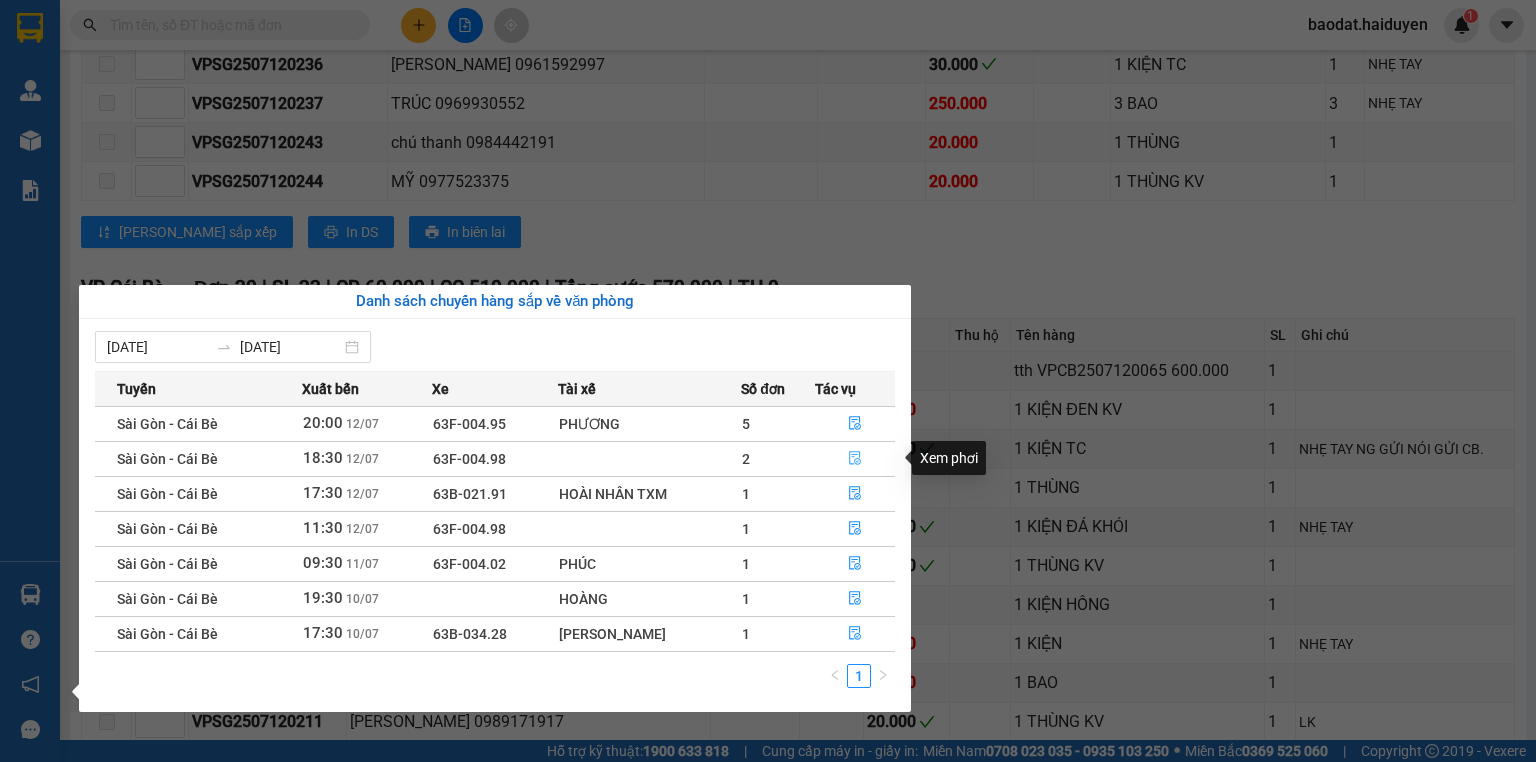 click 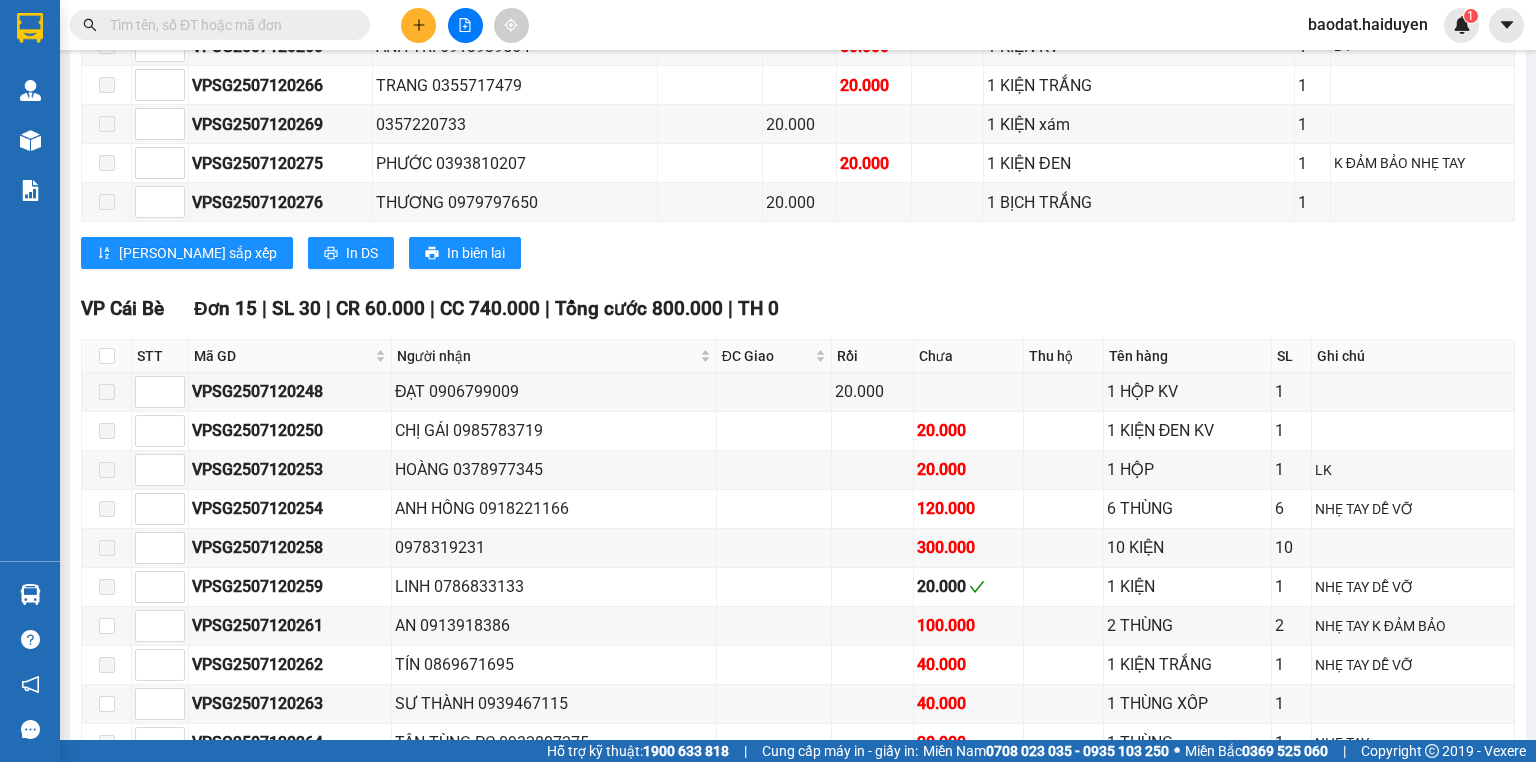 scroll, scrollTop: 831, scrollLeft: 0, axis: vertical 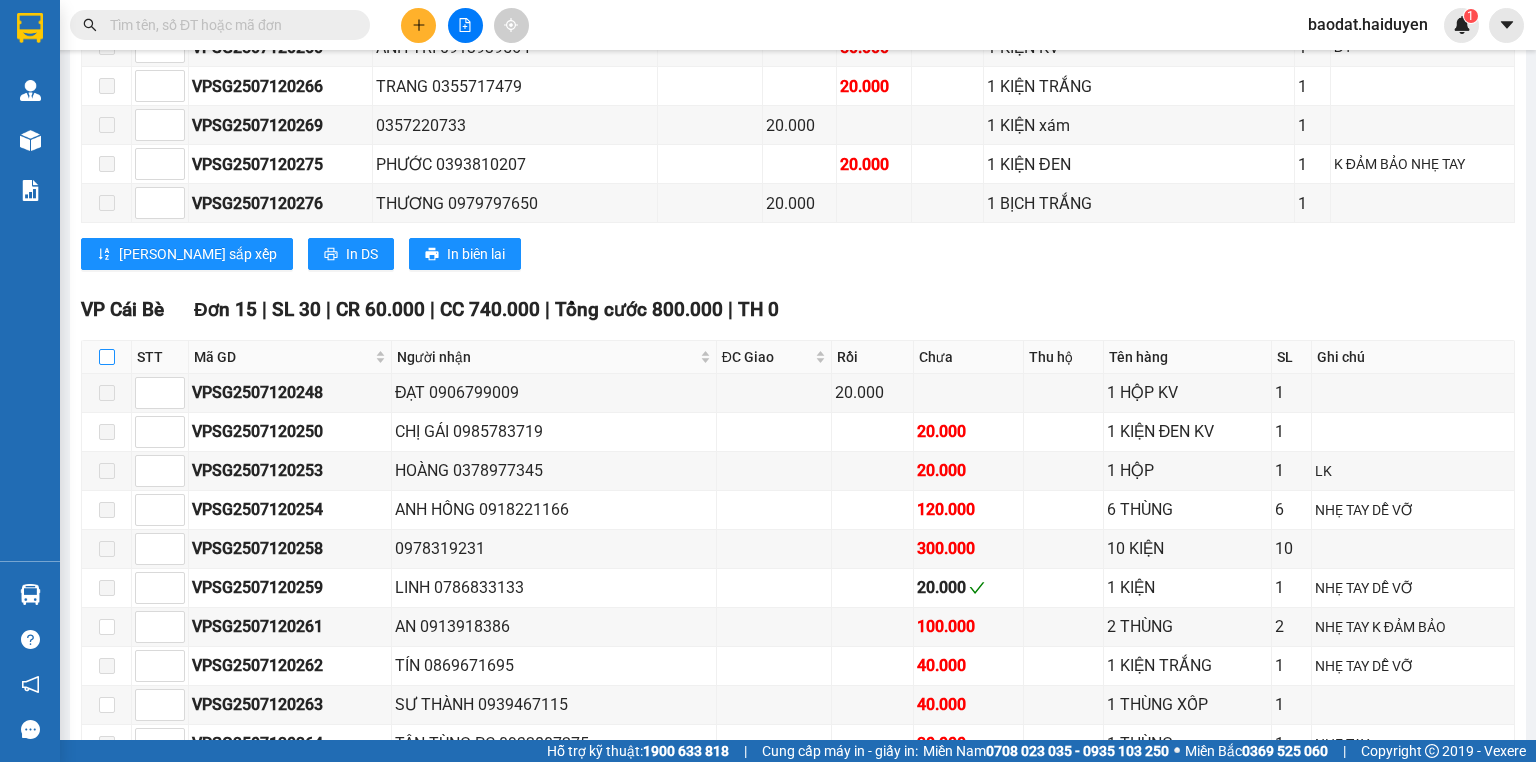 click at bounding box center (107, 357) 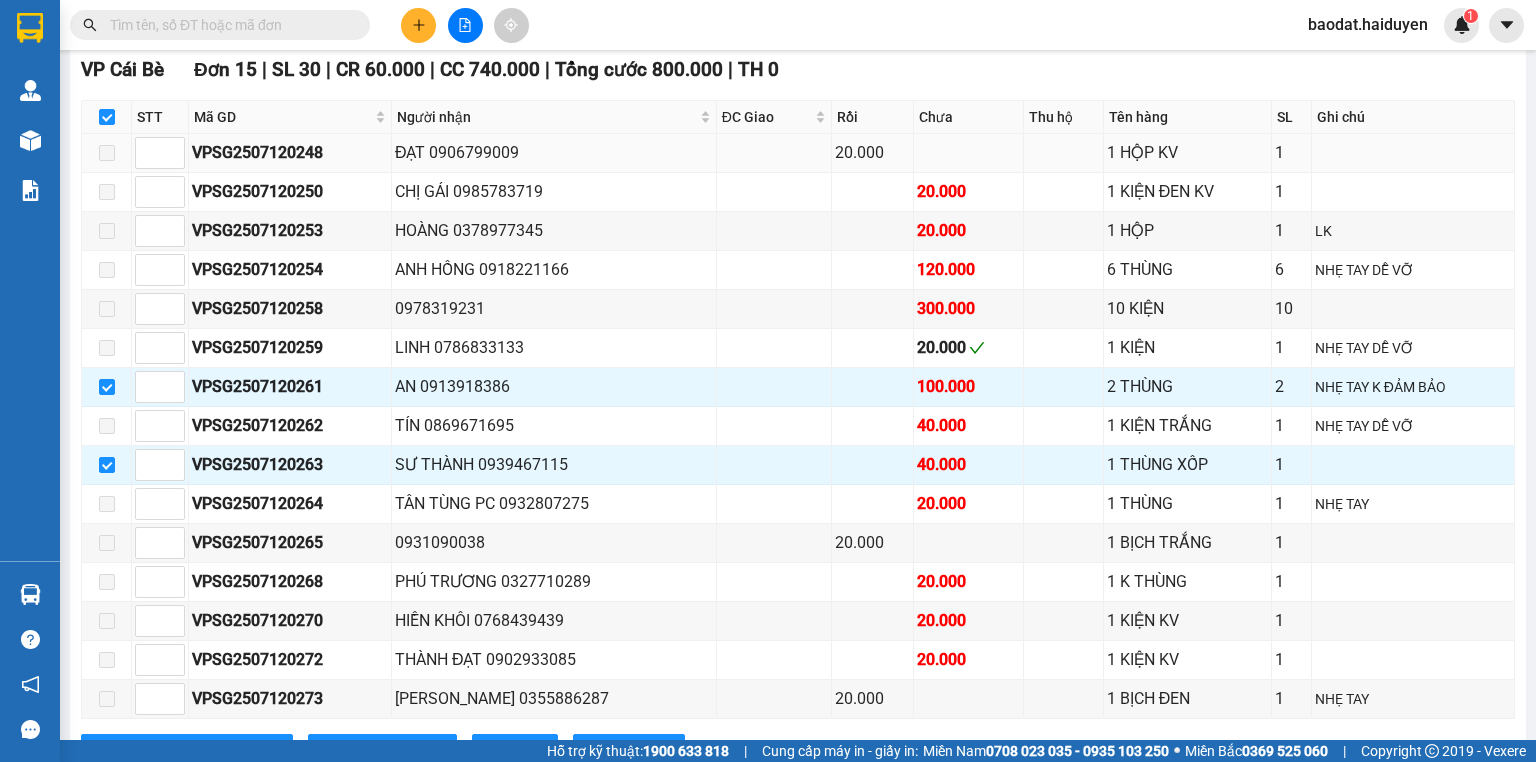 scroll, scrollTop: 1151, scrollLeft: 0, axis: vertical 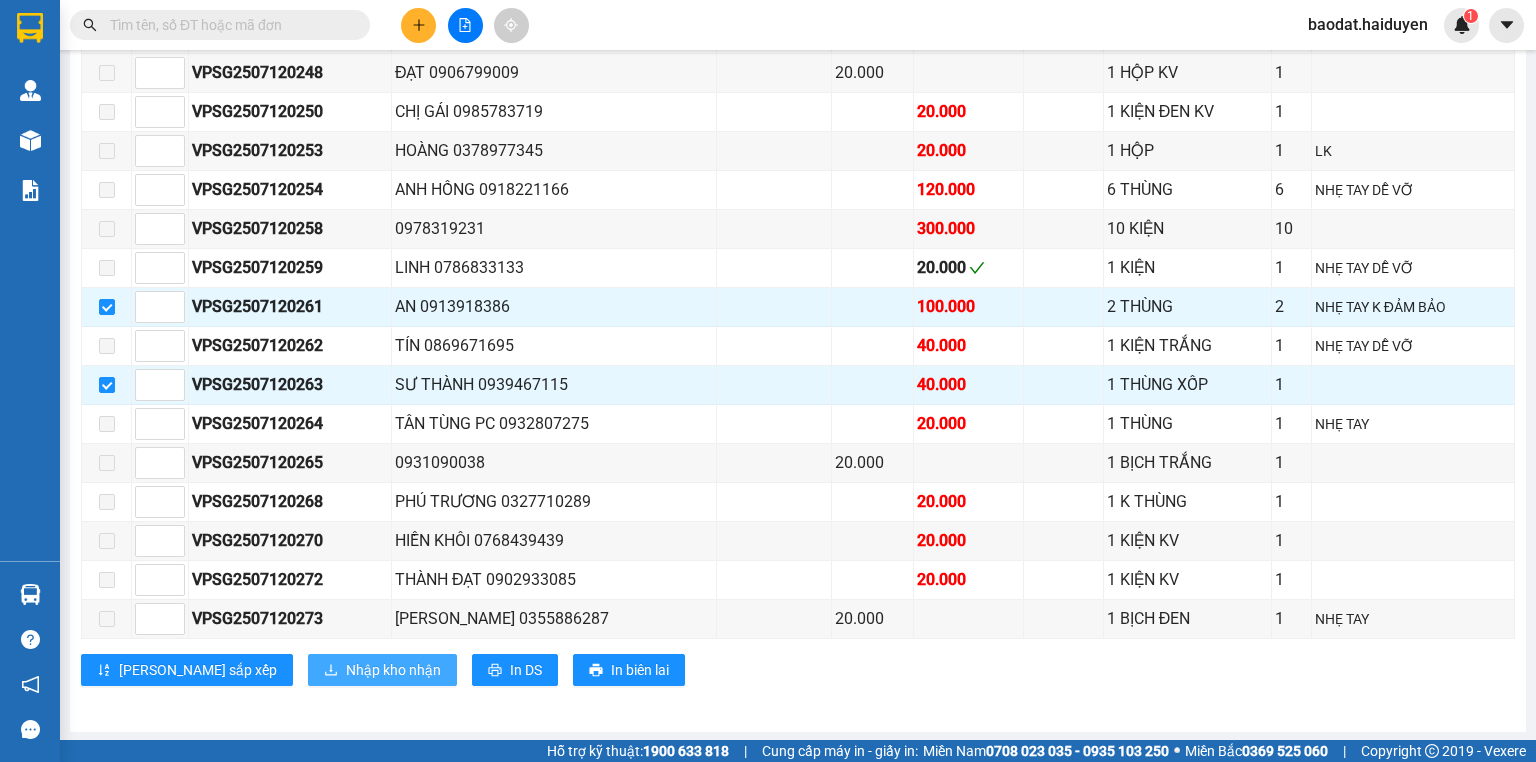 click on "Nhập kho nhận" at bounding box center [382, 670] 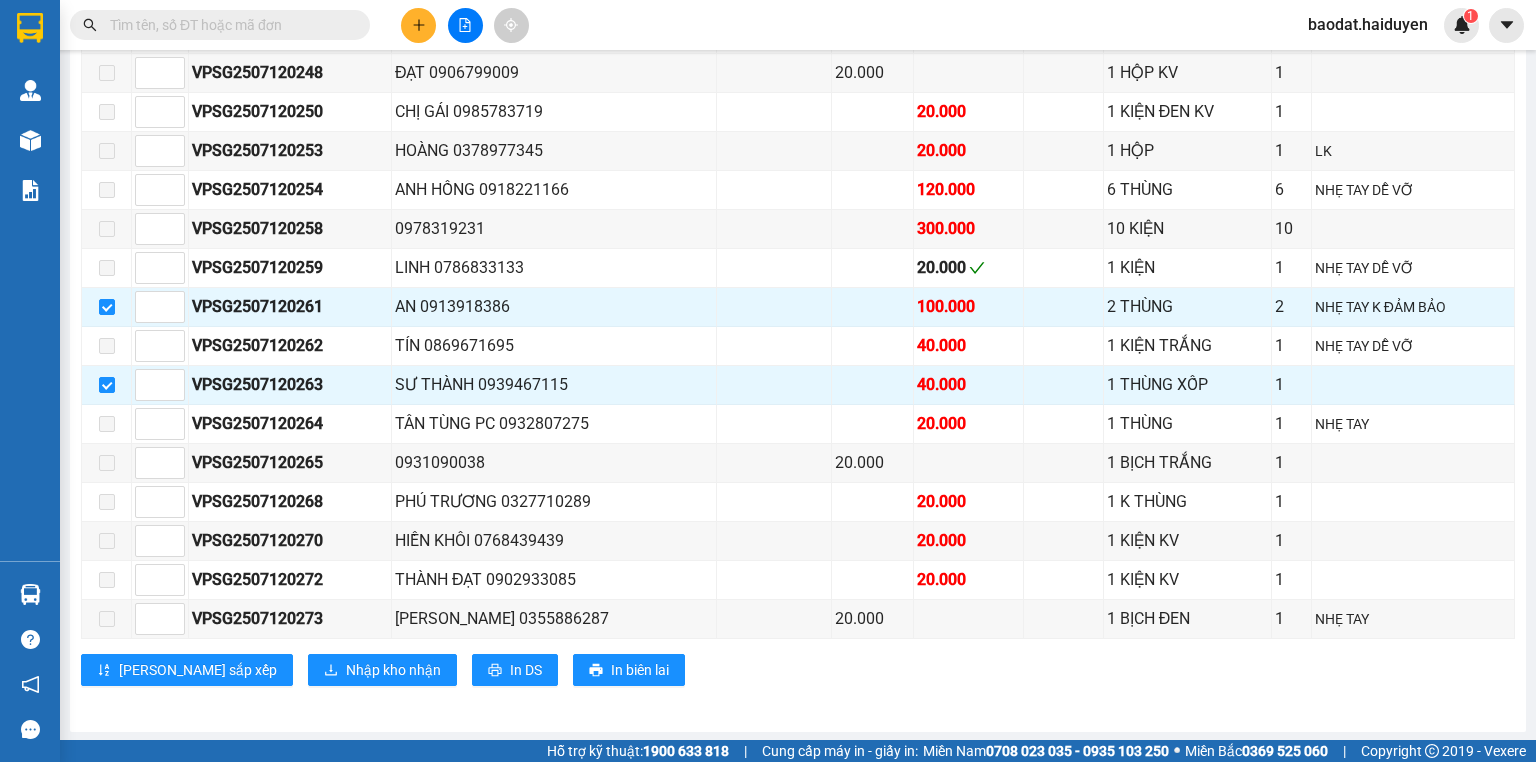 scroll, scrollTop: 0, scrollLeft: 0, axis: both 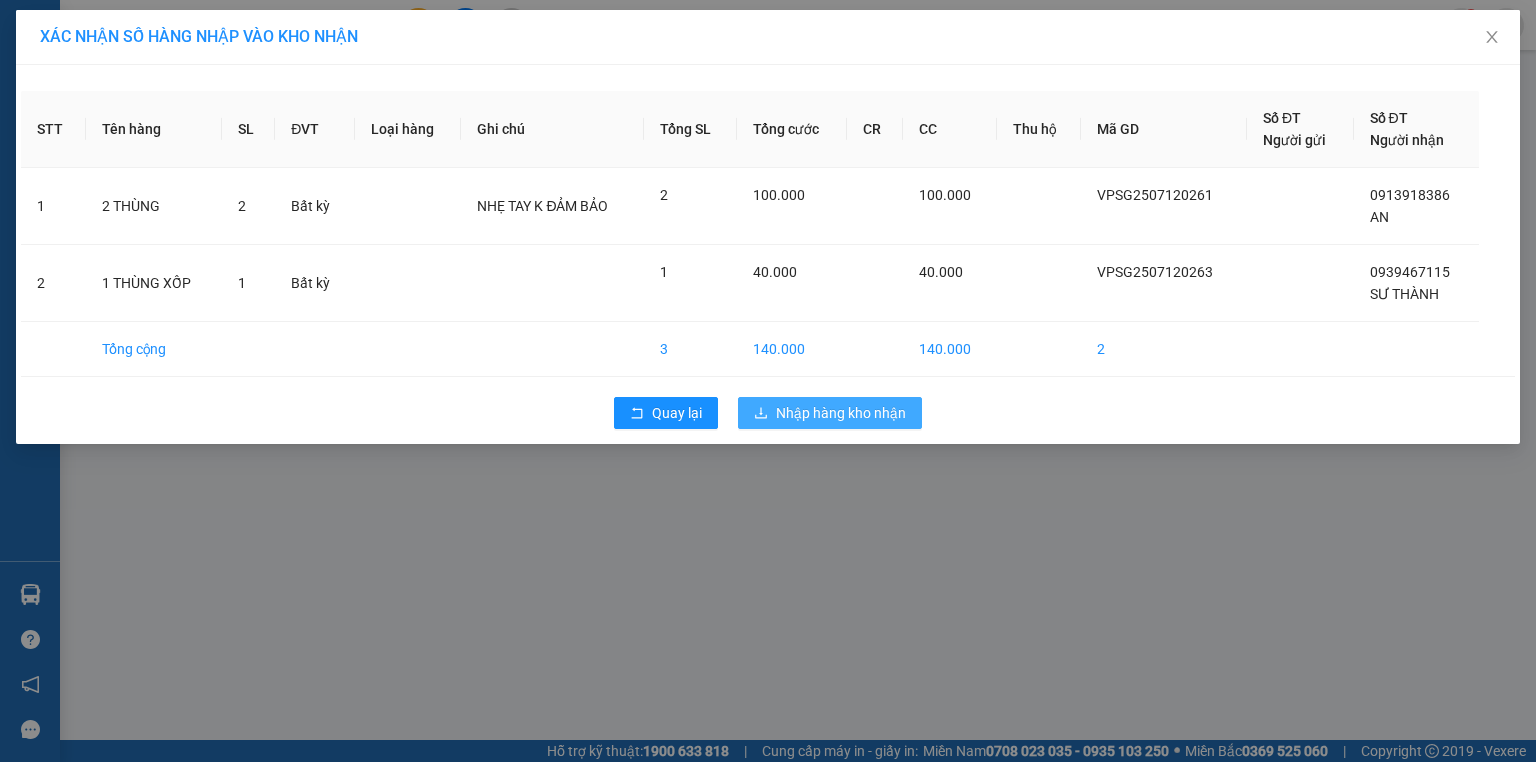 click on "Nhập hàng kho nhận" at bounding box center (841, 413) 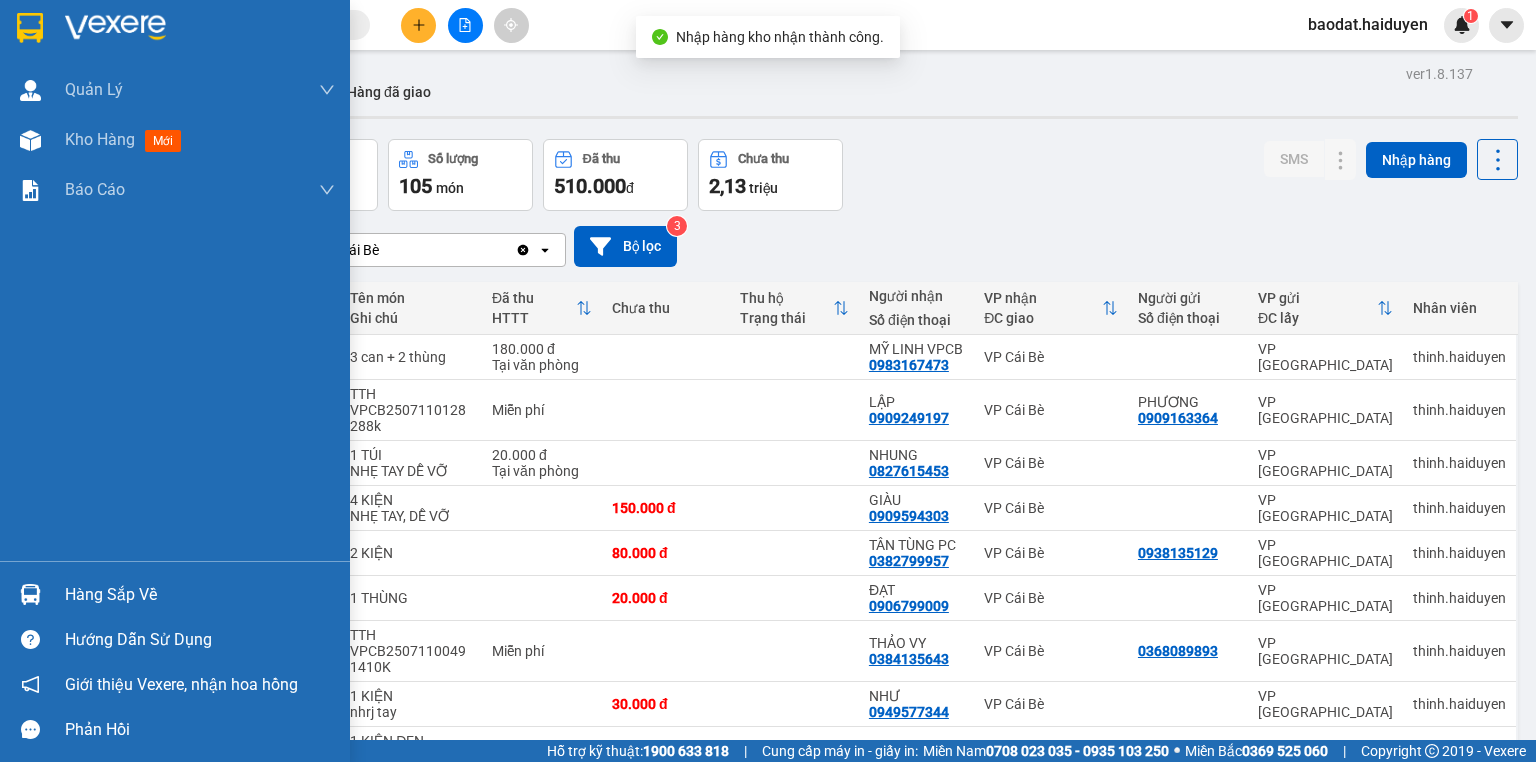 drag, startPoint x: 40, startPoint y: 597, endPoint x: 116, endPoint y: 598, distance: 76.00658 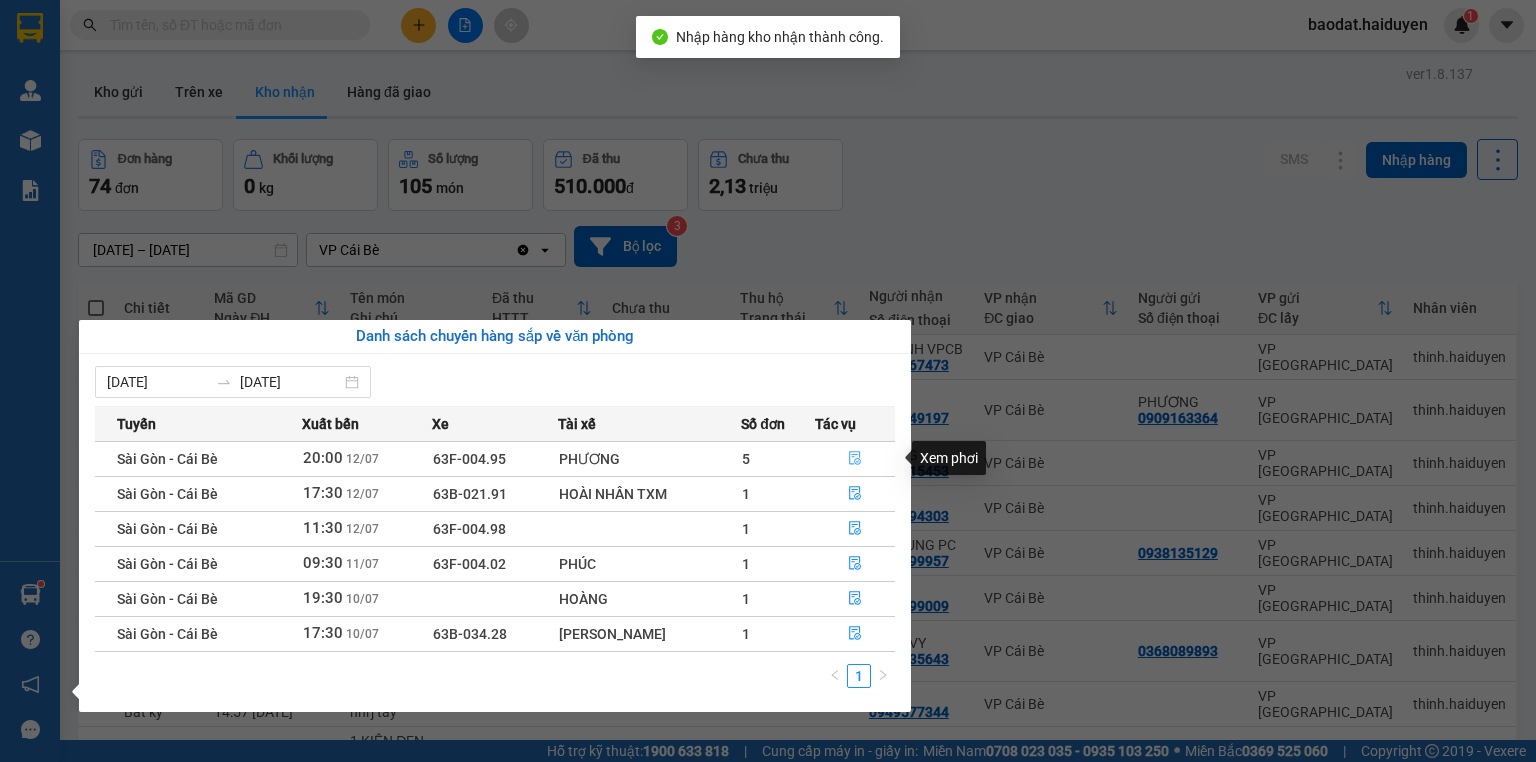 click 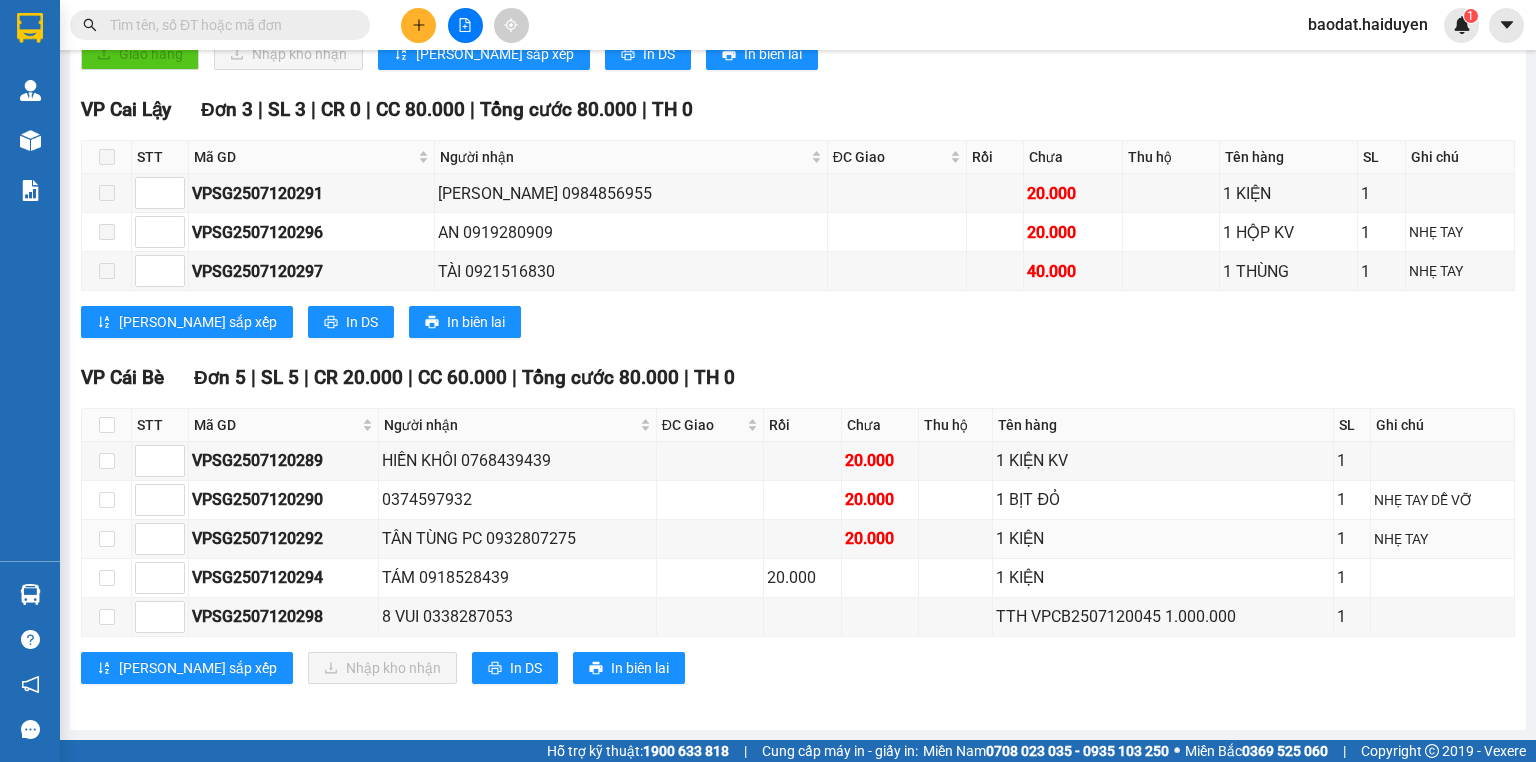 scroll, scrollTop: 498, scrollLeft: 0, axis: vertical 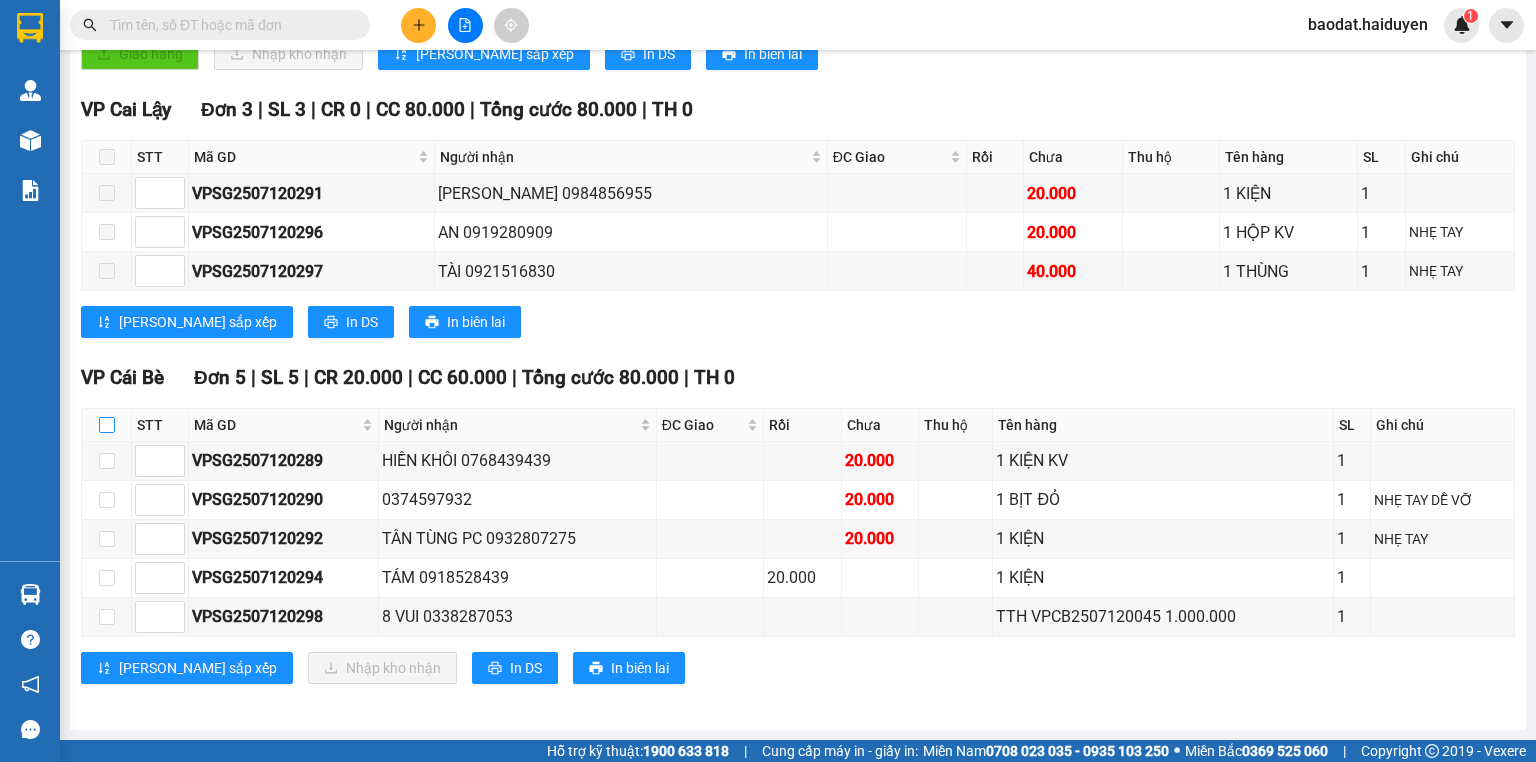 click at bounding box center [107, 425] 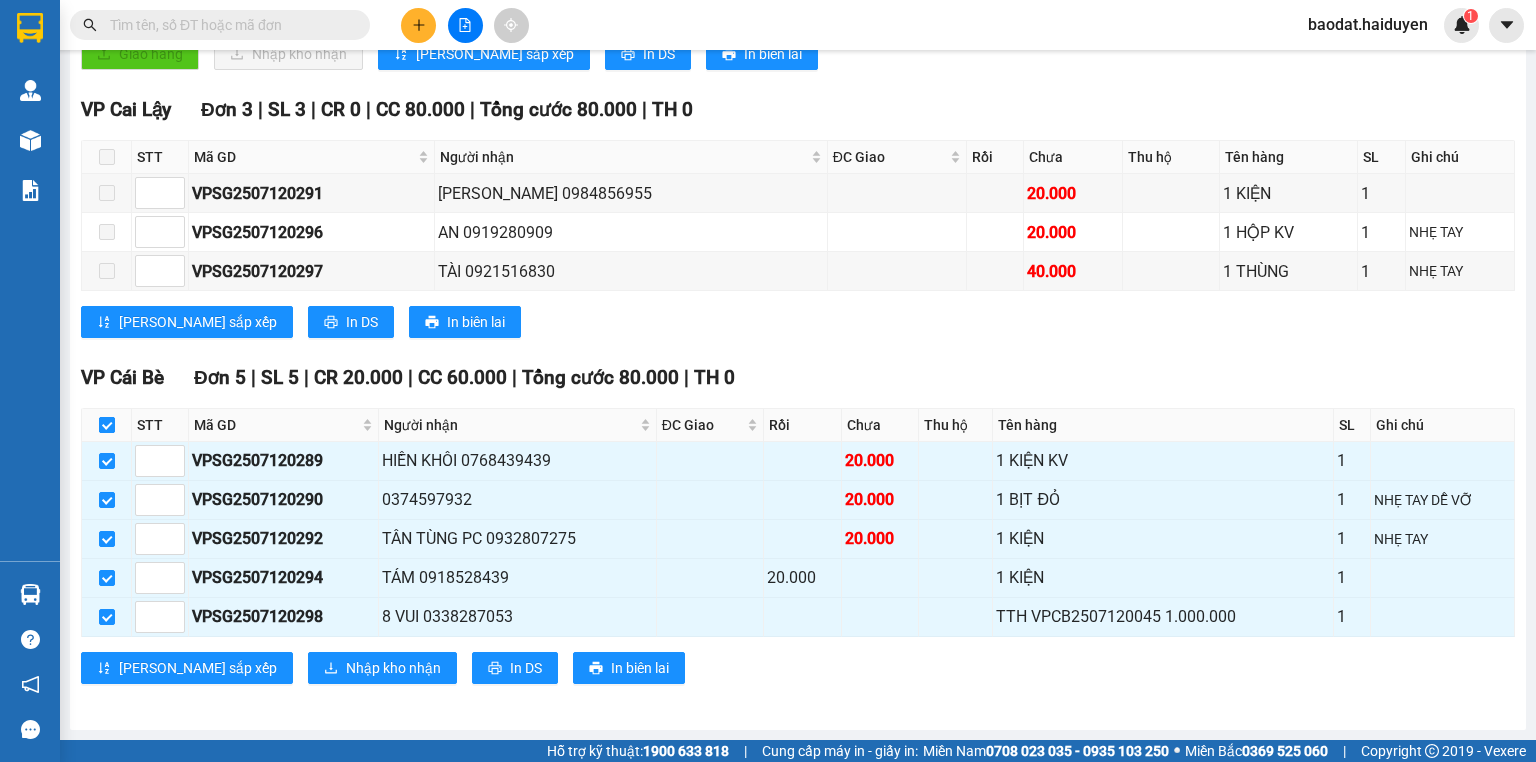 drag, startPoint x: 108, startPoint y: 432, endPoint x: 109, endPoint y: 412, distance: 20.024984 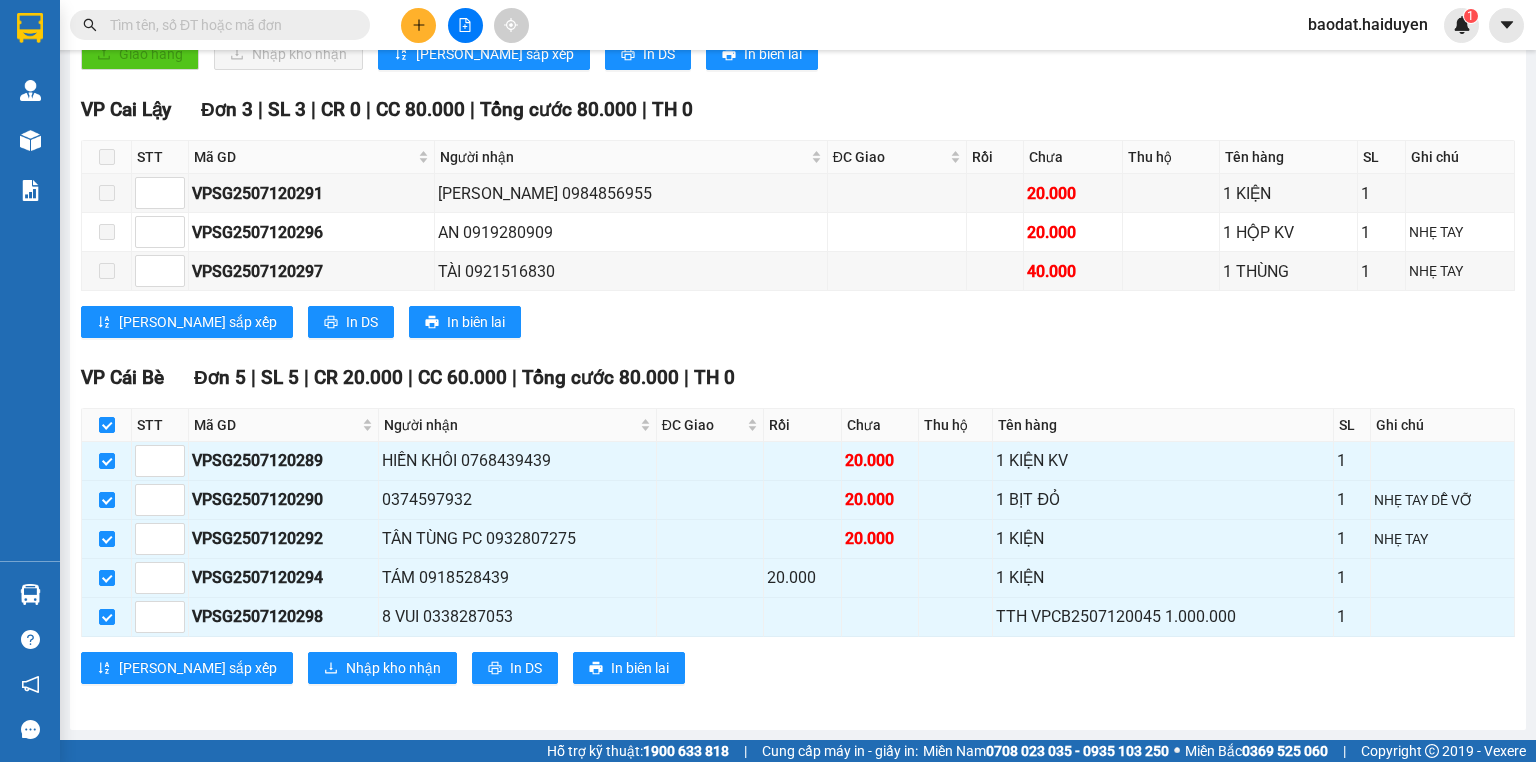 click at bounding box center [107, 425] 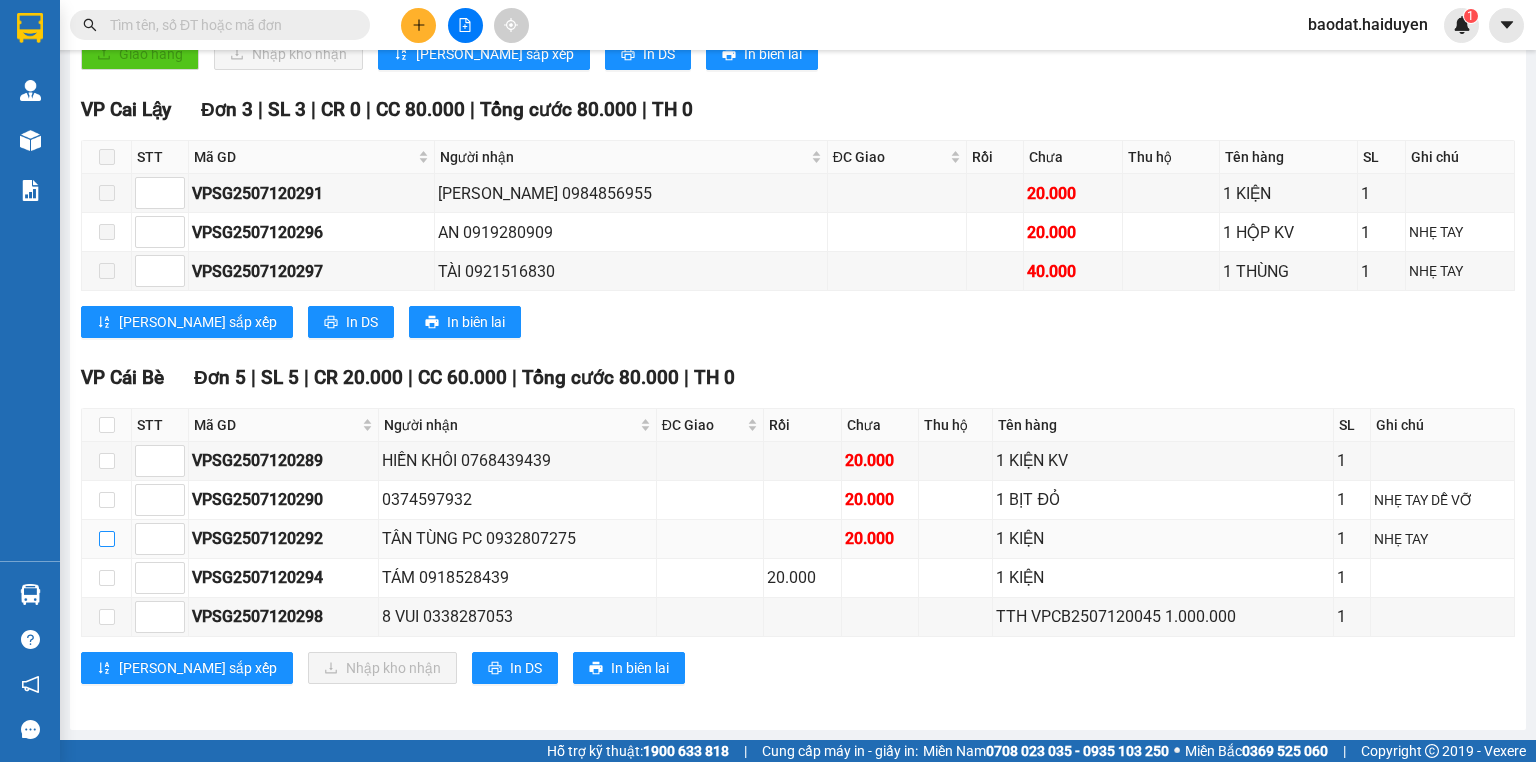 click at bounding box center [107, 539] 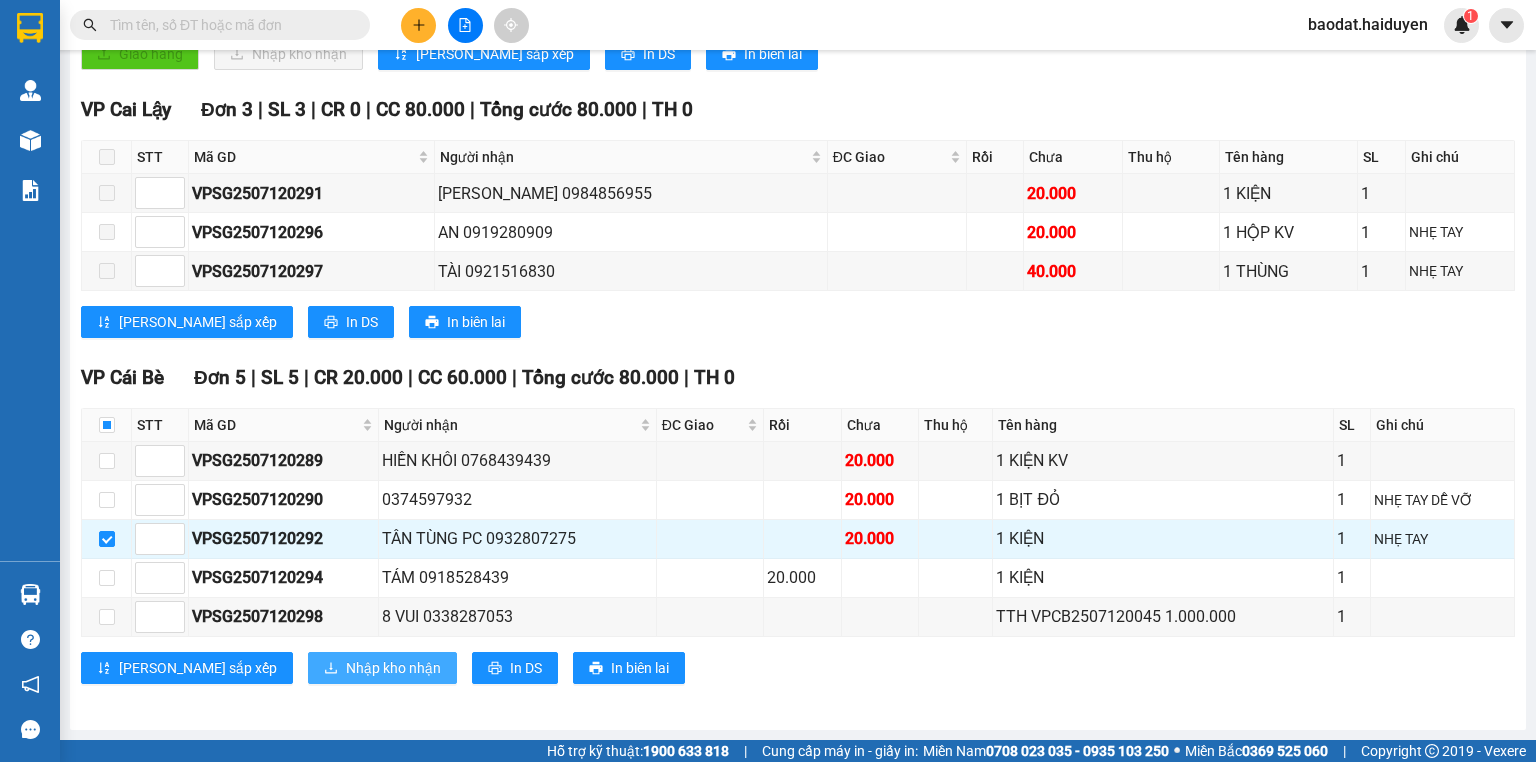 click on "Nhập kho nhận" at bounding box center [393, 668] 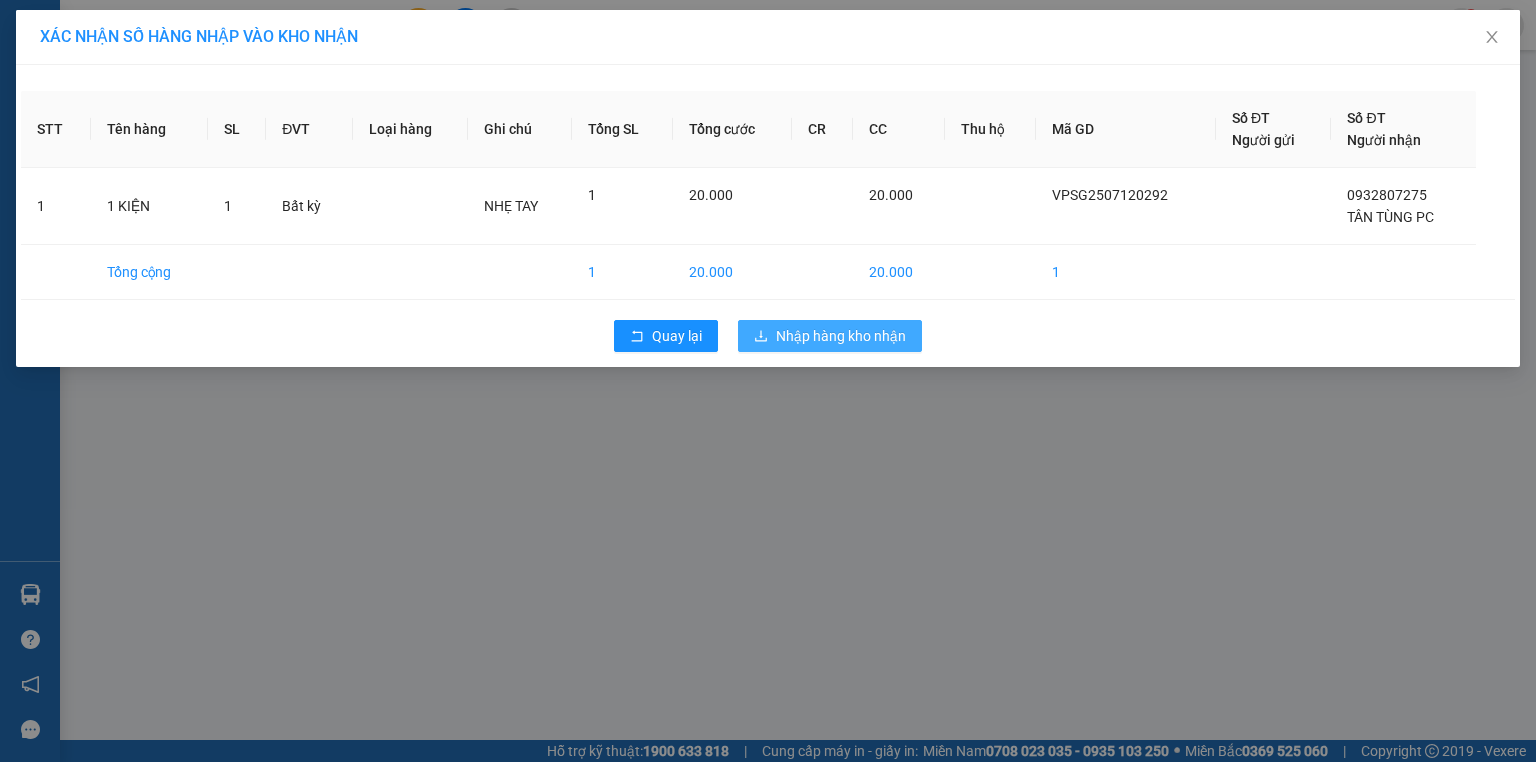 drag, startPoint x: 835, startPoint y: 349, endPoint x: 830, endPoint y: 328, distance: 21.587032 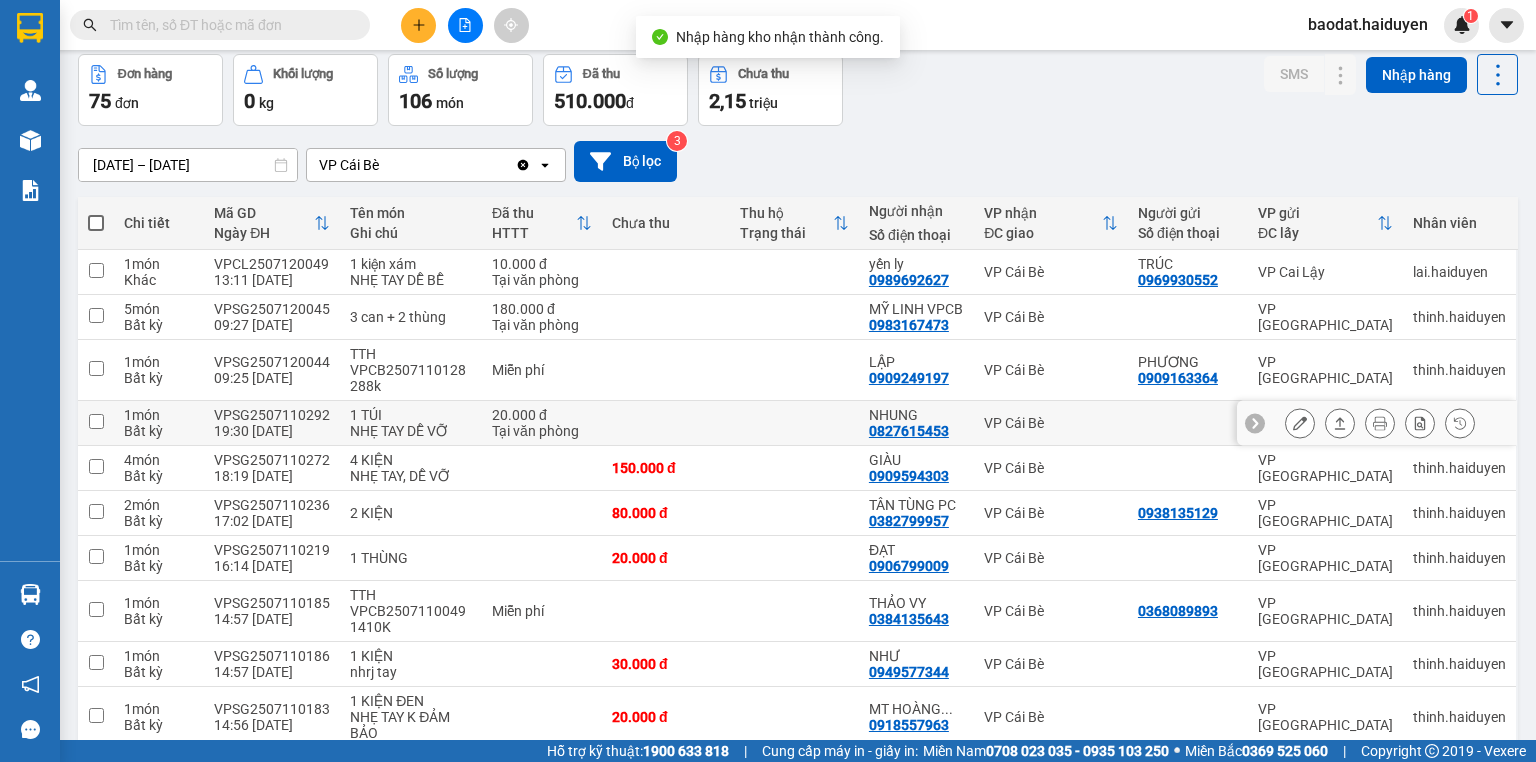 scroll, scrollTop: 171, scrollLeft: 0, axis: vertical 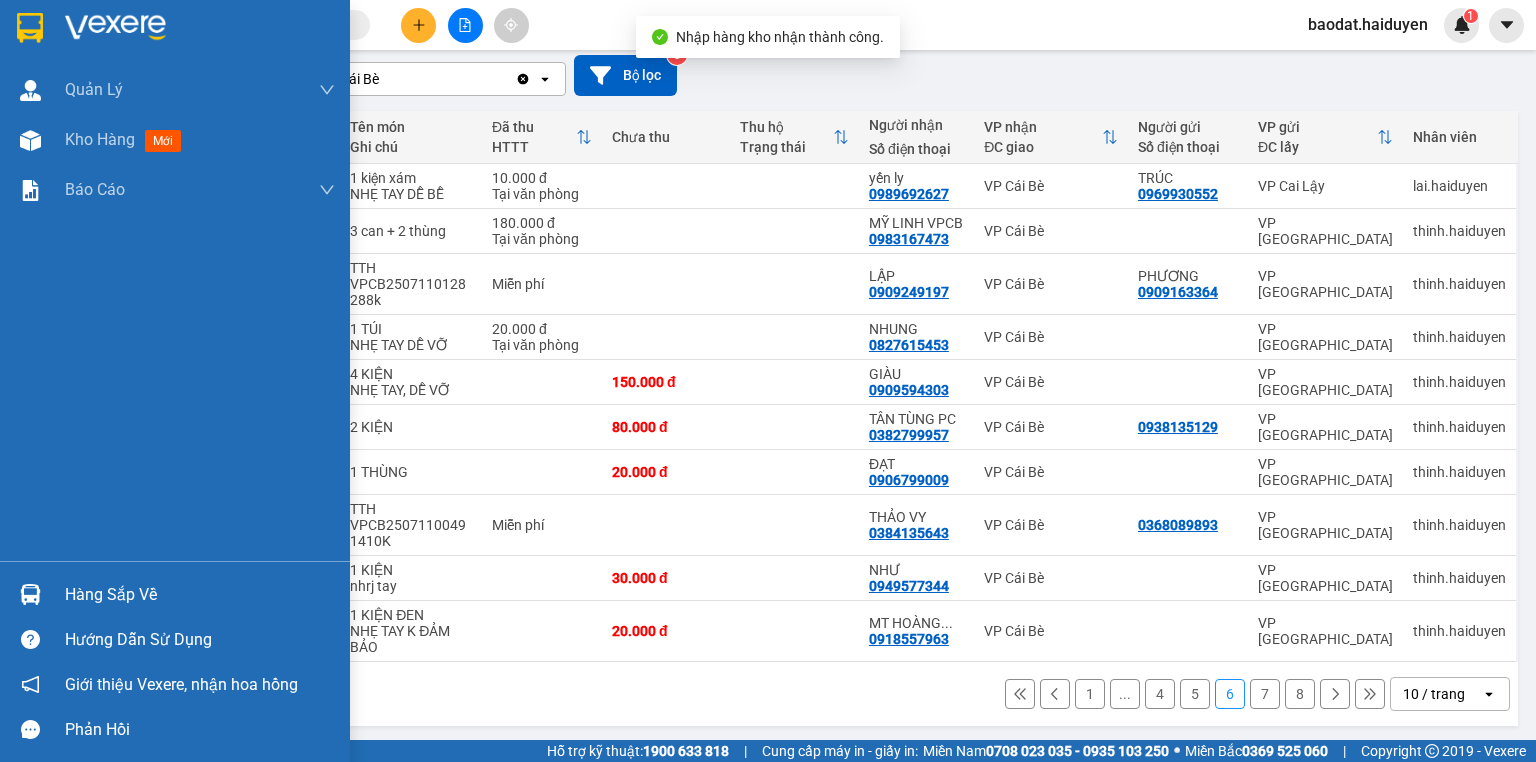 drag, startPoint x: 16, startPoint y: 604, endPoint x: 139, endPoint y: 599, distance: 123.101585 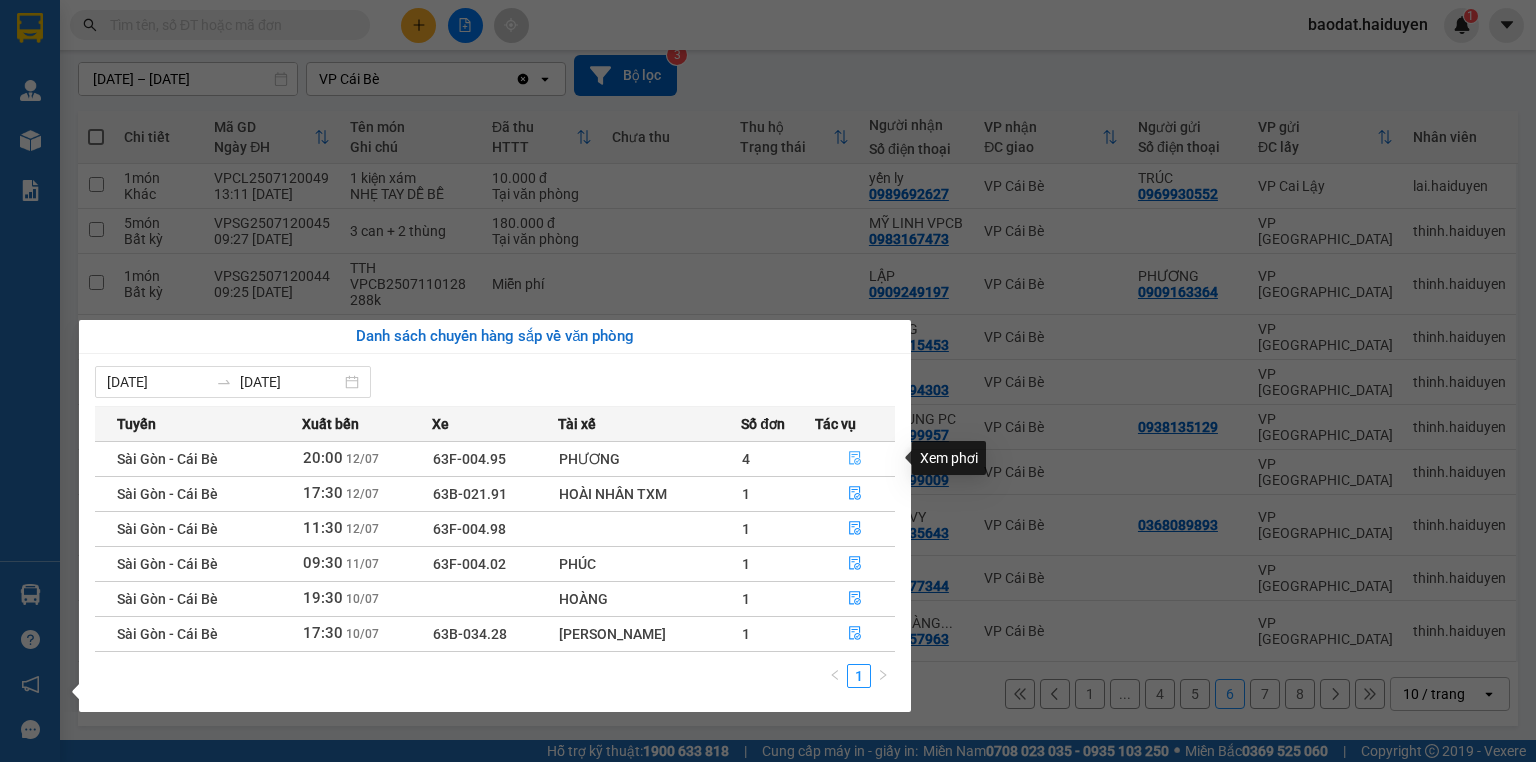 click 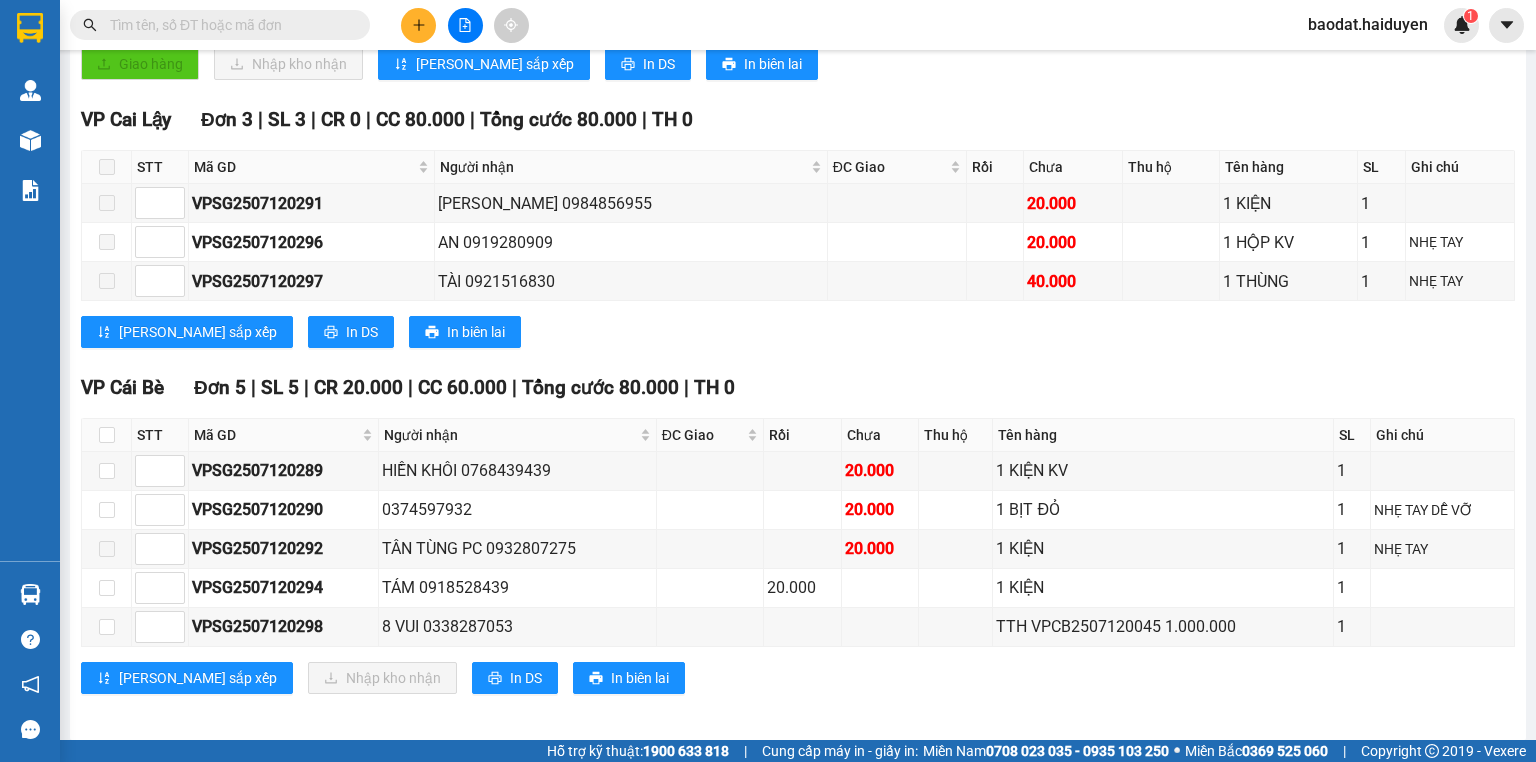 scroll, scrollTop: 498, scrollLeft: 0, axis: vertical 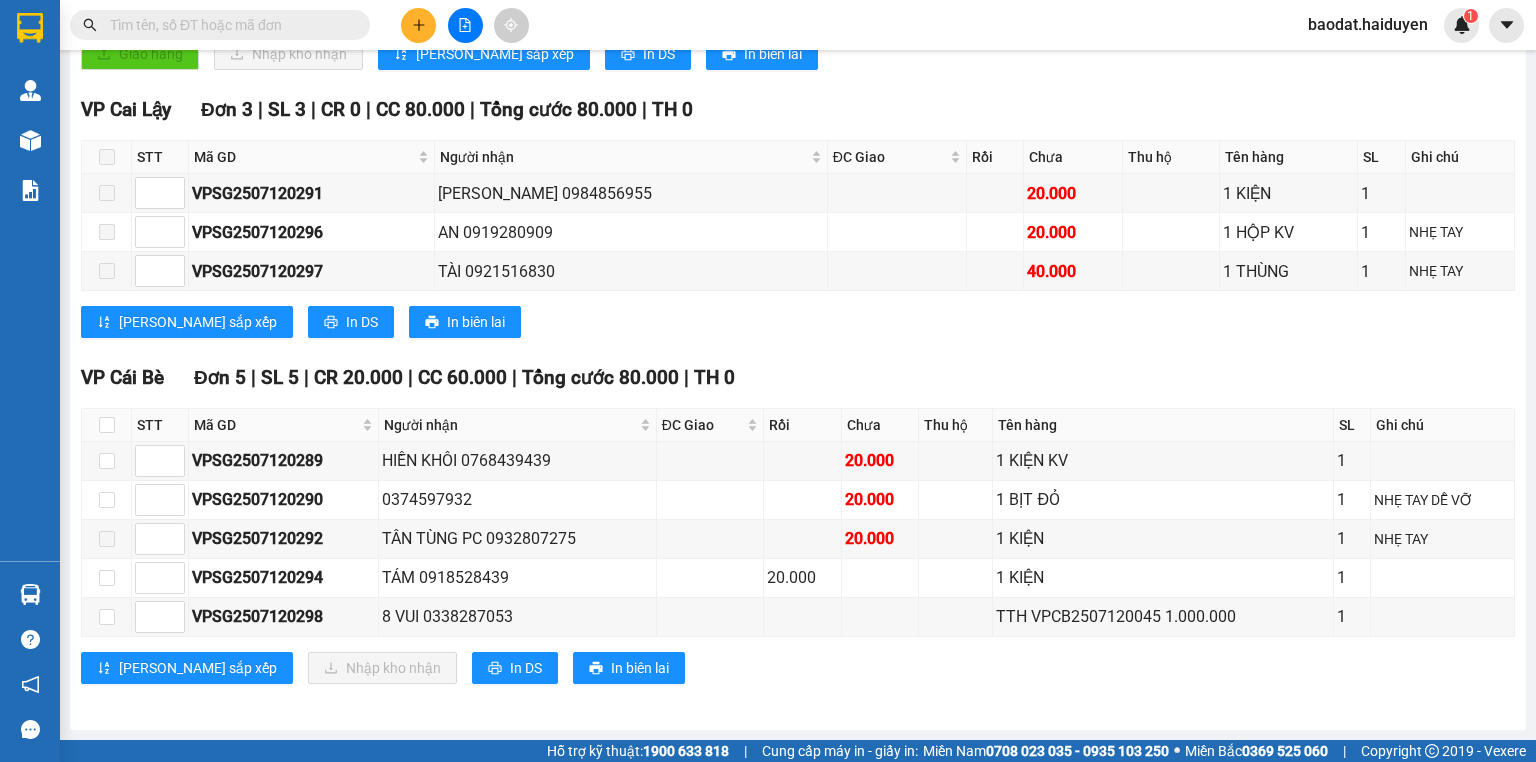 click at bounding box center [228, 25] 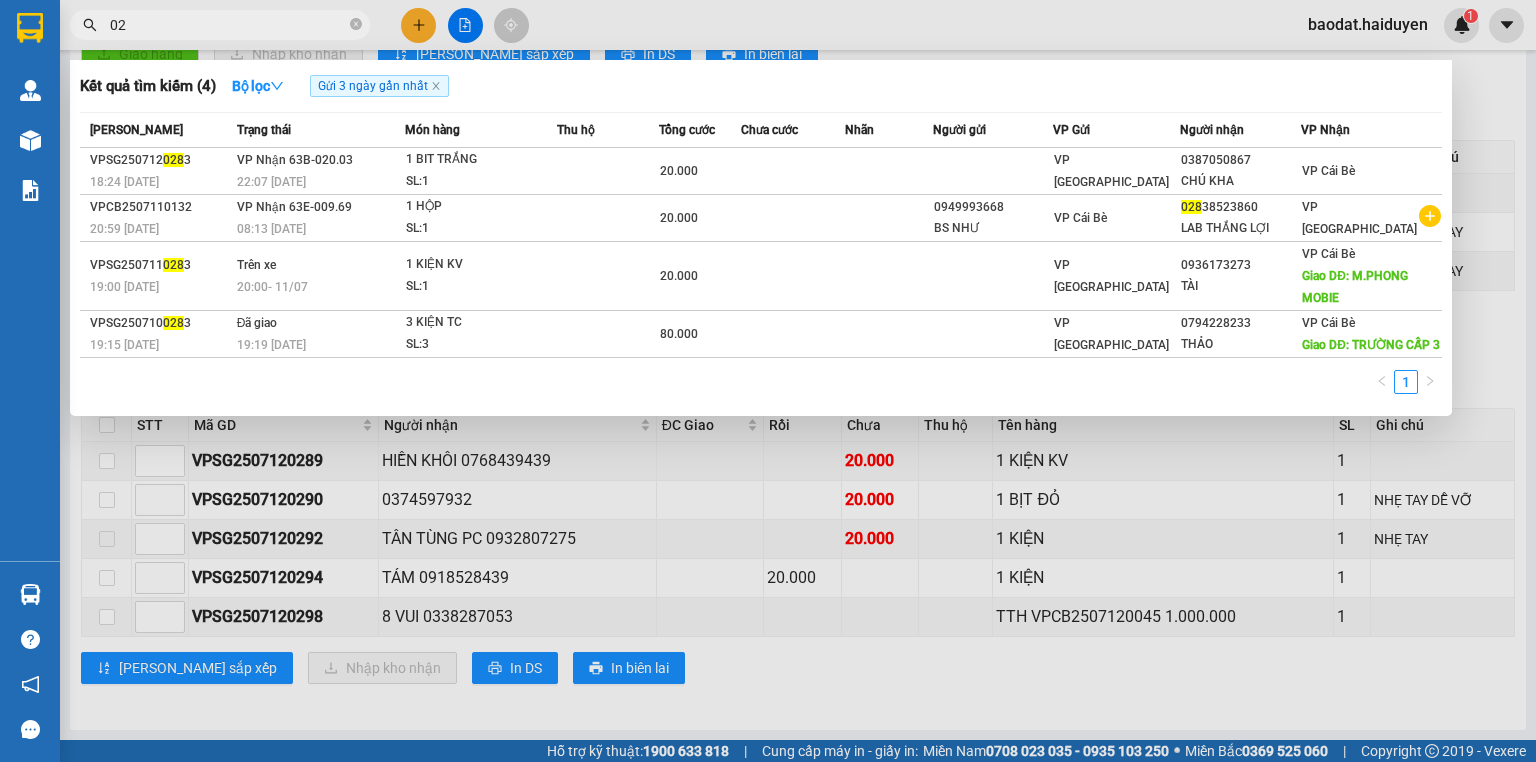 type on "0" 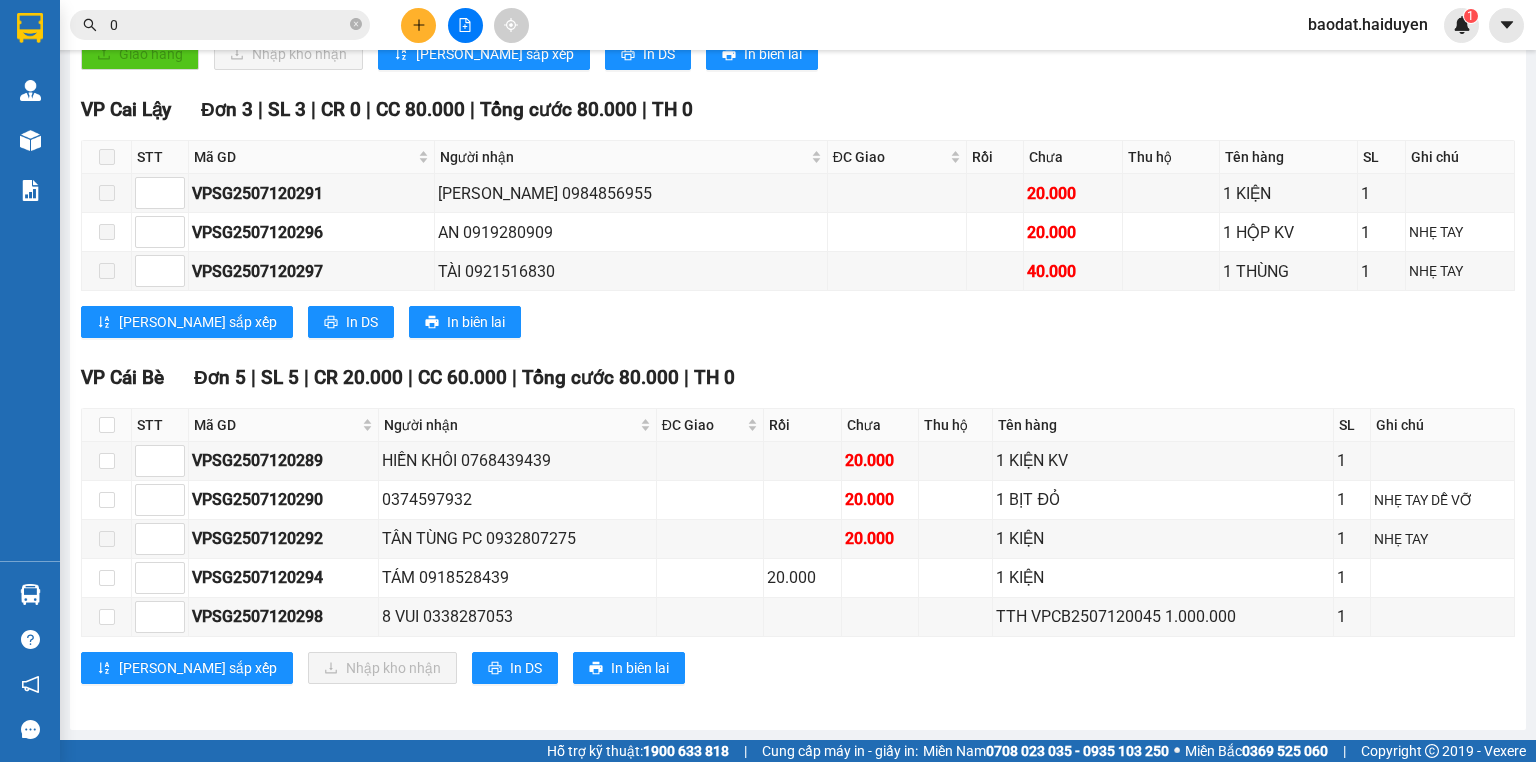 type 